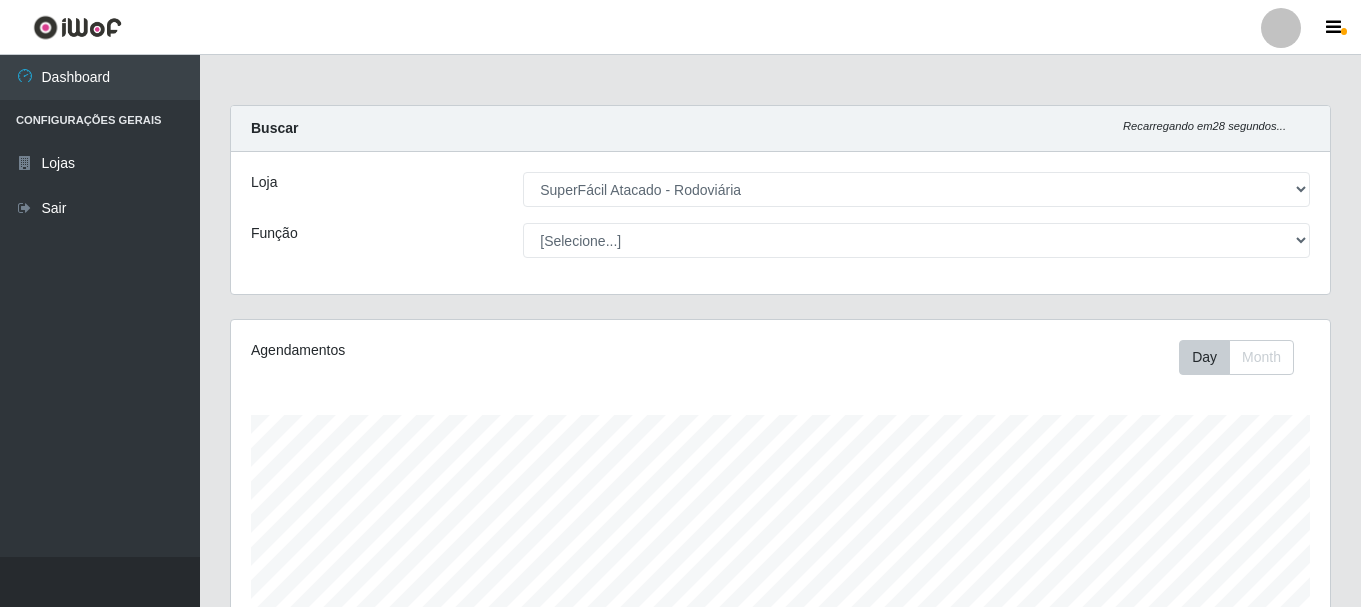select on "400" 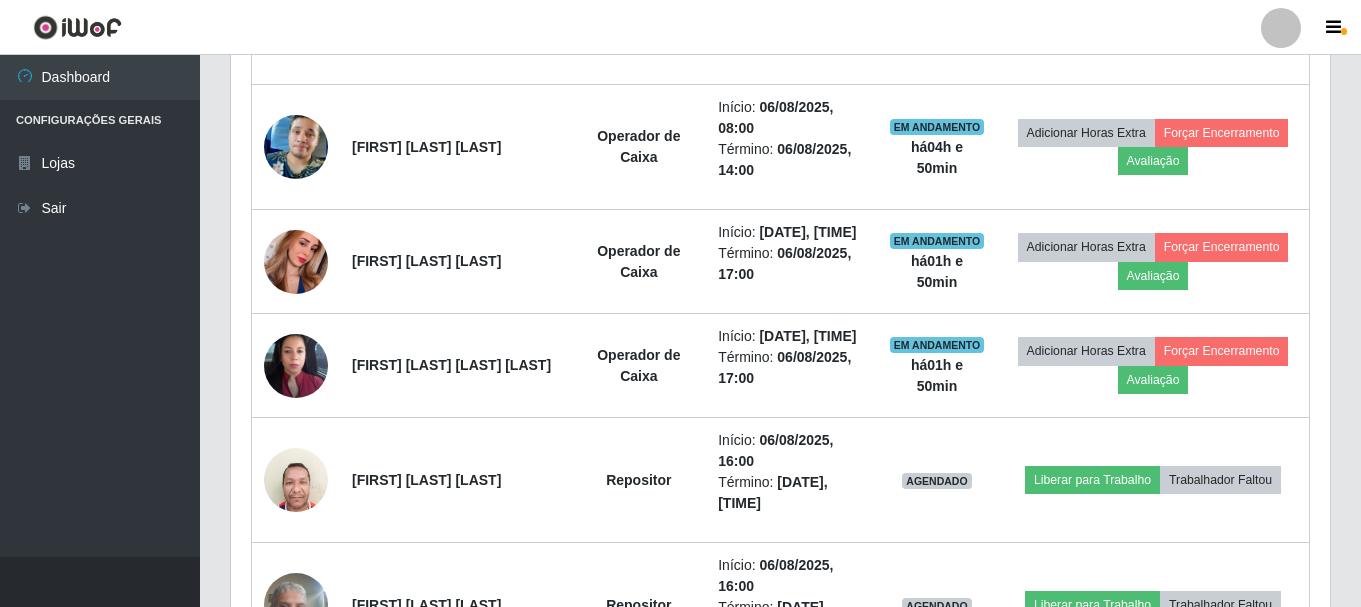 scroll, scrollTop: 999585, scrollLeft: 998901, axis: both 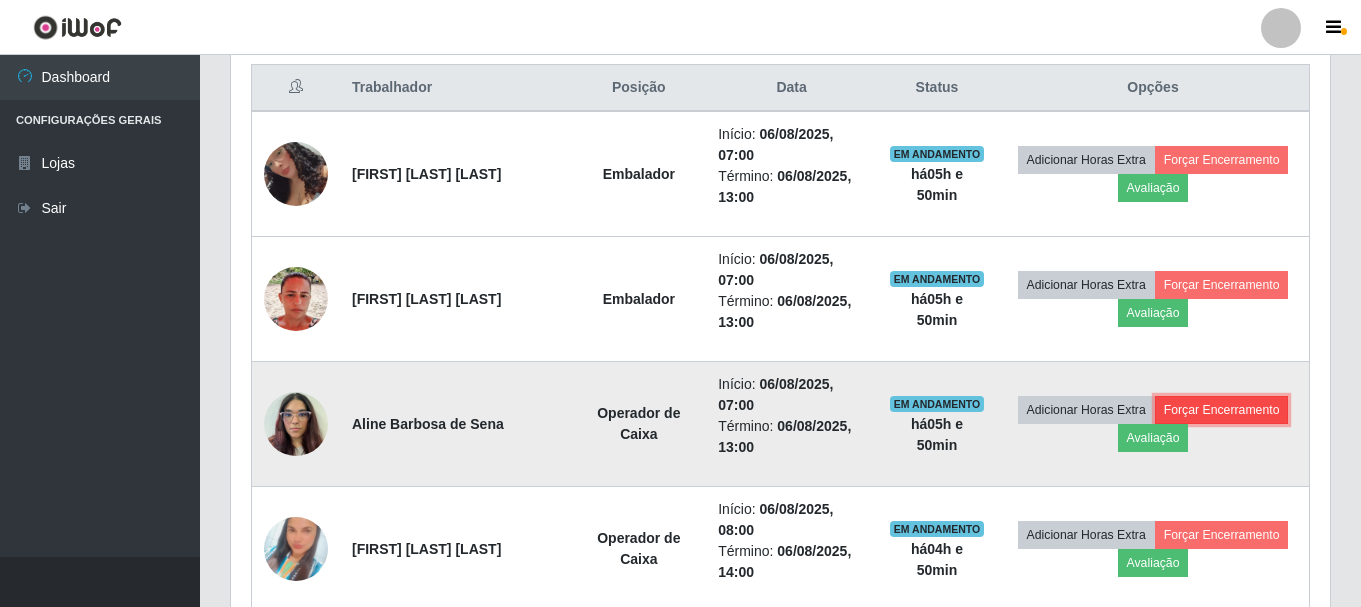 click on "Forçar Encerramento" at bounding box center (1222, 410) 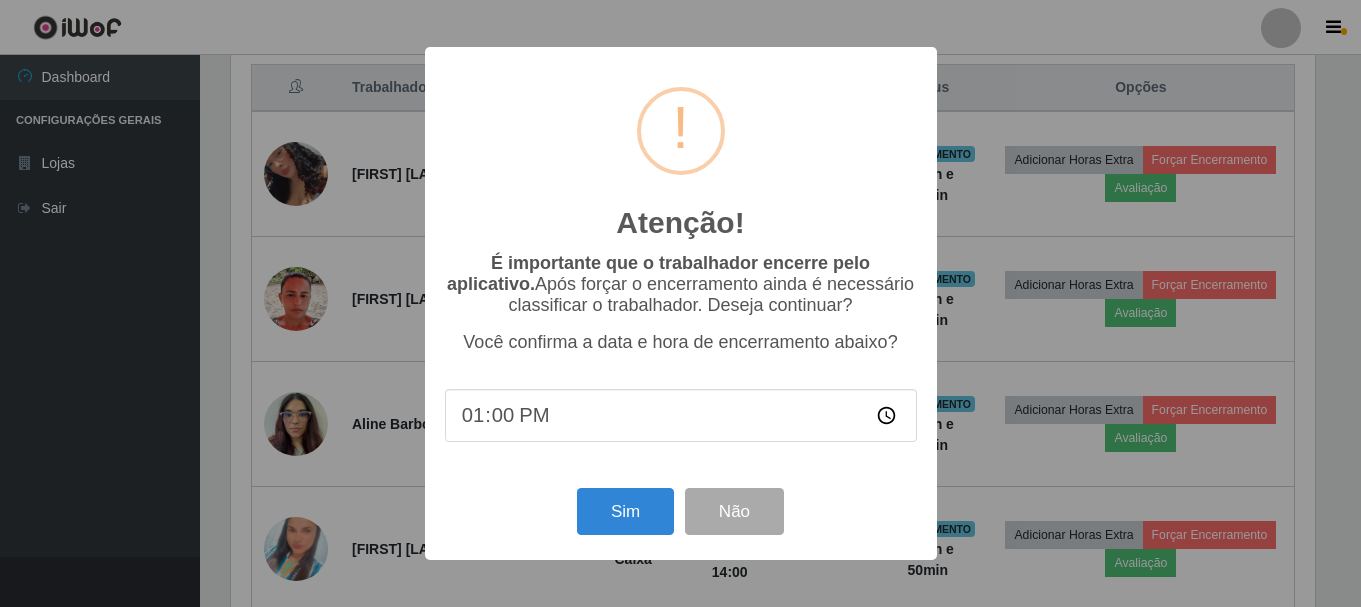 scroll, scrollTop: 999585, scrollLeft: 998911, axis: both 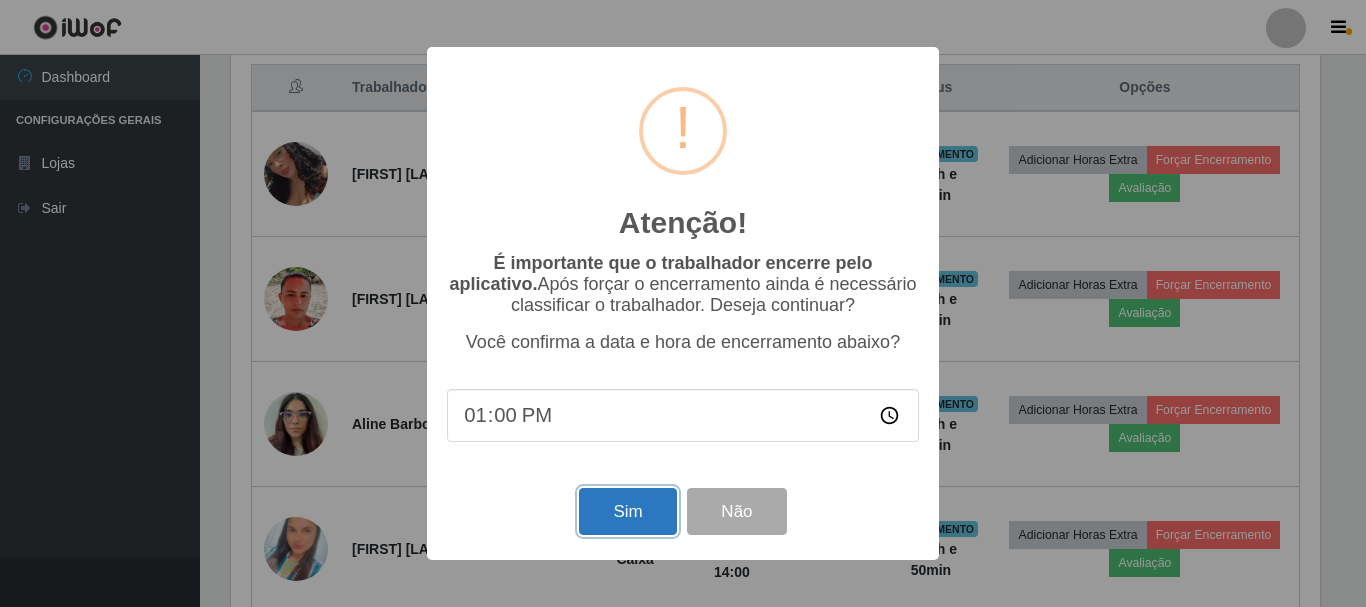 click on "Sim" at bounding box center (627, 511) 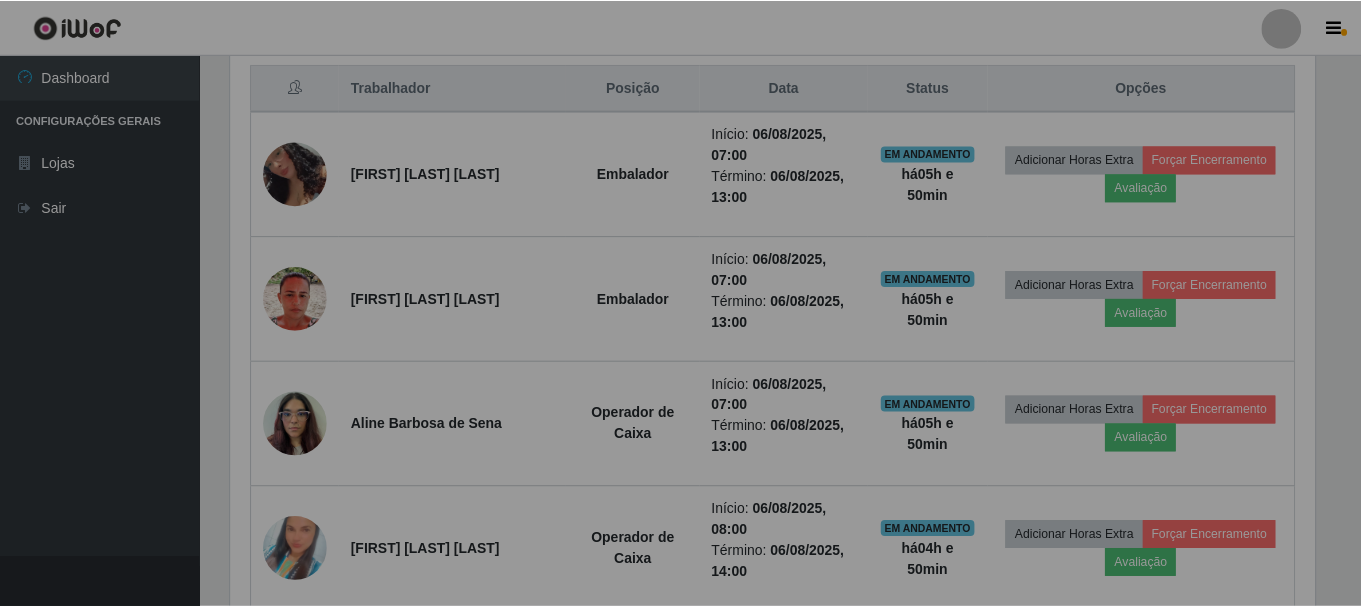 scroll, scrollTop: 999585, scrollLeft: 998901, axis: both 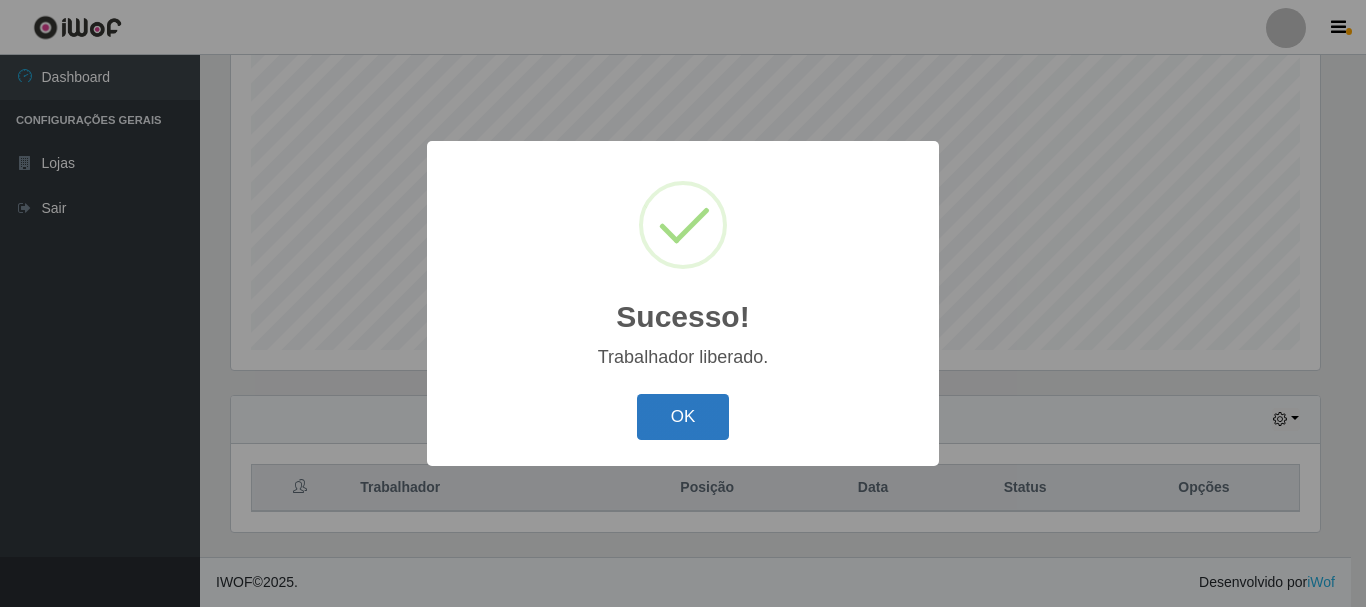 click on "OK" at bounding box center (683, 417) 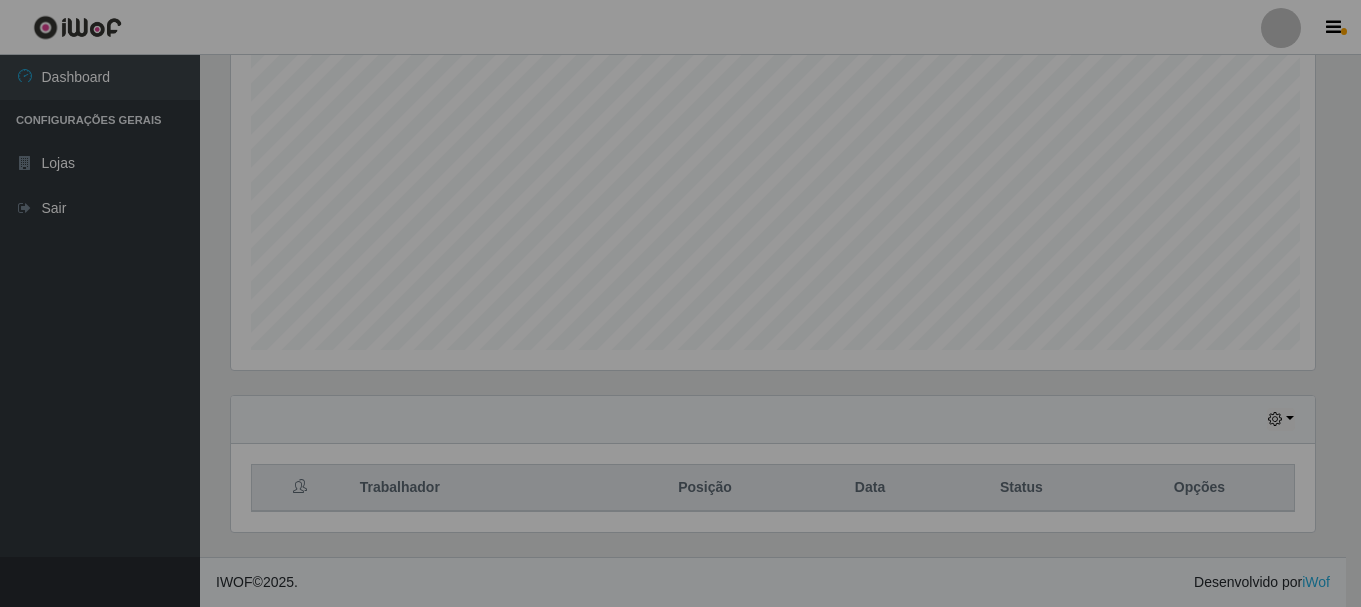 scroll, scrollTop: 999585, scrollLeft: 998901, axis: both 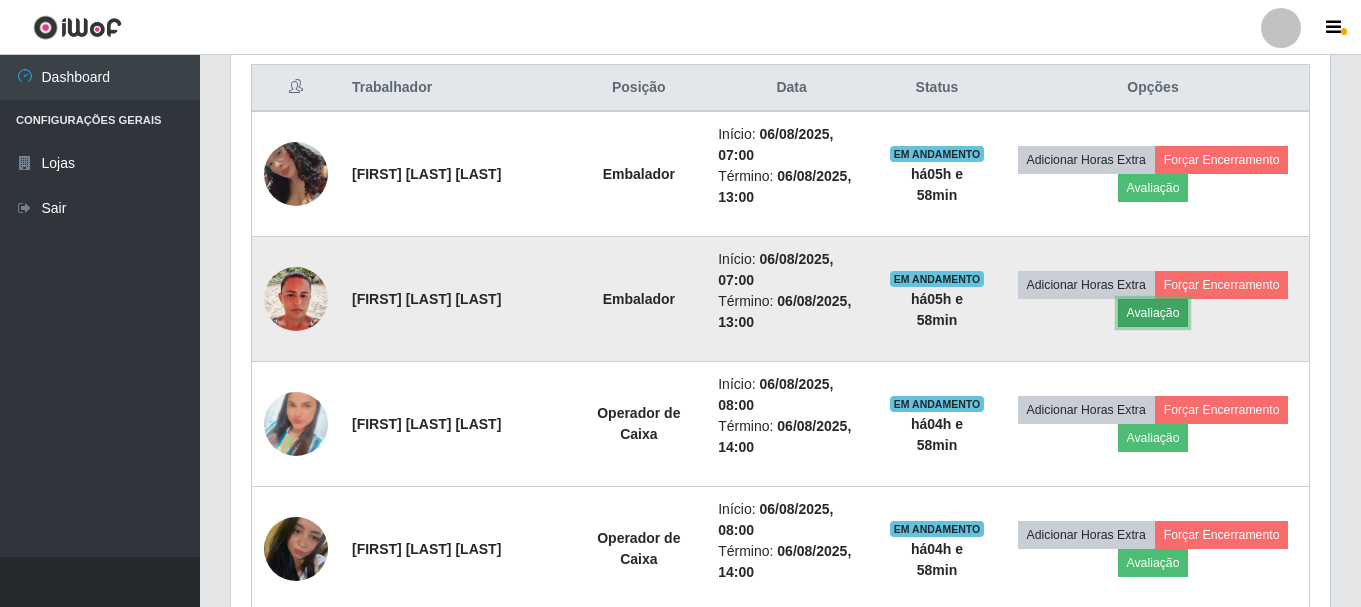 click on "Avaliação" at bounding box center [1153, 313] 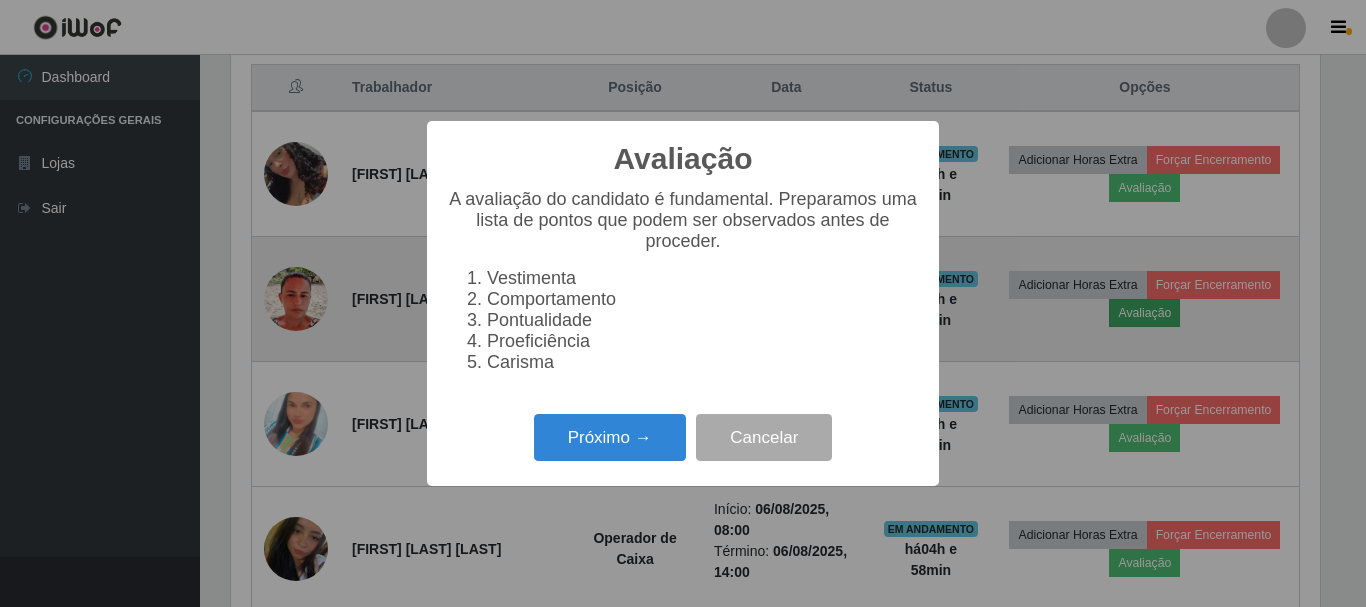 scroll, scrollTop: 999585, scrollLeft: 998911, axis: both 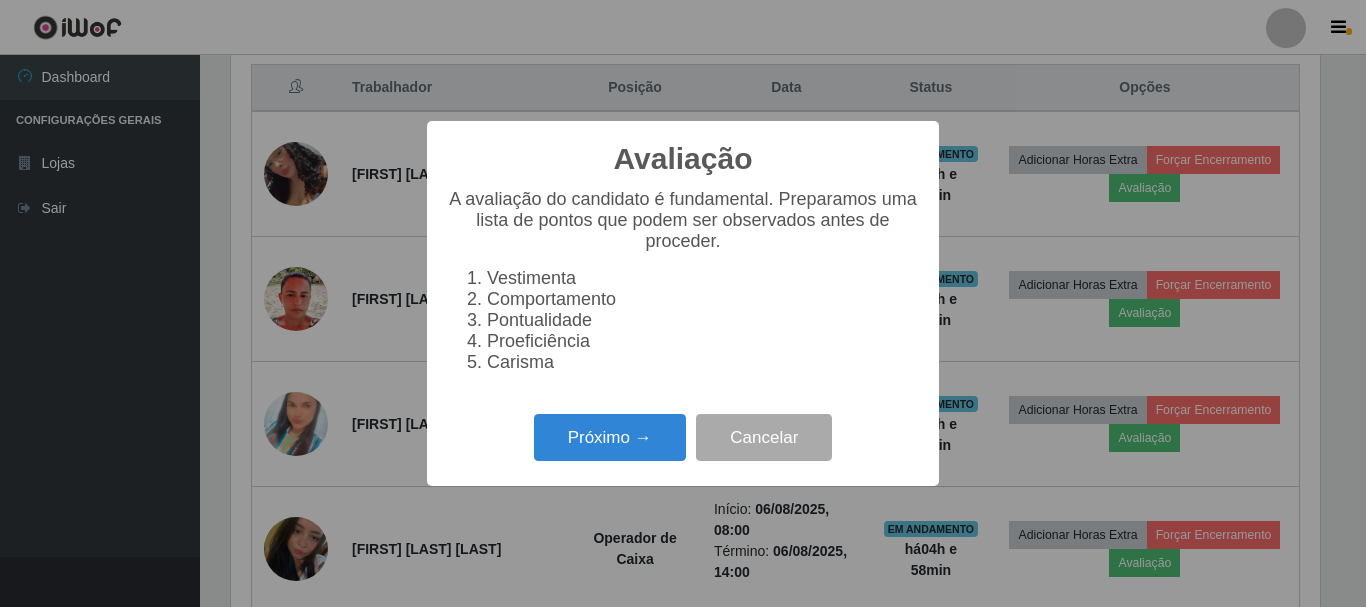 click on "Avaliação × A avaliação do candidato é fundamental.
Preparamos uma lista de pontos que podem ser
observados antes de proceder.
Vestimenta
Comportamento
Pontualidade
Proeficiência
Carisma
Próximo → Cancelar" at bounding box center (683, 303) 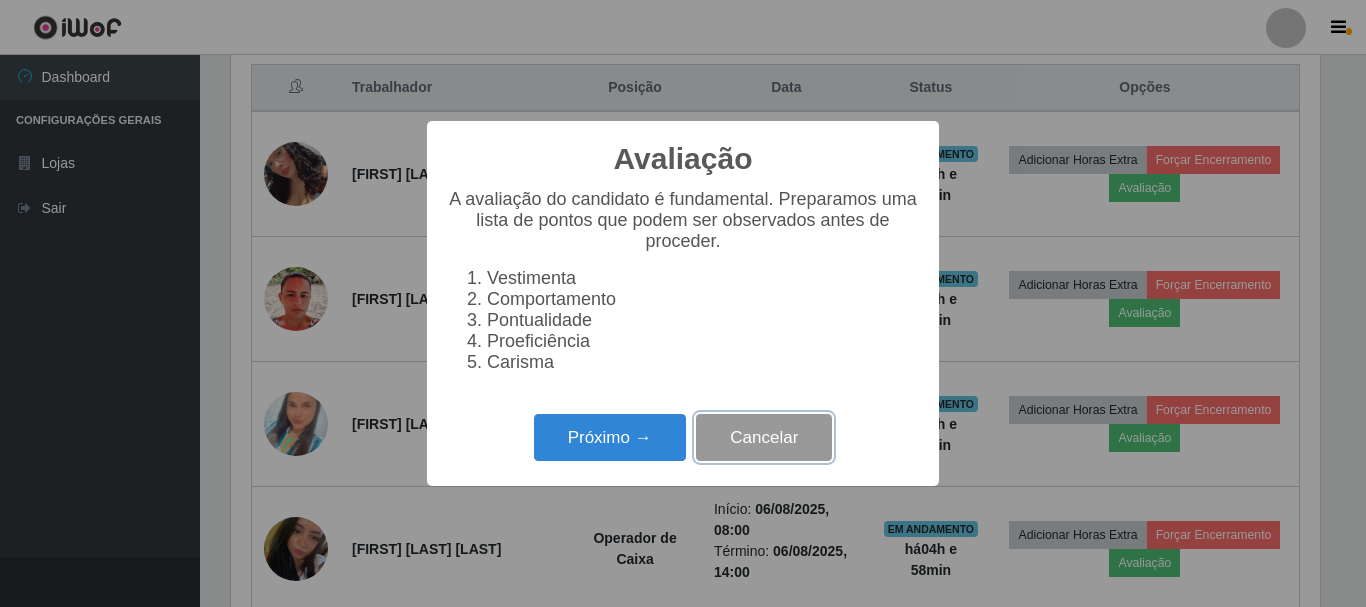 click on "Cancelar" at bounding box center [764, 437] 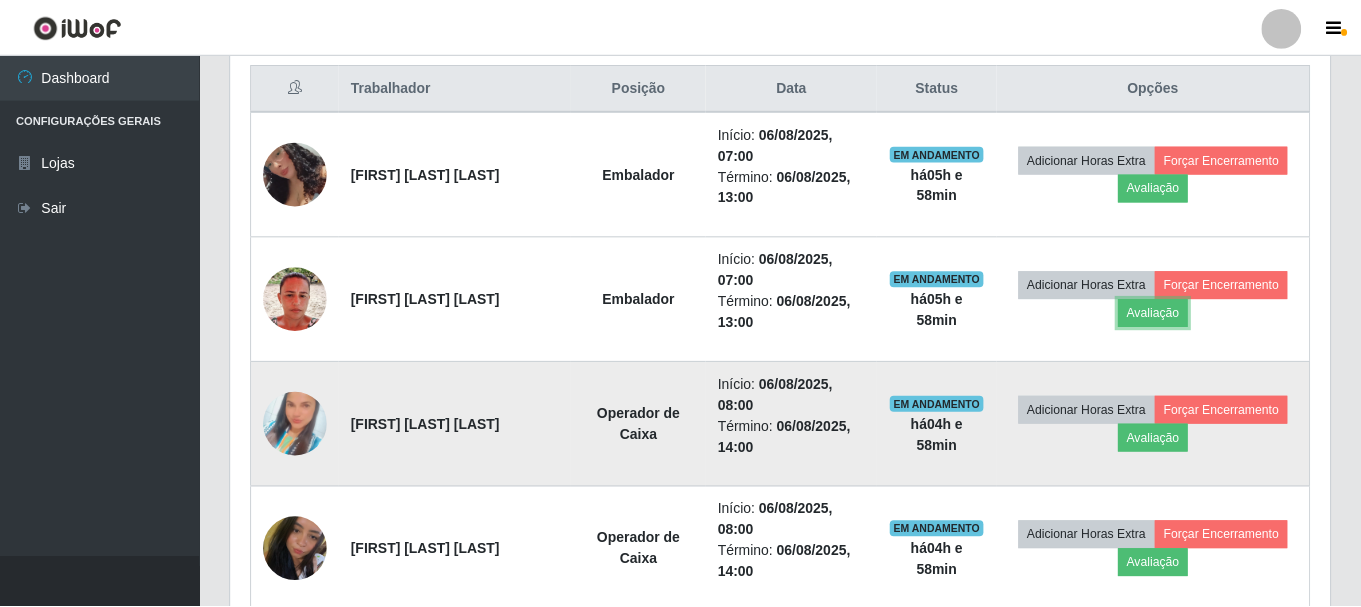 scroll, scrollTop: 999585, scrollLeft: 998901, axis: both 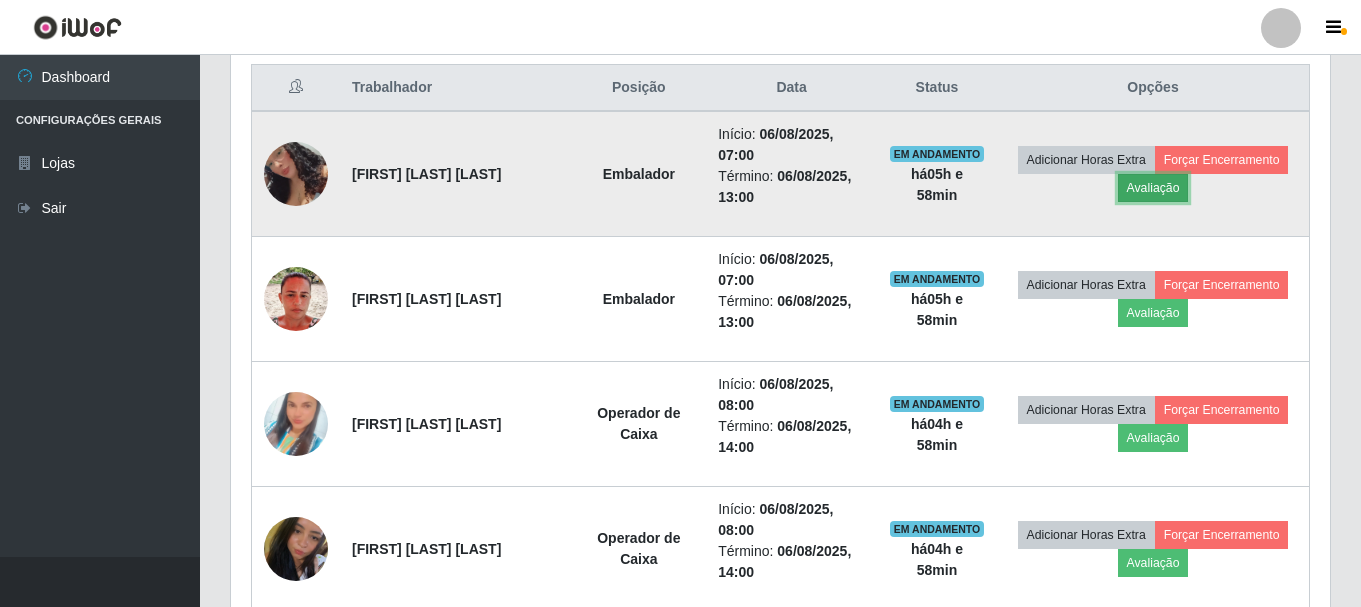 click on "Avaliação" at bounding box center [1153, 188] 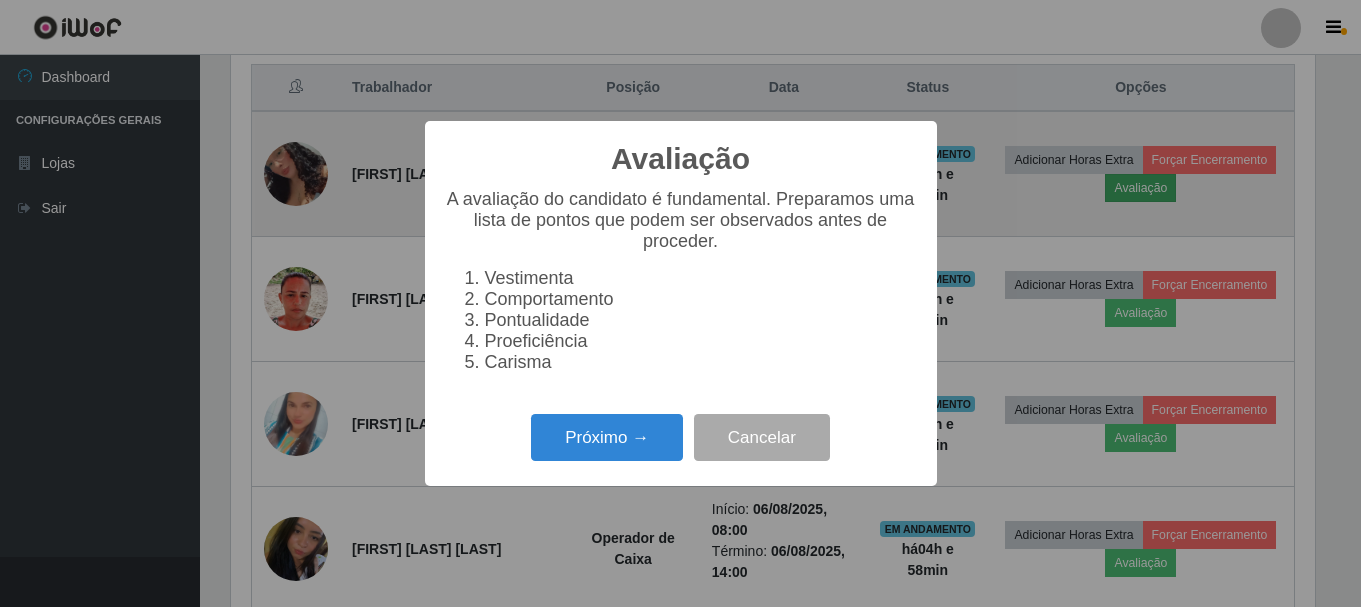 scroll, scrollTop: 999585, scrollLeft: 998911, axis: both 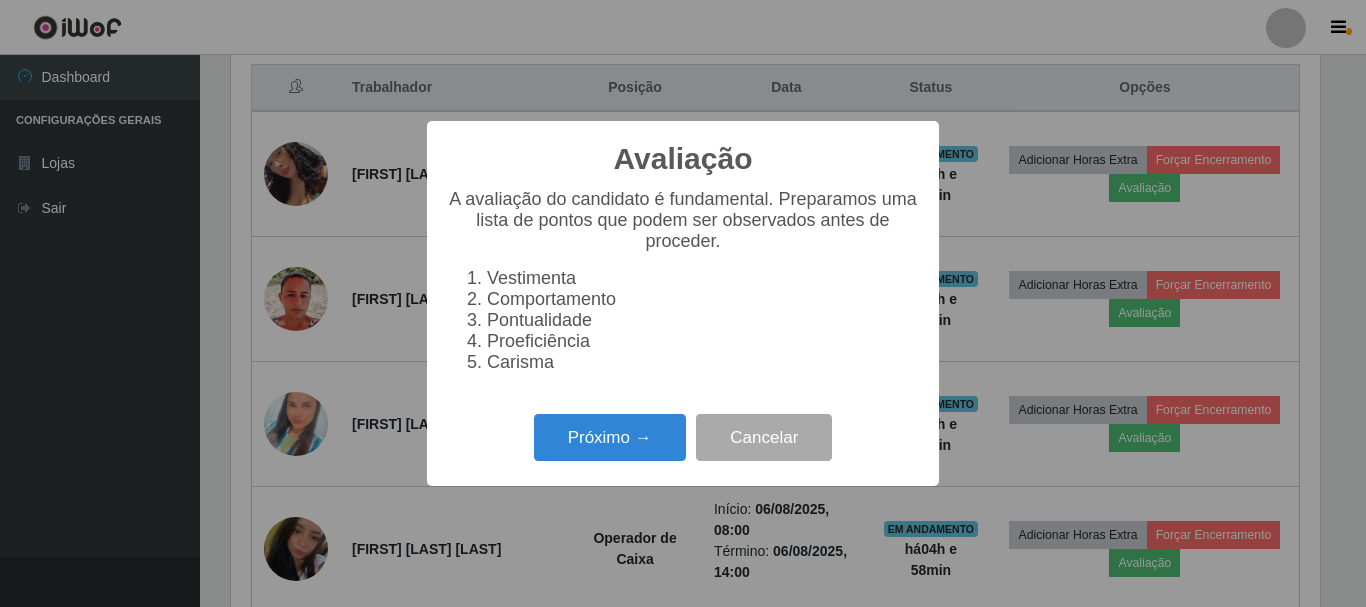 click on "Próximo → Cancelar" at bounding box center [683, 437] 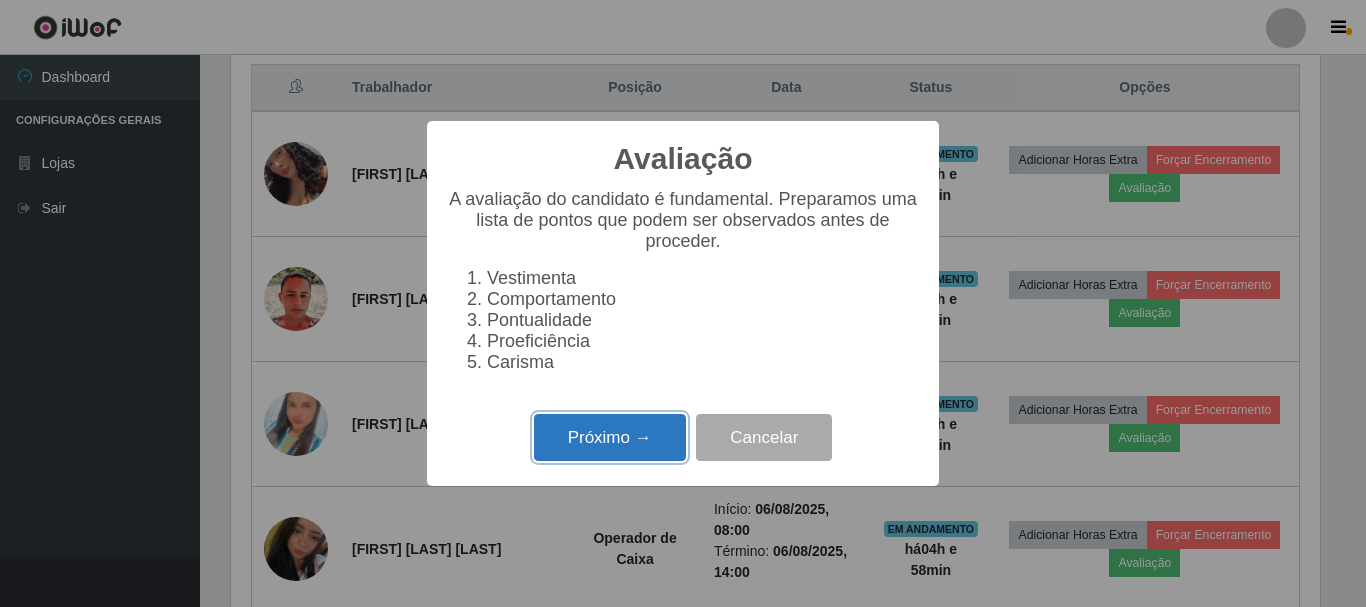 click on "Próximo →" at bounding box center [610, 437] 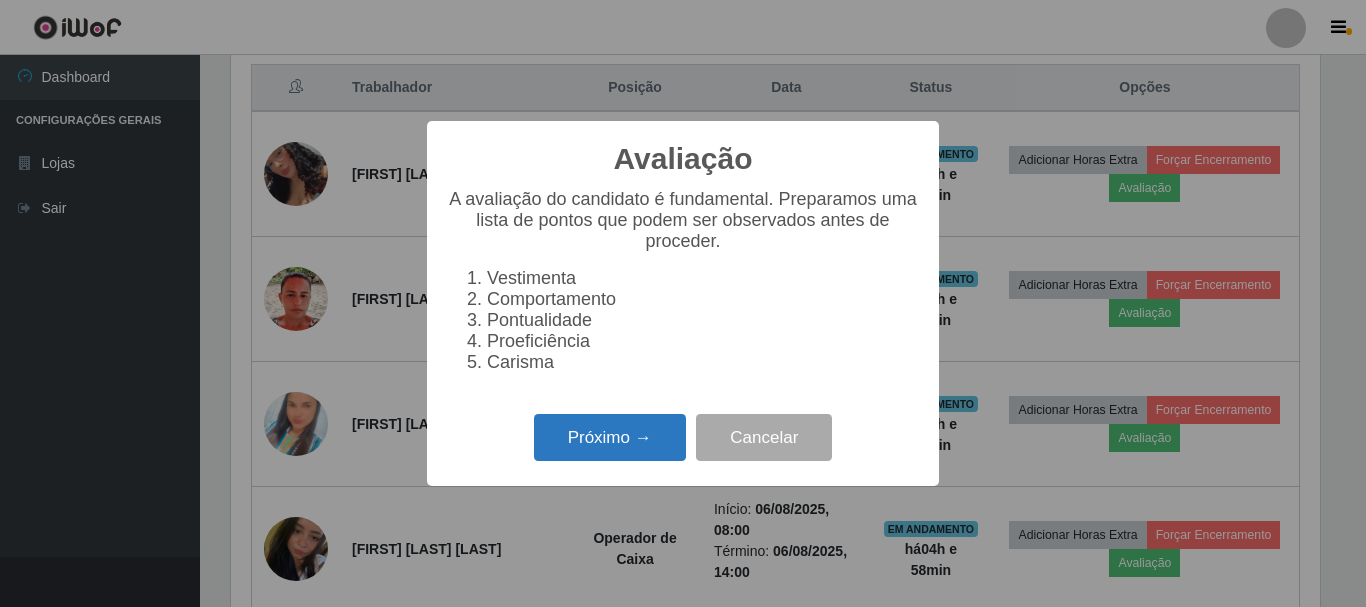 scroll, scrollTop: 999585, scrollLeft: 998911, axis: both 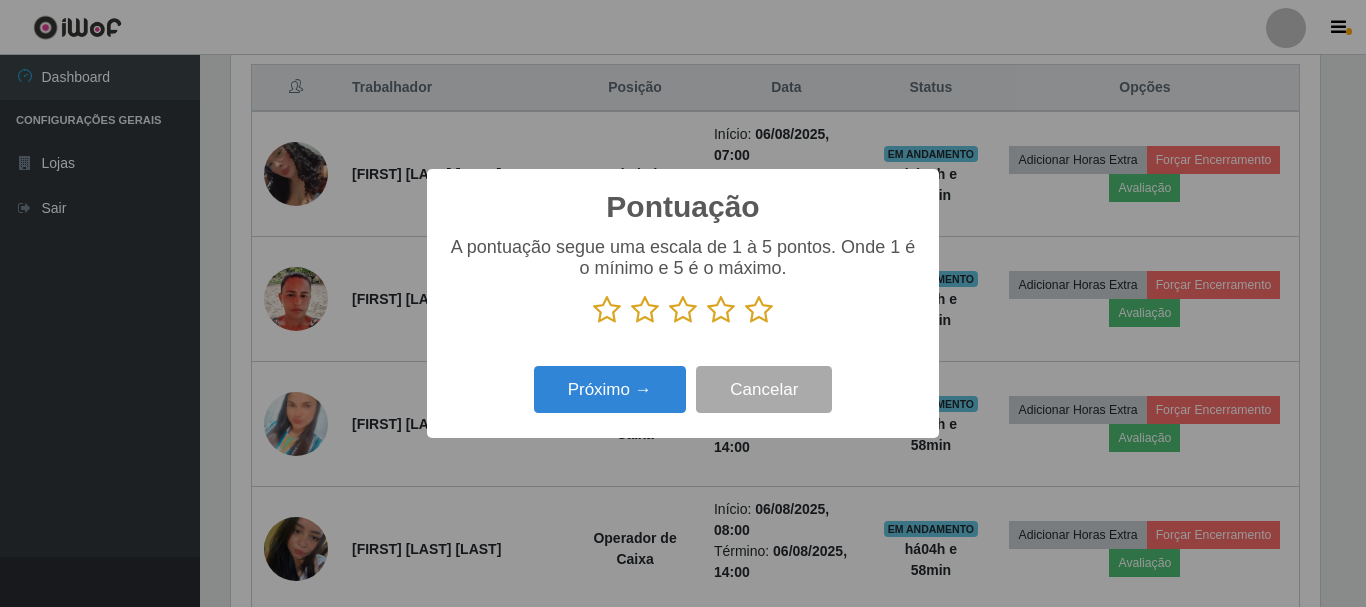 click at bounding box center (759, 310) 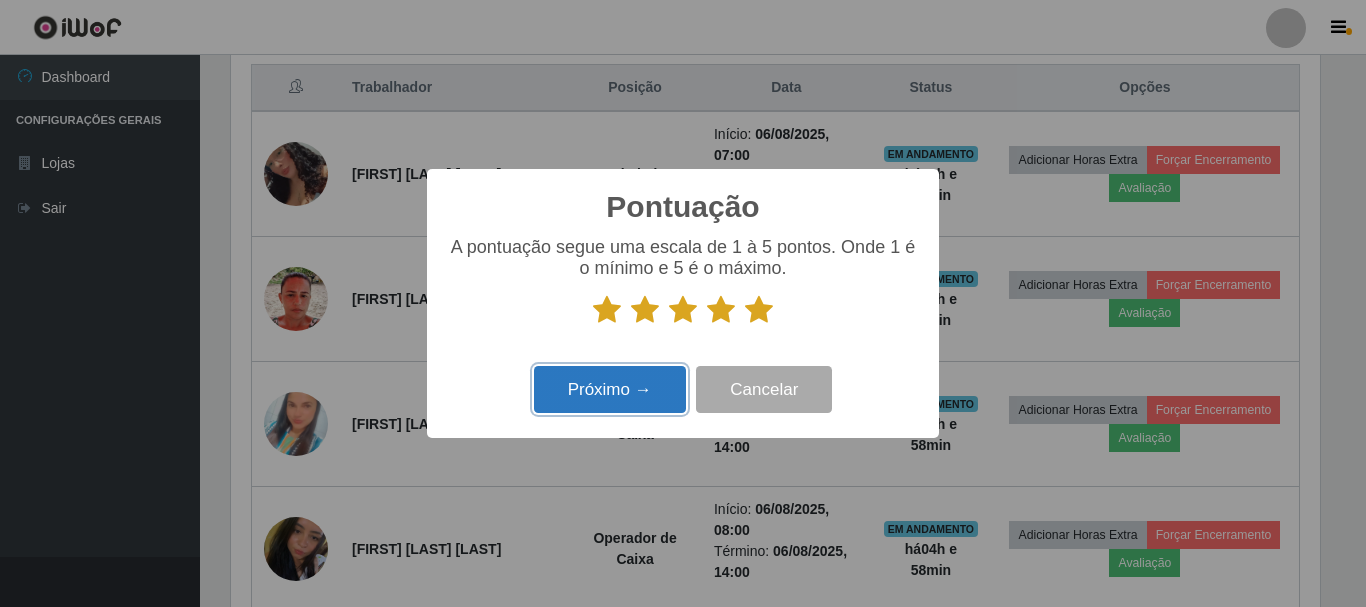 click on "Próximo →" at bounding box center (610, 389) 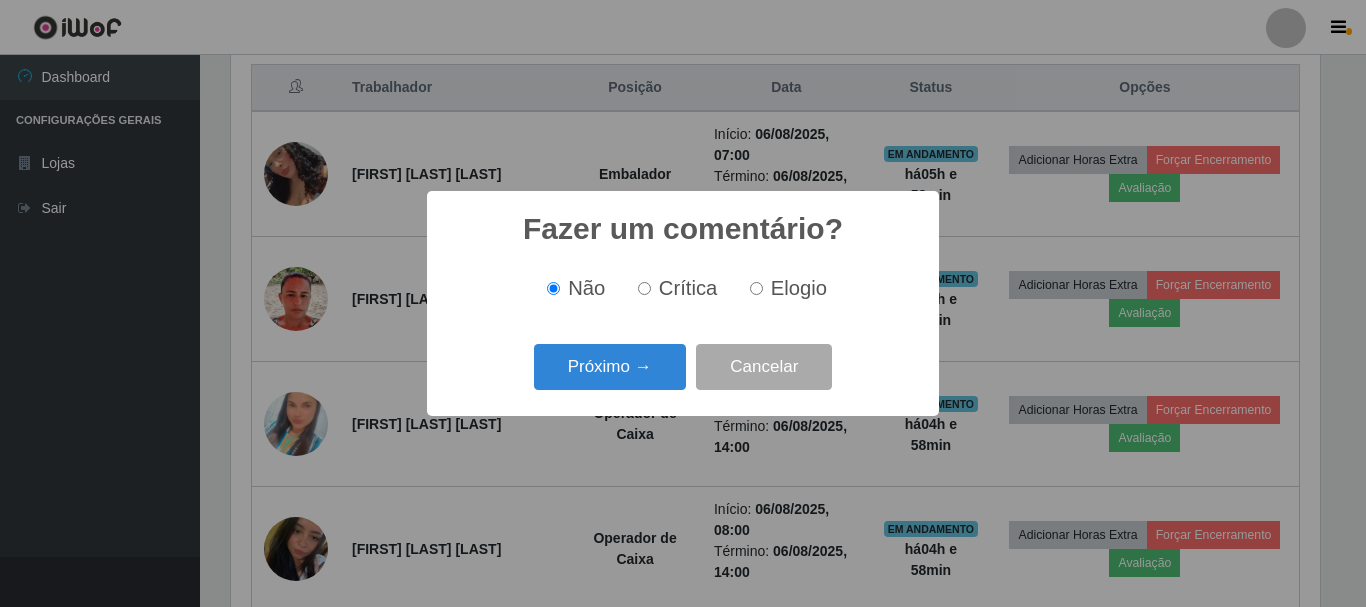 scroll, scrollTop: 999585, scrollLeft: 998911, axis: both 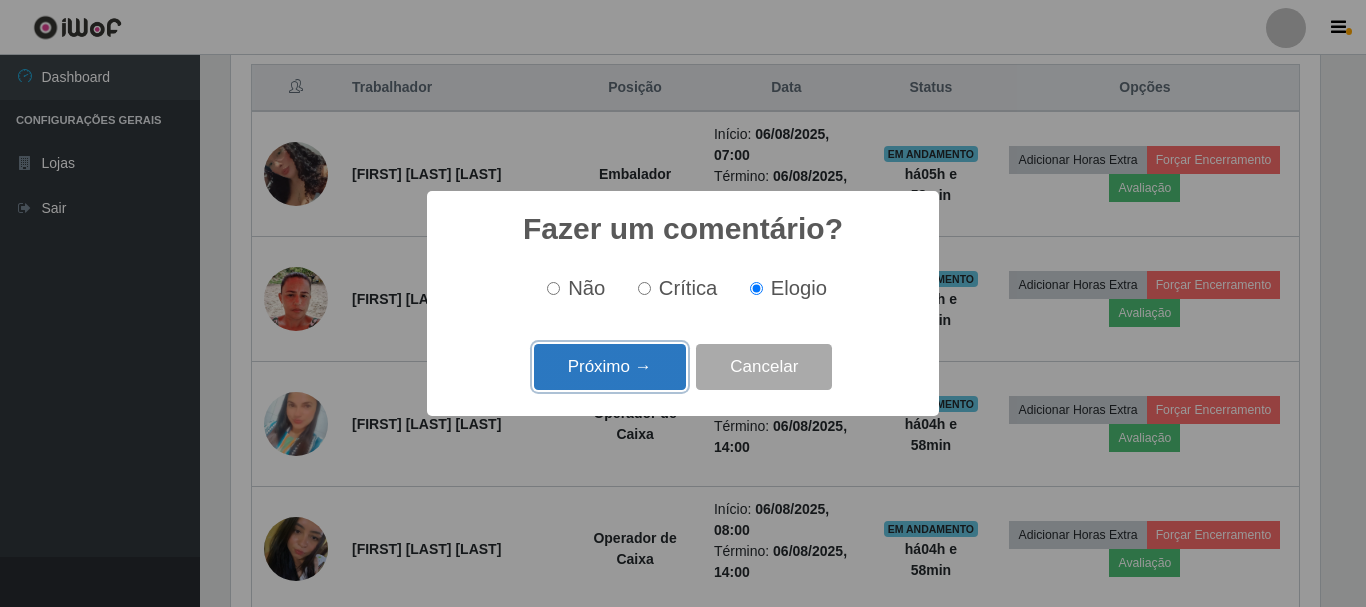 click on "Próximo →" at bounding box center [610, 367] 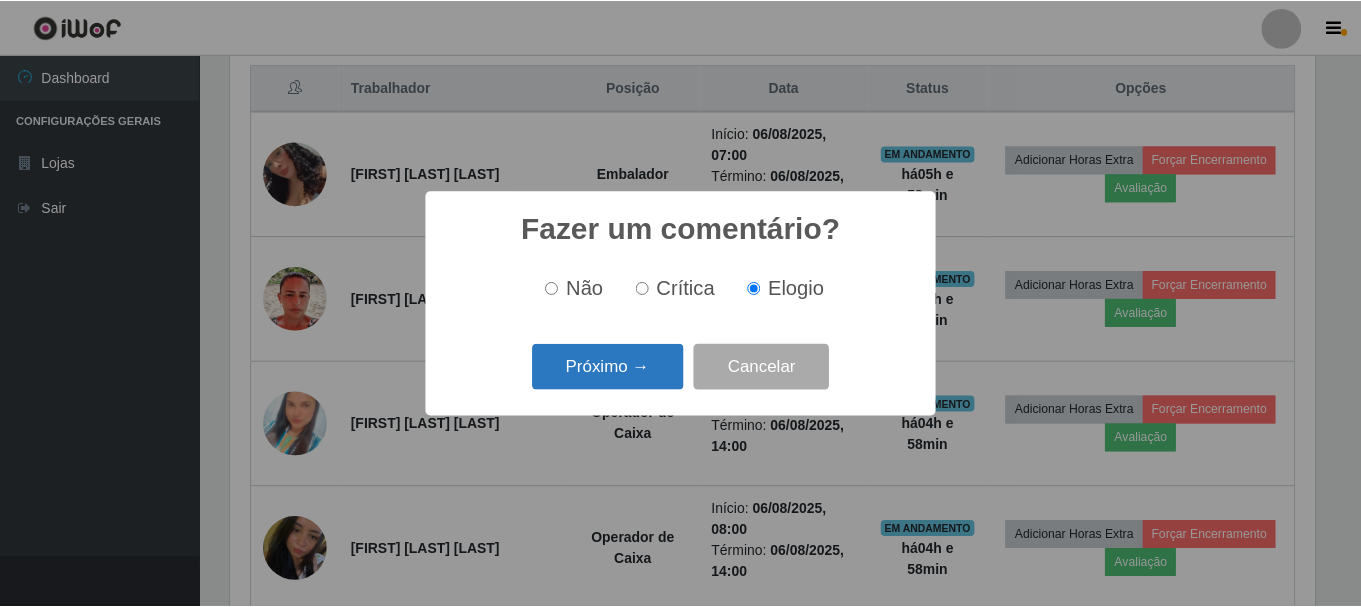 scroll, scrollTop: 999585, scrollLeft: 998911, axis: both 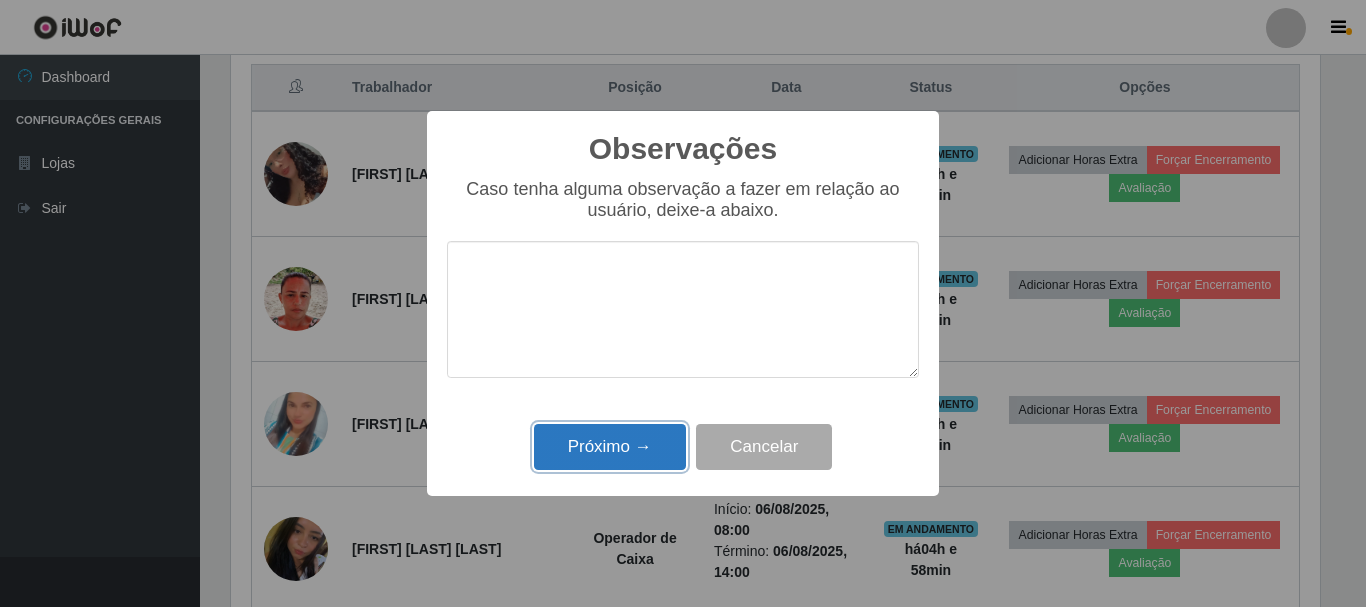 click on "Próximo →" at bounding box center [610, 447] 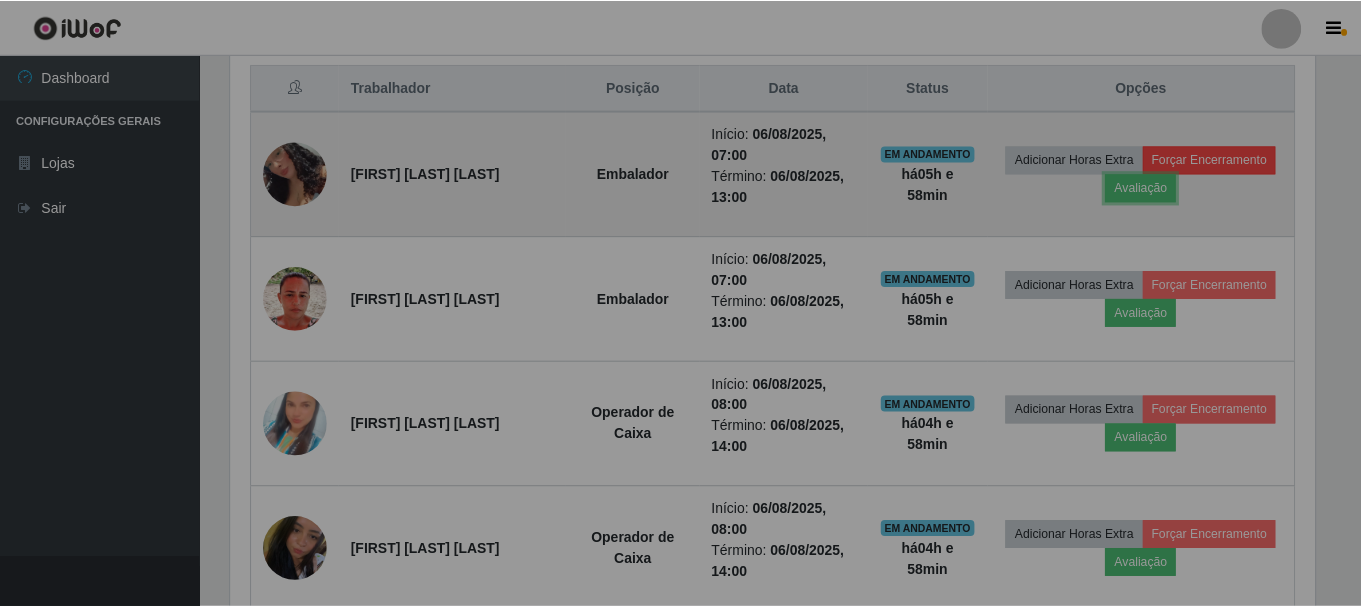 scroll, scrollTop: 999585, scrollLeft: 998901, axis: both 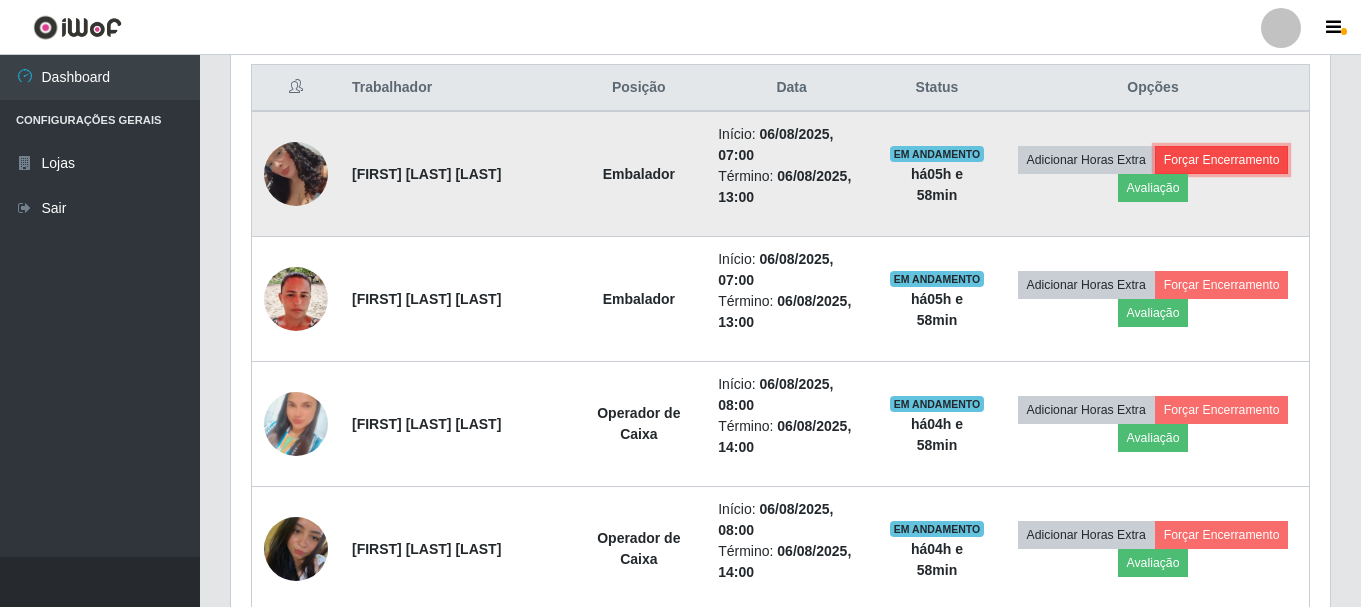 click on "Forçar Encerramento" at bounding box center [1222, 160] 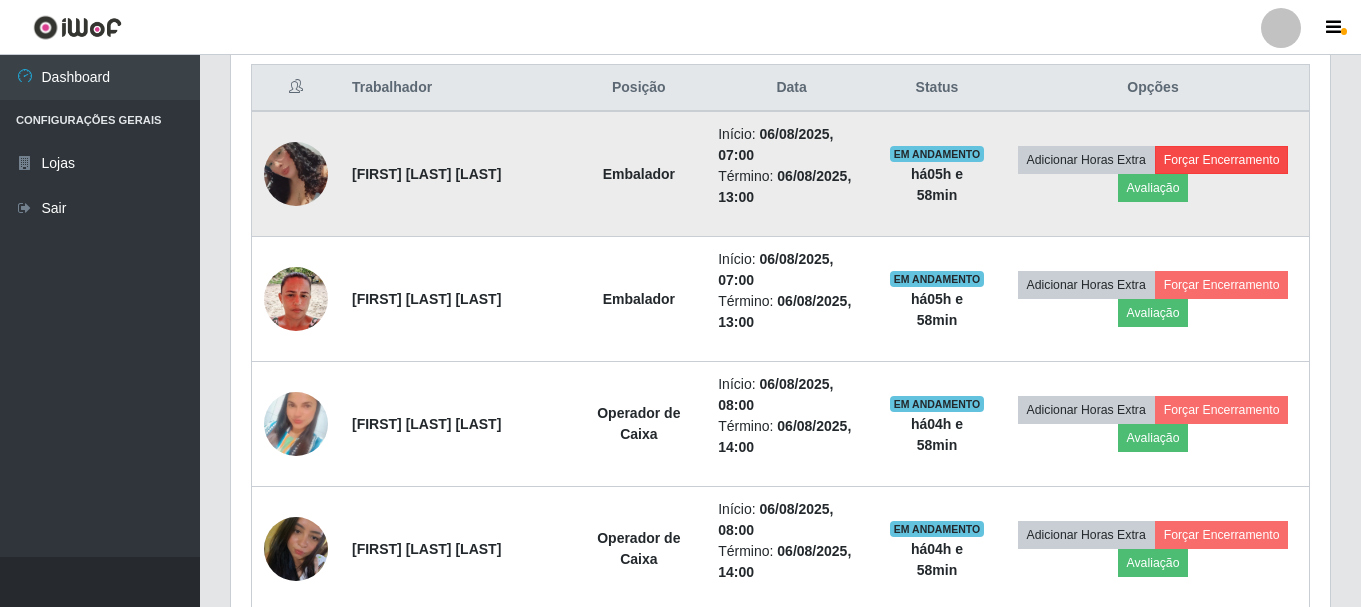 scroll, scrollTop: 999585, scrollLeft: 998911, axis: both 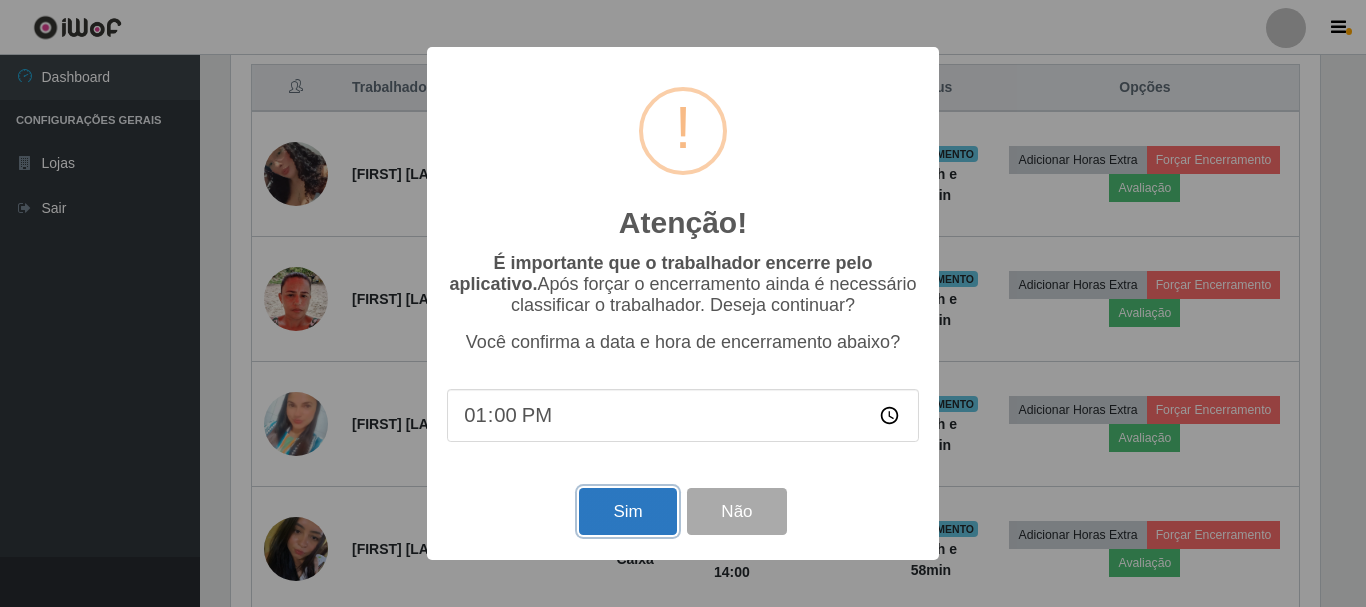 click on "Sim" at bounding box center (627, 511) 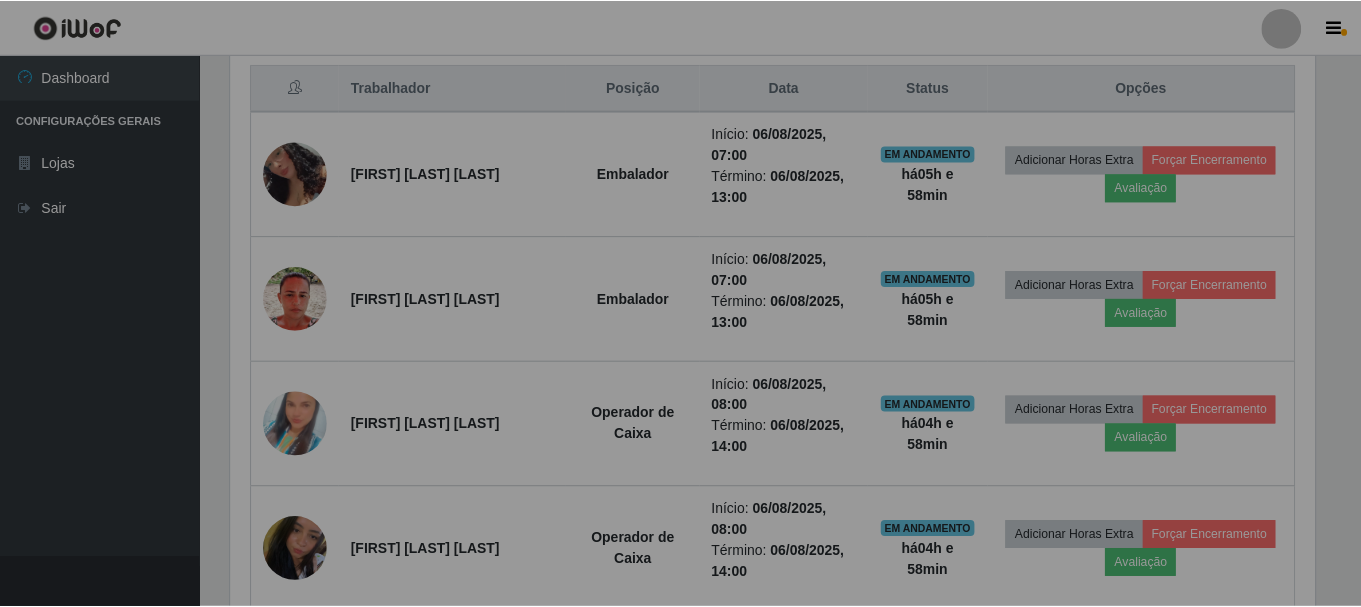 scroll, scrollTop: 999585, scrollLeft: 998901, axis: both 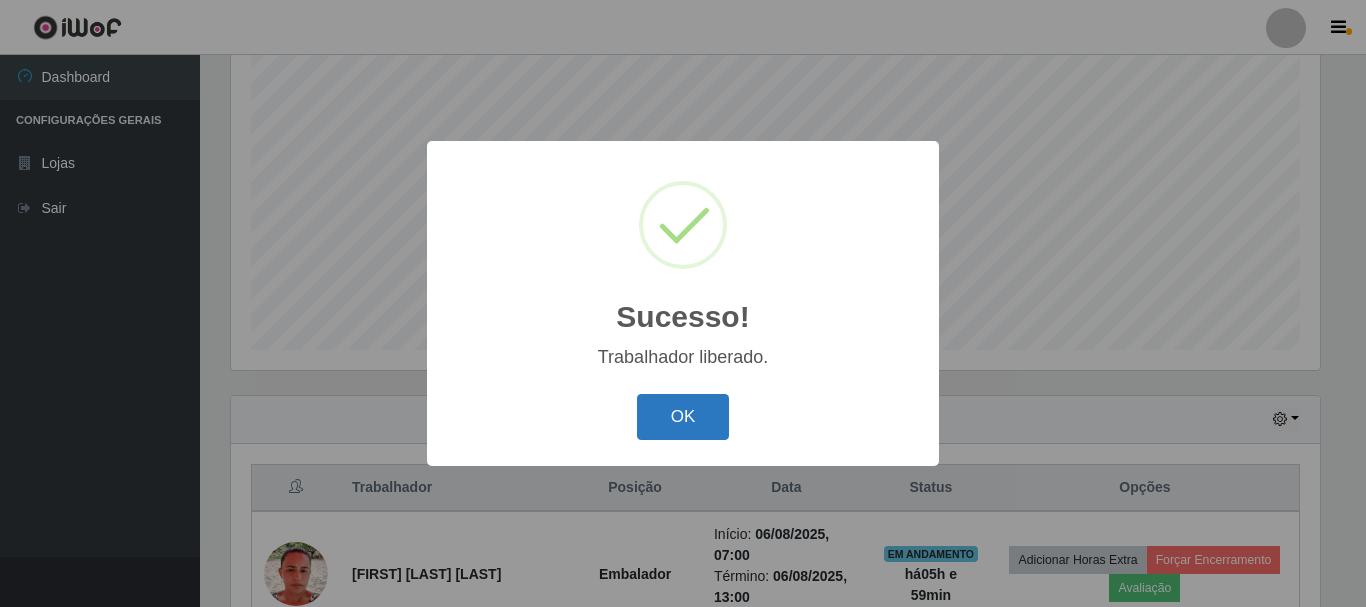 click on "OK" at bounding box center [683, 417] 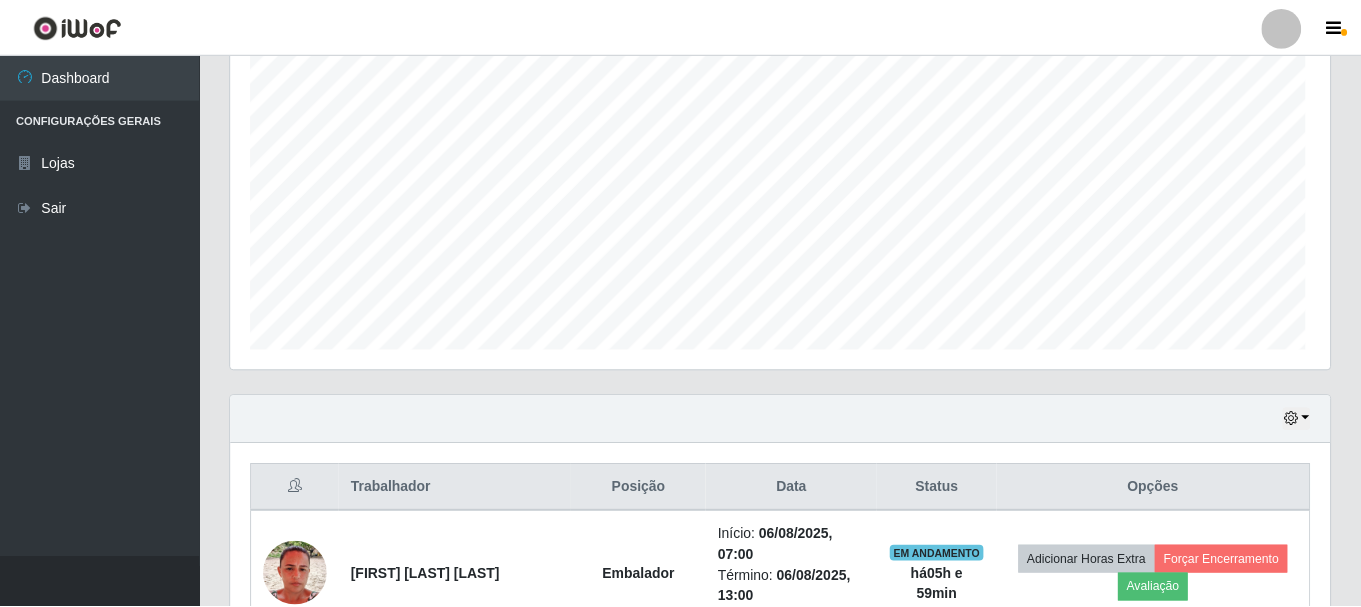 scroll, scrollTop: 999585, scrollLeft: 998901, axis: both 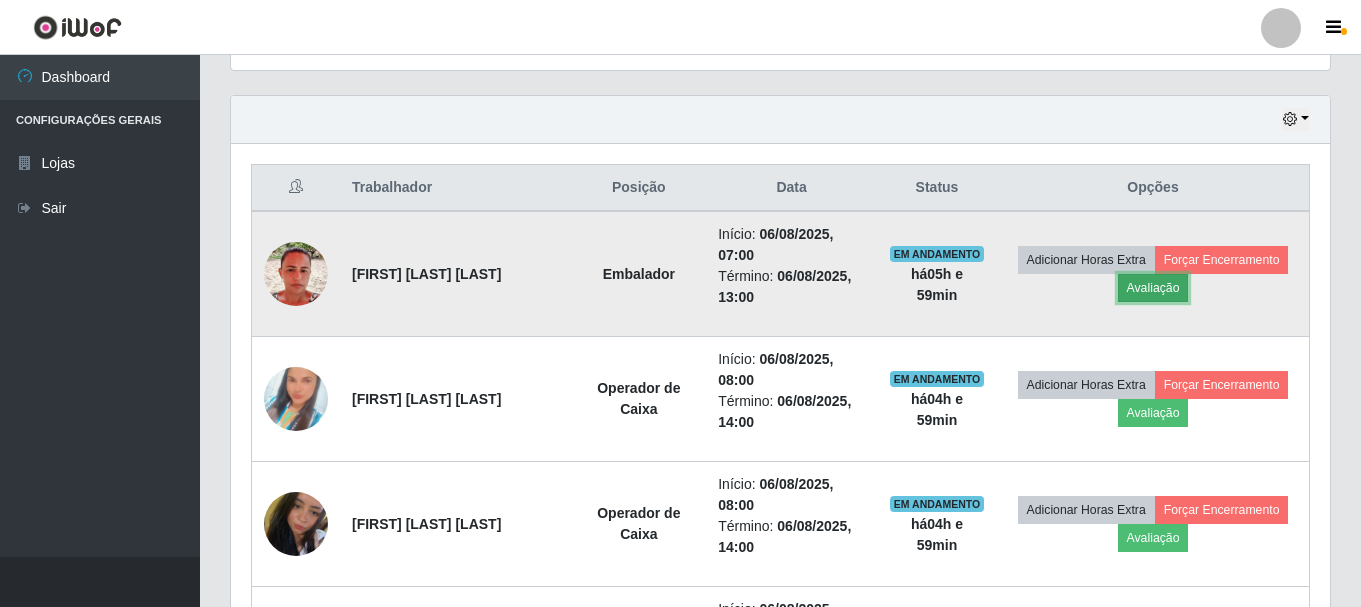 click on "Avaliação" at bounding box center [1153, 288] 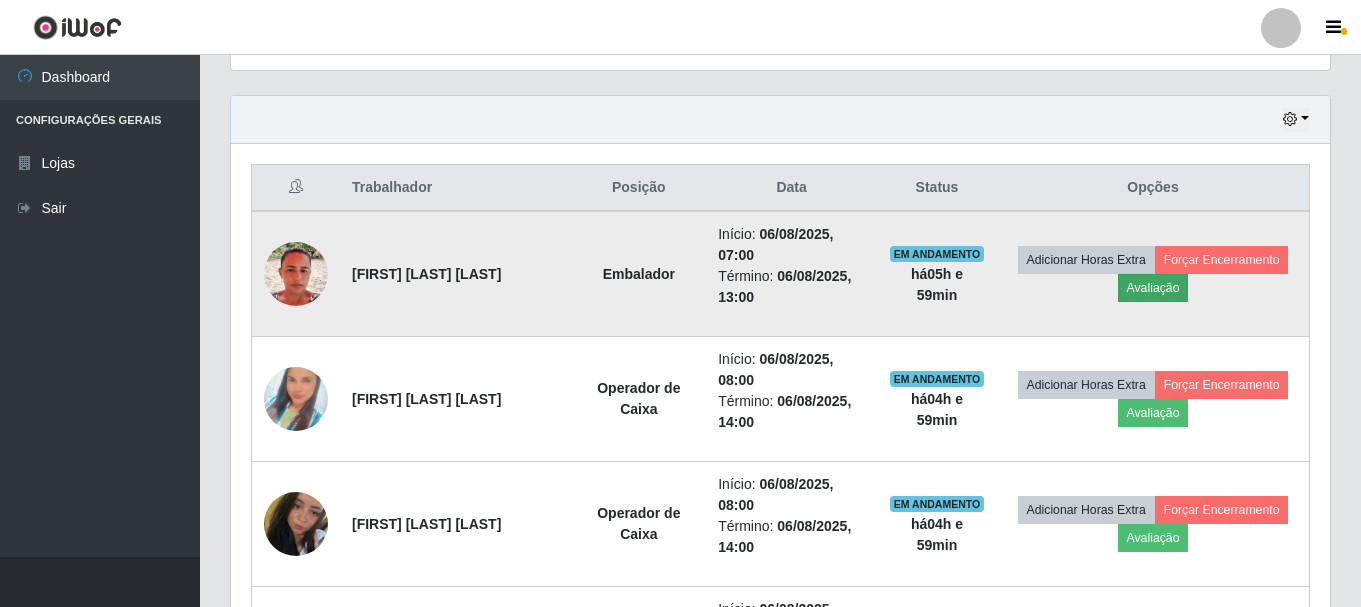 scroll, scrollTop: 999585, scrollLeft: 998911, axis: both 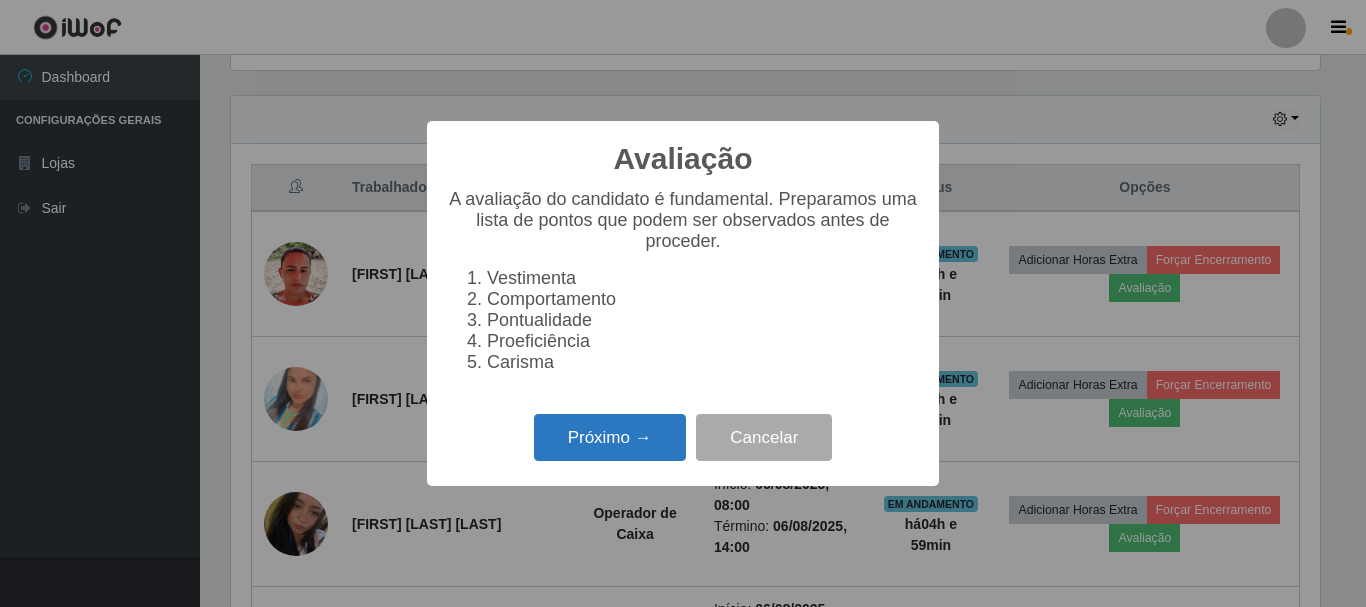 click on "Próximo →" at bounding box center (610, 437) 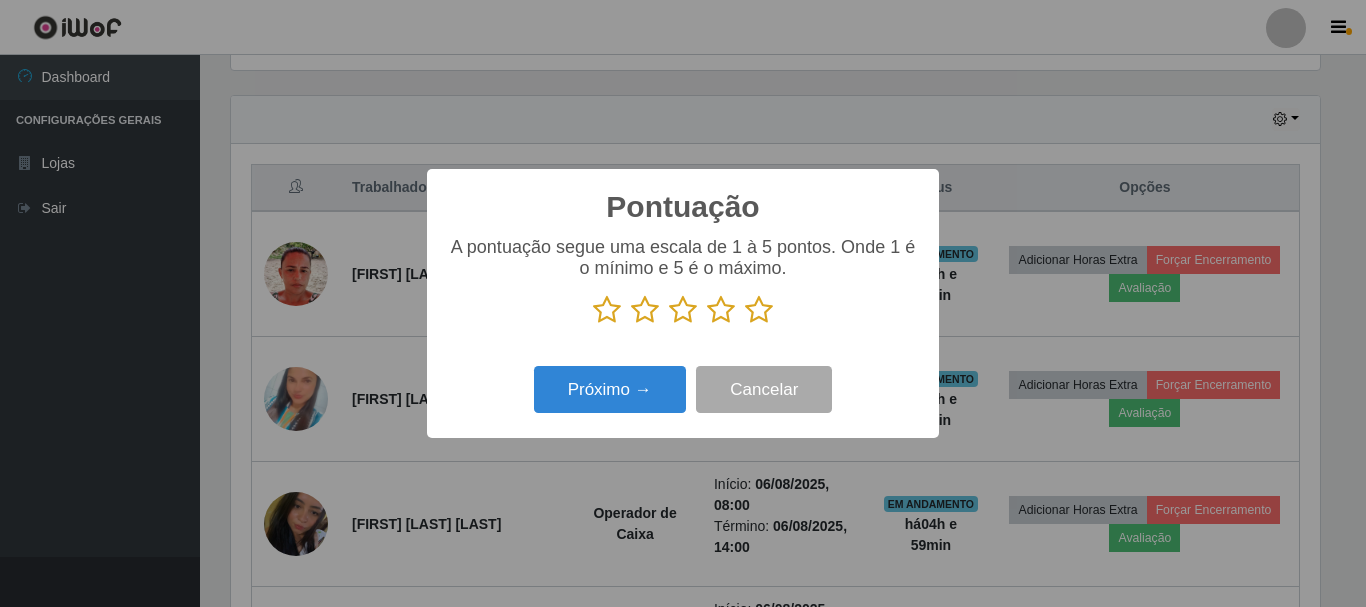 click at bounding box center (759, 310) 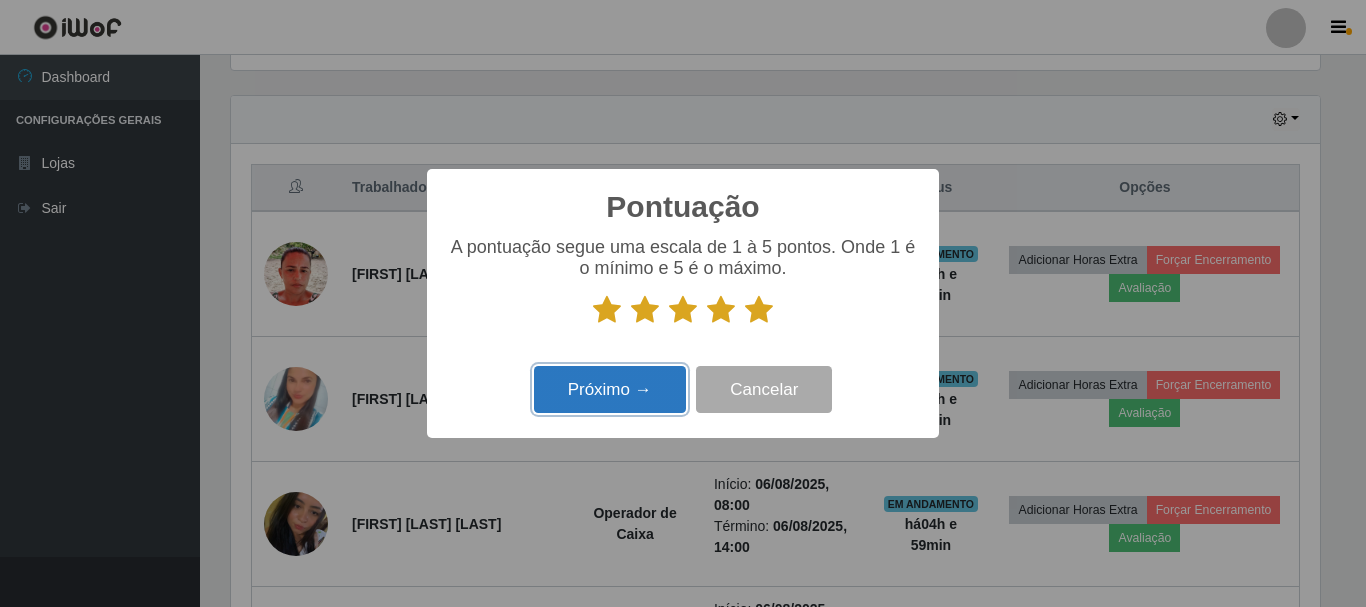 click on "Próximo →" at bounding box center [610, 389] 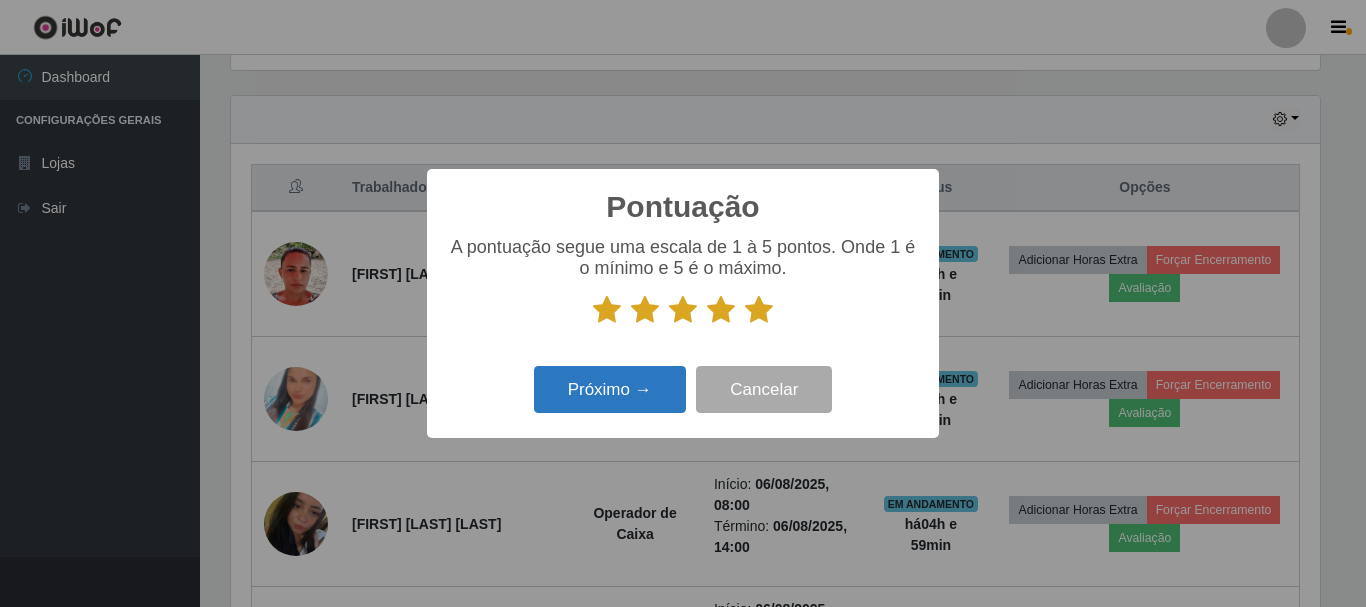 scroll, scrollTop: 999585, scrollLeft: 998911, axis: both 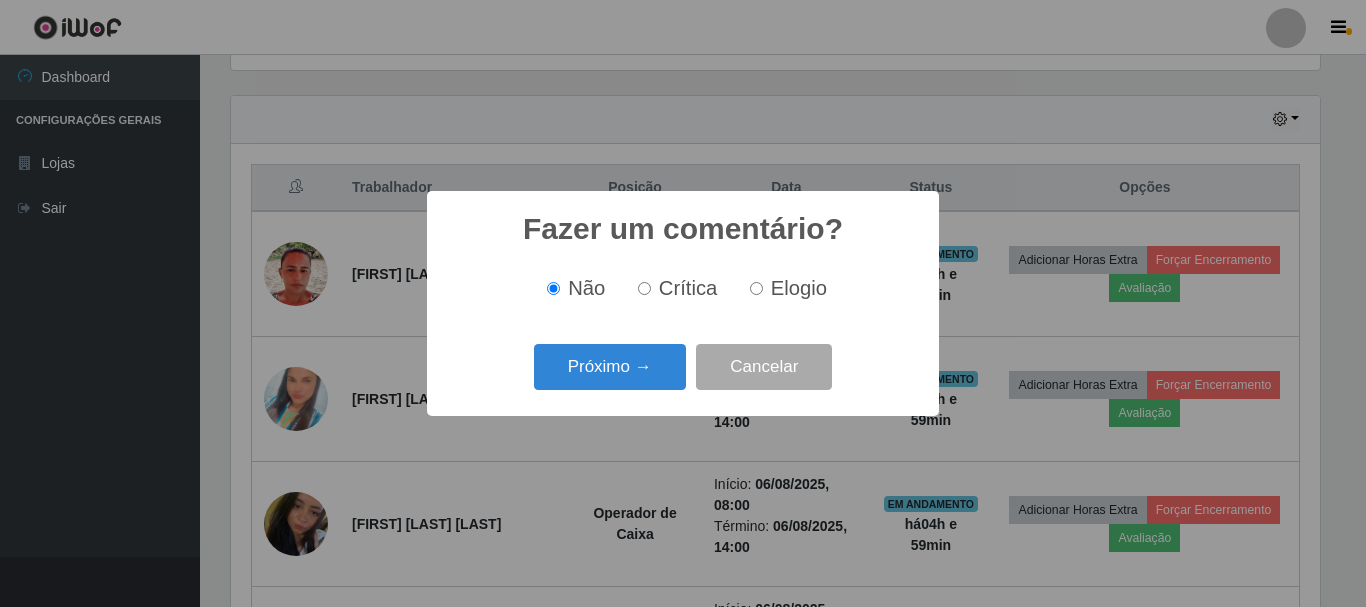 click on "Elogio" at bounding box center [756, 288] 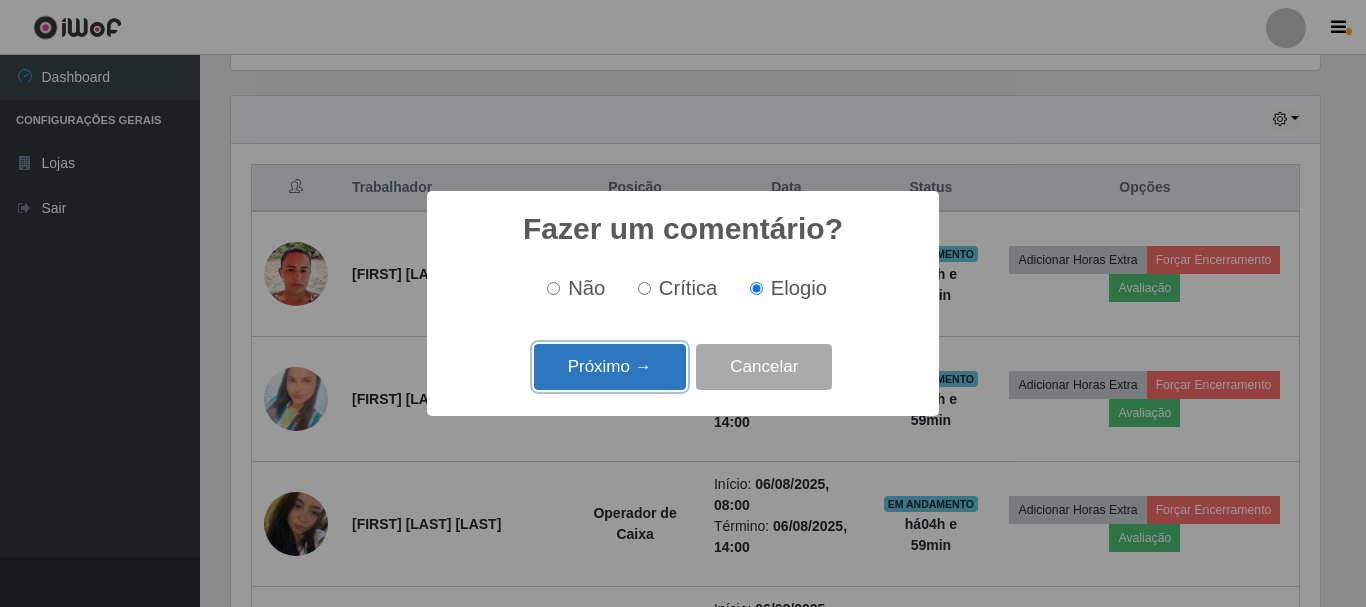click on "Próximo →" at bounding box center [610, 367] 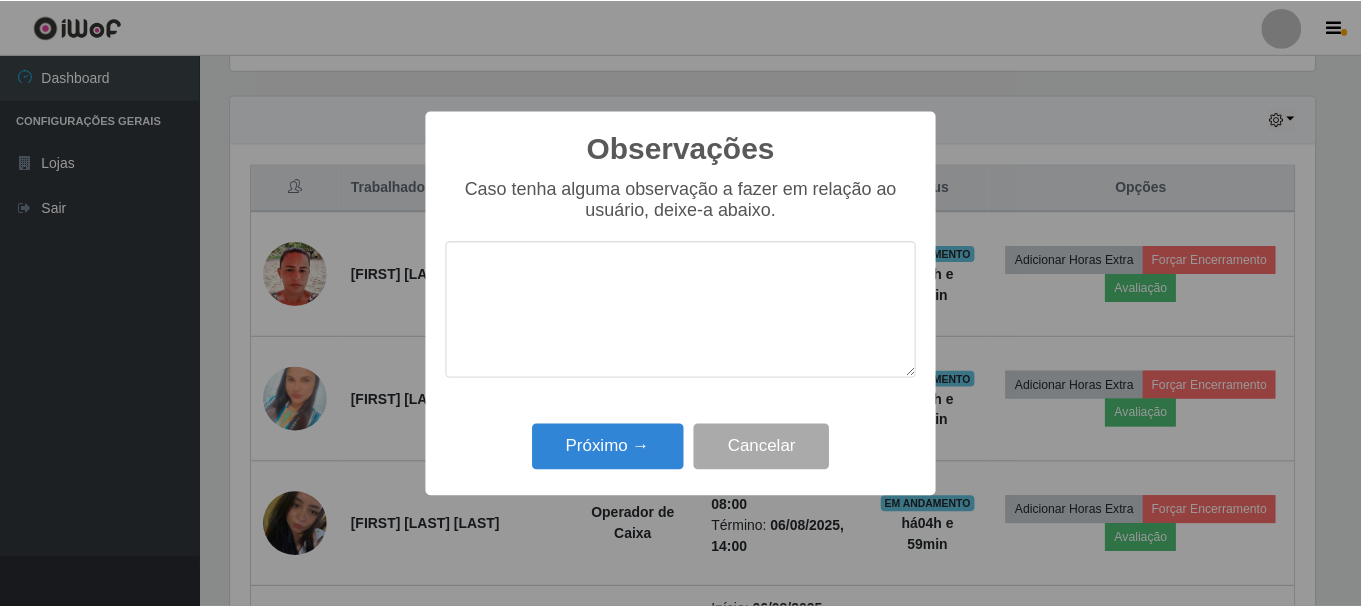scroll 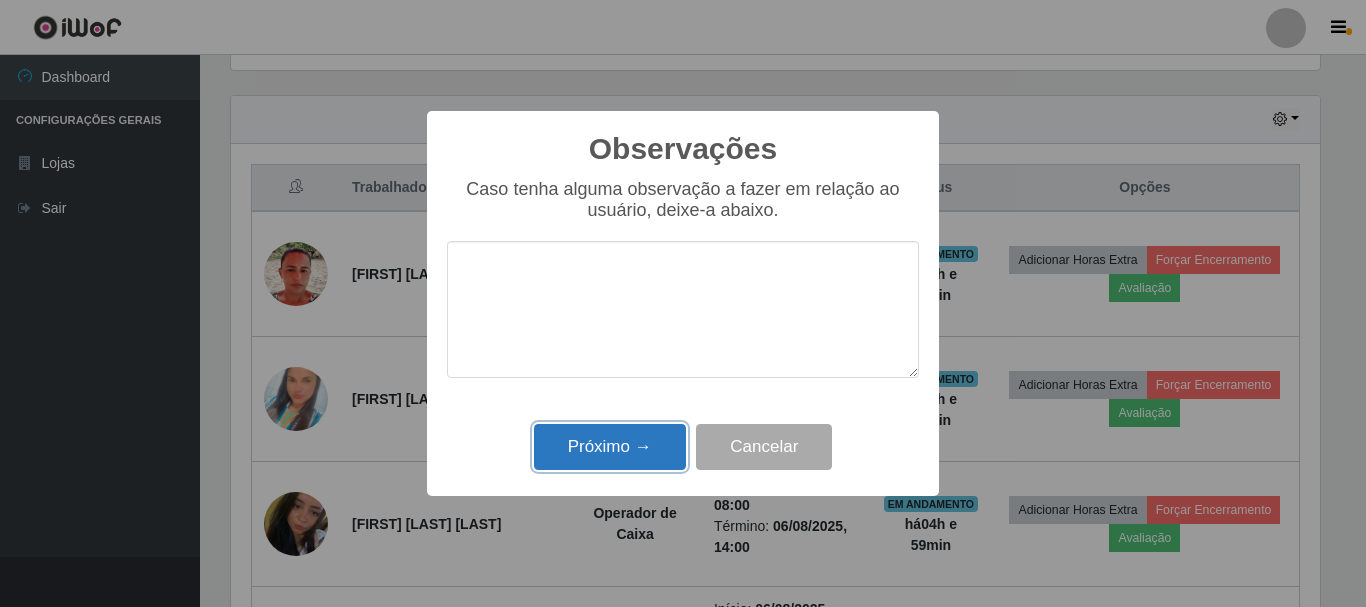 click on "Próximo →" at bounding box center [610, 447] 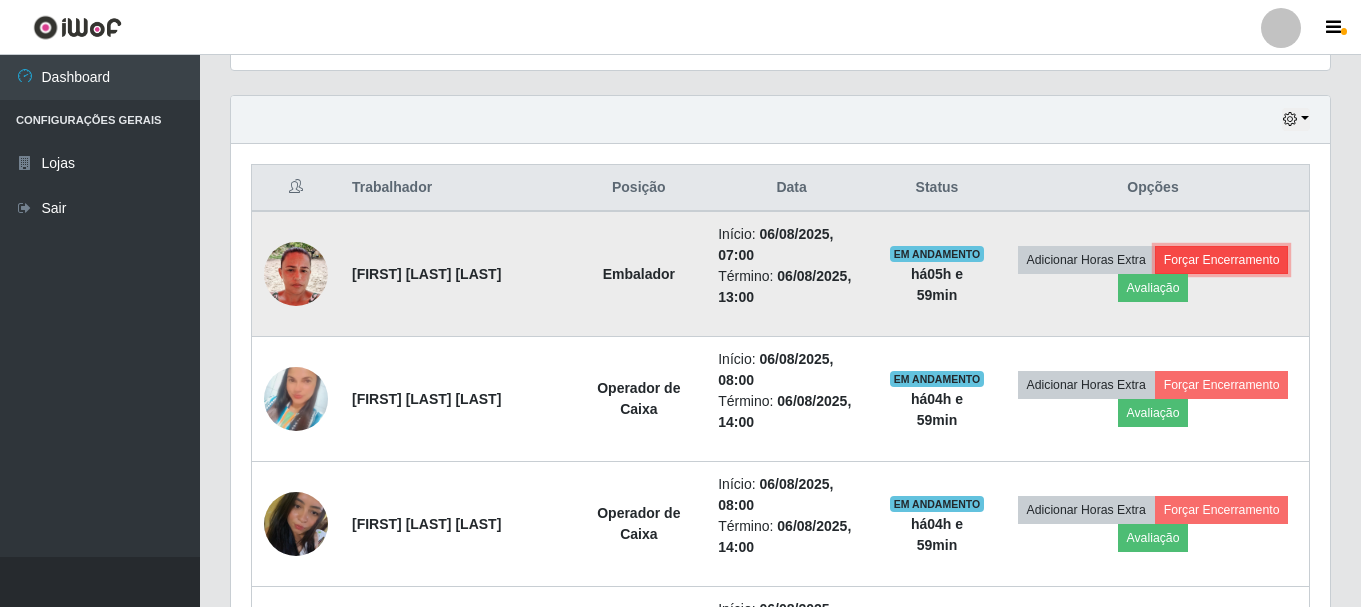 click on "Forçar Encerramento" at bounding box center (1222, 260) 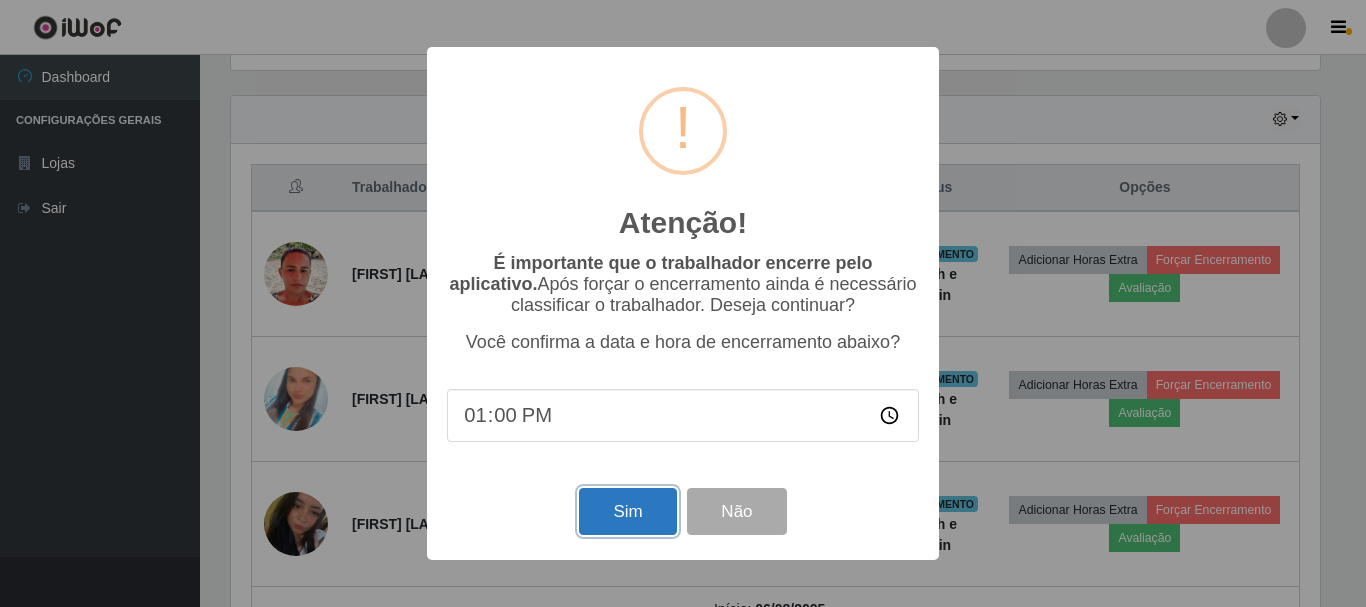 click on "Sim" at bounding box center [627, 511] 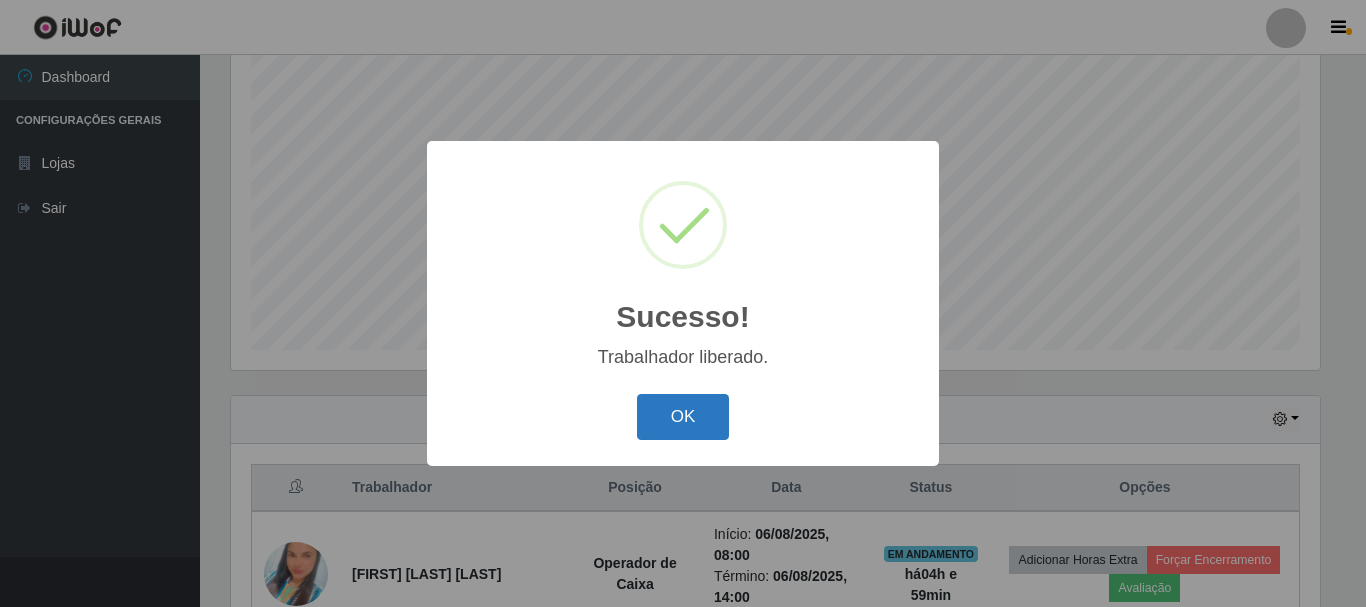 click on "OK" at bounding box center [683, 417] 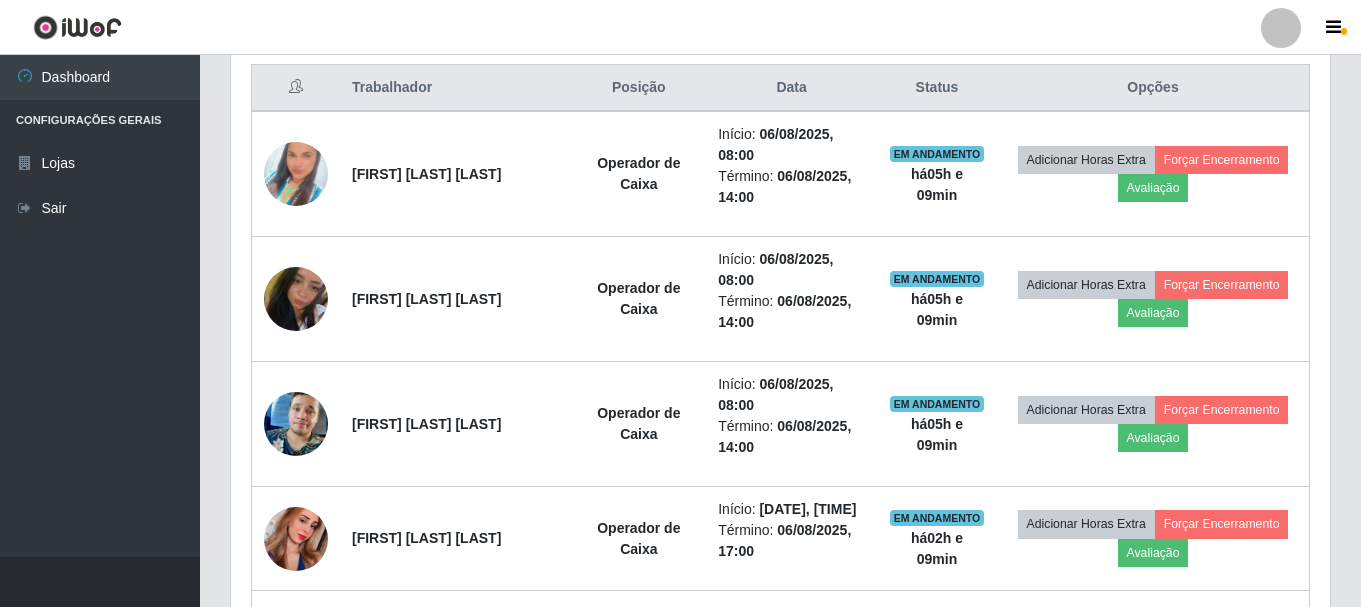 scroll, scrollTop: 465, scrollLeft: 0, axis: vertical 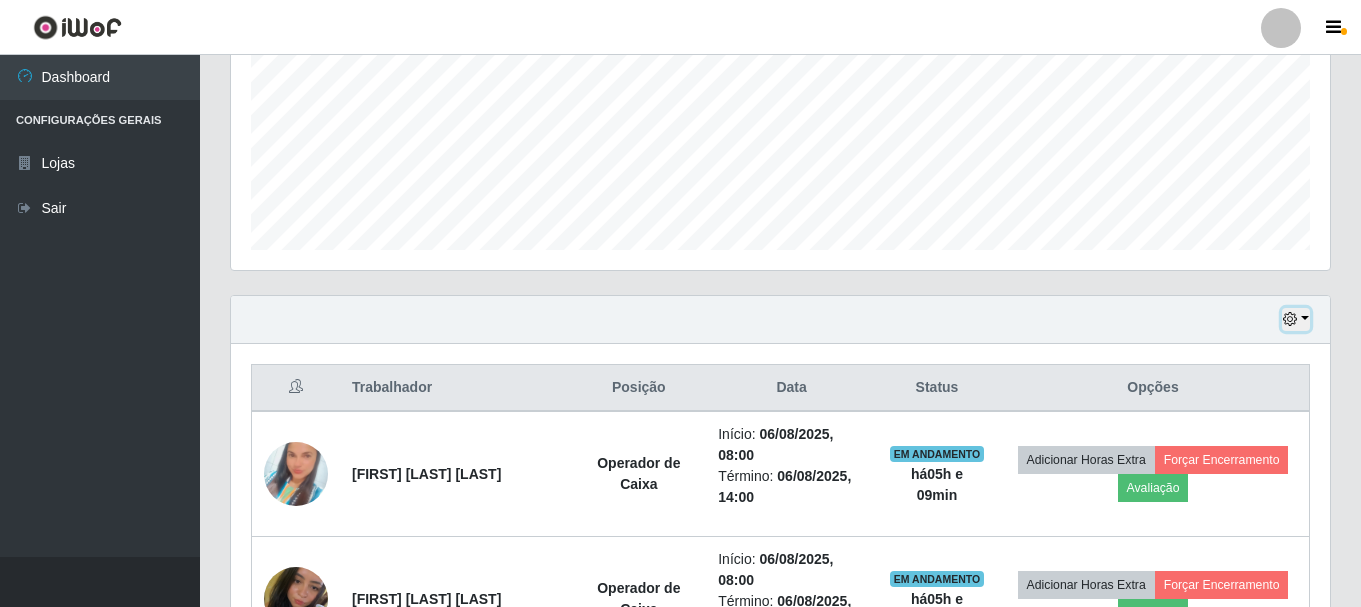 click at bounding box center (1296, 319) 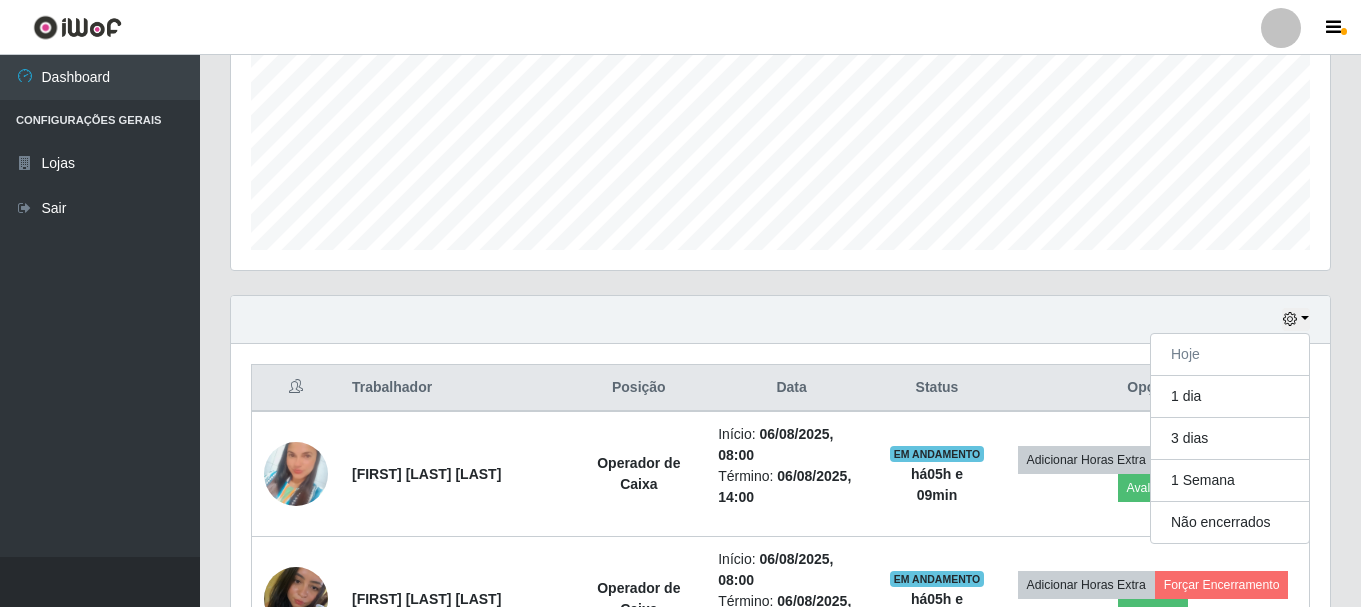 click on "Carregando...  Buscar Recarregando em  22   segundos... Loja [Selecione...] SuperFácil Atacado - Rodoviária Função [Selecione...] Embalador Embalador + Embalador ++ Operador de Caixa Operador de Caixa + Operador de Caixa ++ Repositor  Repositor + Repositor ++ Repositor de Hortifruti Repositor de Hortifruti + Repositor de Hortifruti ++ Agendamentos Day Month   Hoje 1 dia 3 dias 1 Semana Não encerrados Trabalhador Posição Data Status Opções Janaina Carla Silva de Souza Operador de Caixa   Início:   06/08/2025, 08:00 Término:   06/08/2025, 14:00 EM ANDAMENTO há  05 h e   09  min   Adicionar Horas Extra Forçar Encerramento Avaliação Maria lucia Borges de Oliveira  Operador de Caixa   Início:   06/08/2025, 08:00 Término:   06/08/2025, 14:00 EM ANDAMENTO há  05 h e   09  min   Adicionar Horas Extra Forçar Encerramento Avaliação Ackson Macleod de Araujo  Operador de Caixa   Início:   06/08/2025, 08:00 Término:   06/08/2025, 14:00 EM ANDAMENTO há  05 h e   09  min   Adicionar Horas Extra" at bounding box center [780, 1090] 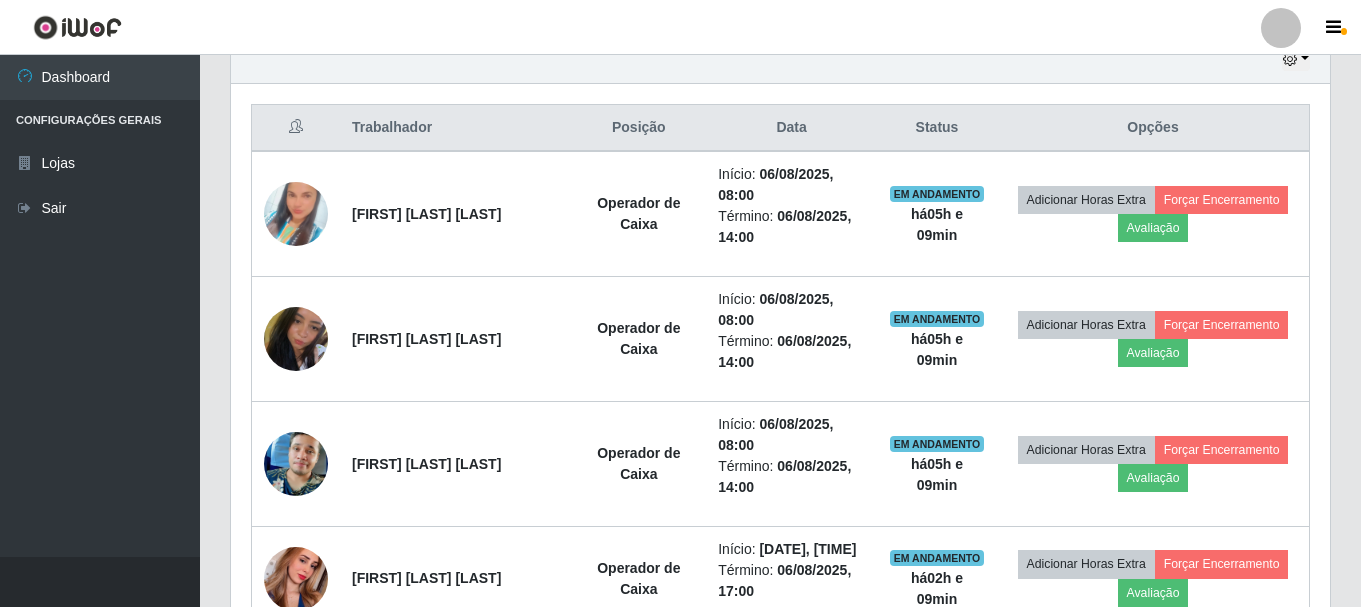 scroll, scrollTop: 490, scrollLeft: 0, axis: vertical 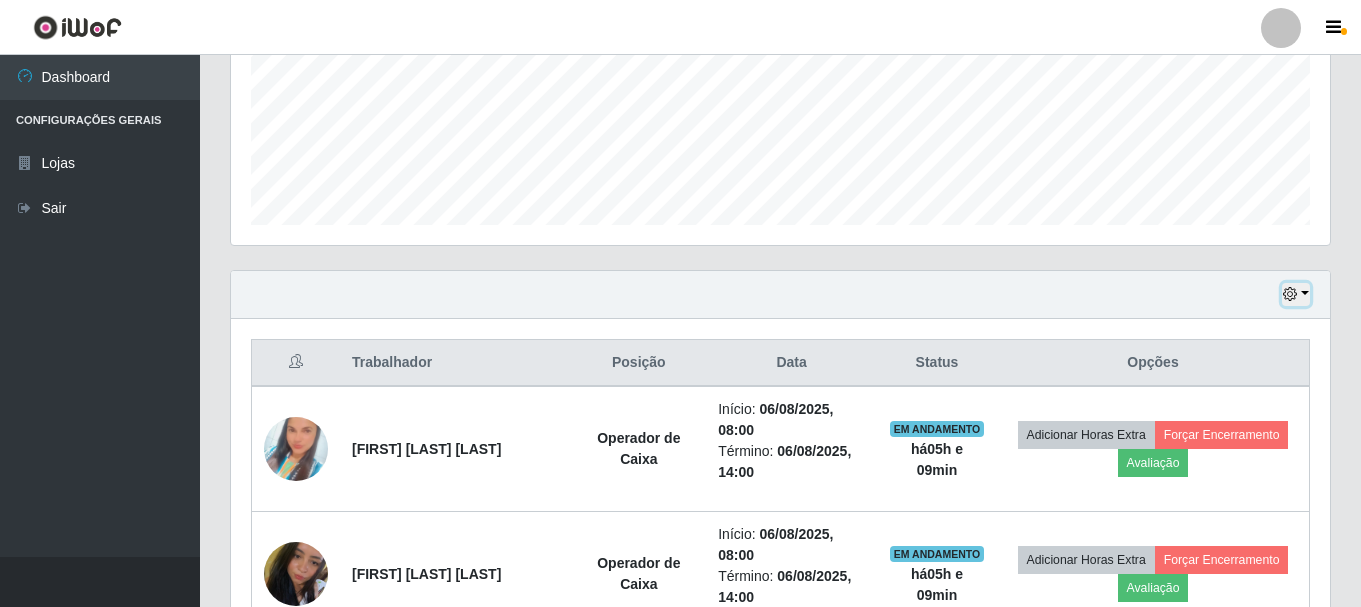 click at bounding box center (1296, 294) 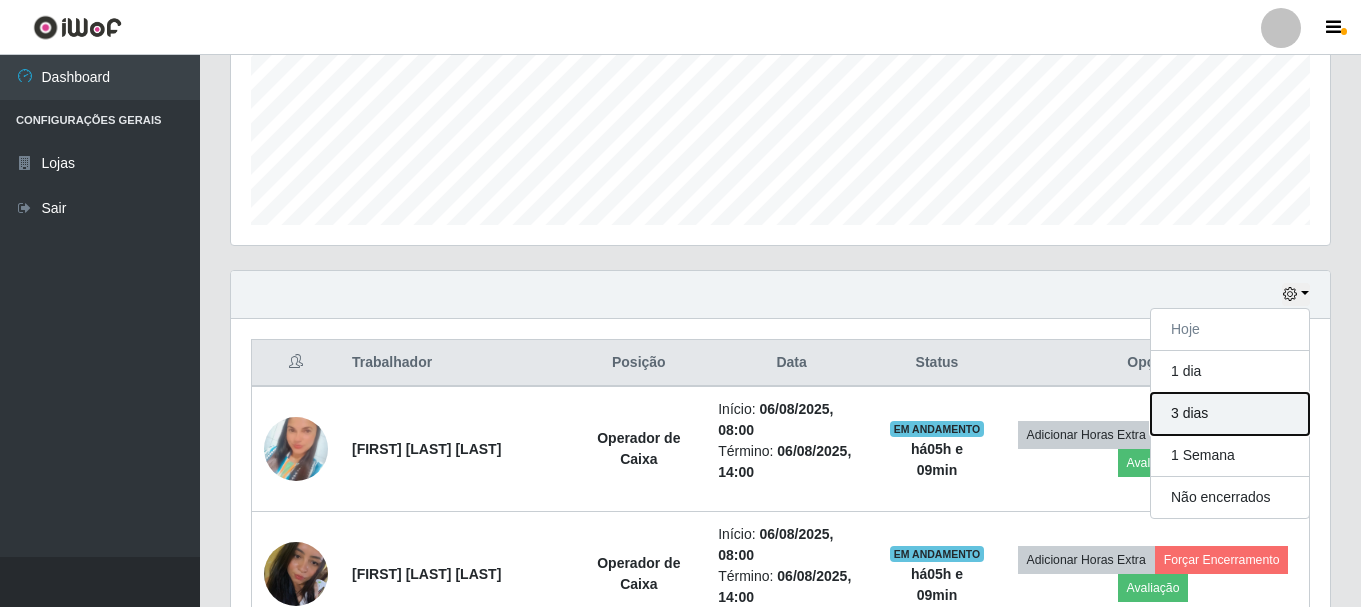 click on "3 dias" at bounding box center [1230, 414] 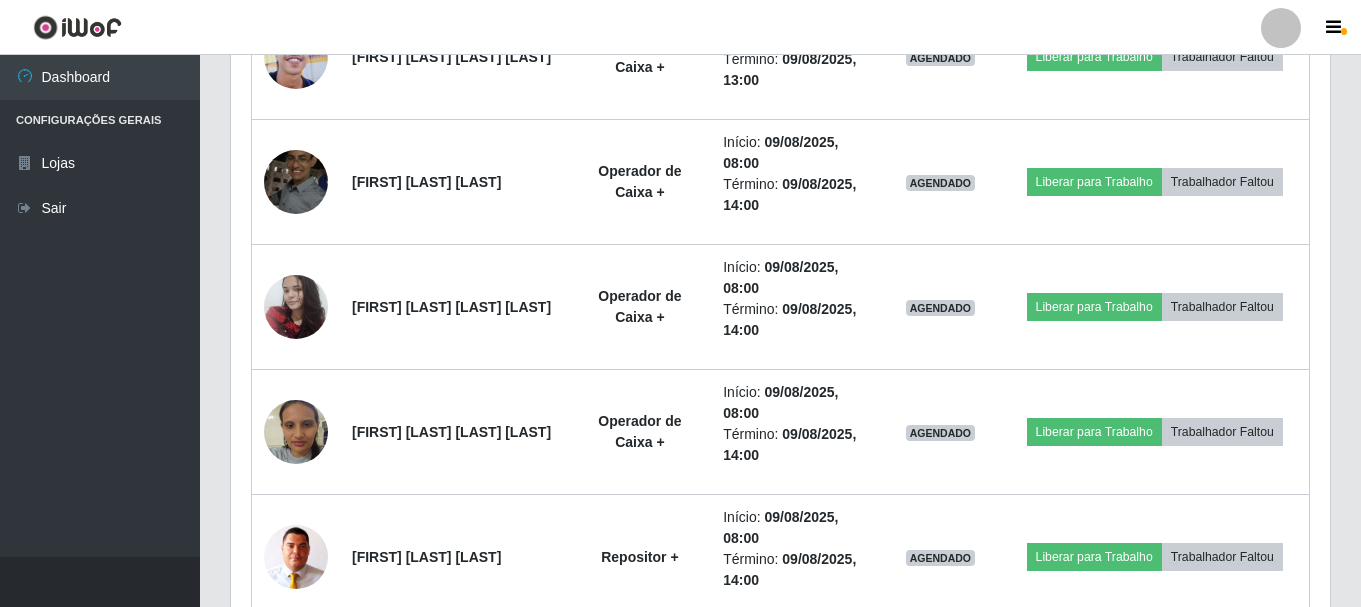 scroll, scrollTop: 8890, scrollLeft: 0, axis: vertical 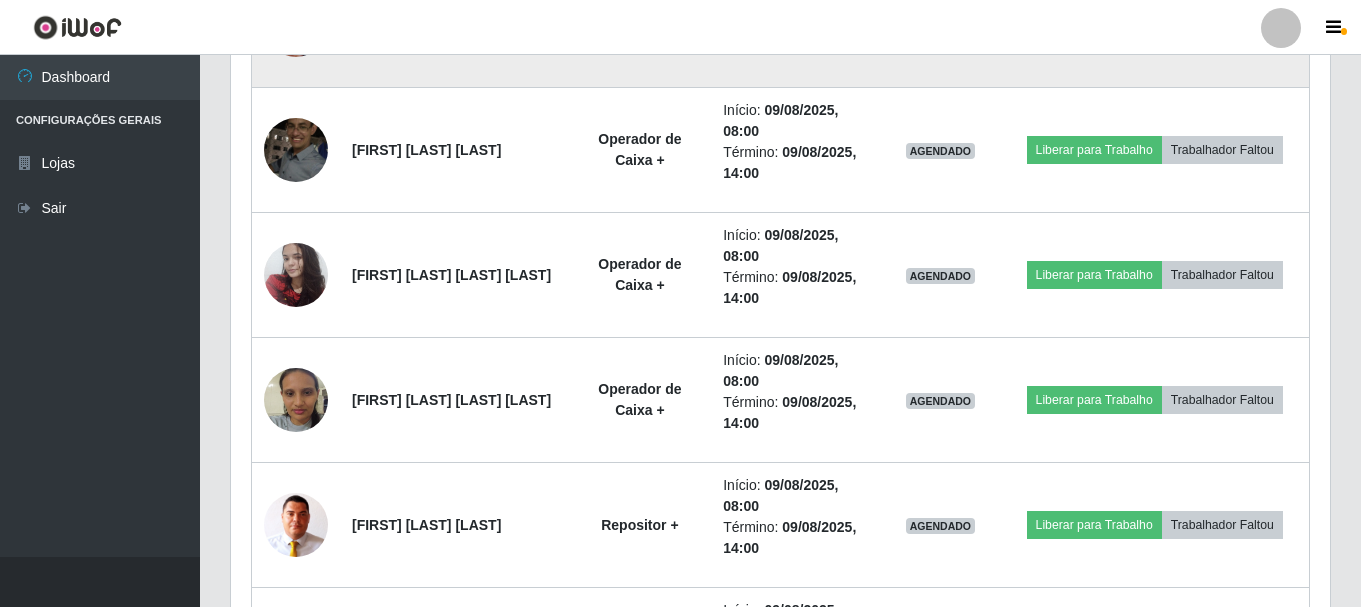 click at bounding box center (296, 25) 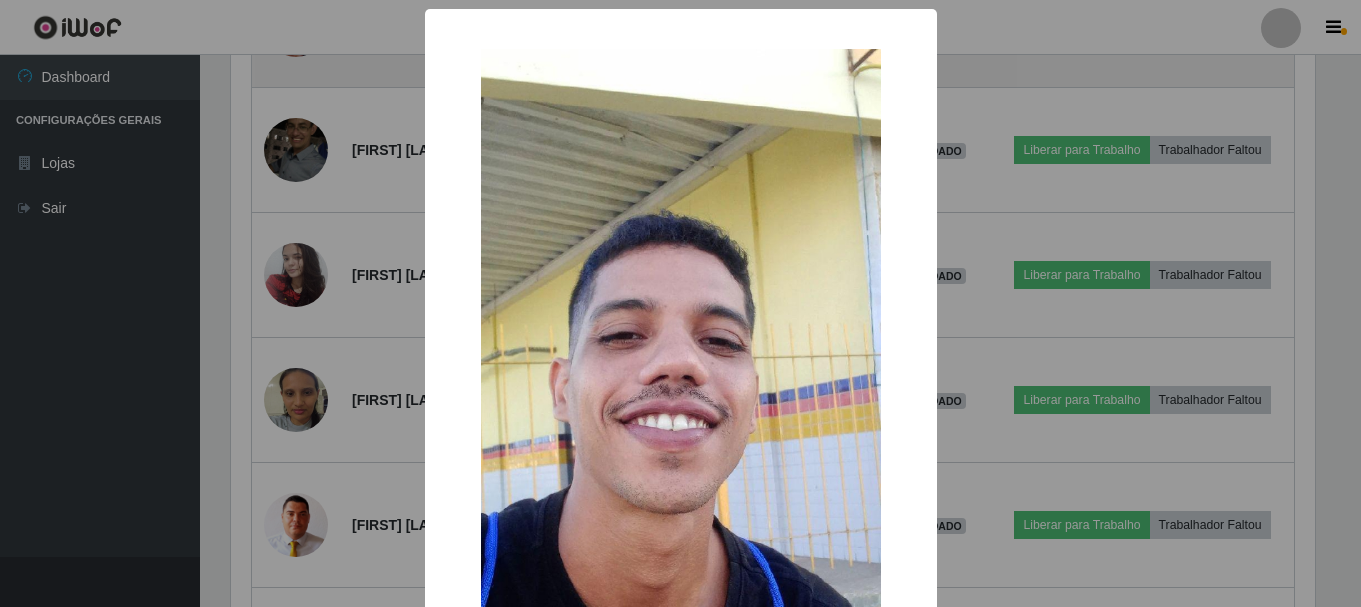 scroll, scrollTop: 999585, scrollLeft: 998911, axis: both 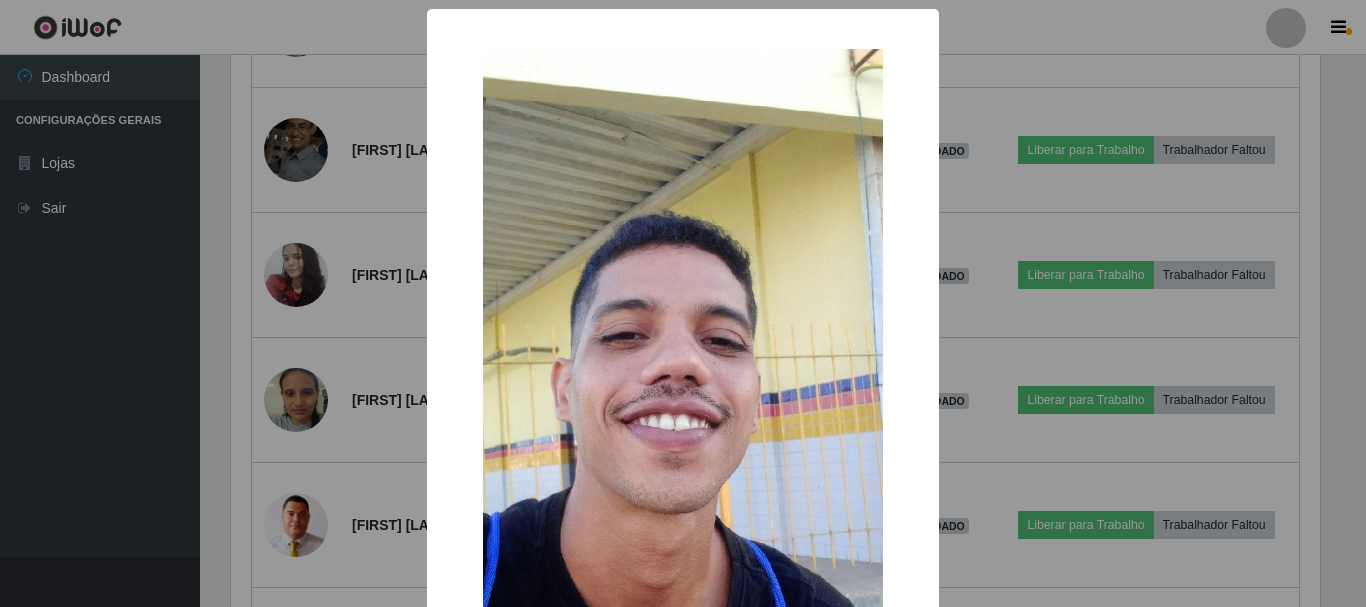 click on "× OK Cancel" at bounding box center [683, 303] 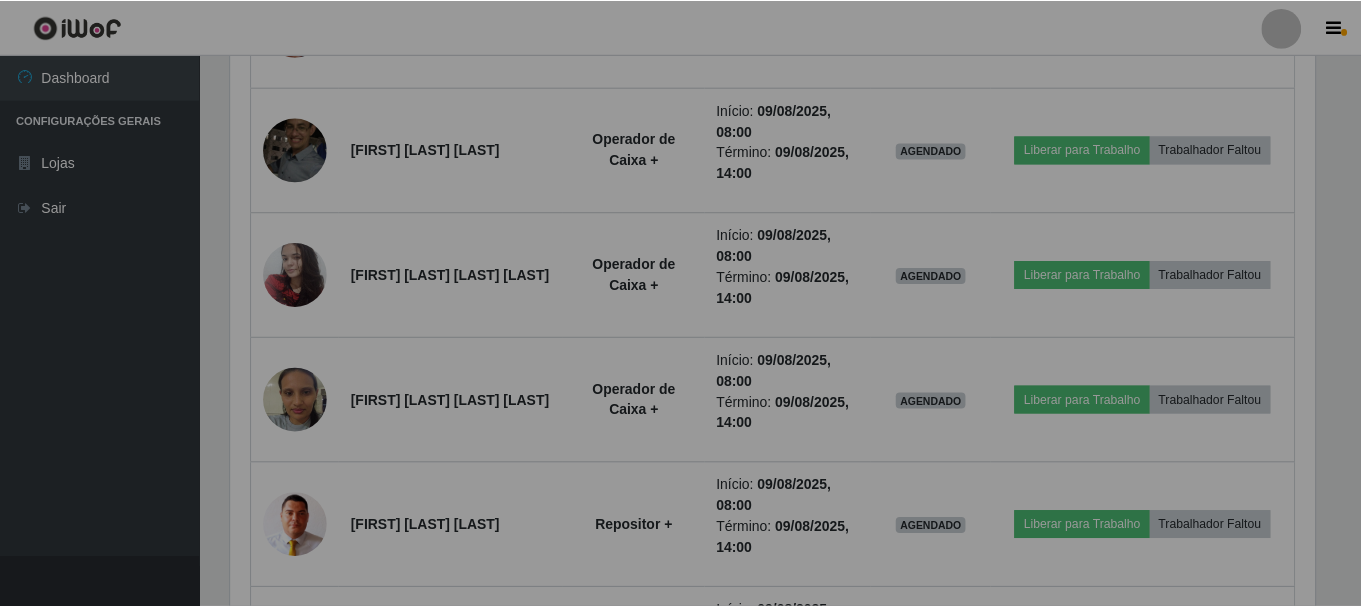 scroll, scrollTop: 999585, scrollLeft: 998901, axis: both 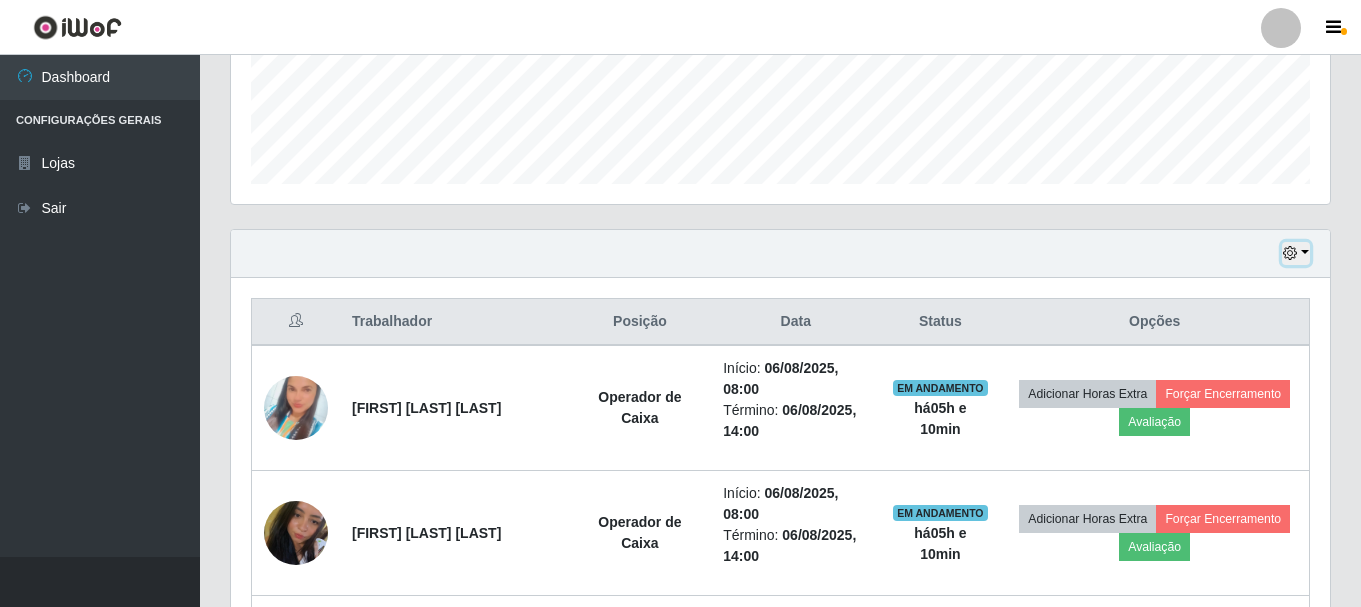 click at bounding box center [1296, 253] 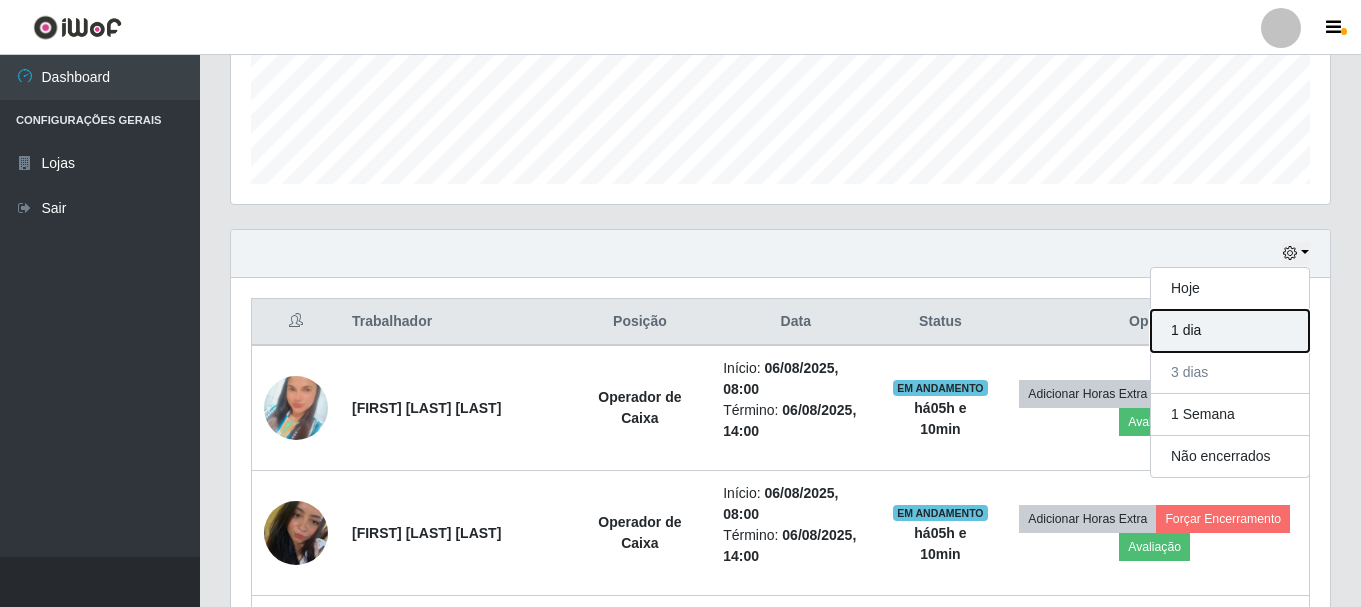 click on "1 dia" at bounding box center (1230, 331) 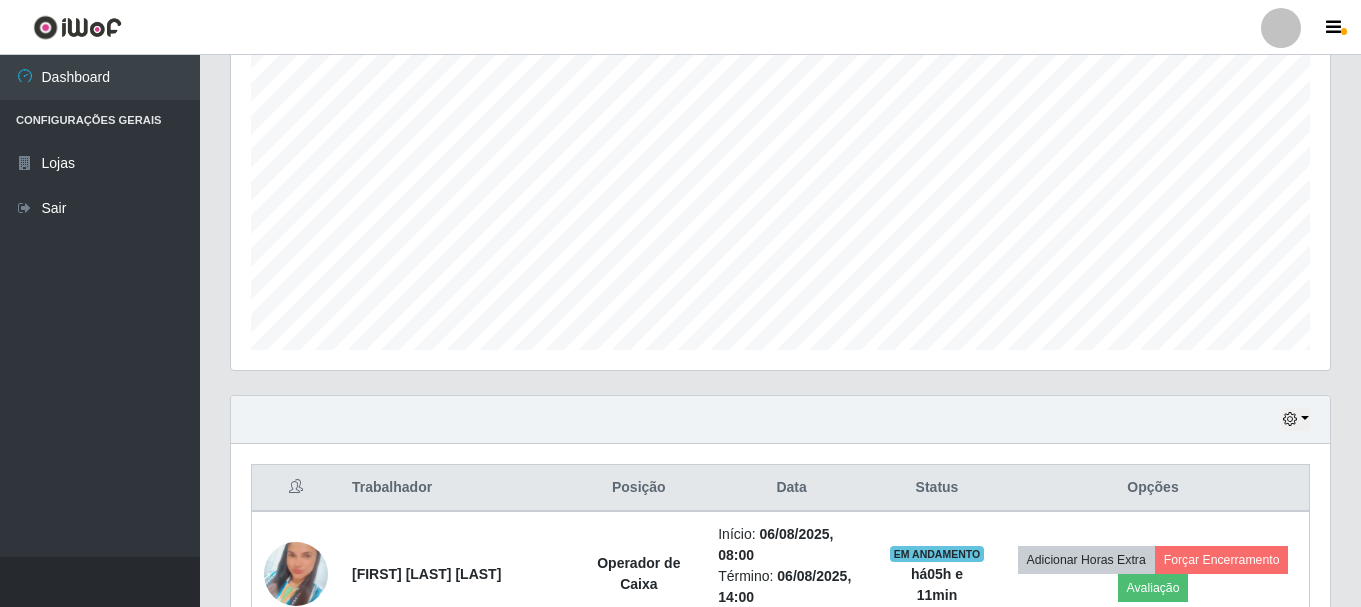 scroll, scrollTop: 531, scrollLeft: 0, axis: vertical 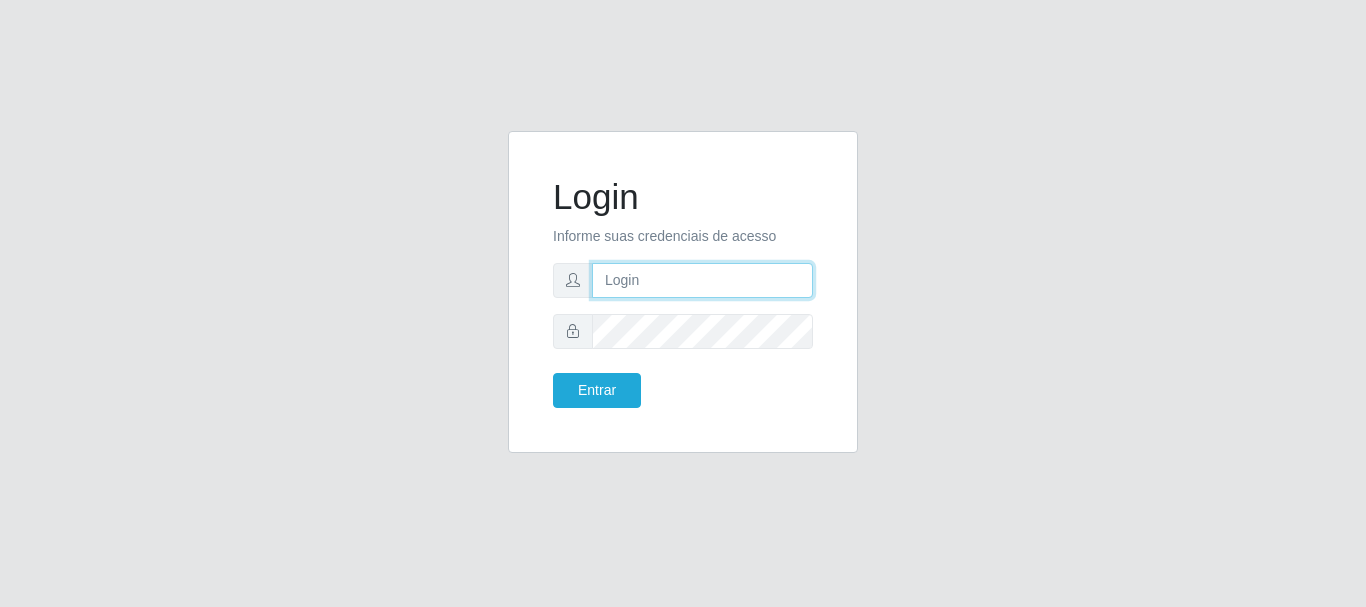 click at bounding box center [702, 280] 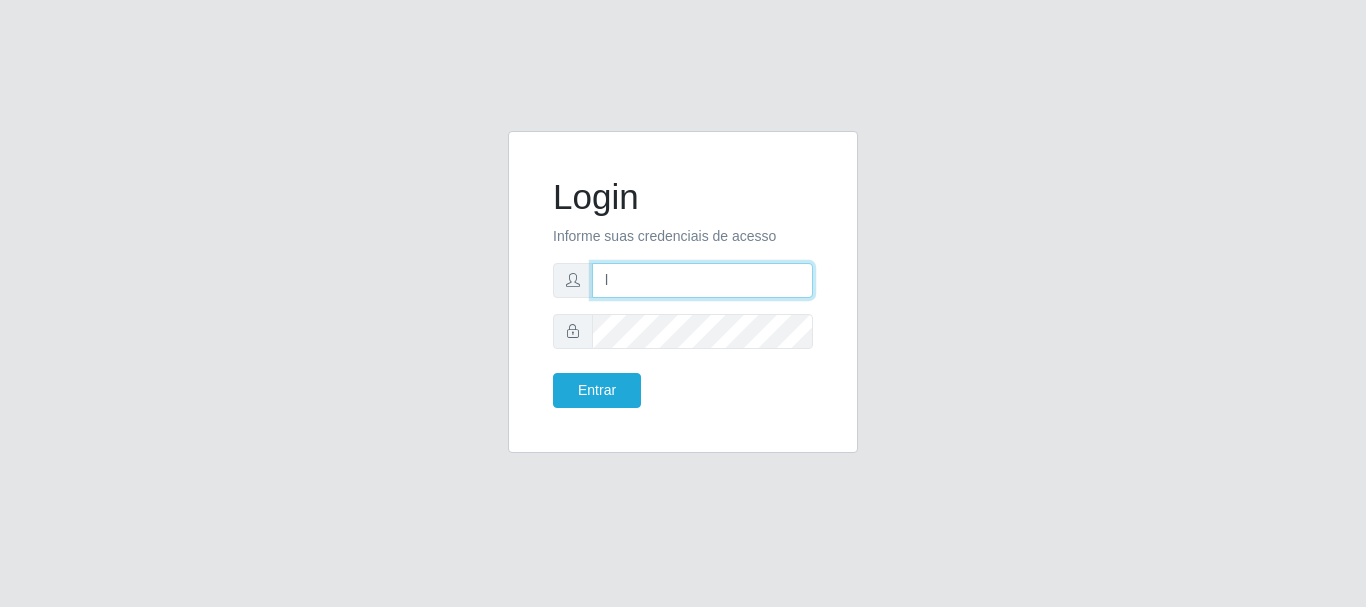type on "[EMAIL]" 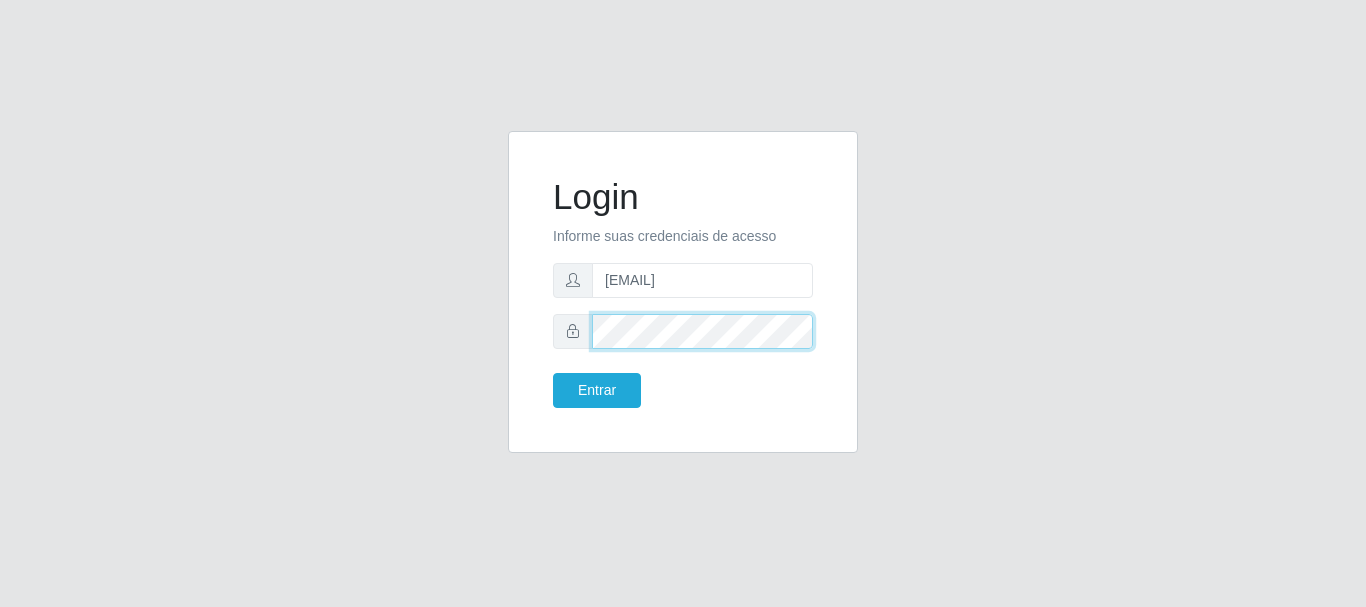 click on "Entrar" at bounding box center (597, 390) 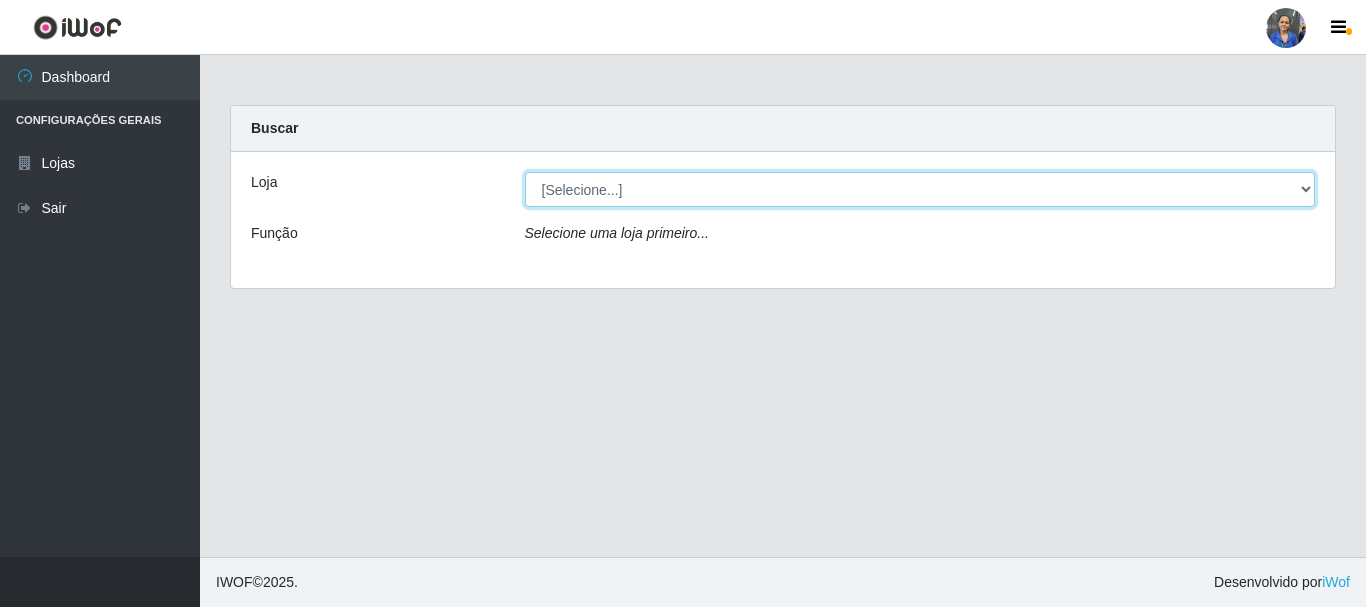 click on "[Selecione...] SuperFácil Atacado - Rodoviária" at bounding box center [920, 189] 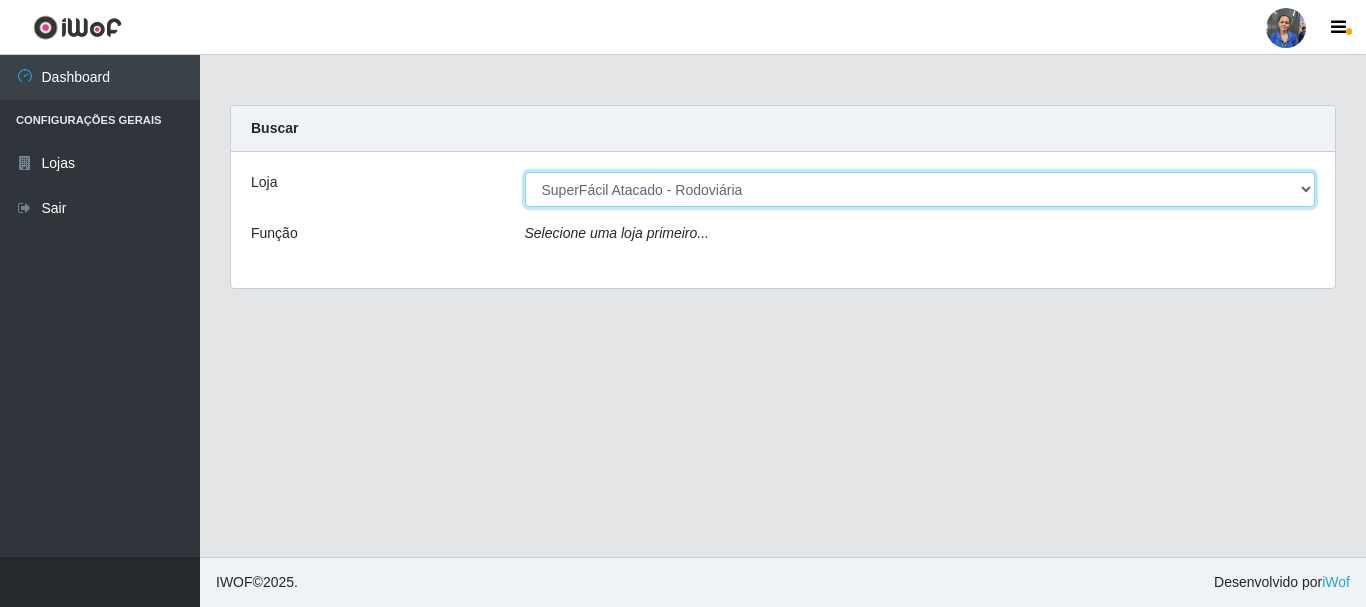 click on "[Selecione...] SuperFácil Atacado - Rodoviária" at bounding box center [920, 189] 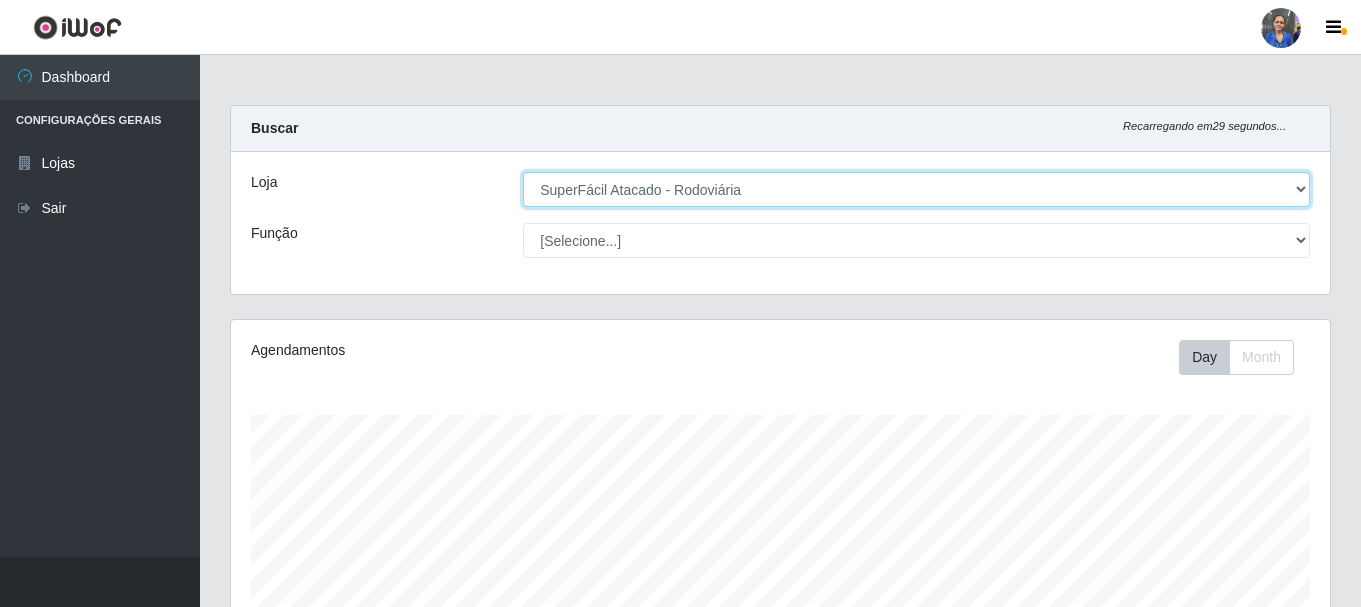 scroll, scrollTop: 999585, scrollLeft: 998901, axis: both 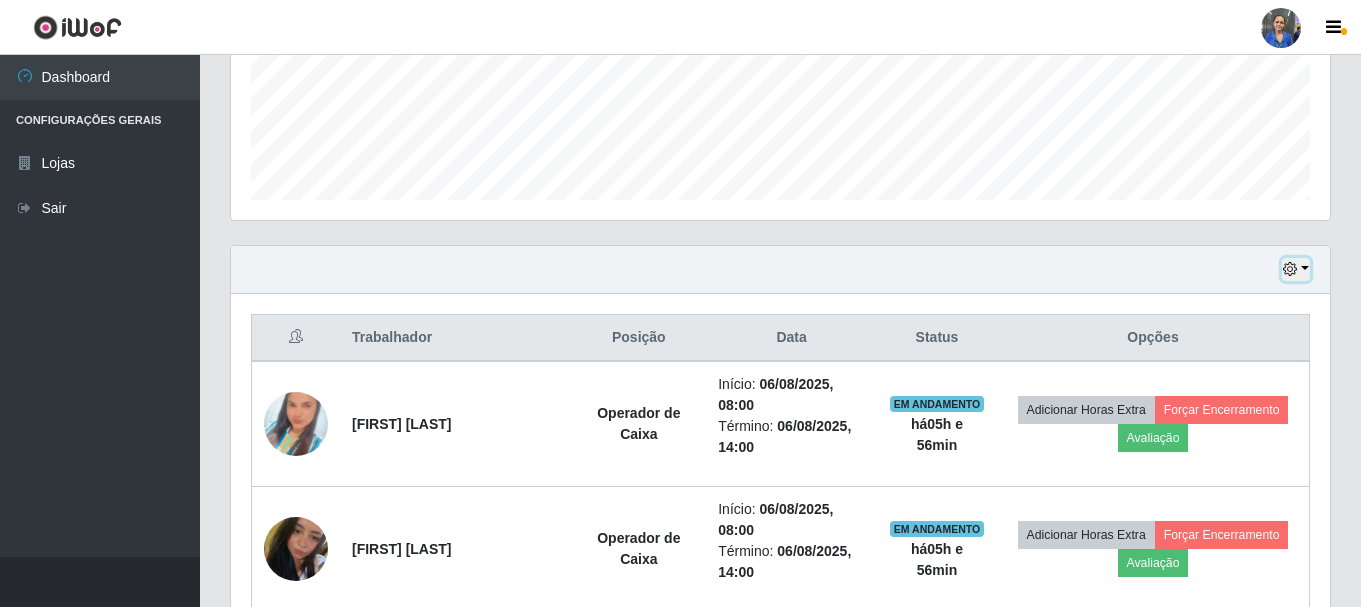 click at bounding box center (1296, 269) 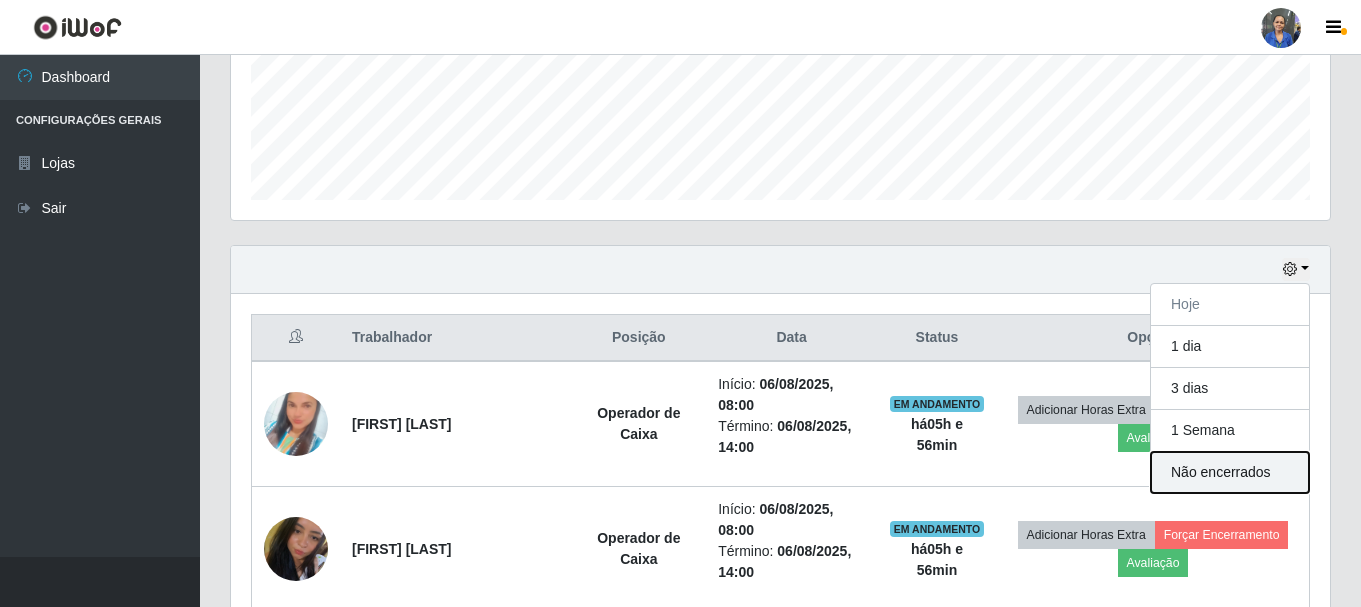 click on "Não encerrados" at bounding box center [1230, 472] 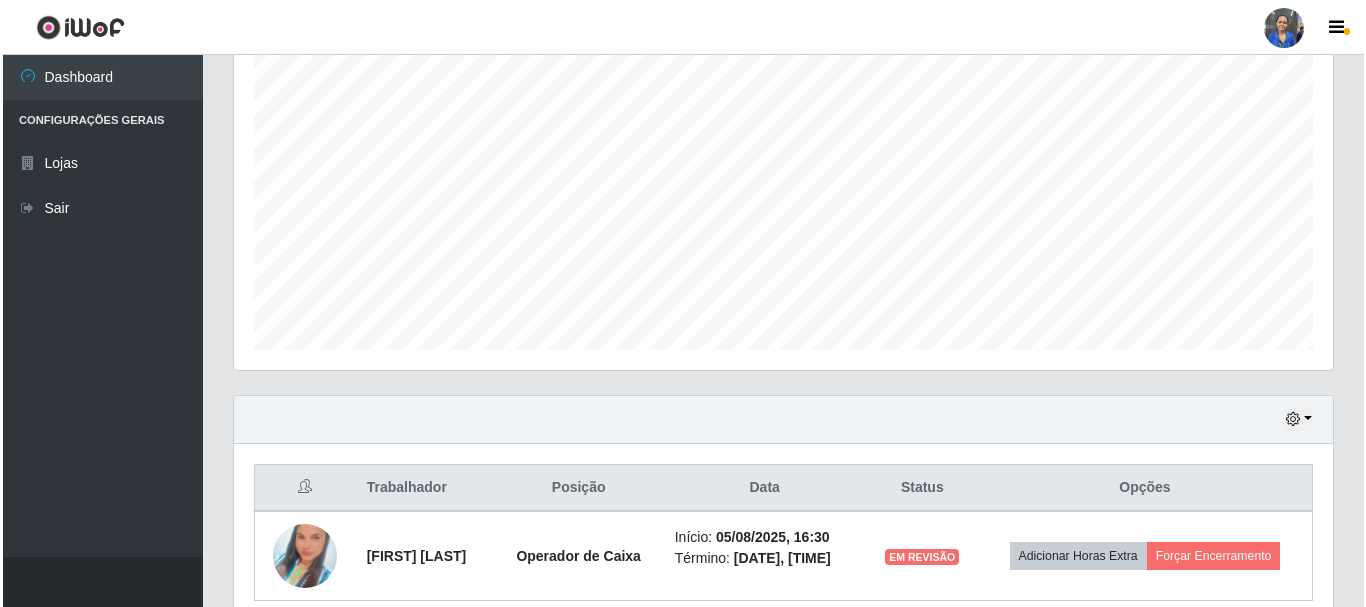 scroll, scrollTop: 454, scrollLeft: 0, axis: vertical 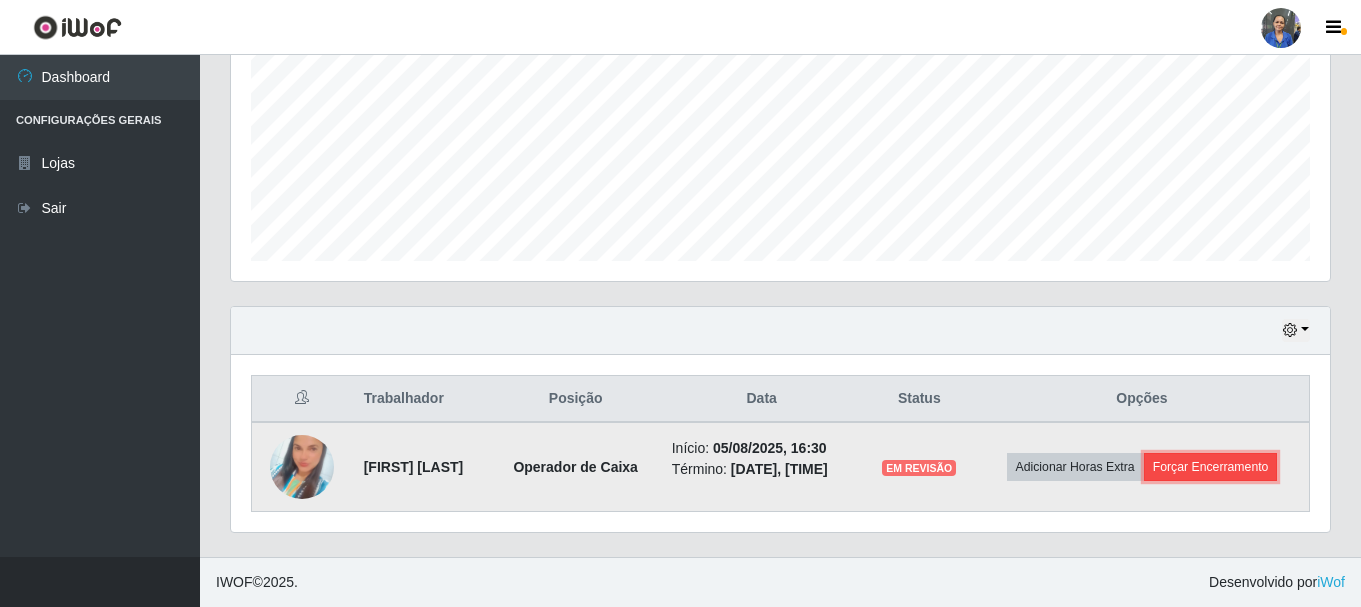 click on "Forçar Encerramento" at bounding box center (1211, 467) 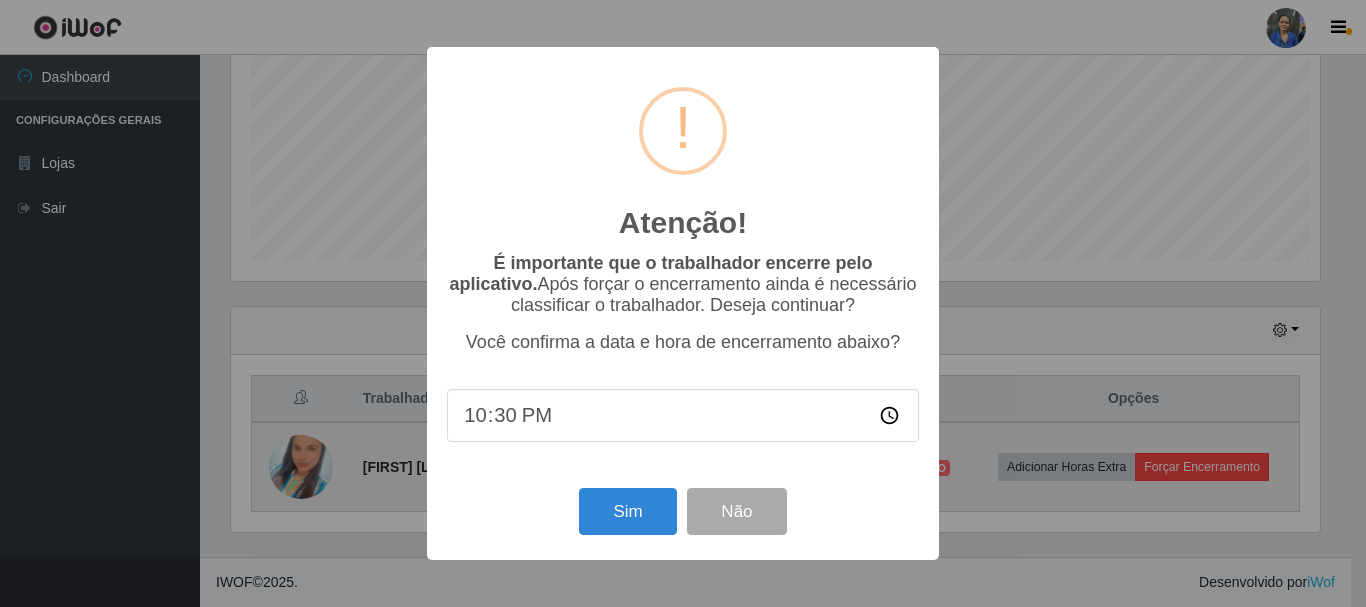 scroll, scrollTop: 999585, scrollLeft: 998911, axis: both 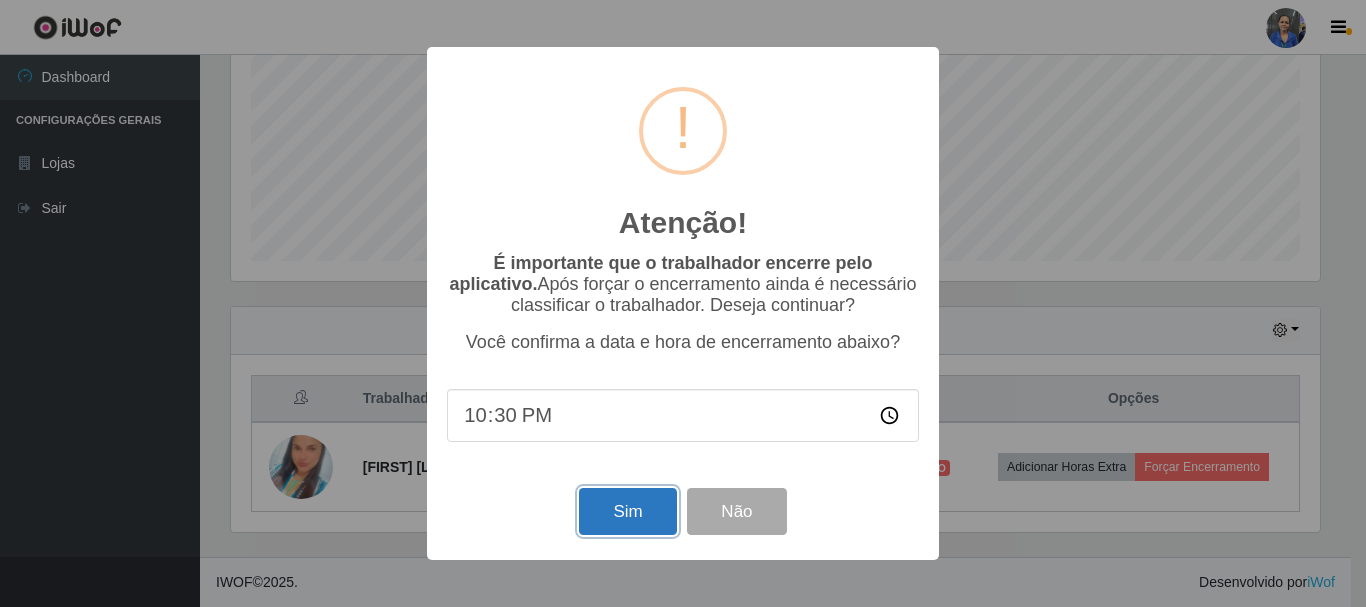 click on "Sim" at bounding box center (627, 511) 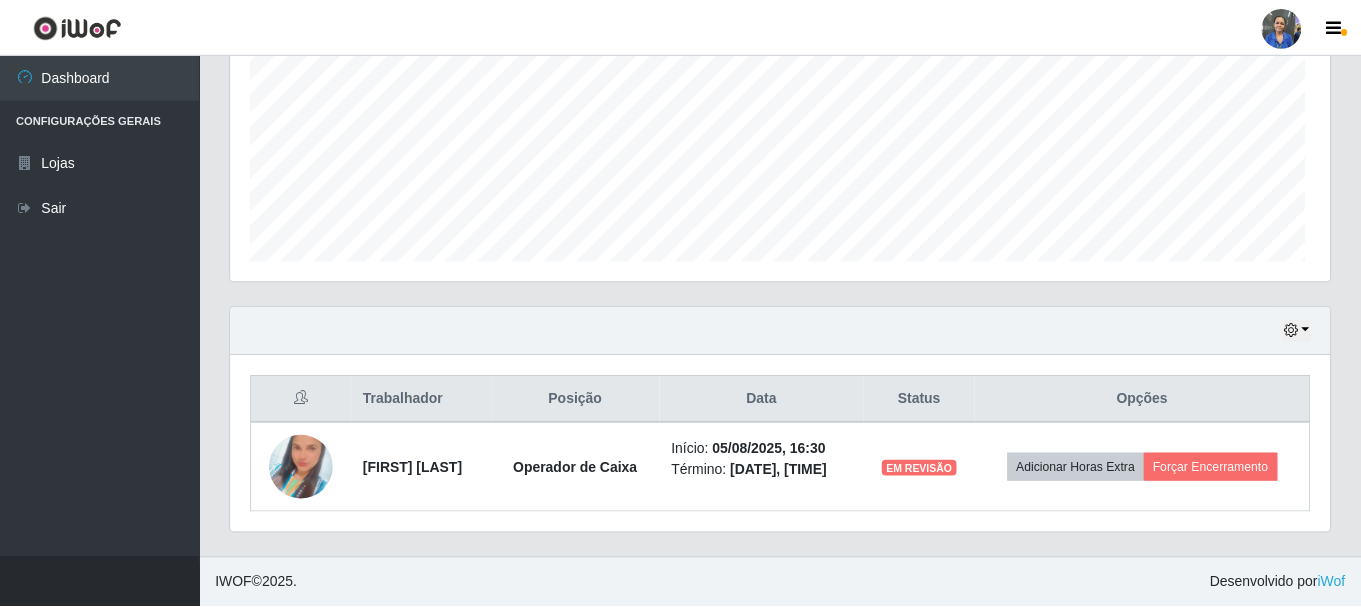 scroll, scrollTop: 999585, scrollLeft: 998901, axis: both 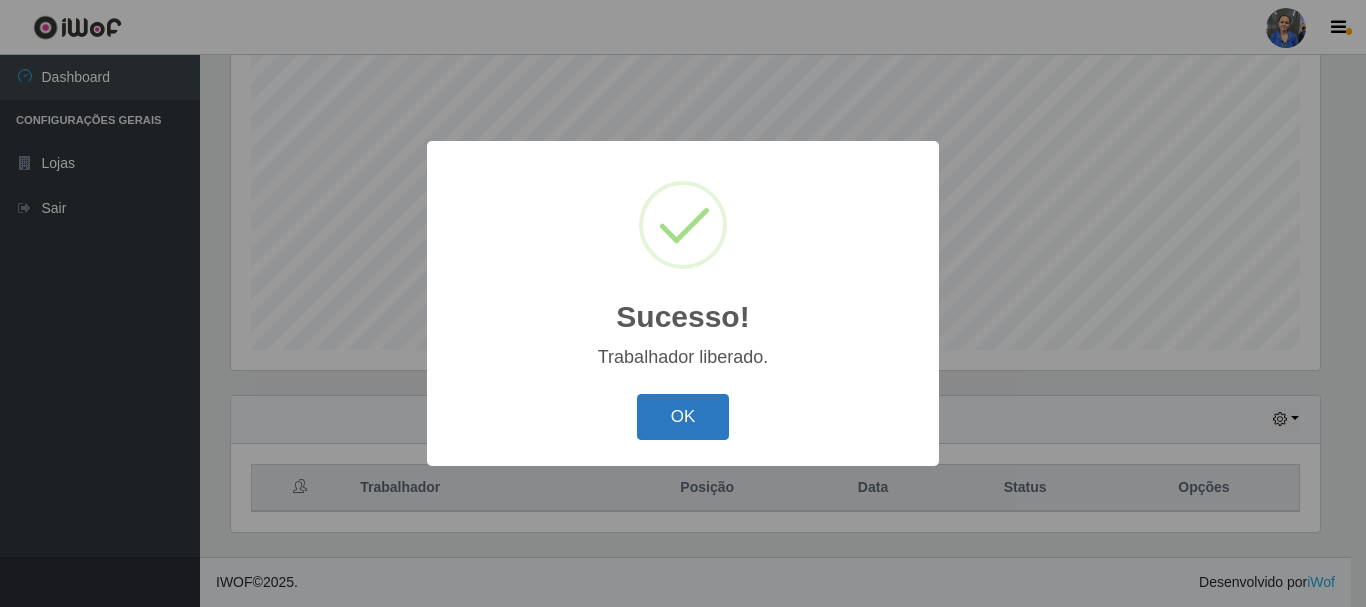 click on "OK" at bounding box center [683, 417] 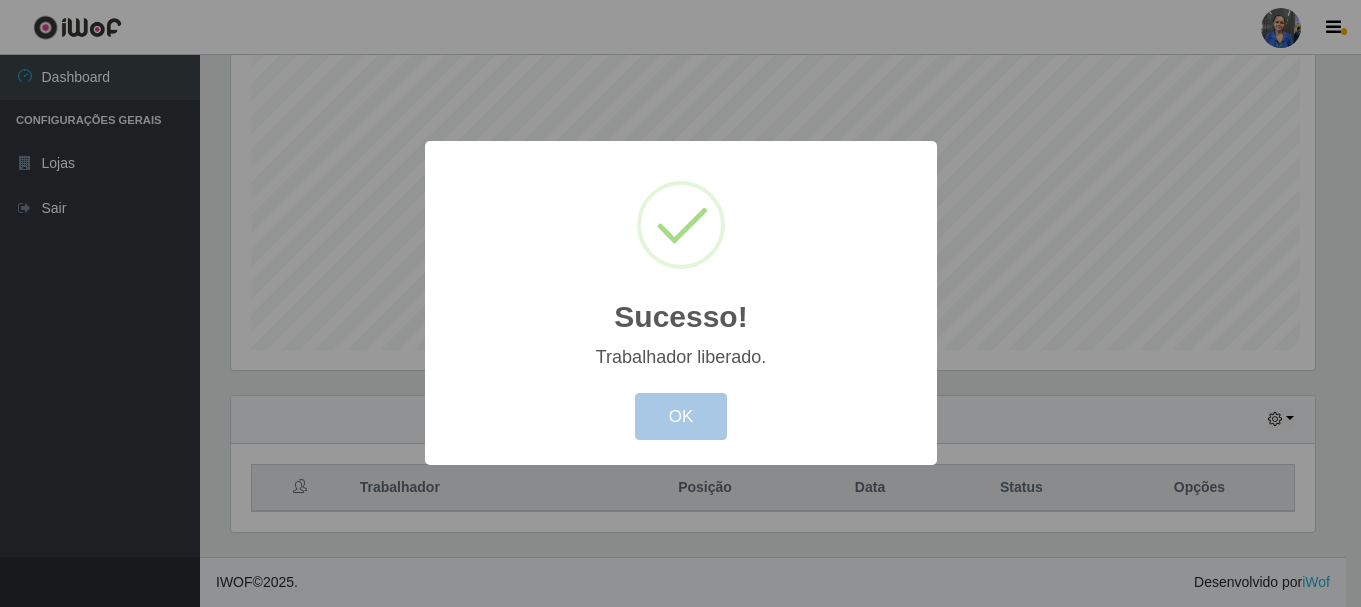 scroll, scrollTop: 999585, scrollLeft: 998901, axis: both 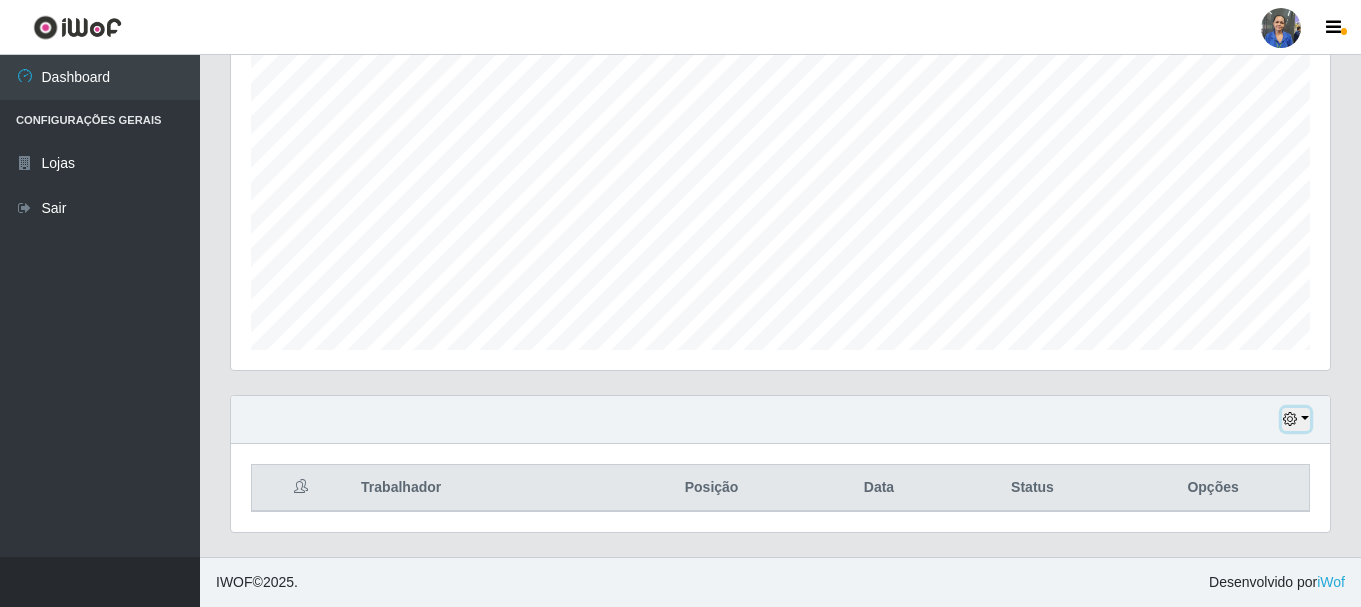click at bounding box center [1296, 419] 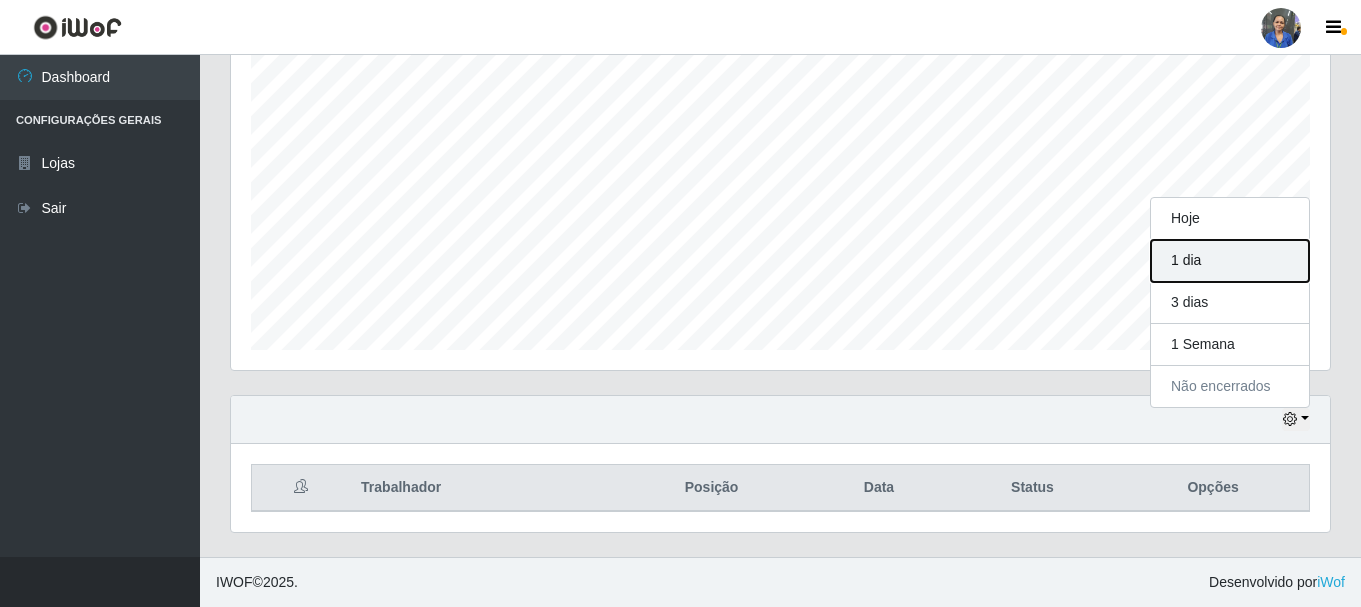 click on "1 dia" at bounding box center (1230, 261) 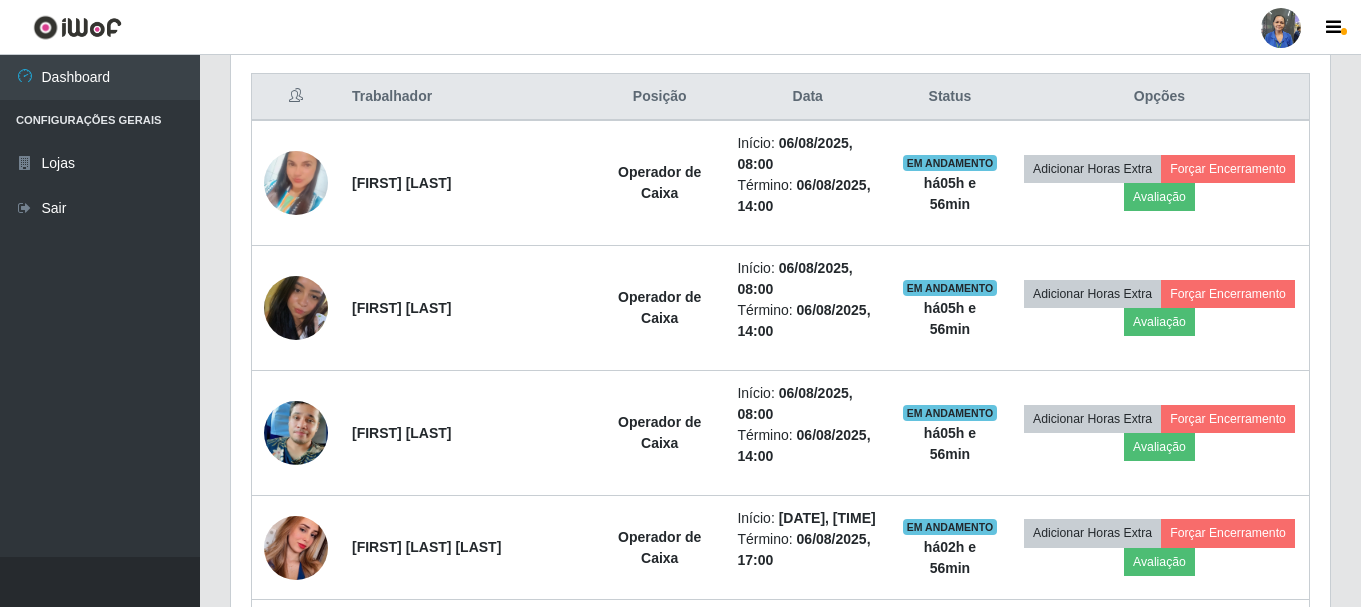 scroll, scrollTop: 765, scrollLeft: 0, axis: vertical 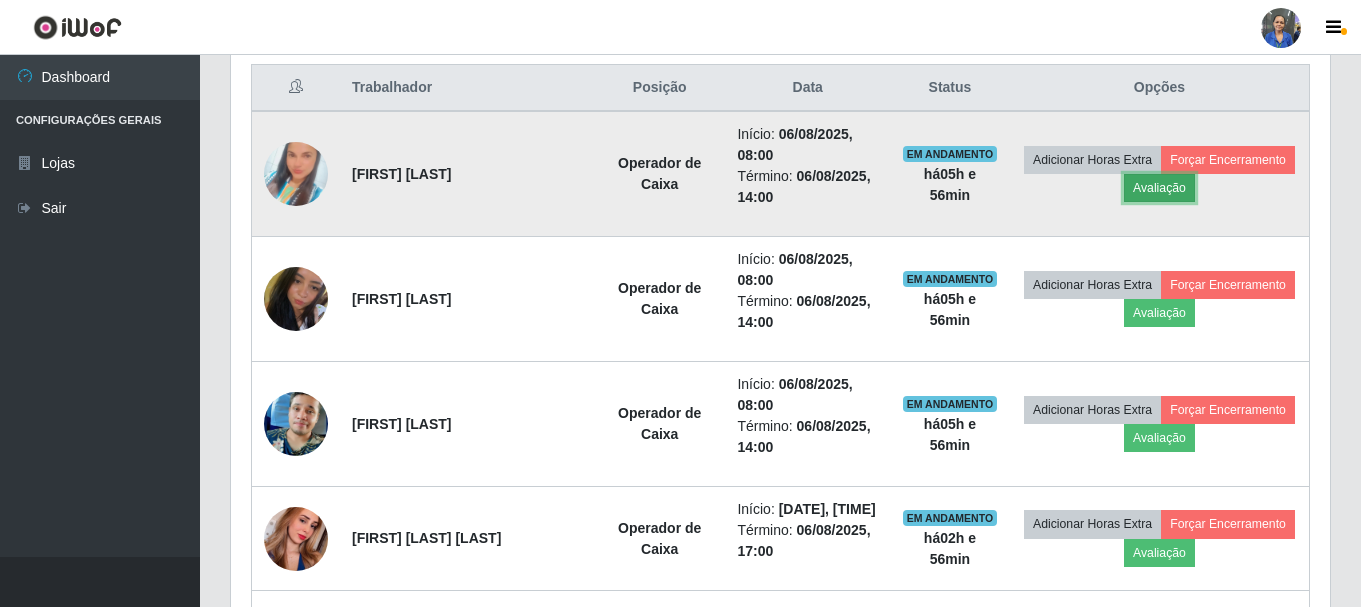 click on "Avaliação" at bounding box center [1159, 188] 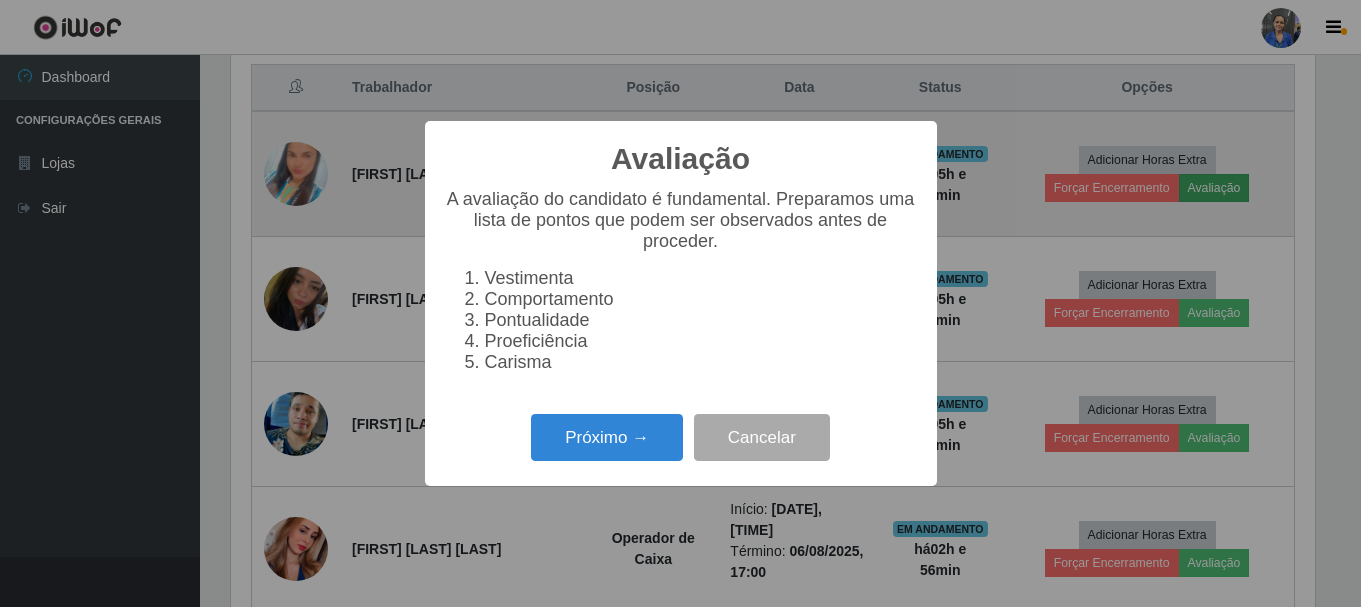 scroll, scrollTop: 999585, scrollLeft: 998911, axis: both 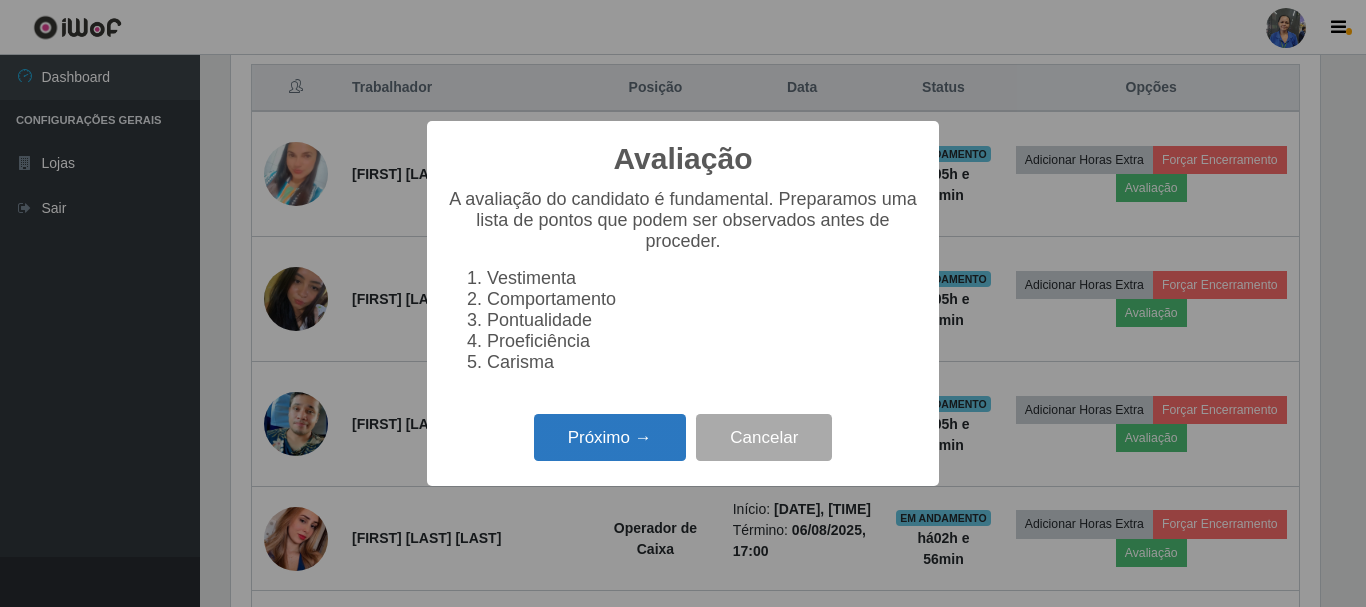 click on "Próximo →" at bounding box center [610, 437] 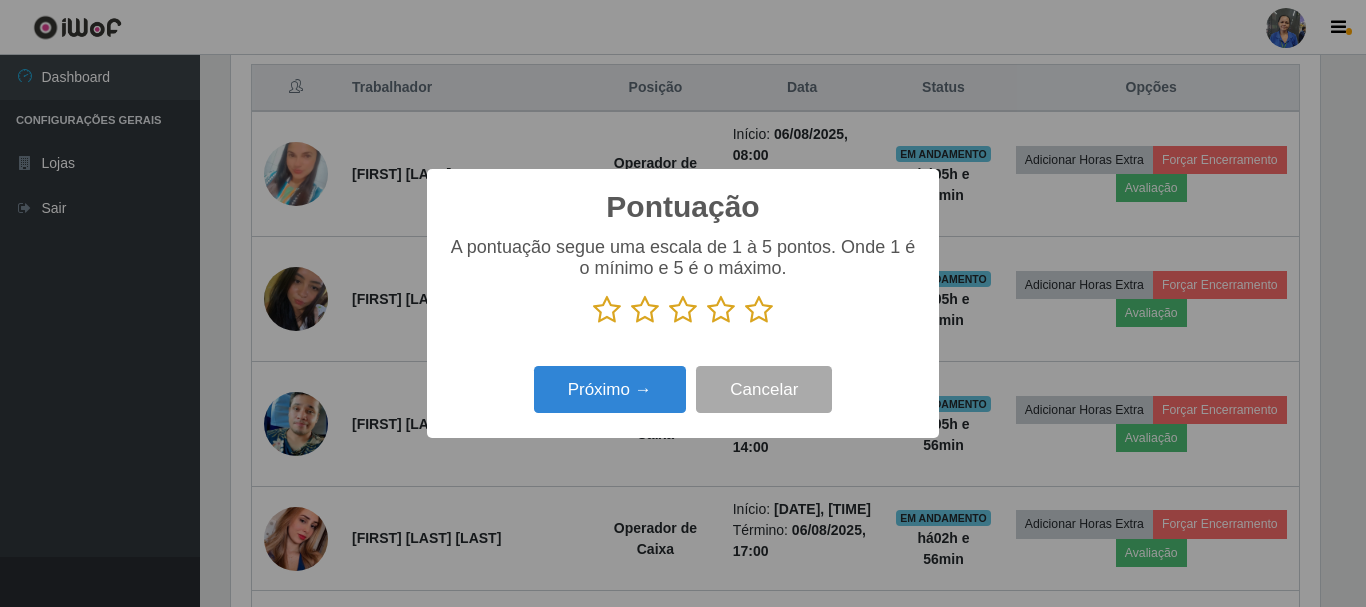 click at bounding box center (759, 310) 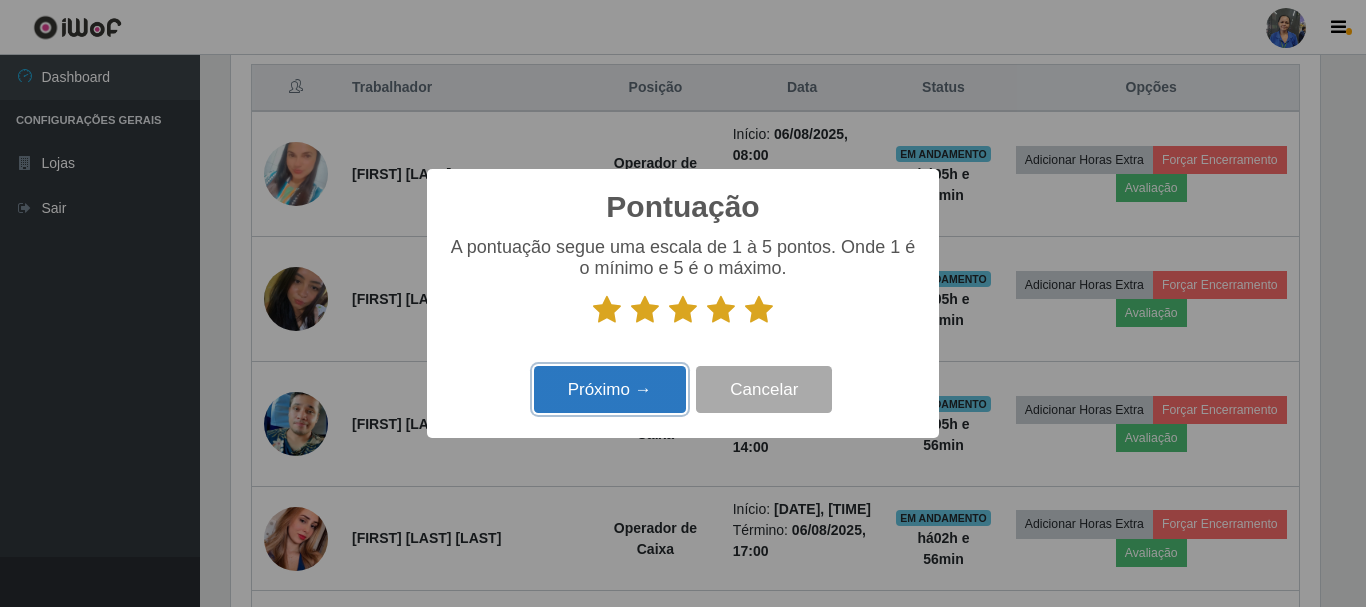 click on "Próximo →" at bounding box center (610, 389) 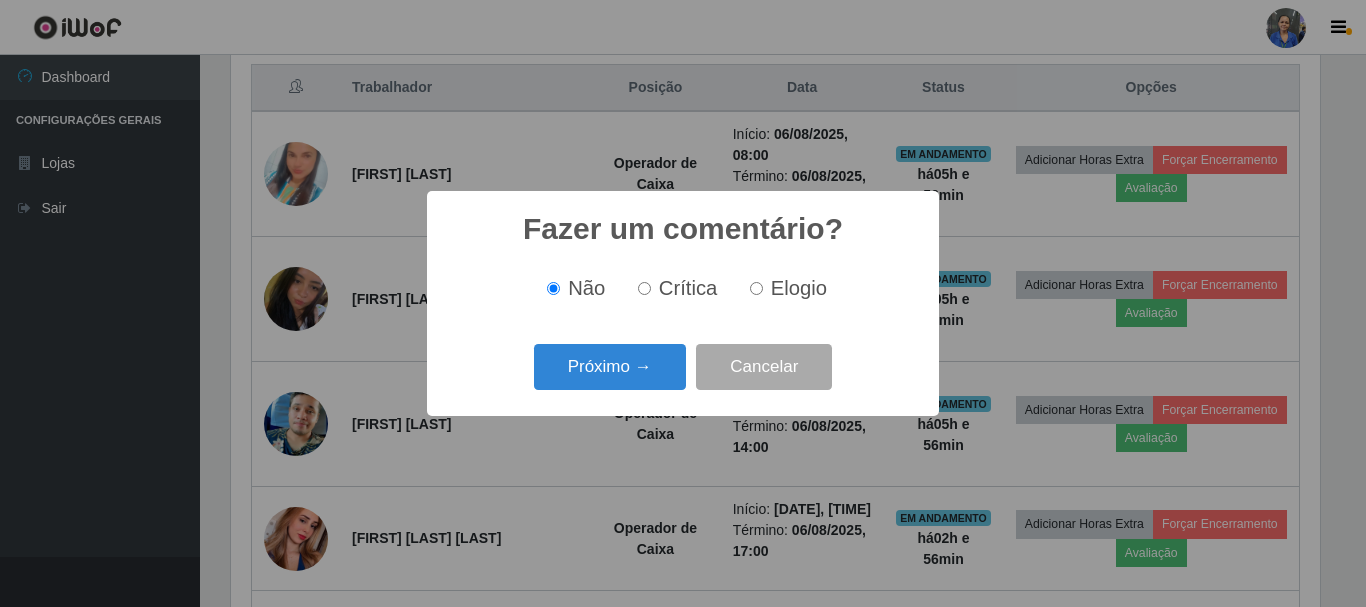 scroll, scrollTop: 999585, scrollLeft: 998911, axis: both 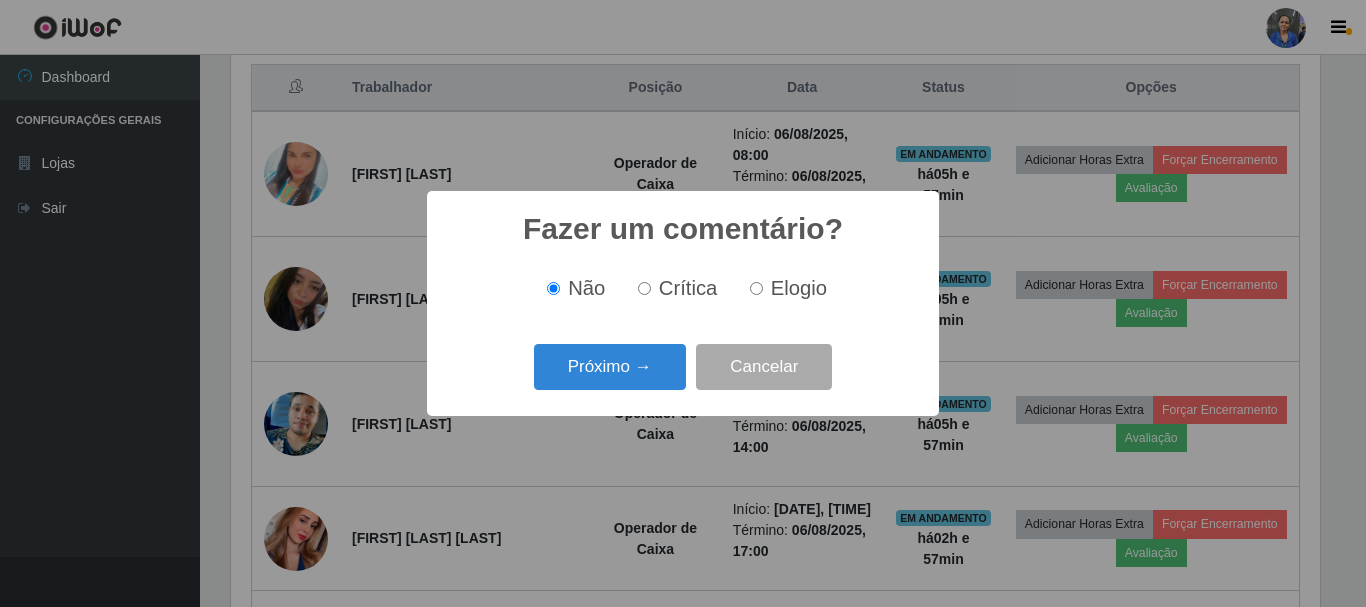 click on "Elogio" at bounding box center (756, 288) 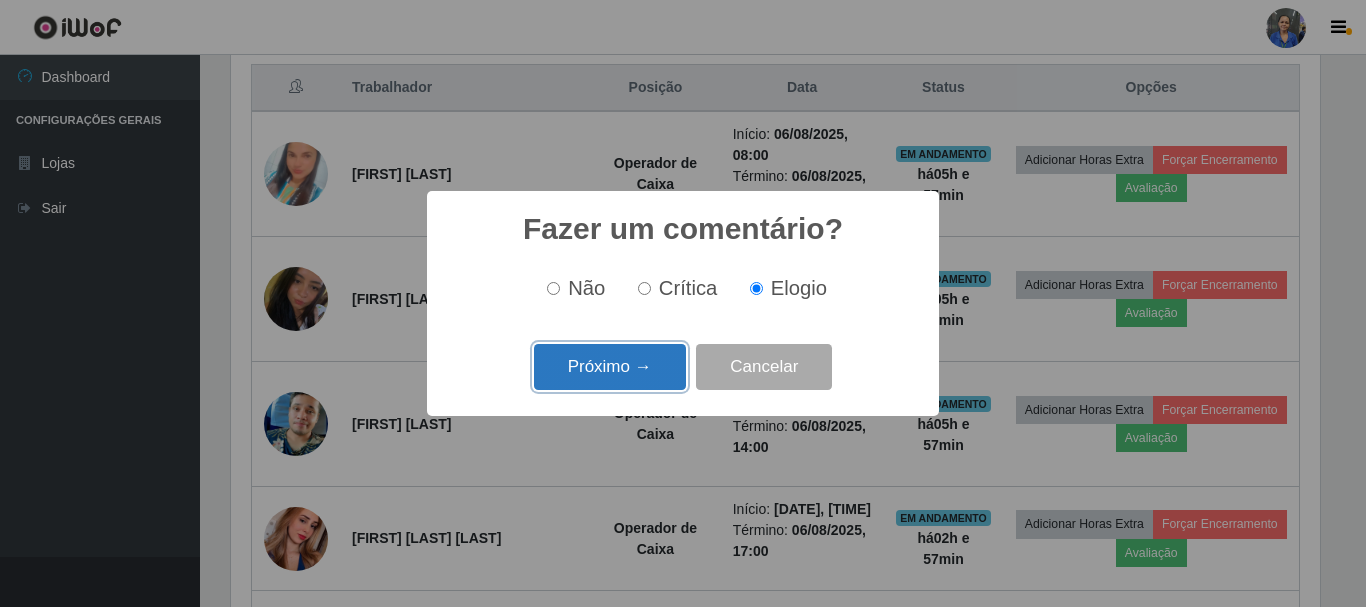 click on "Próximo →" at bounding box center (610, 367) 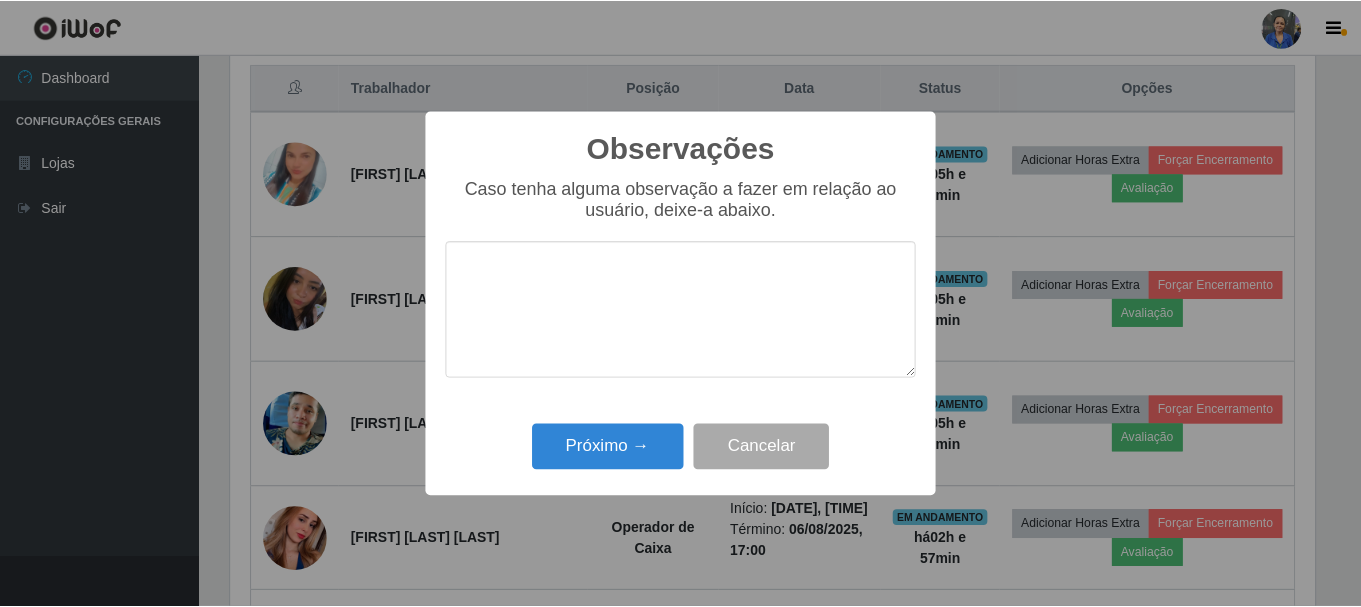 scroll, scrollTop: 999585, scrollLeft: 998911, axis: both 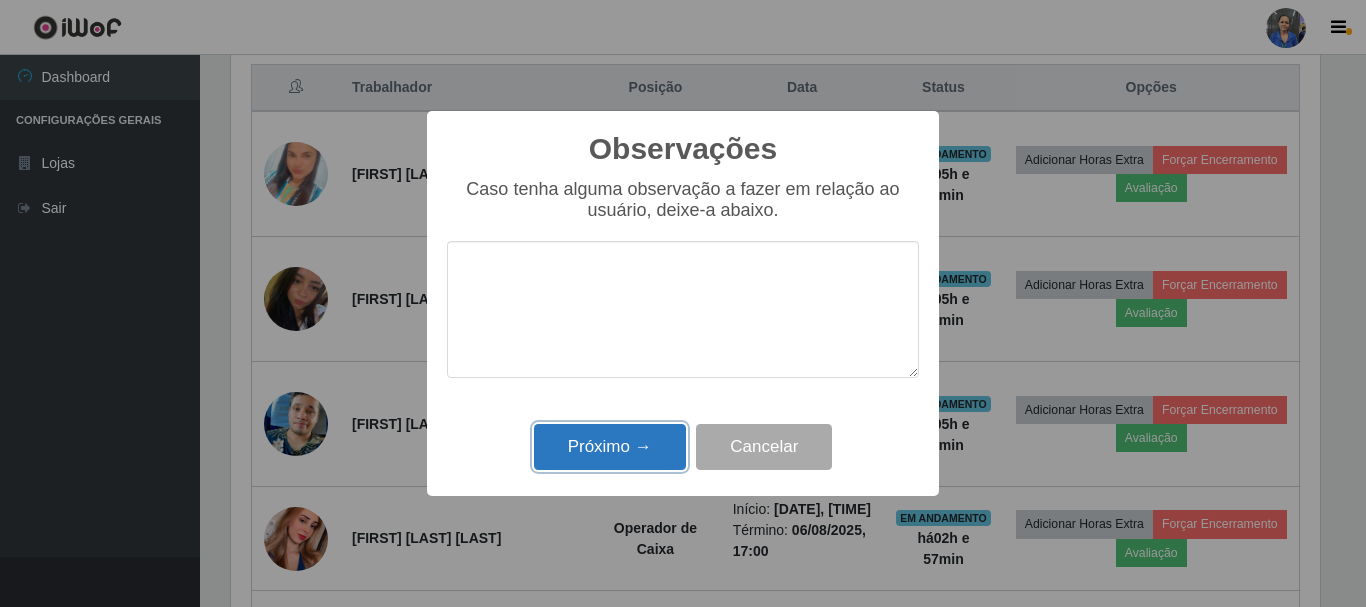 click on "Próximo →" at bounding box center [610, 447] 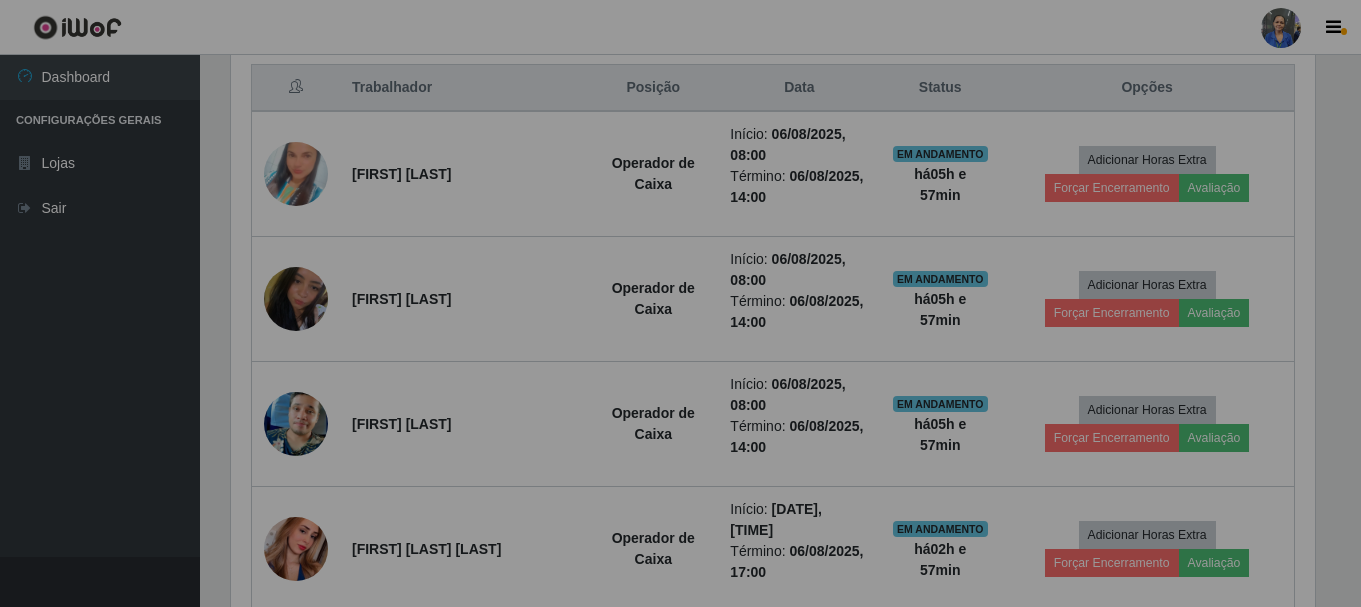scroll, scrollTop: 999585, scrollLeft: 998901, axis: both 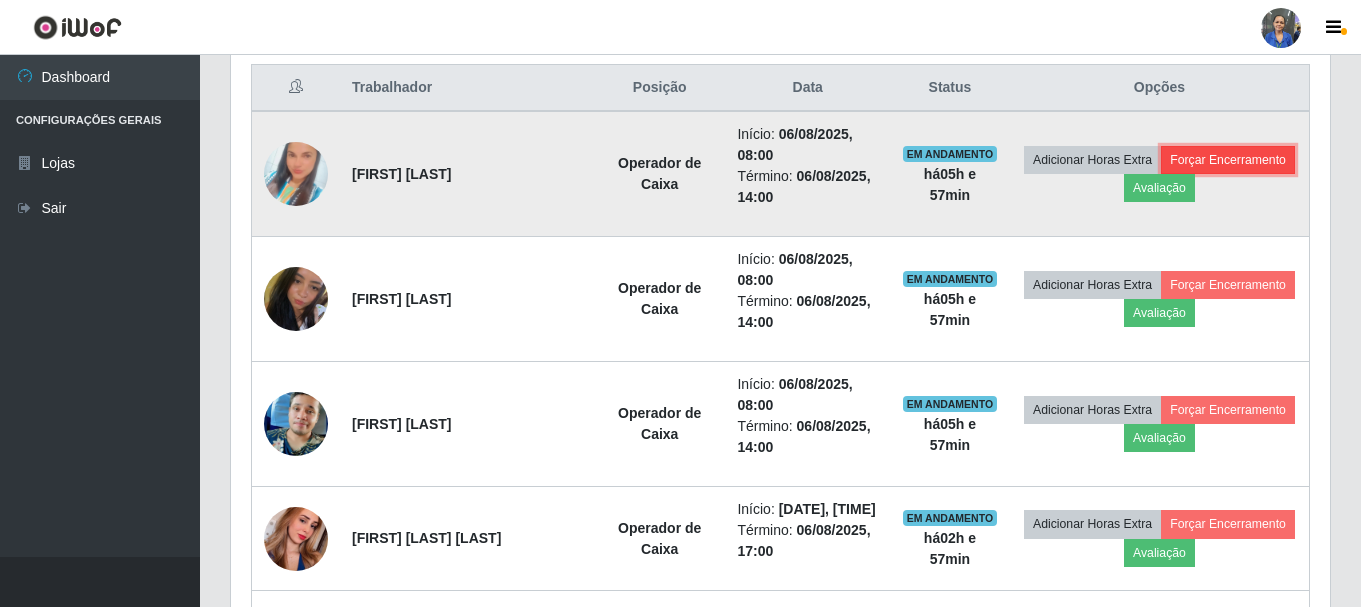 click on "Forçar Encerramento" at bounding box center (1228, 160) 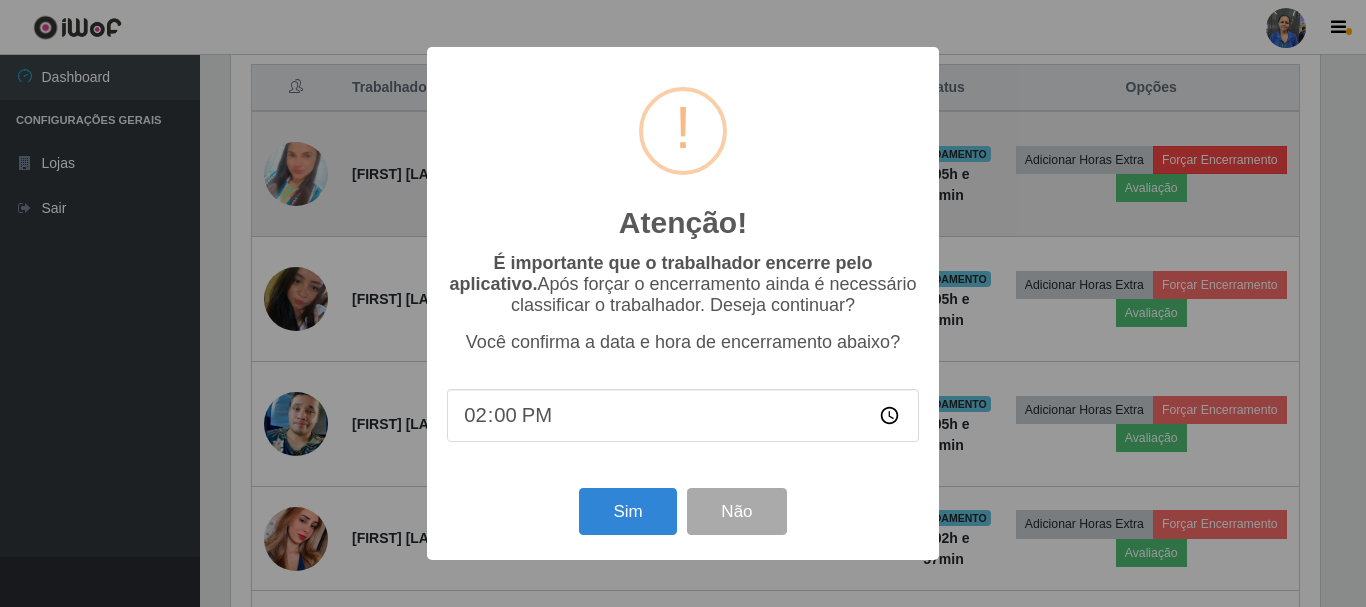 scroll, scrollTop: 999585, scrollLeft: 998911, axis: both 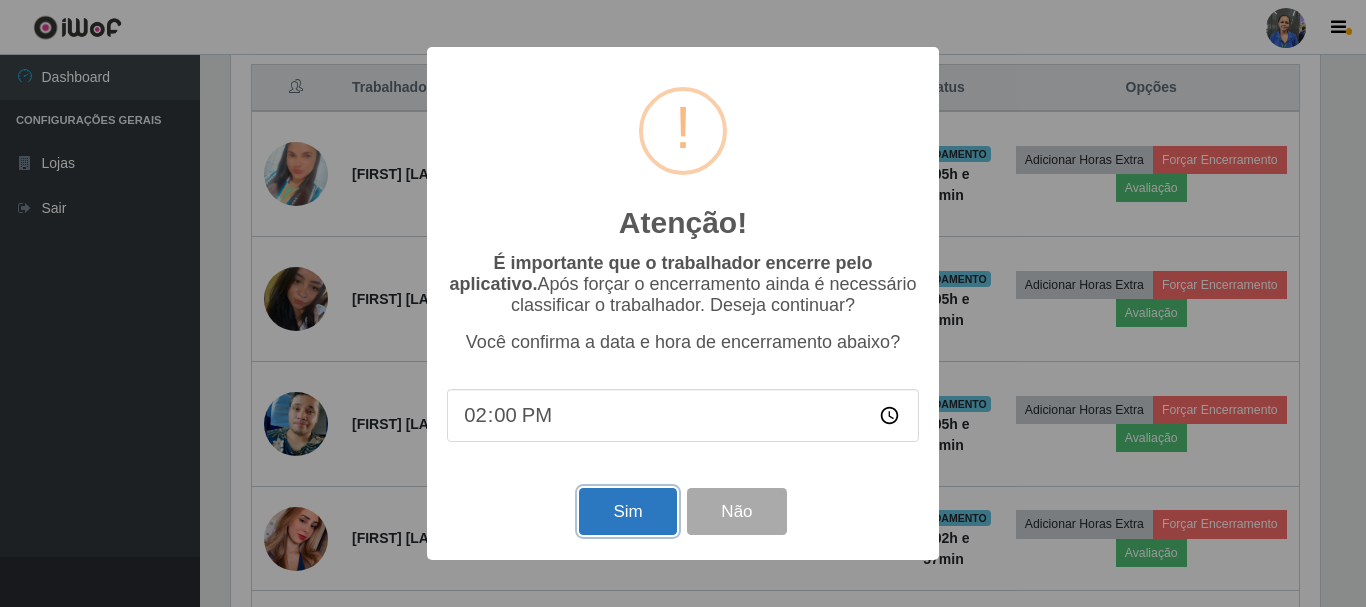 click on "Sim" at bounding box center (627, 511) 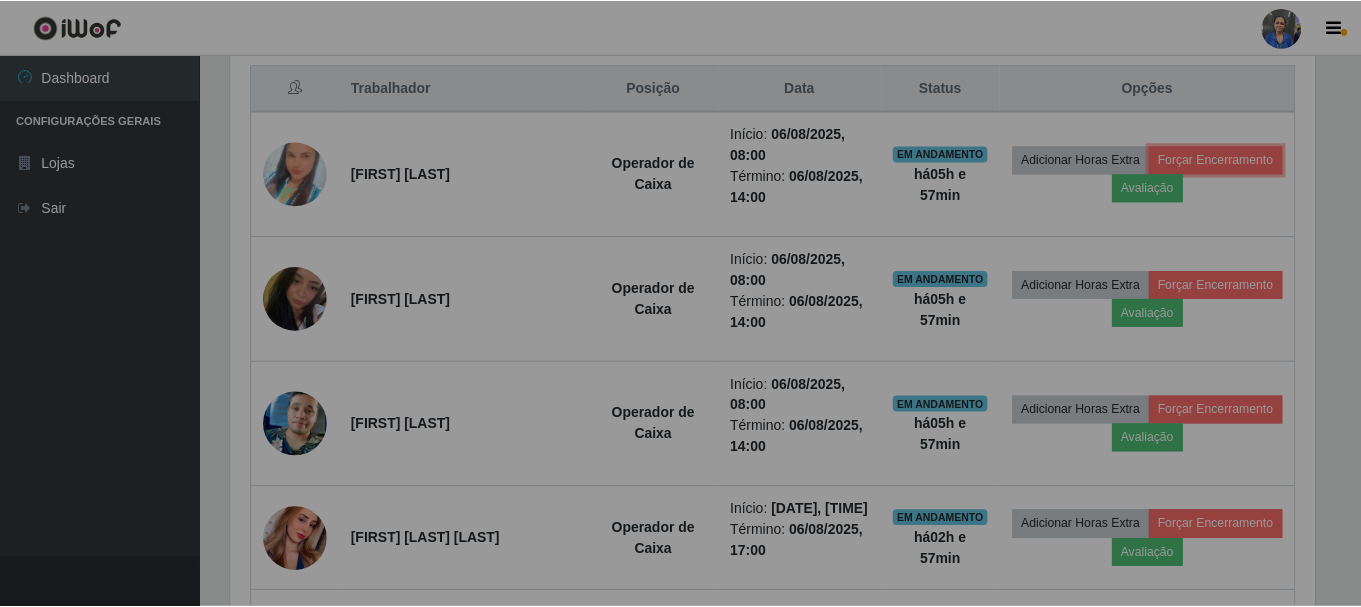 scroll, scrollTop: 999585, scrollLeft: 998901, axis: both 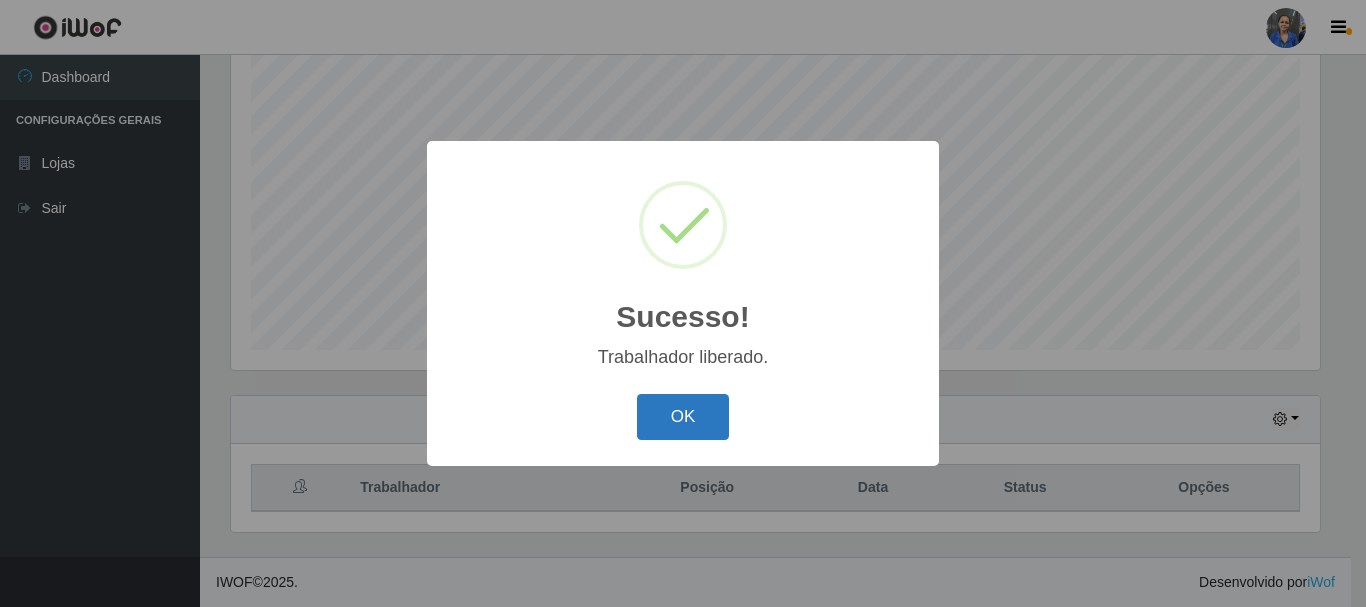 click on "OK" at bounding box center (683, 417) 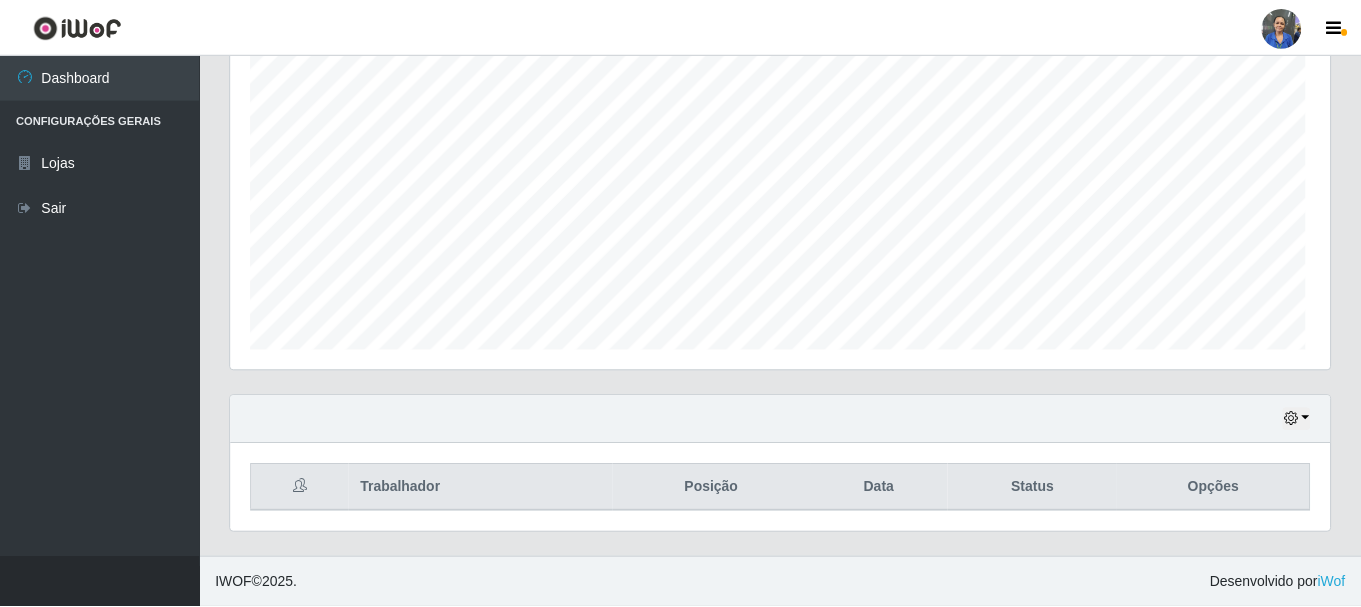 scroll, scrollTop: 999585, scrollLeft: 998901, axis: both 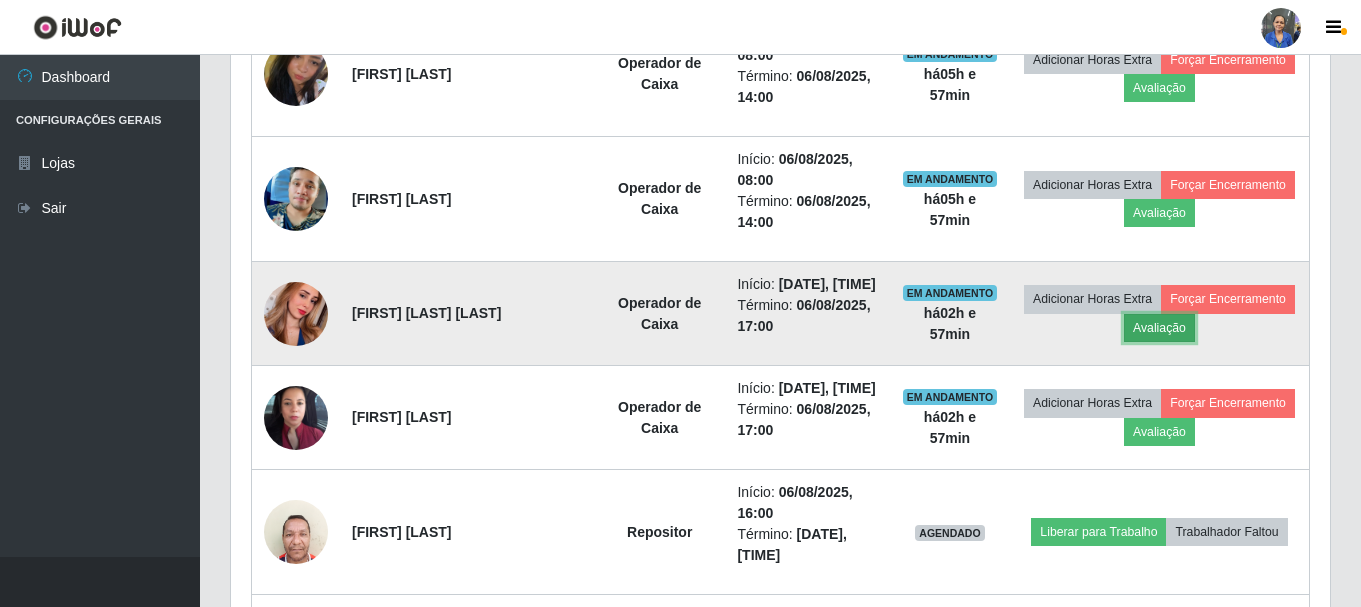 click on "Avaliação" at bounding box center [1159, 328] 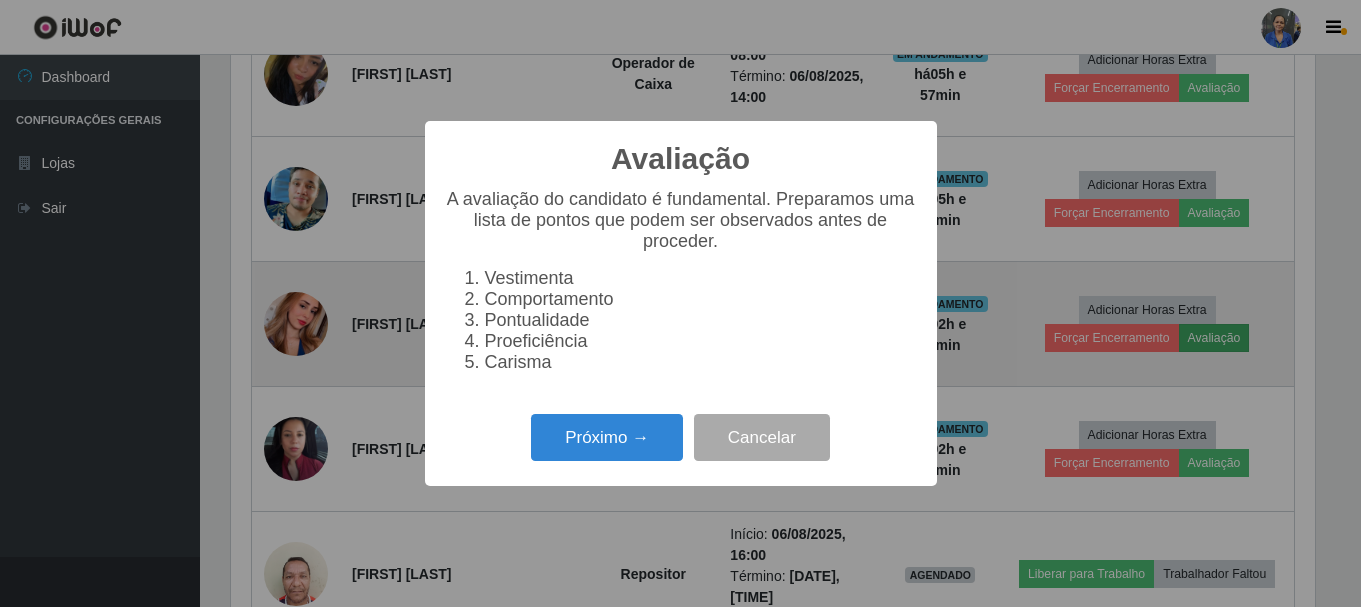 scroll, scrollTop: 999585, scrollLeft: 998911, axis: both 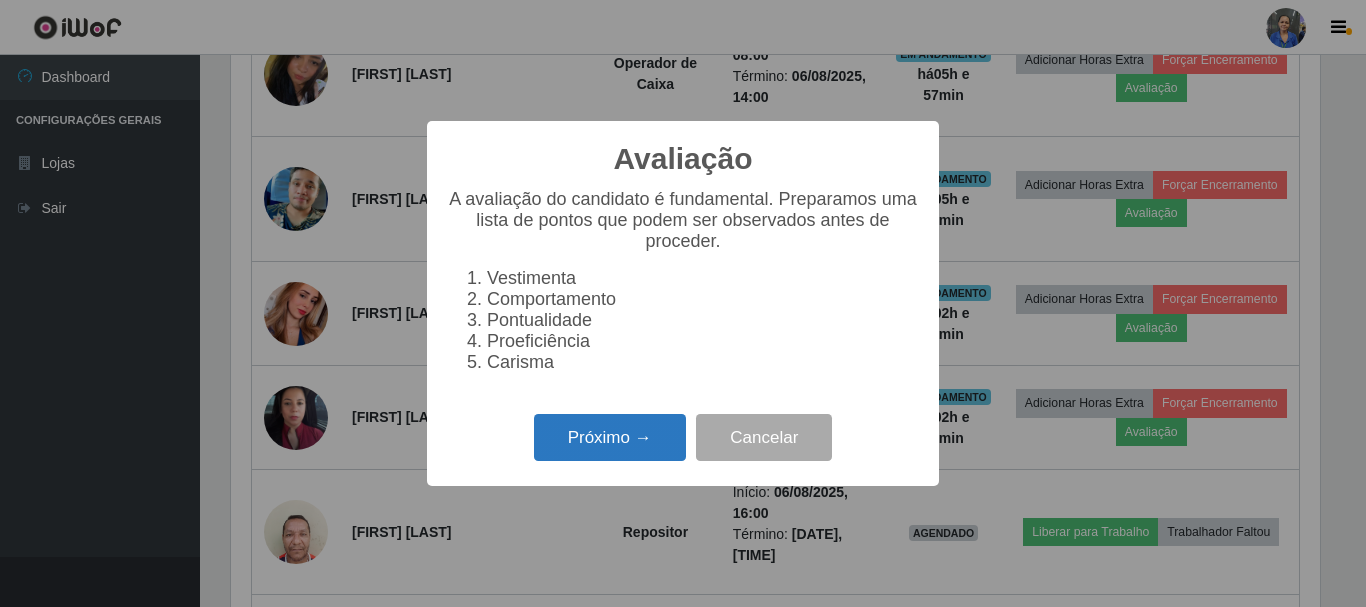 click on "Próximo →" at bounding box center [610, 437] 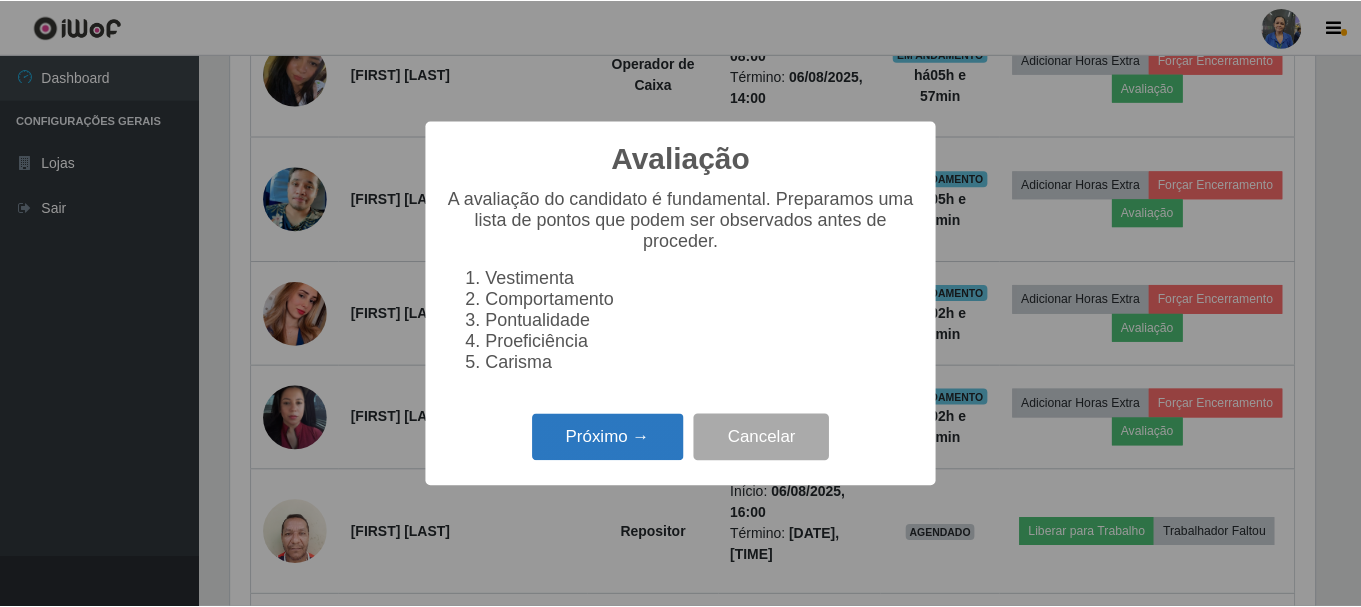 scroll, scrollTop: 999585, scrollLeft: 998911, axis: both 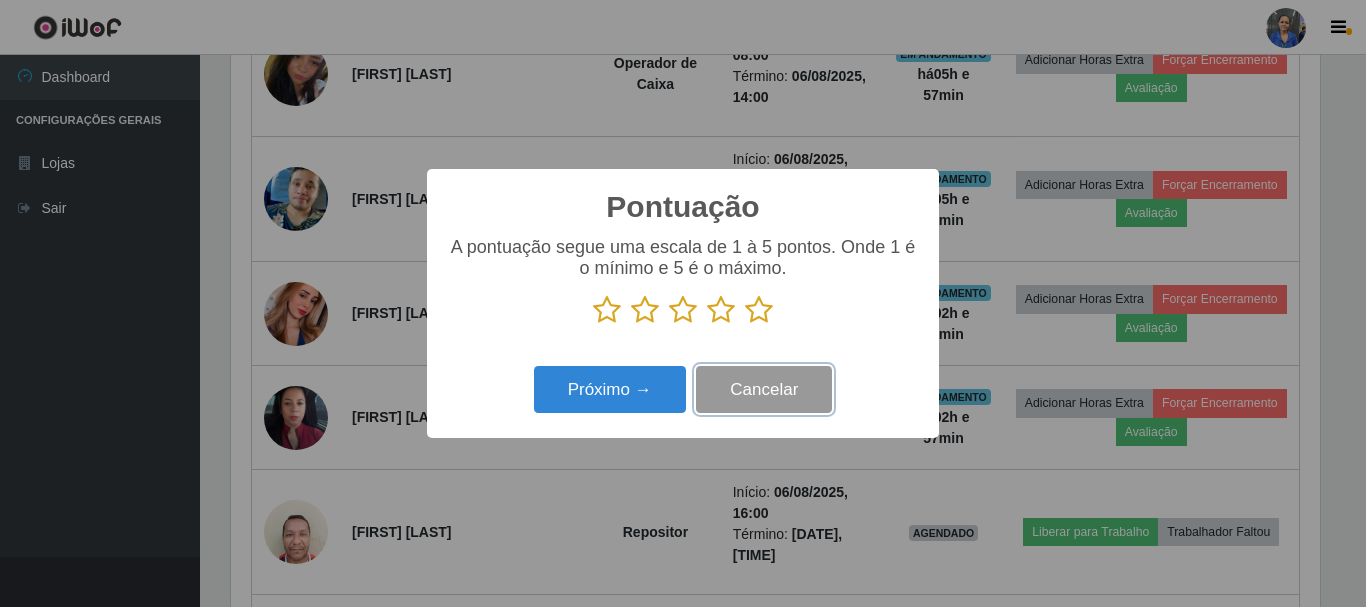click on "Cancelar" at bounding box center (764, 389) 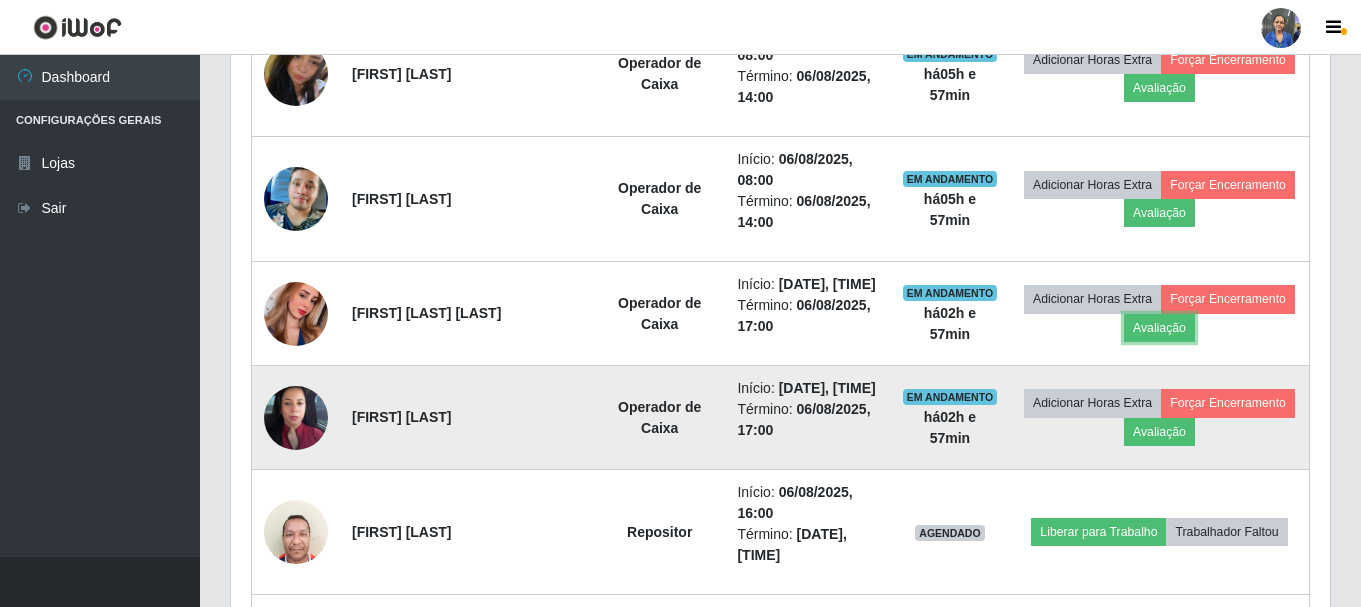 scroll, scrollTop: 999585, scrollLeft: 998901, axis: both 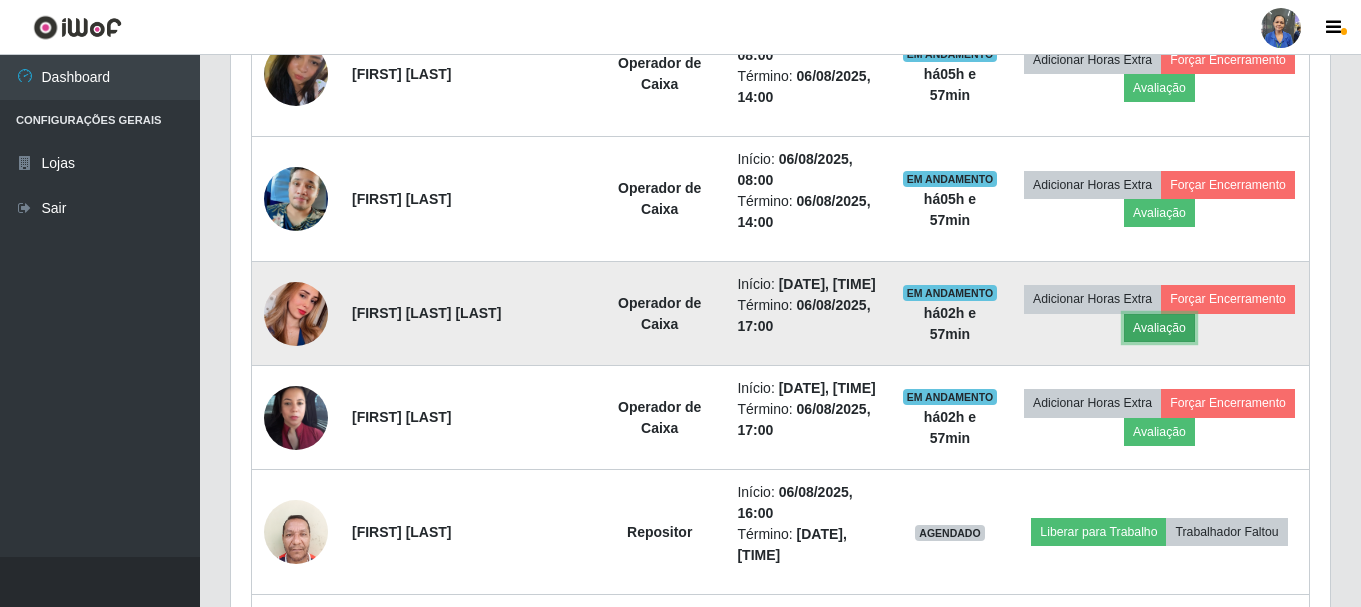 click on "Avaliação" at bounding box center [1159, 328] 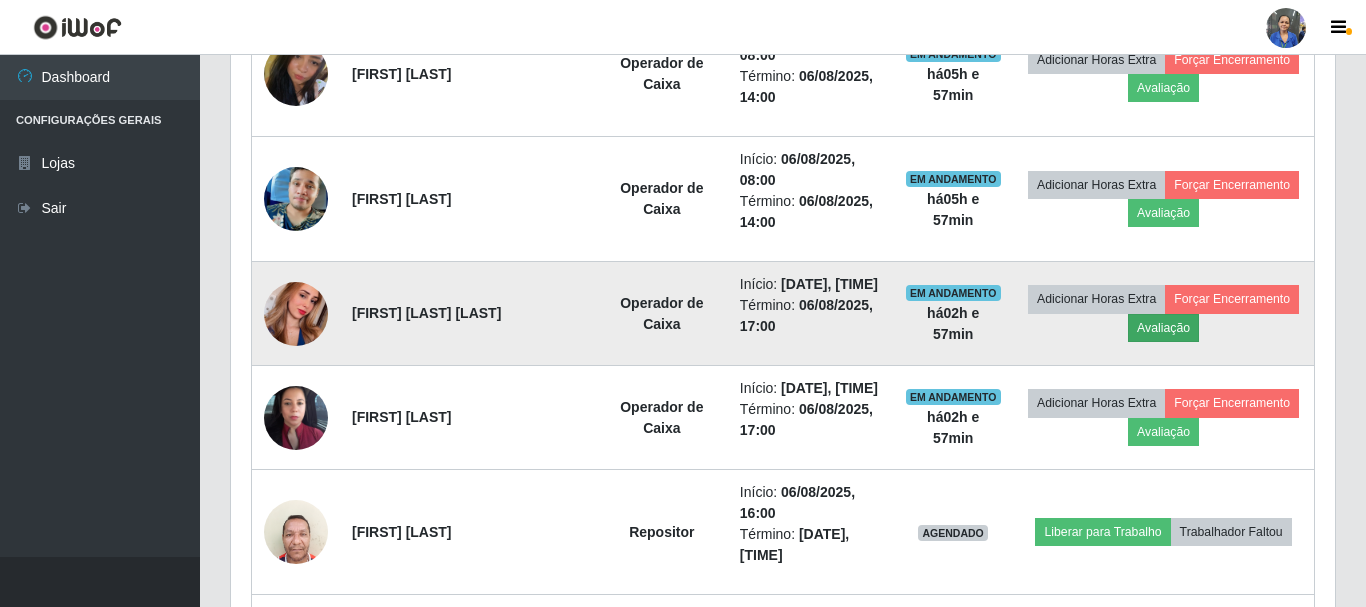 scroll, scrollTop: 999585, scrollLeft: 998911, axis: both 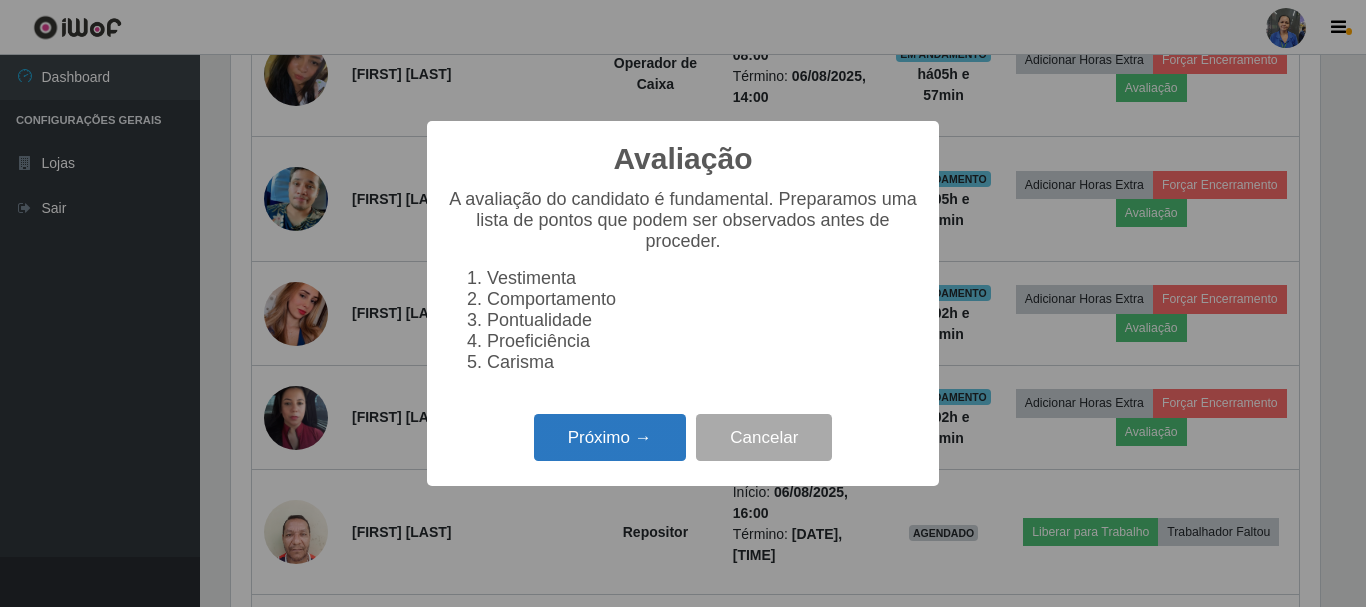 click on "Próximo →" at bounding box center [610, 437] 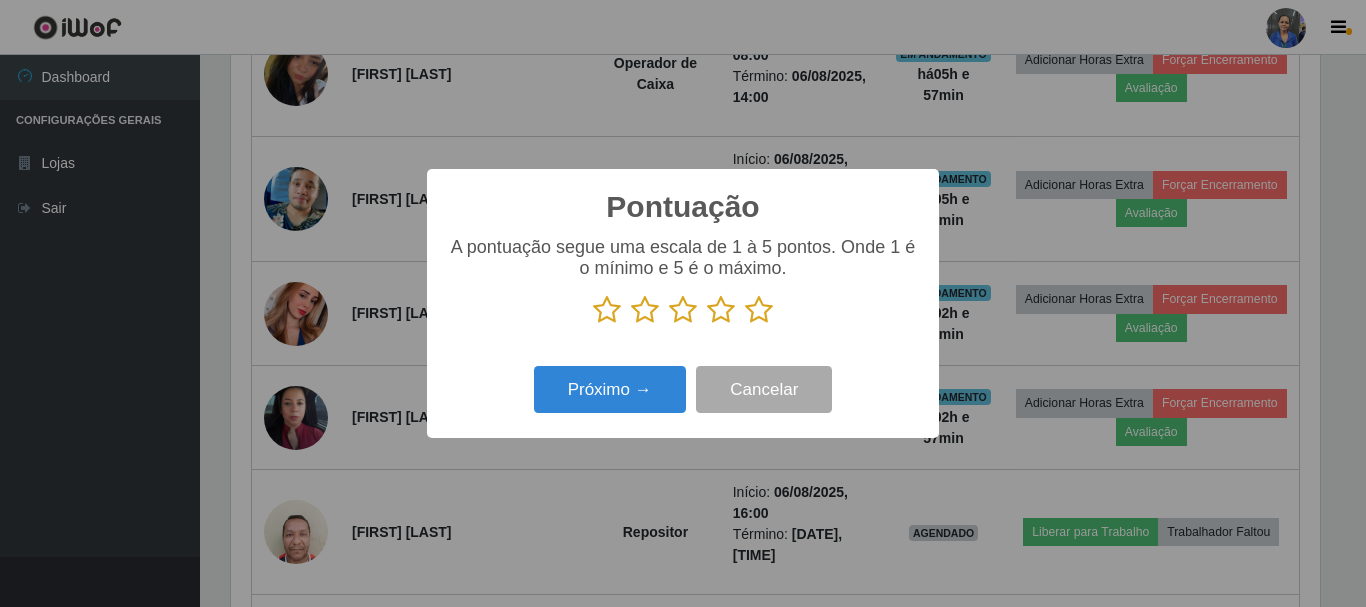 click at bounding box center [721, 310] 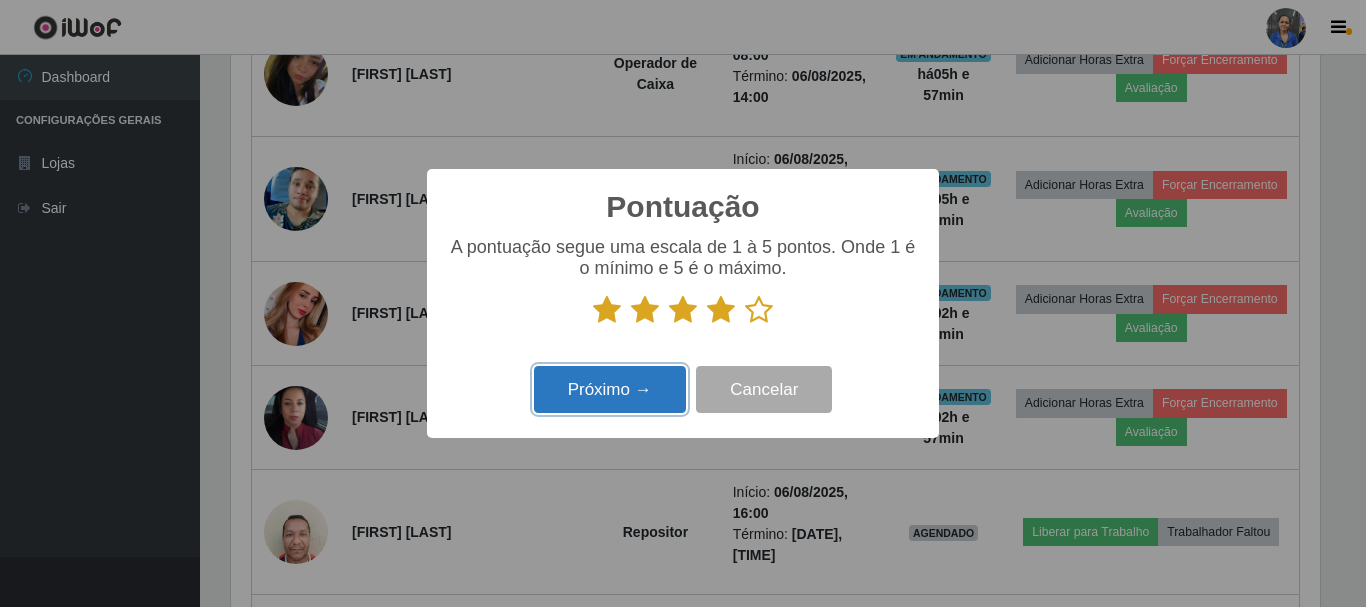 click on "Próximo →" at bounding box center (610, 389) 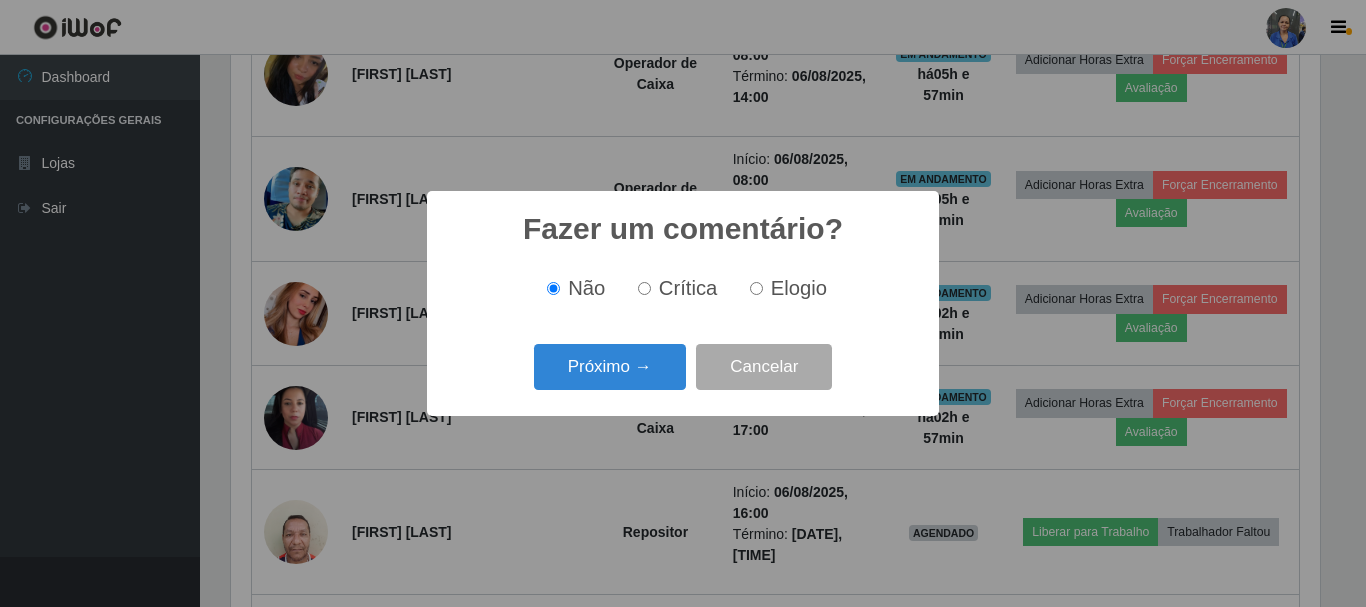 scroll, scrollTop: 999585, scrollLeft: 998911, axis: both 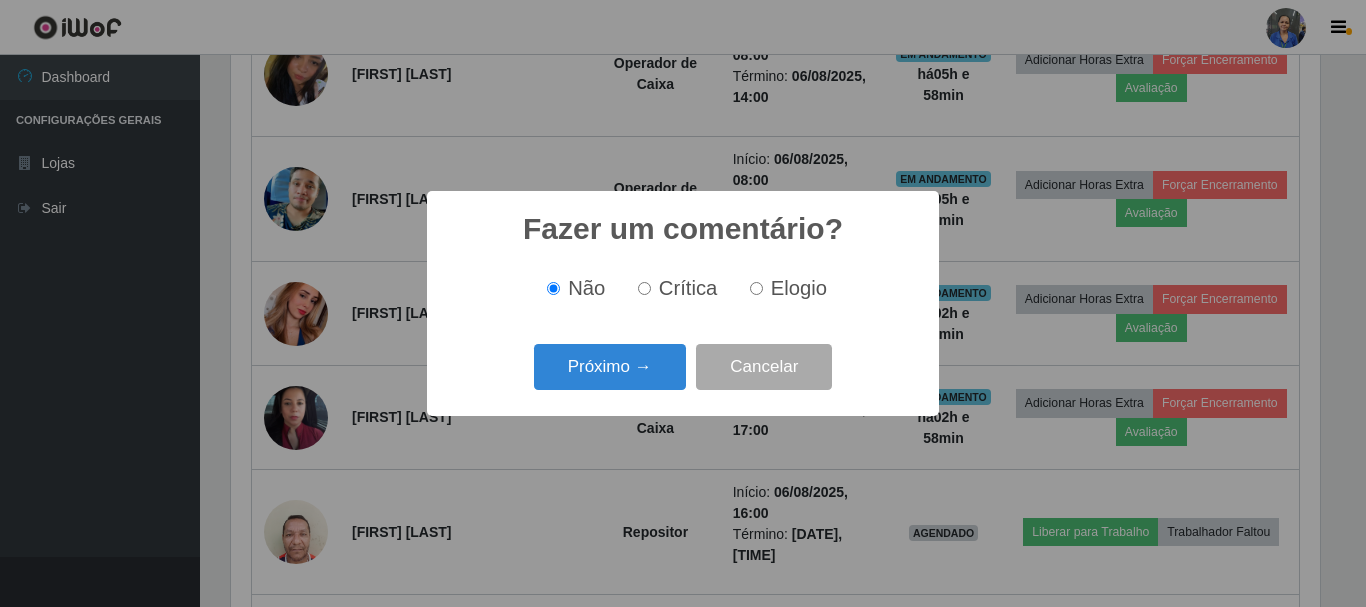 click on "Crítica" at bounding box center (674, 288) 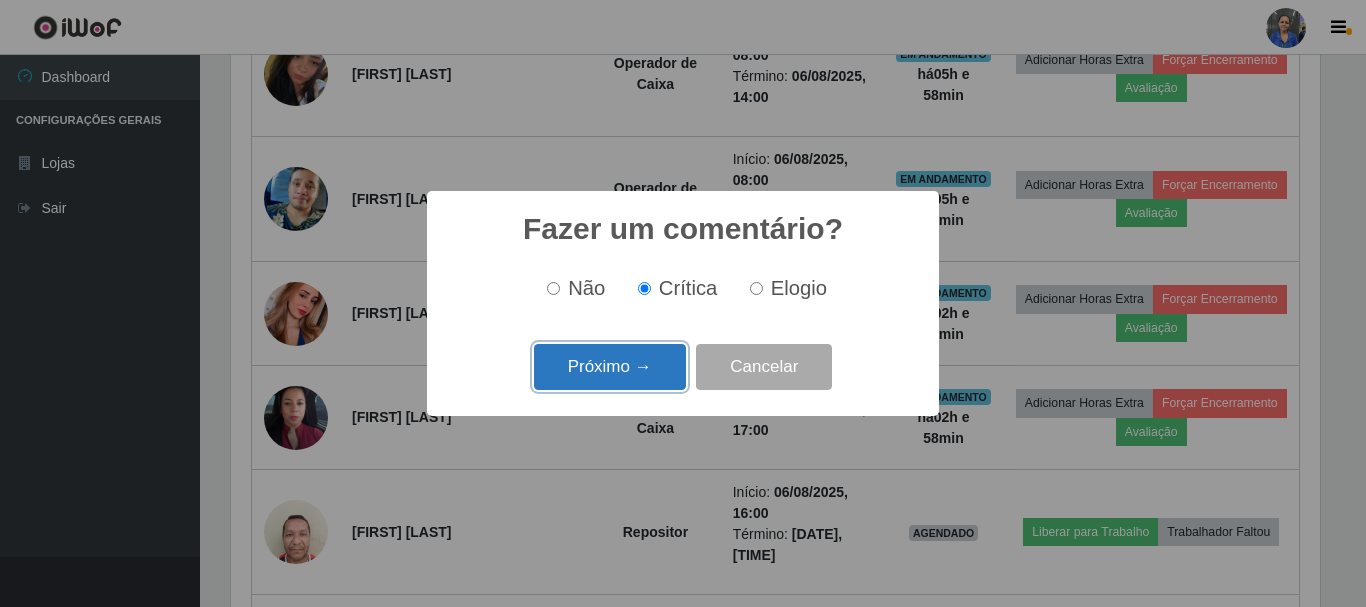 click on "Próximo →" at bounding box center [610, 367] 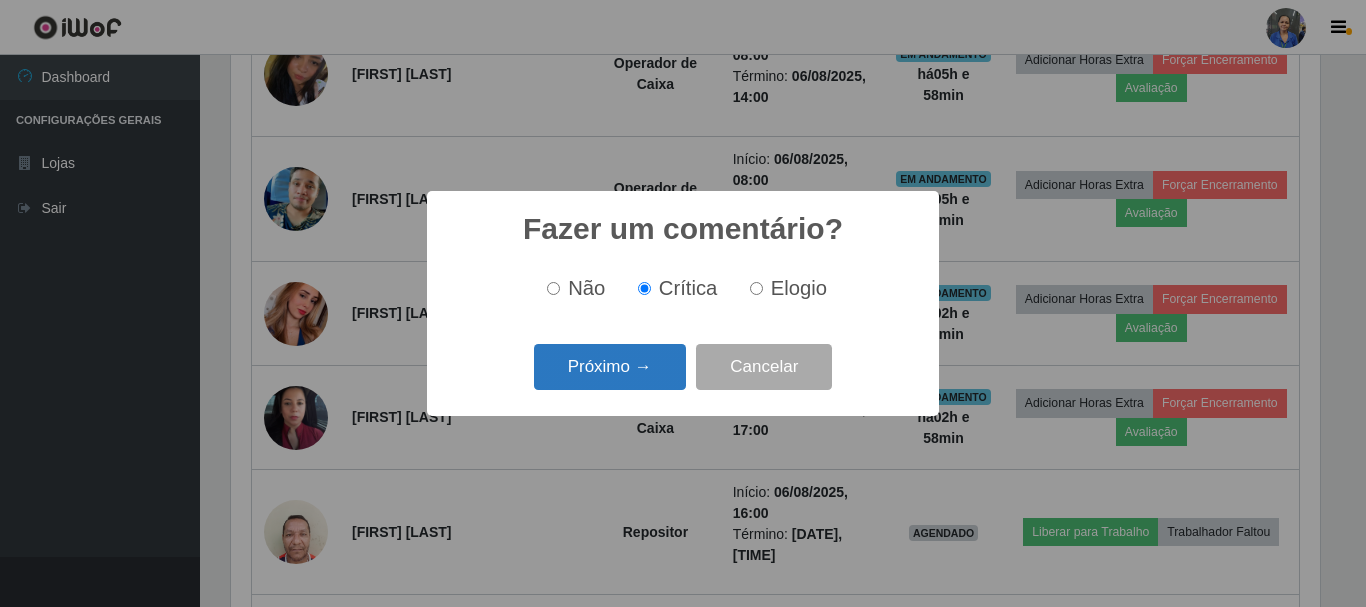 scroll, scrollTop: 999585, scrollLeft: 998911, axis: both 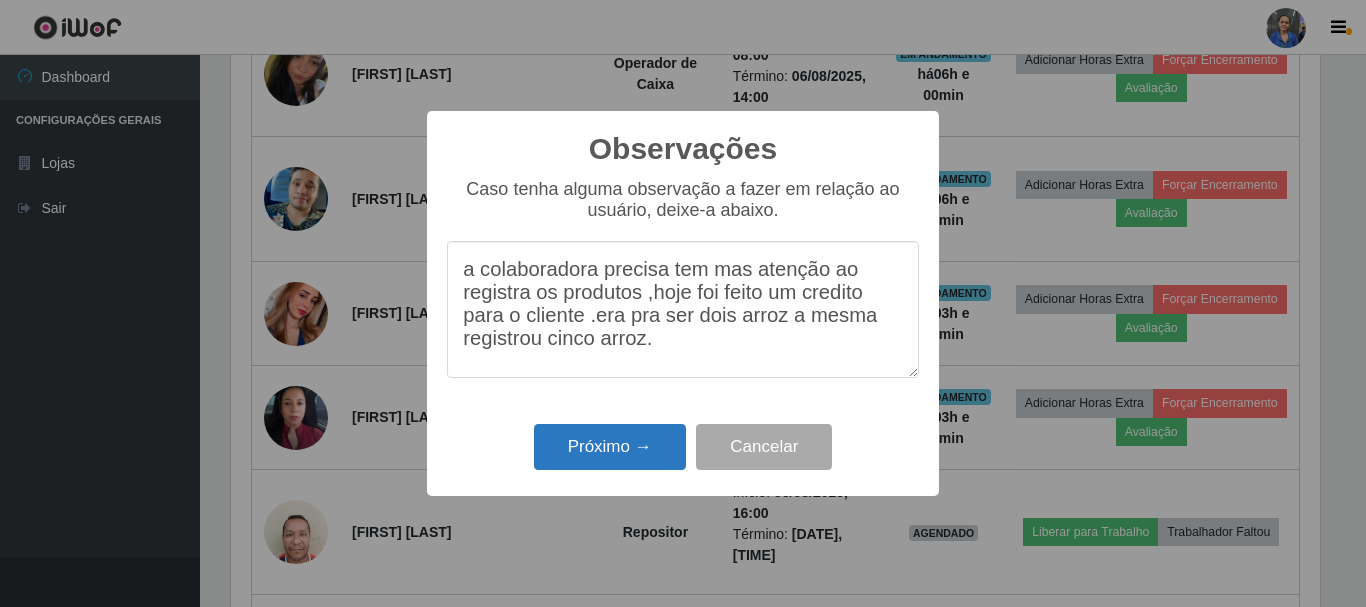 type on "a colaboradora precisa tem mas atenção ao registra os produtos ,hoje foi feito um credito para o cliente .era pra ser dois arroz a mesma registrou cinco arroz." 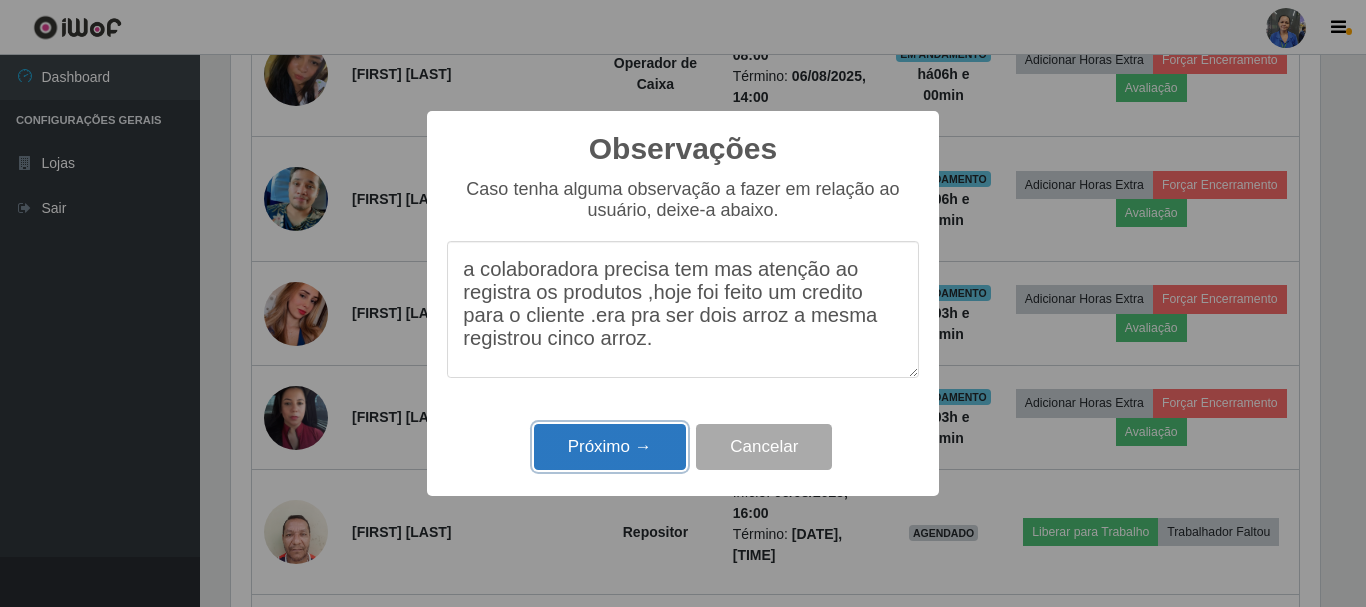 click on "Próximo →" at bounding box center [610, 447] 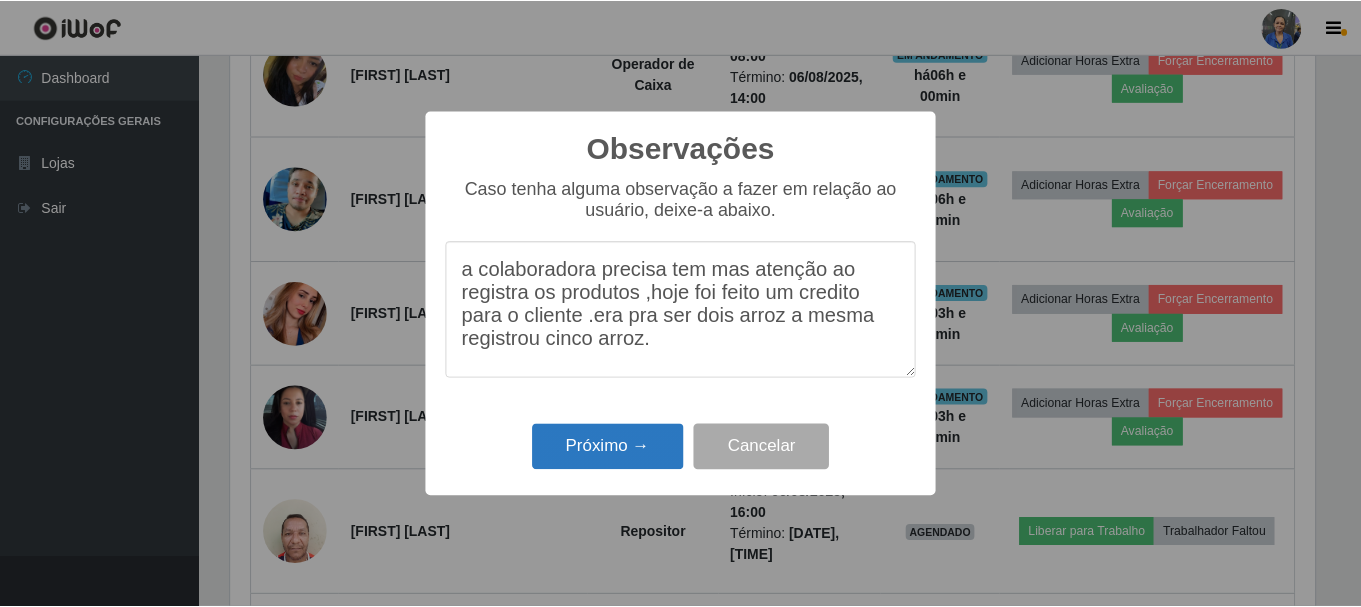 scroll, scrollTop: 999585, scrollLeft: 998911, axis: both 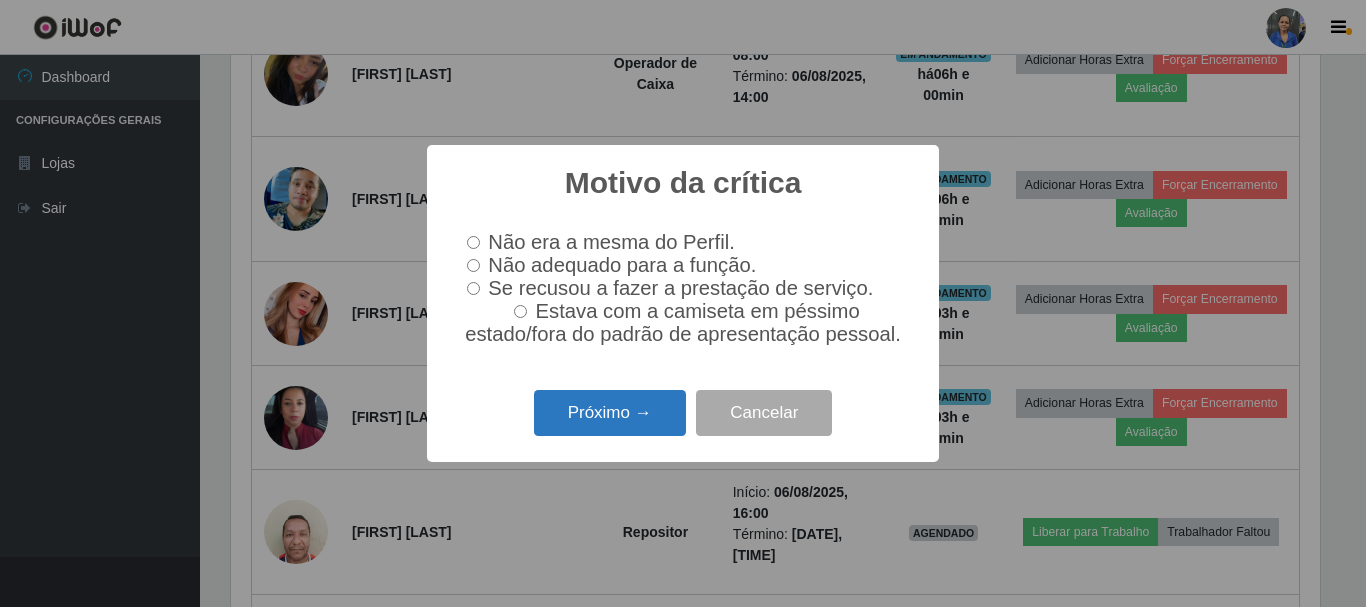 click on "Próximo →" at bounding box center (610, 413) 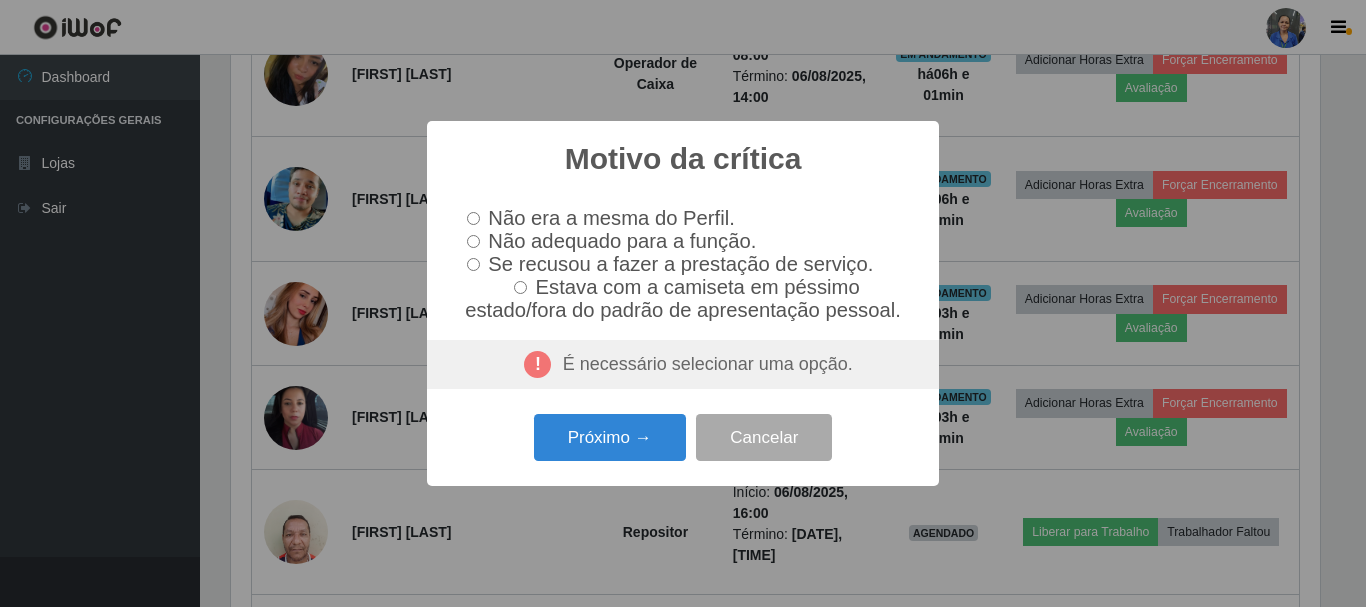 click on "É necessário selecionar uma opção." at bounding box center (683, 365) 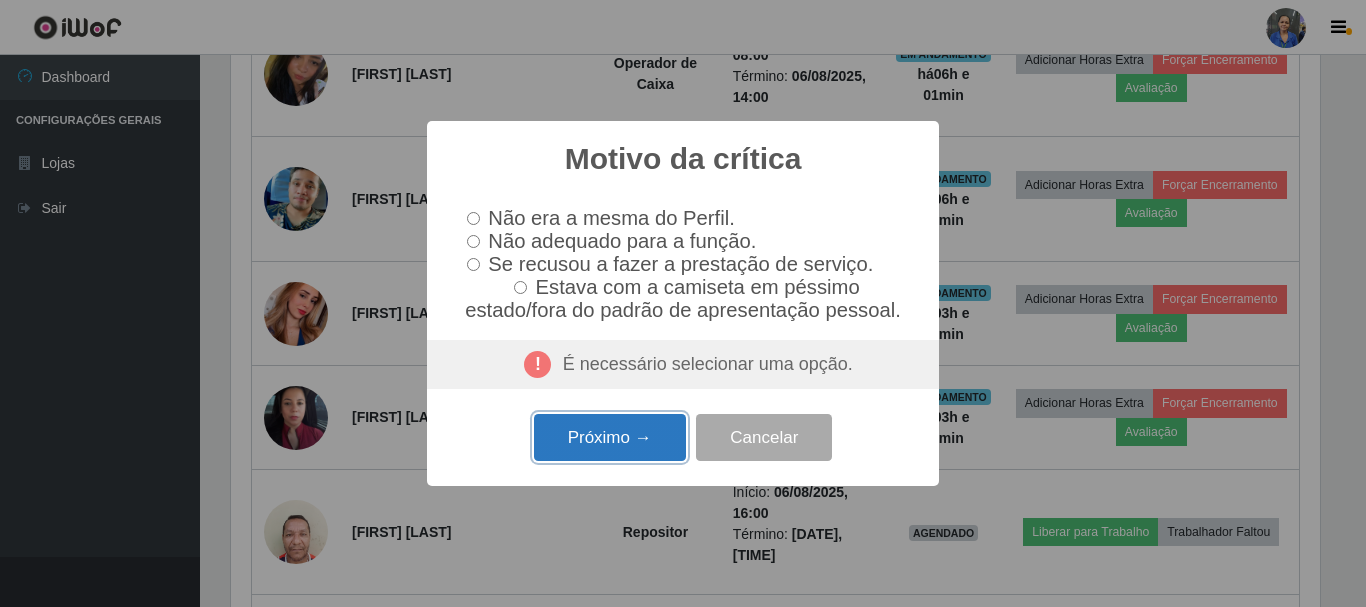click on "Próximo →" at bounding box center (610, 437) 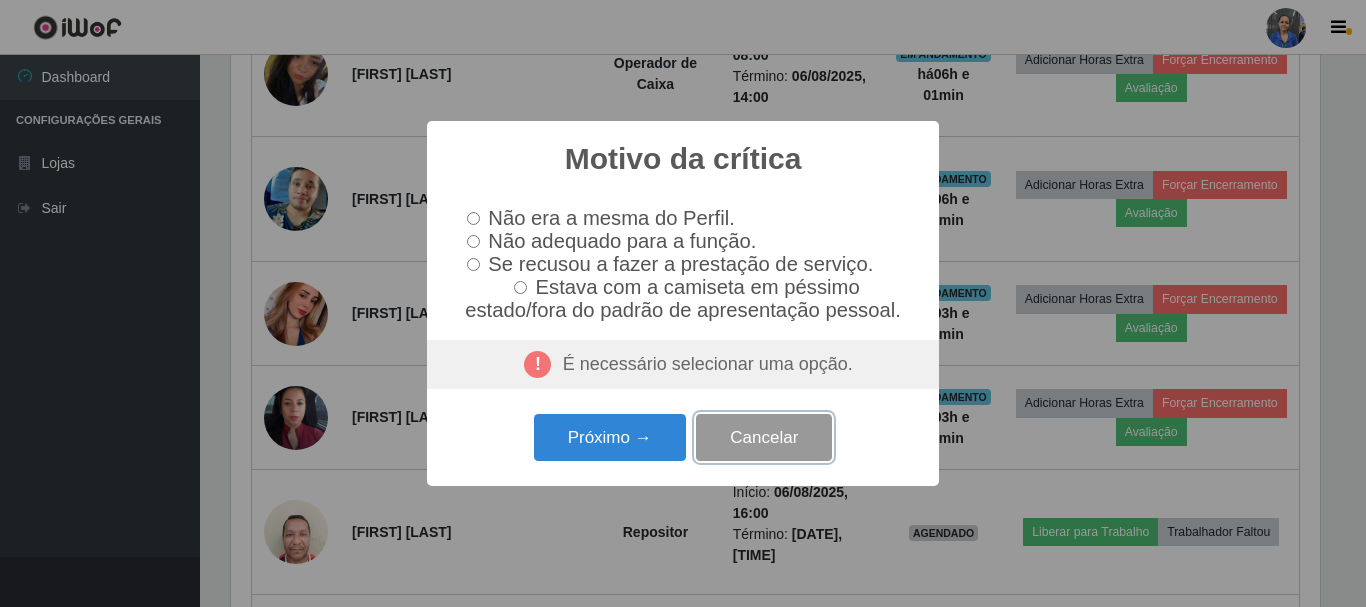 click on "Cancelar" at bounding box center (764, 437) 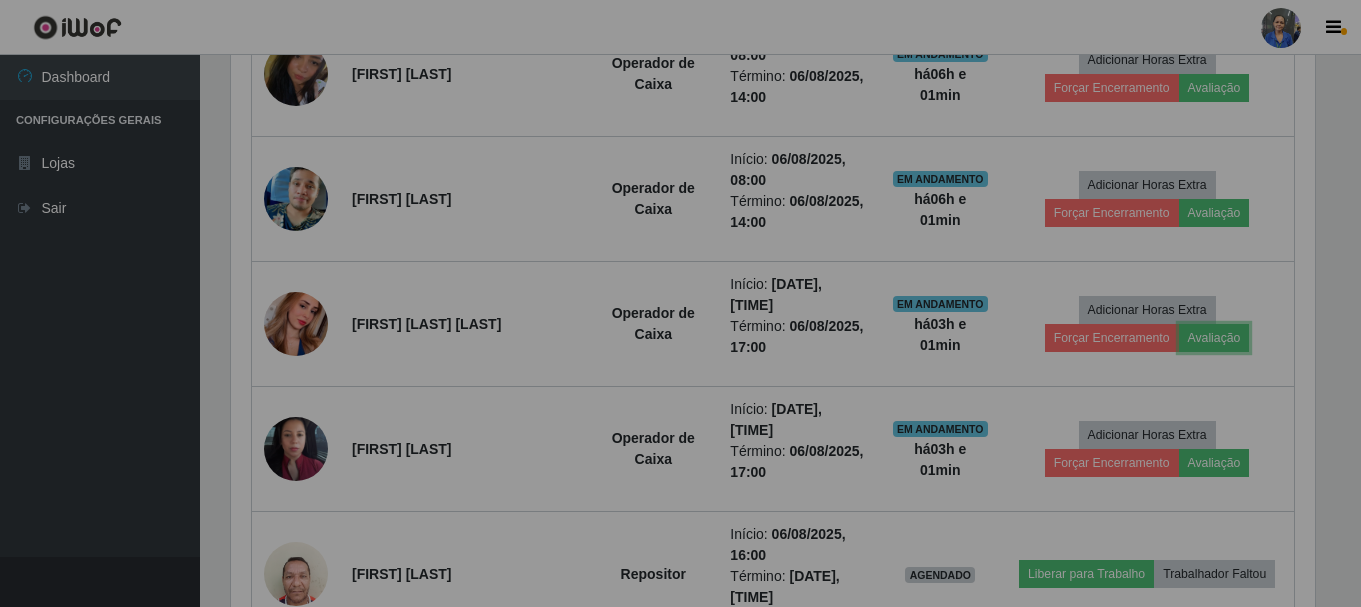 scroll, scrollTop: 999585, scrollLeft: 998901, axis: both 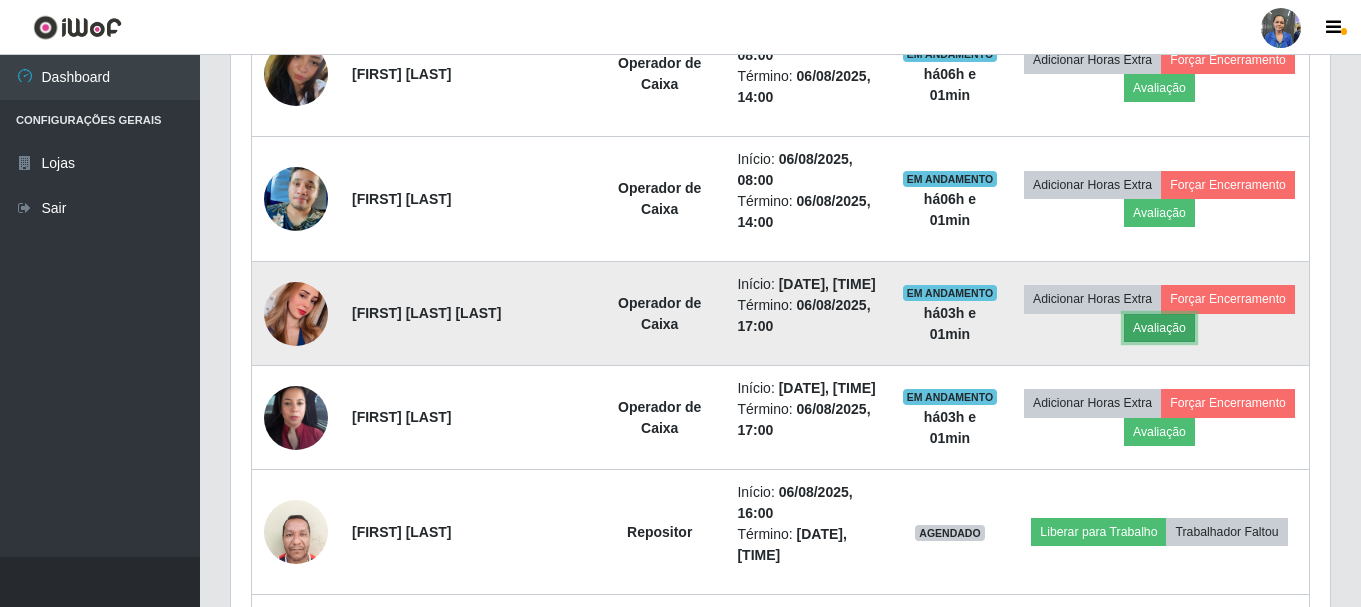 click on "Avaliação" at bounding box center (1159, 328) 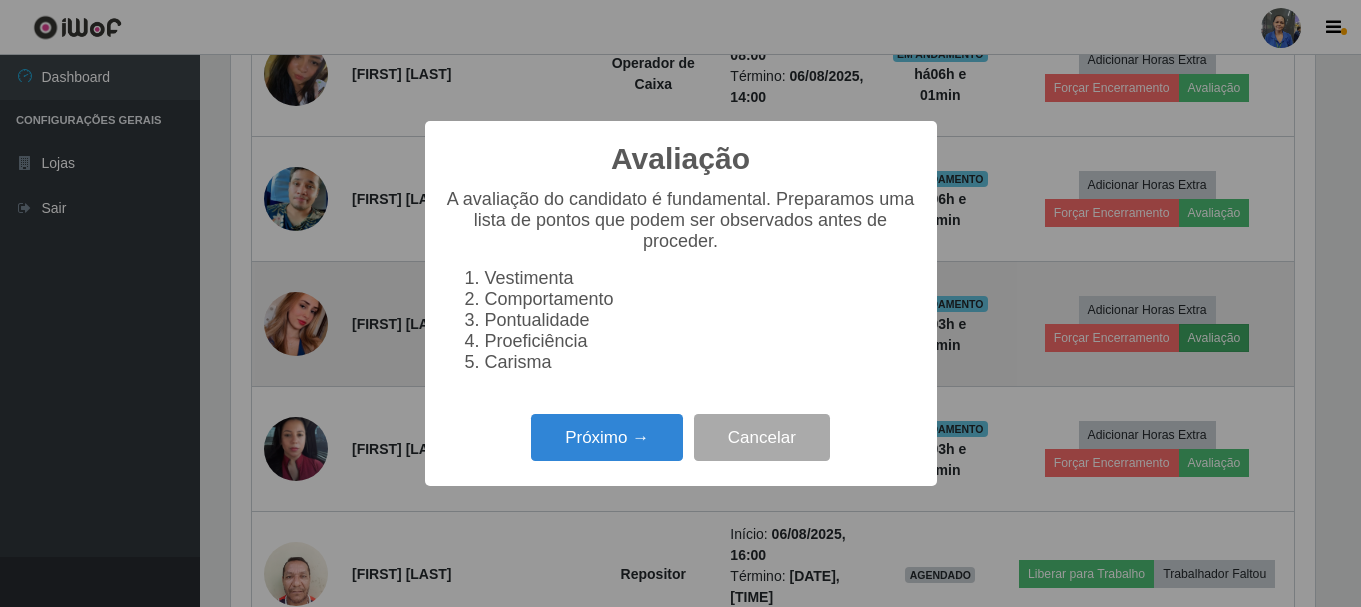 scroll, scrollTop: 999585, scrollLeft: 998911, axis: both 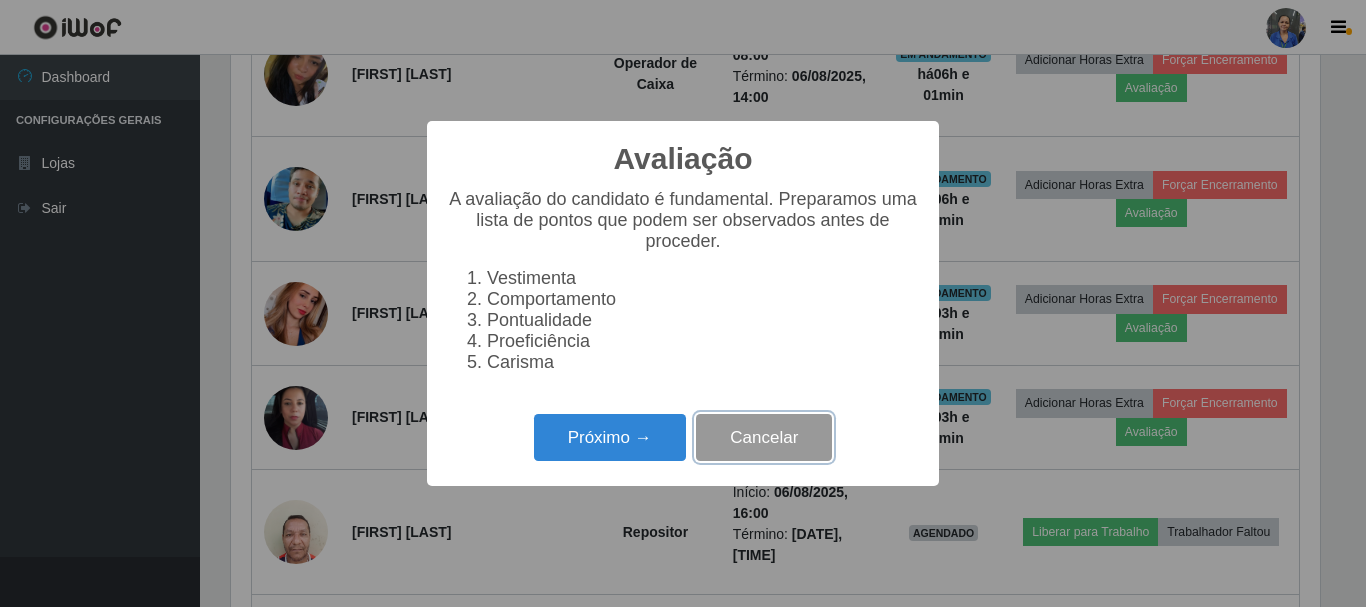 click on "Cancelar" at bounding box center (764, 437) 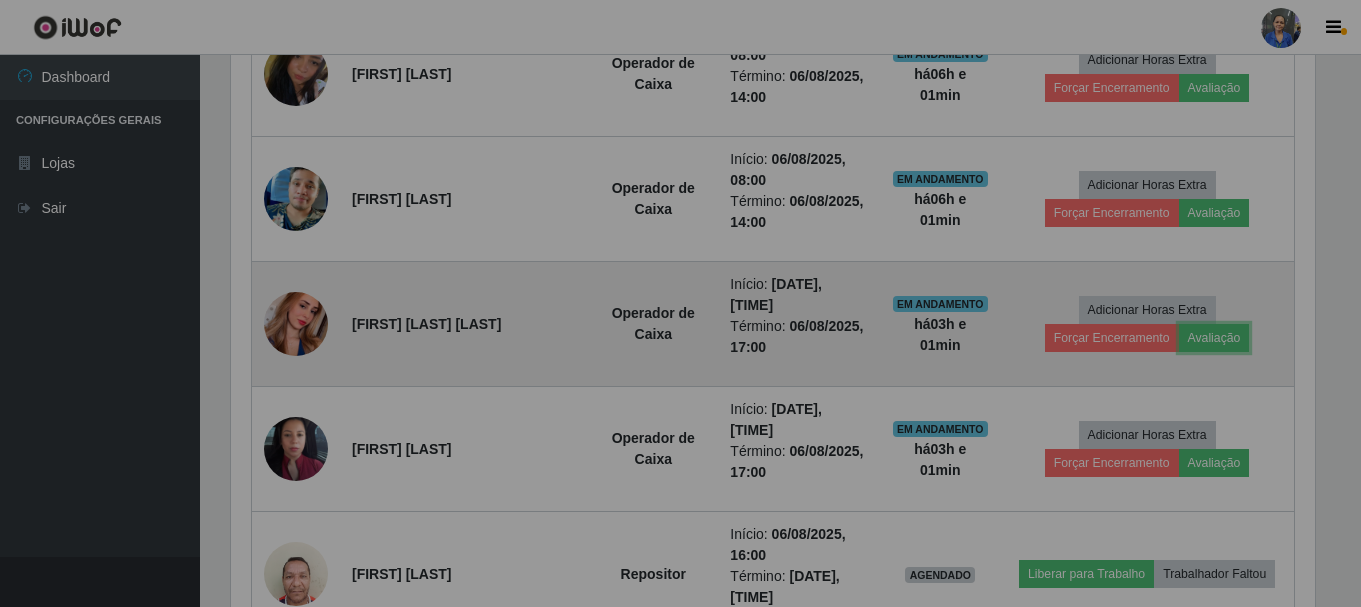 scroll, scrollTop: 999585, scrollLeft: 998901, axis: both 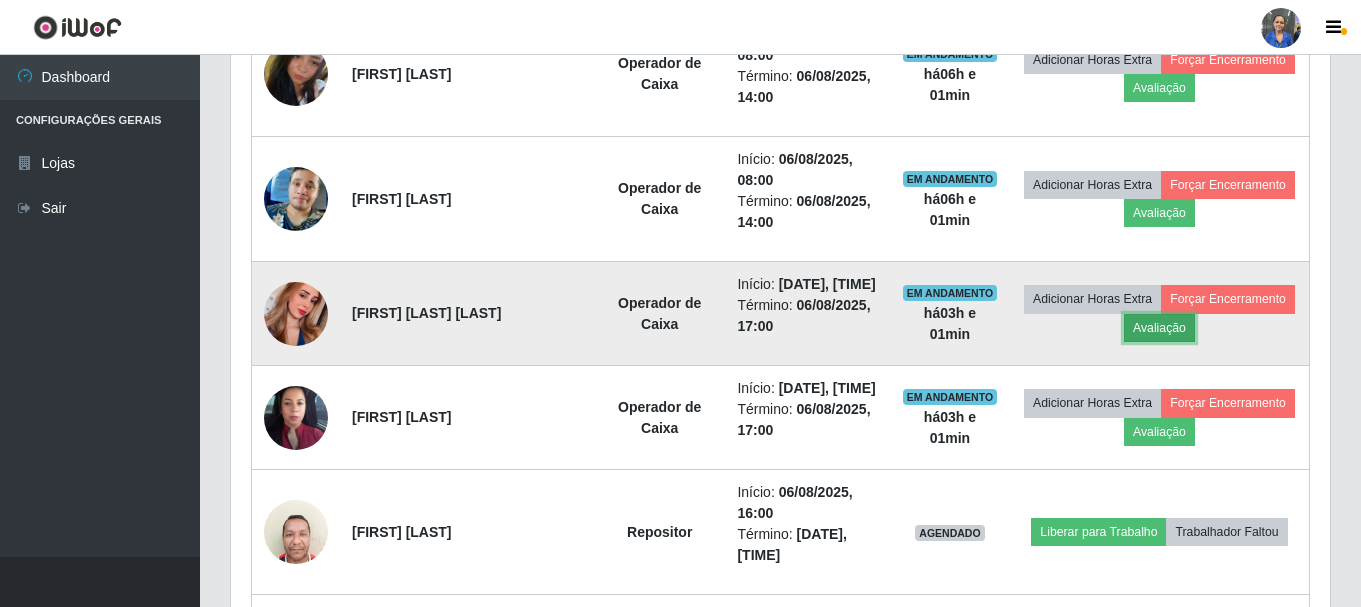 click on "Avaliação" at bounding box center [1159, 328] 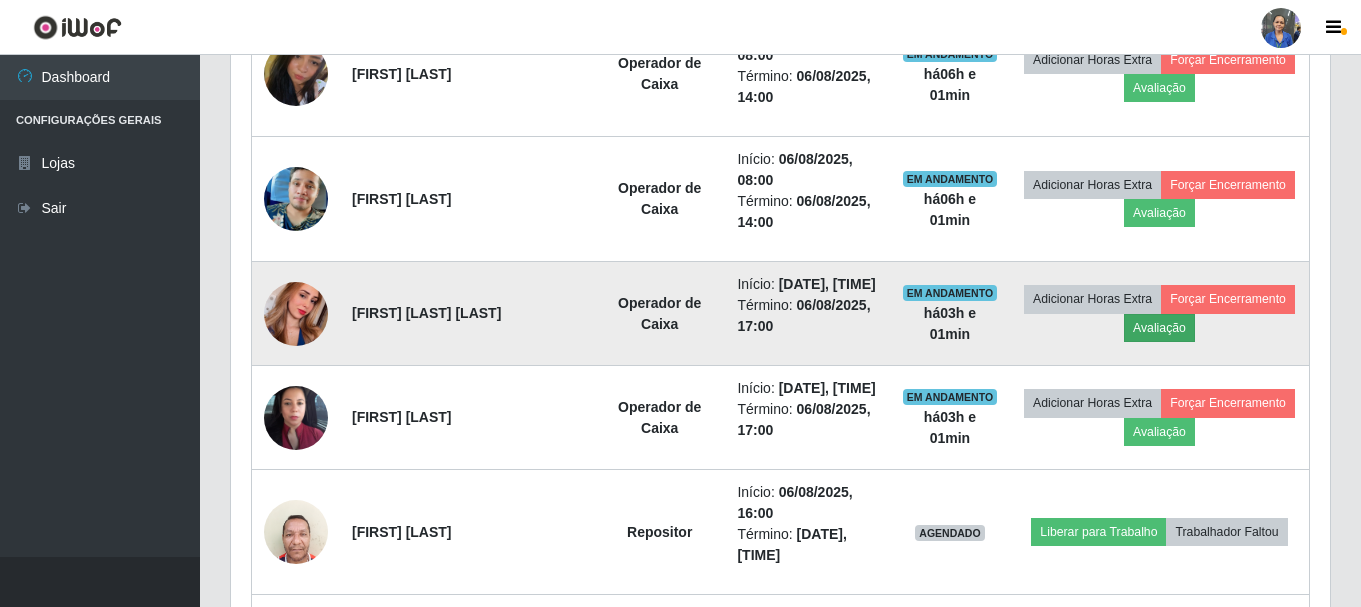 scroll, scrollTop: 999585, scrollLeft: 998911, axis: both 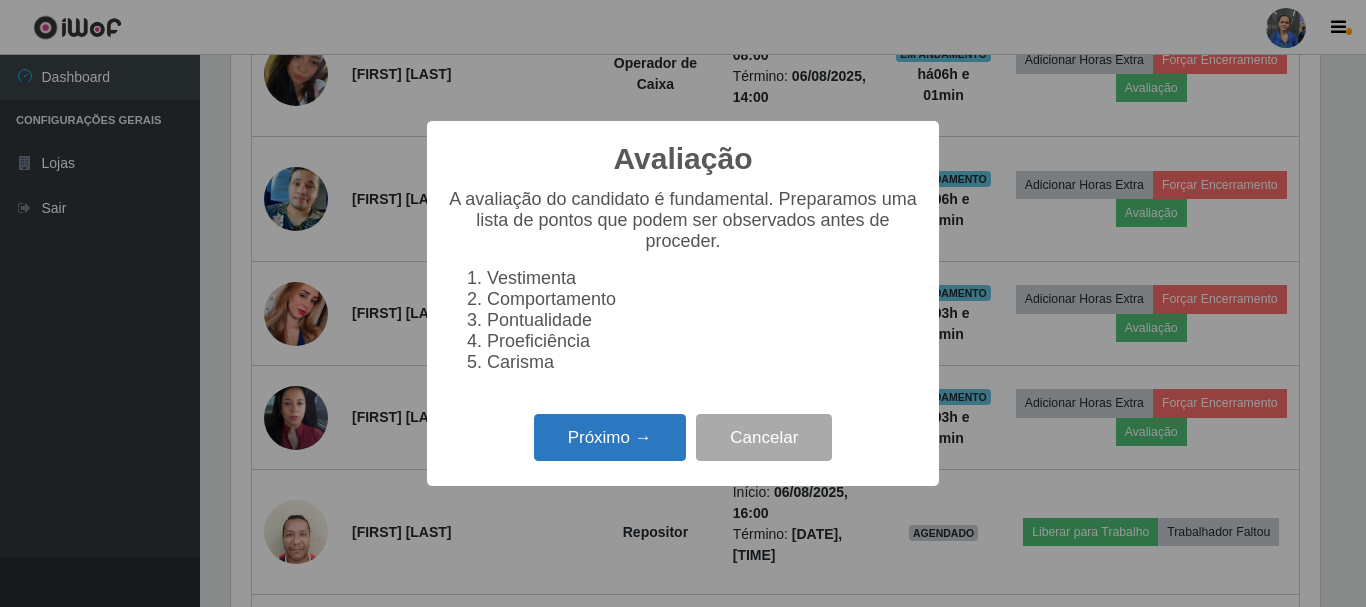 click on "Próximo →" at bounding box center [610, 437] 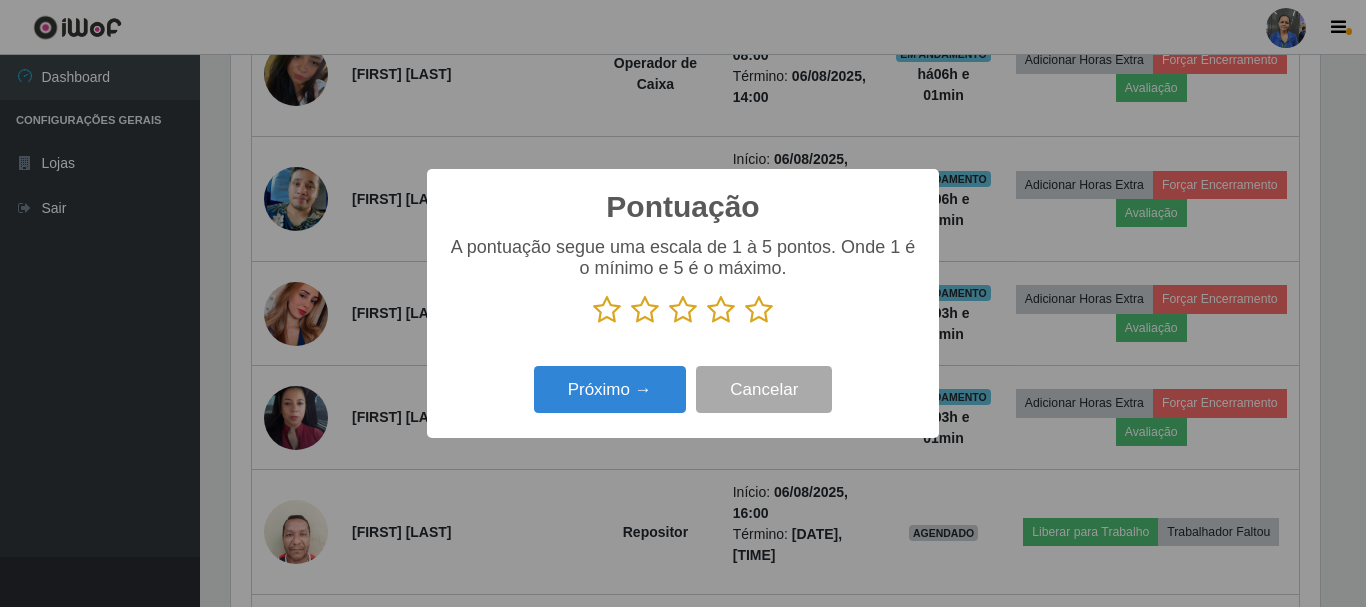 click at bounding box center [759, 310] 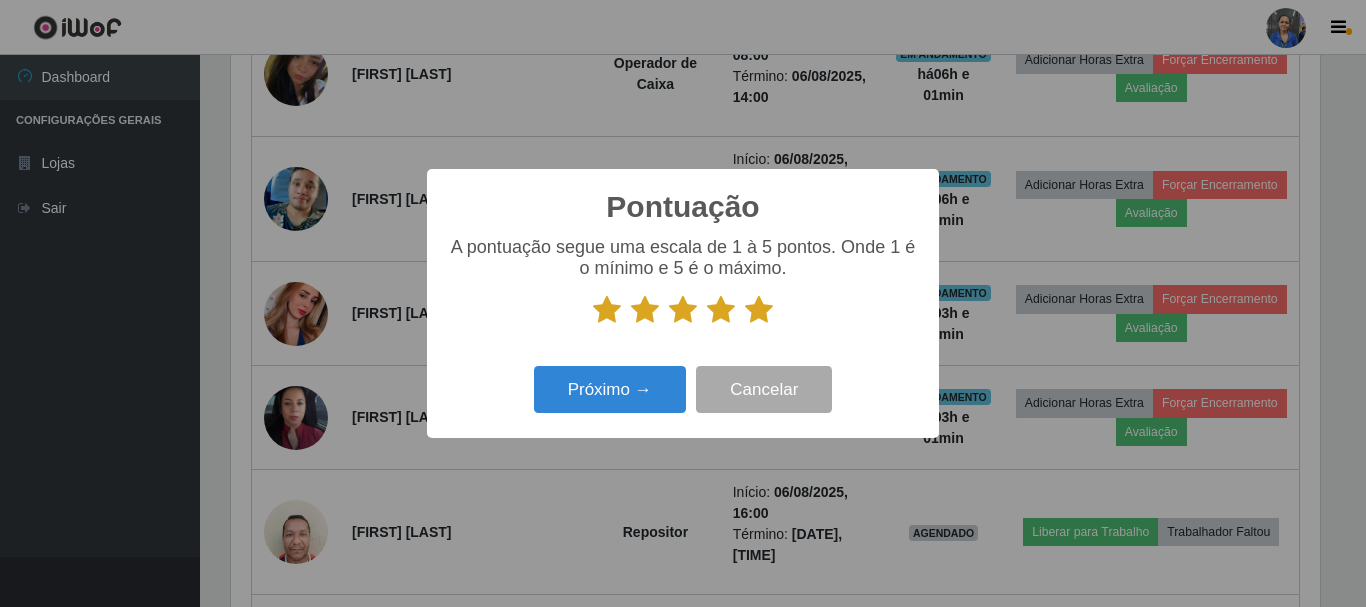 click at bounding box center [683, 310] 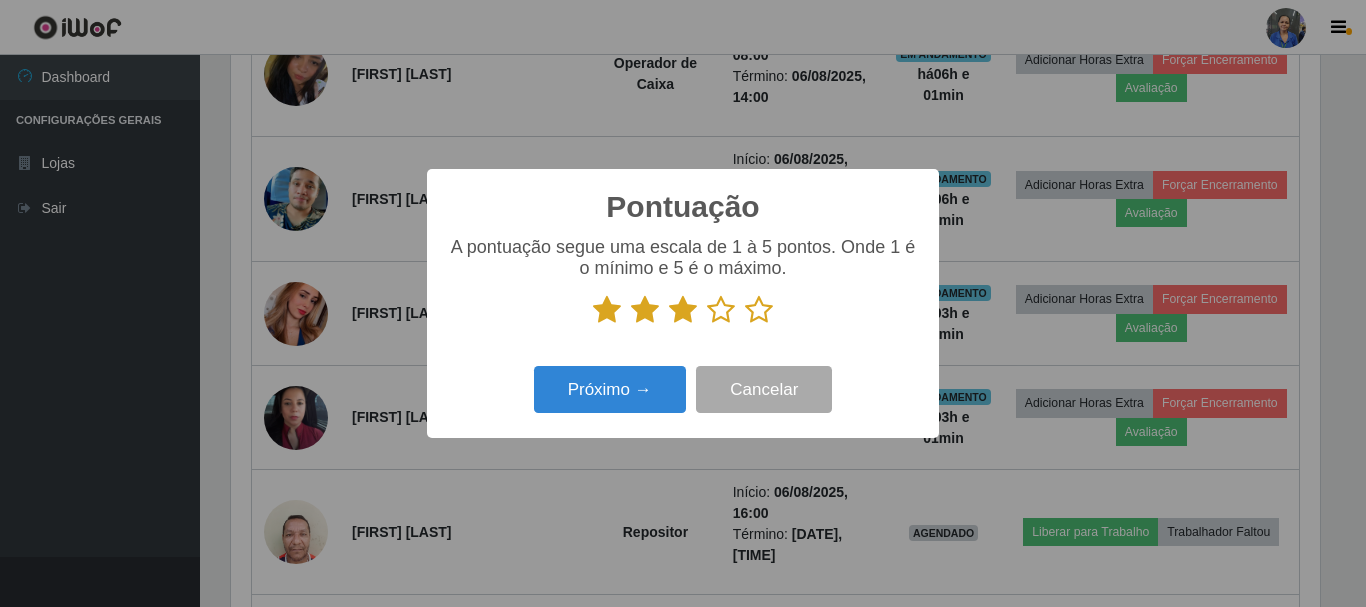 click at bounding box center [721, 310] 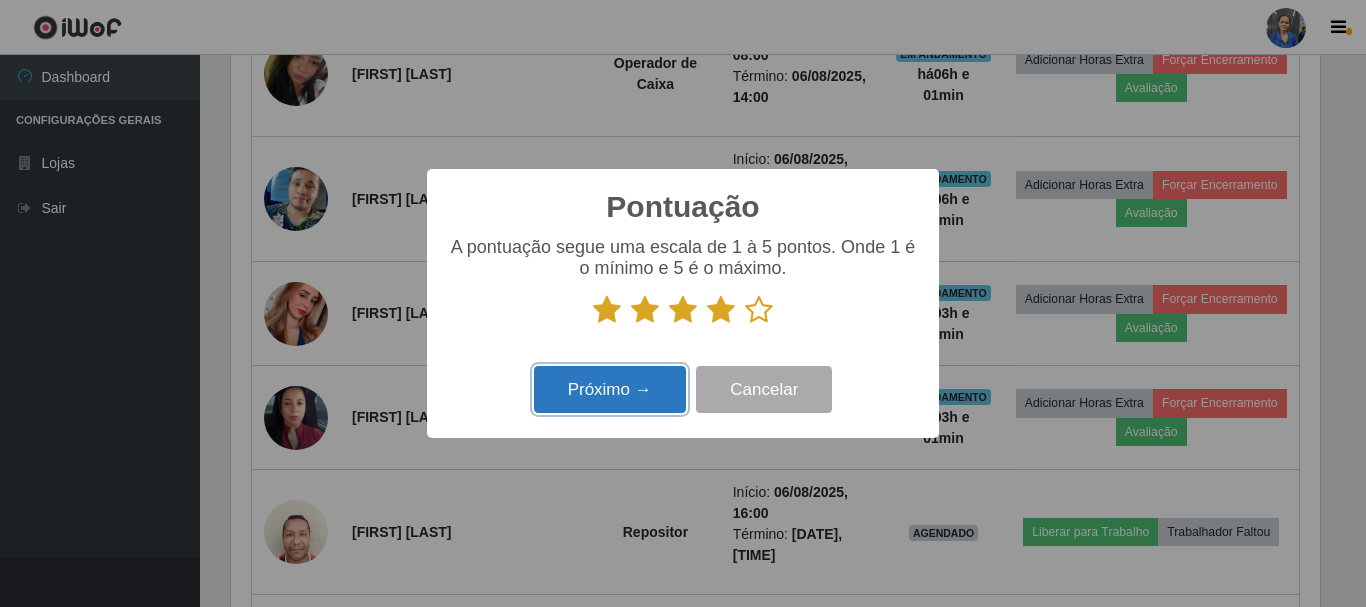 click on "Próximo →" at bounding box center (610, 389) 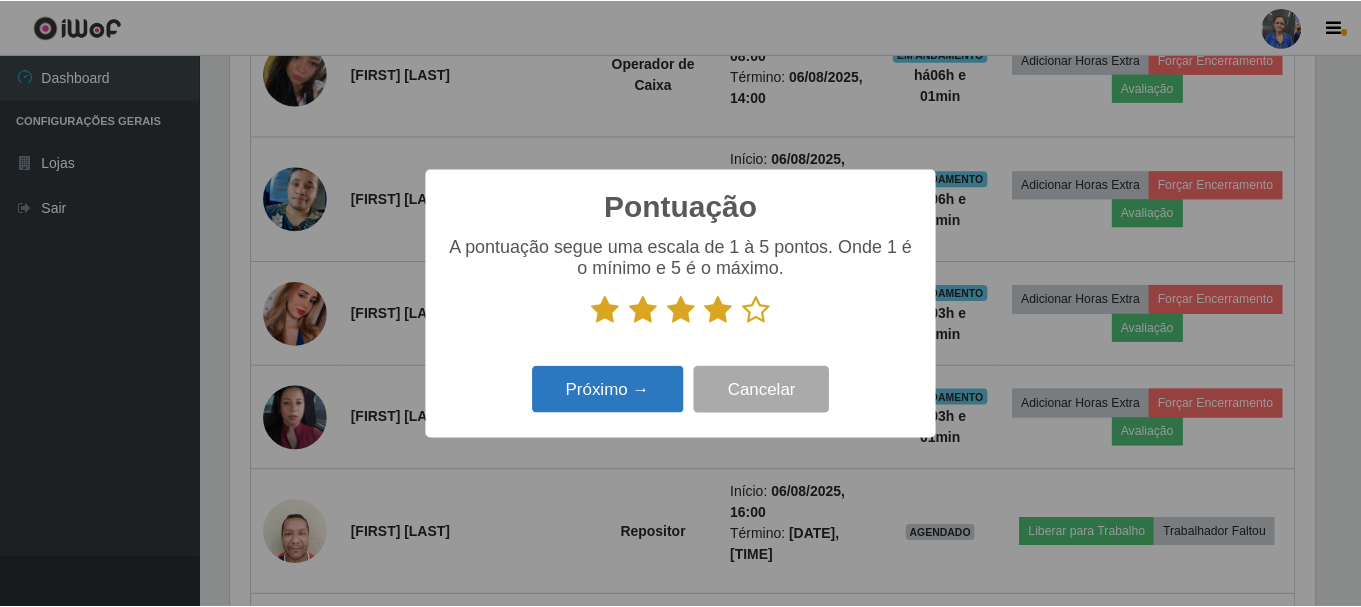 scroll, scrollTop: 999585, scrollLeft: 998911, axis: both 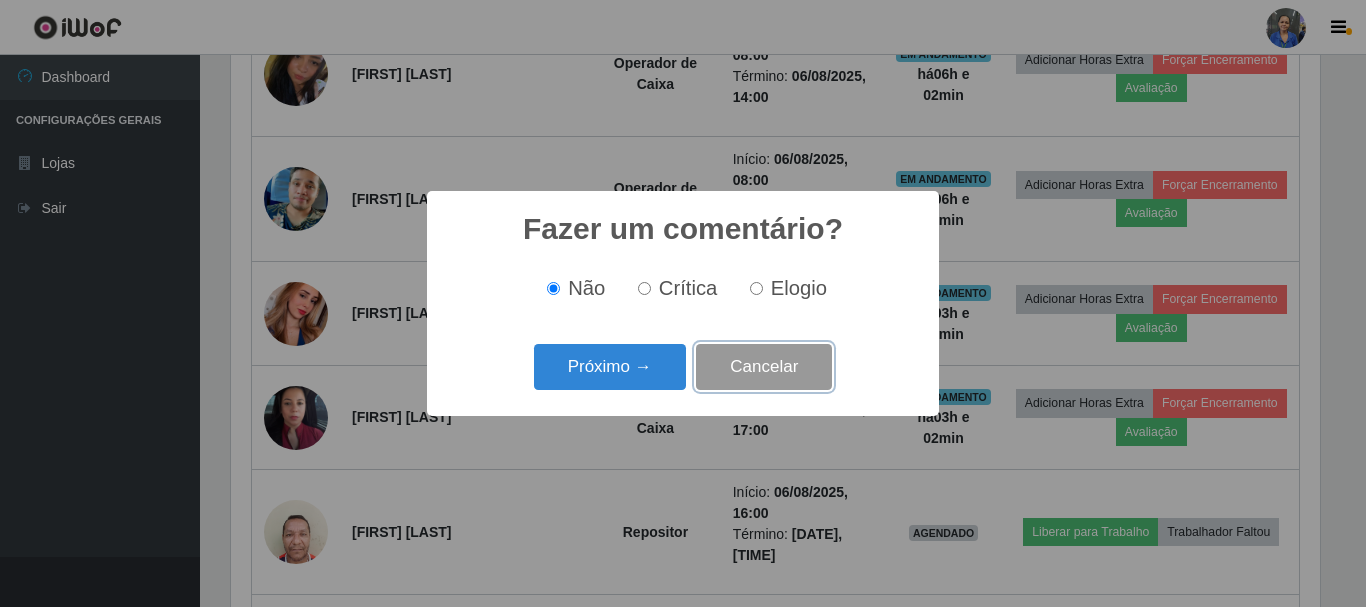 click on "Cancelar" at bounding box center [764, 367] 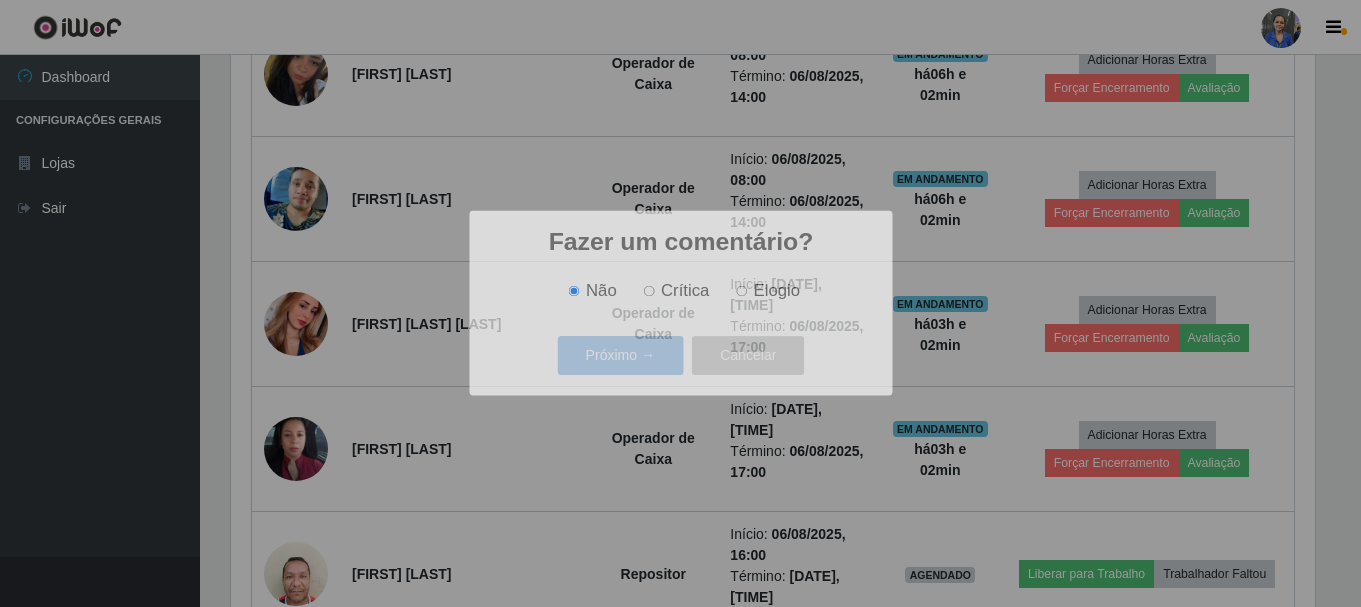 scroll, scrollTop: 999585, scrollLeft: 998901, axis: both 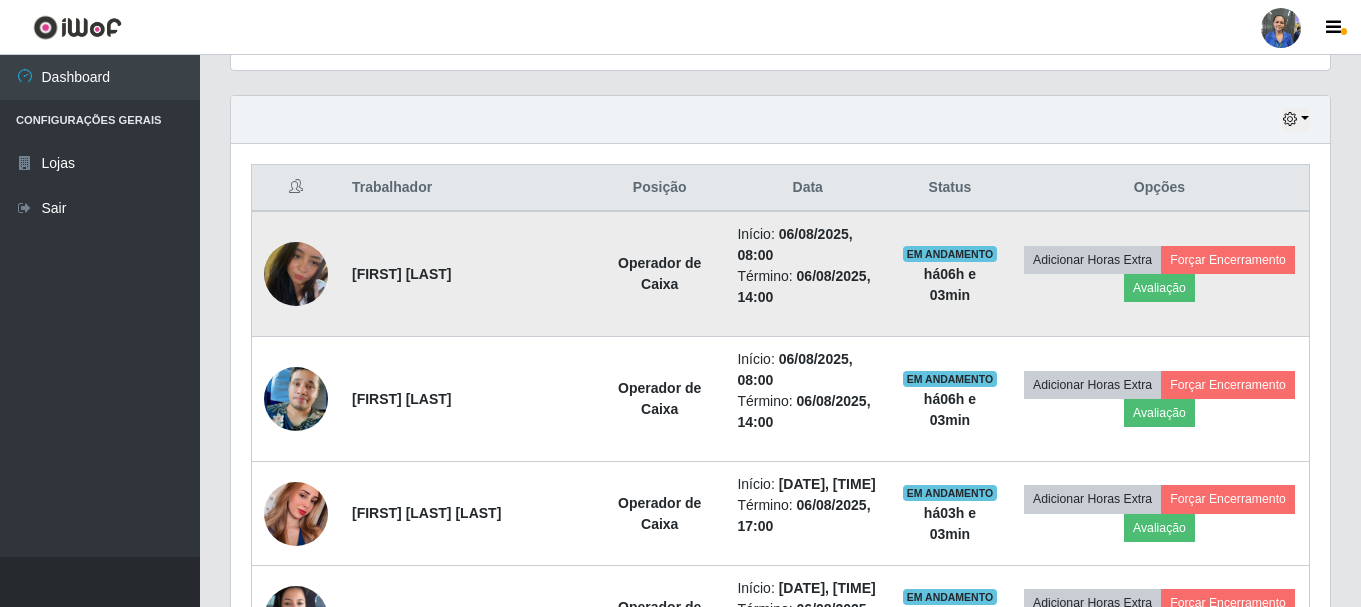 click at bounding box center [296, 274] 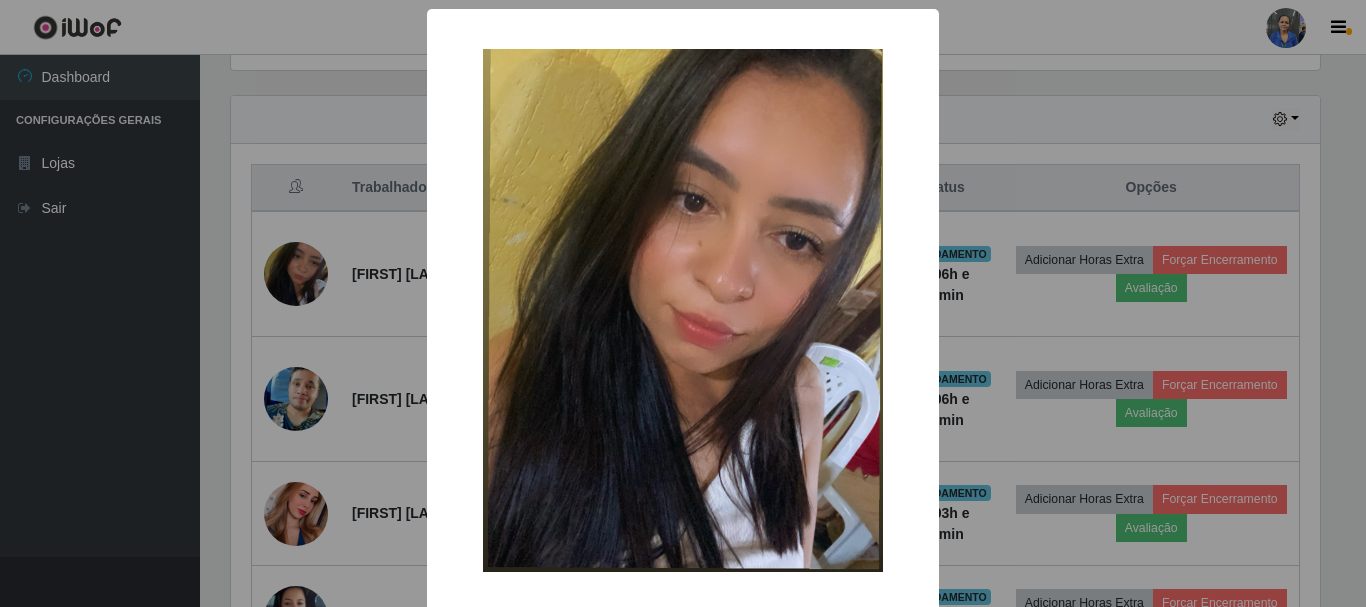 click on "× OK Cancel" at bounding box center (683, 303) 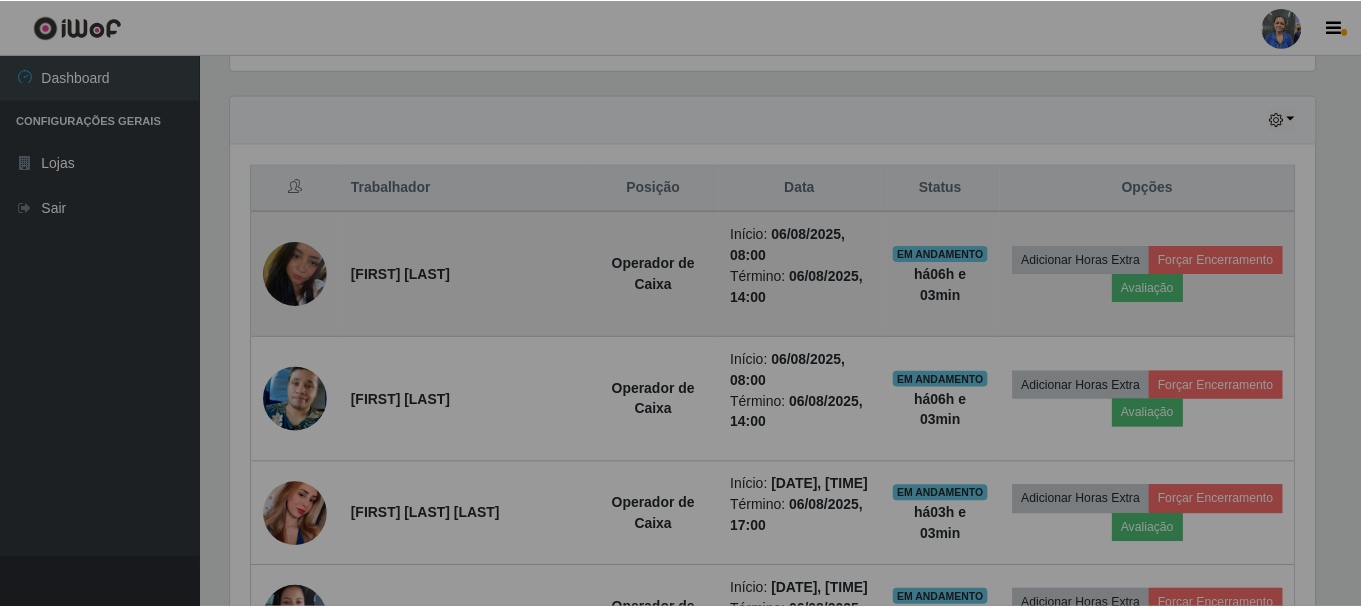 scroll, scrollTop: 999585, scrollLeft: 998901, axis: both 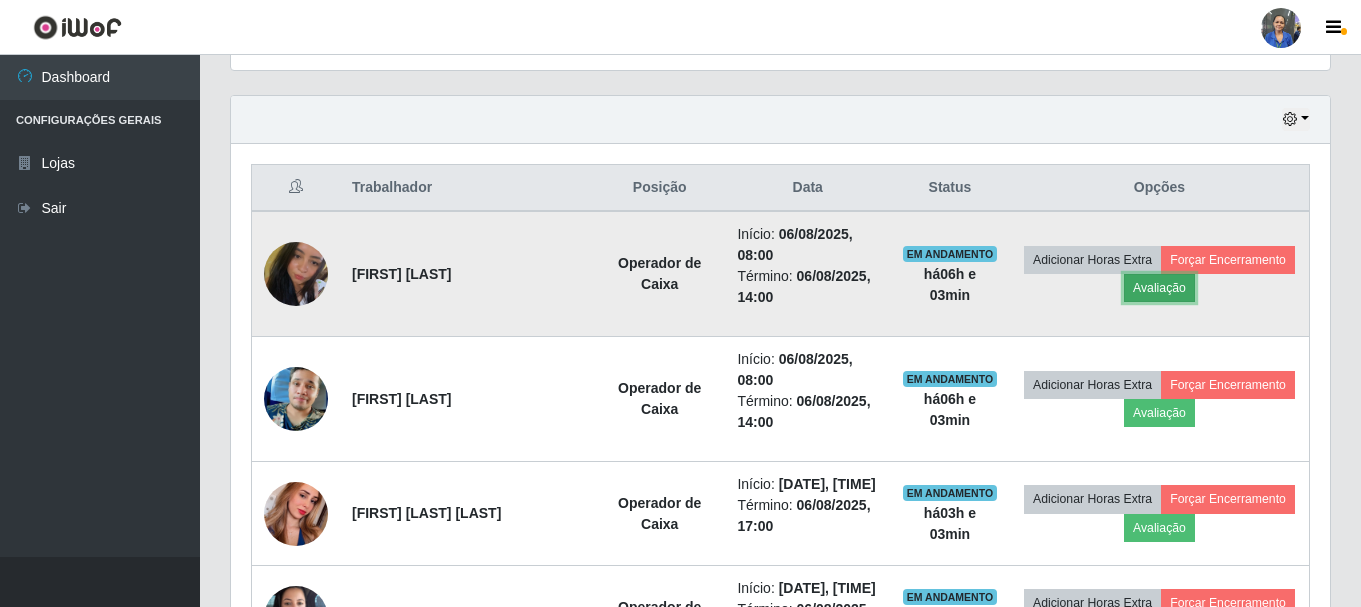 click on "Avaliação" at bounding box center (1159, 288) 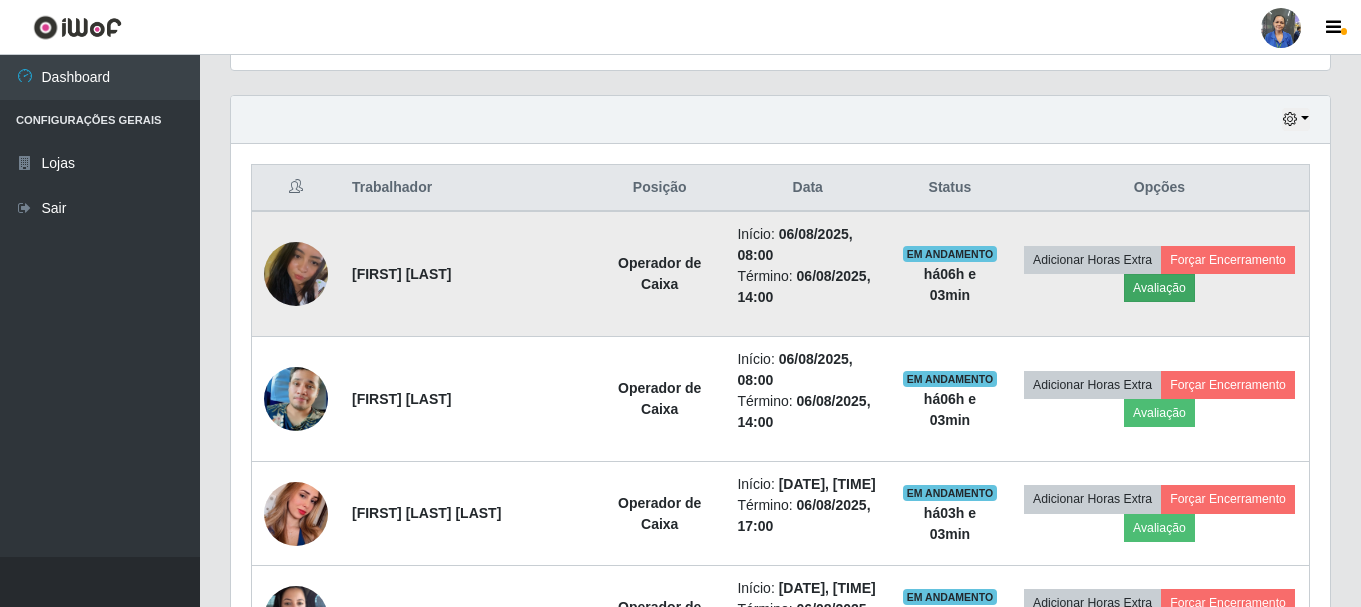scroll, scrollTop: 999585, scrollLeft: 998911, axis: both 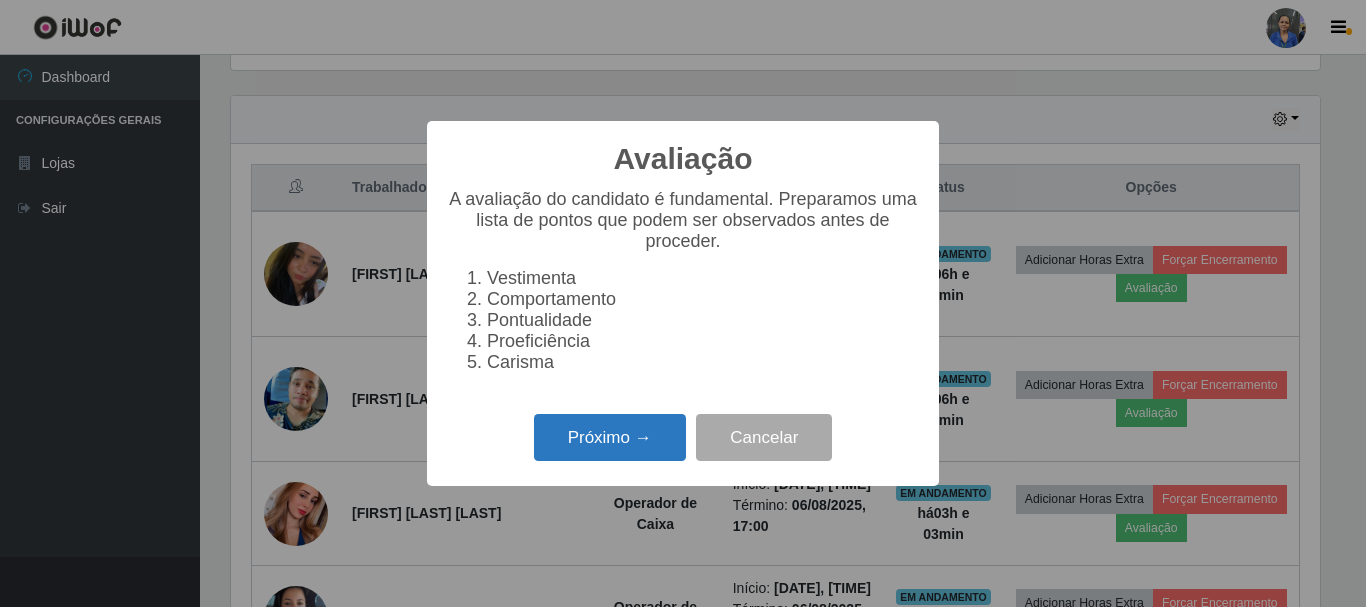 click on "Próximo →" at bounding box center (610, 437) 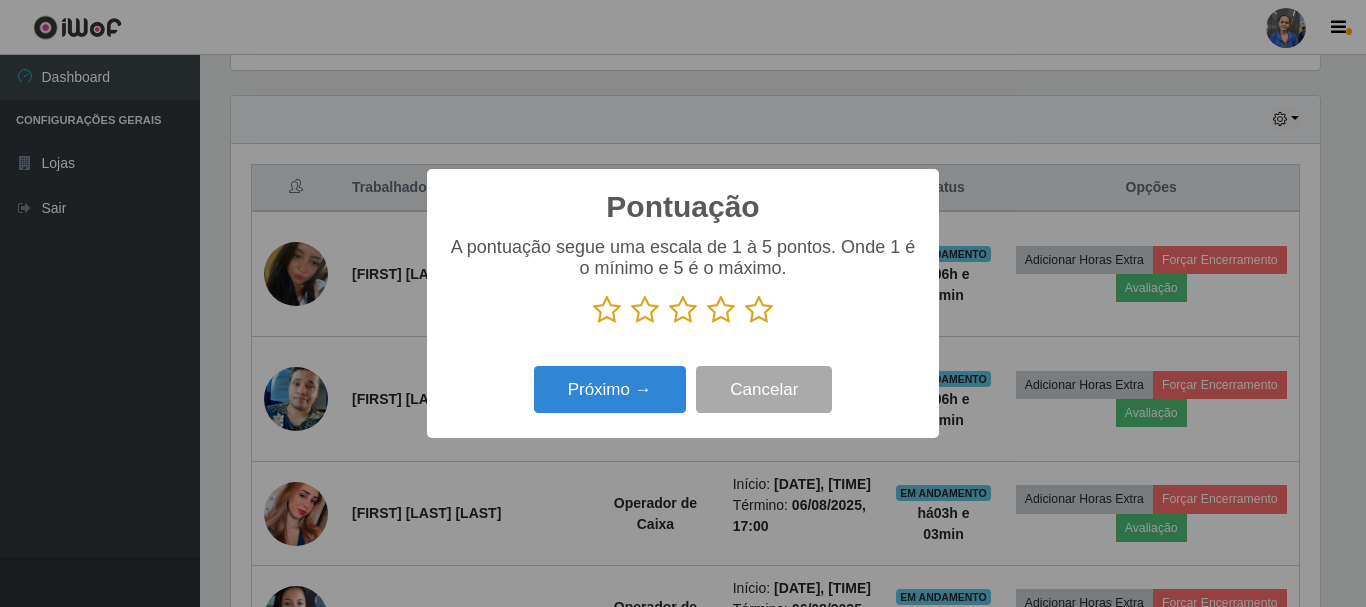 click at bounding box center [759, 310] 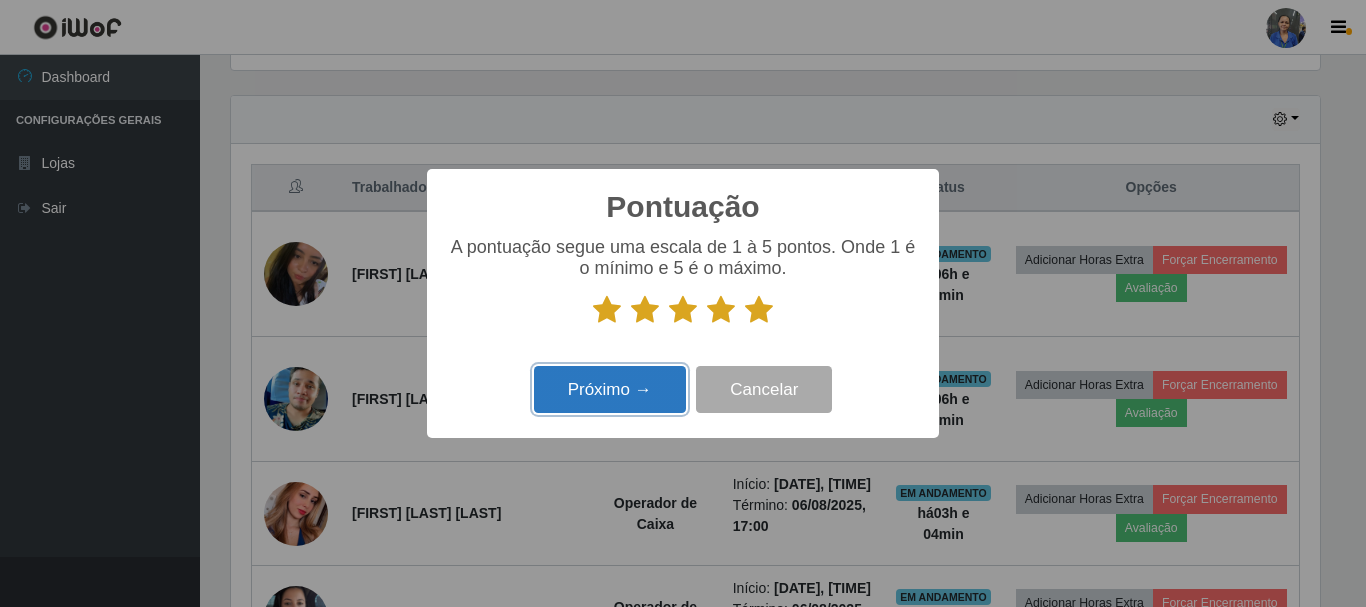 click on "Próximo →" at bounding box center [610, 389] 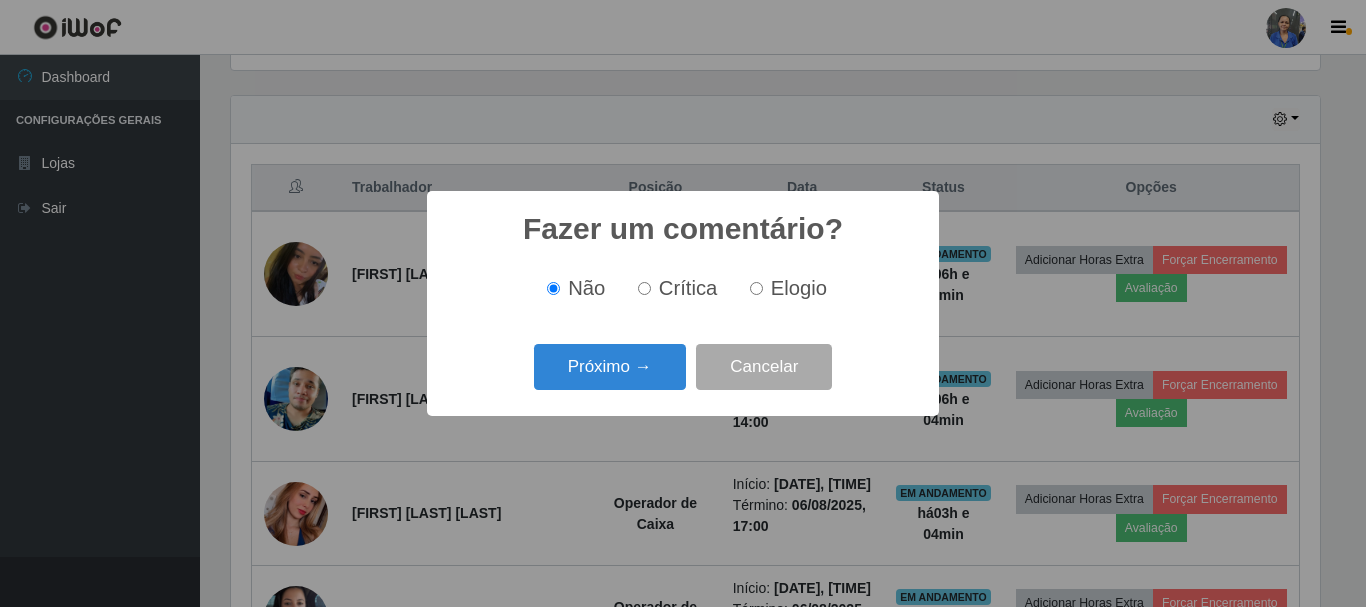 scroll, scrollTop: 999585, scrollLeft: 998911, axis: both 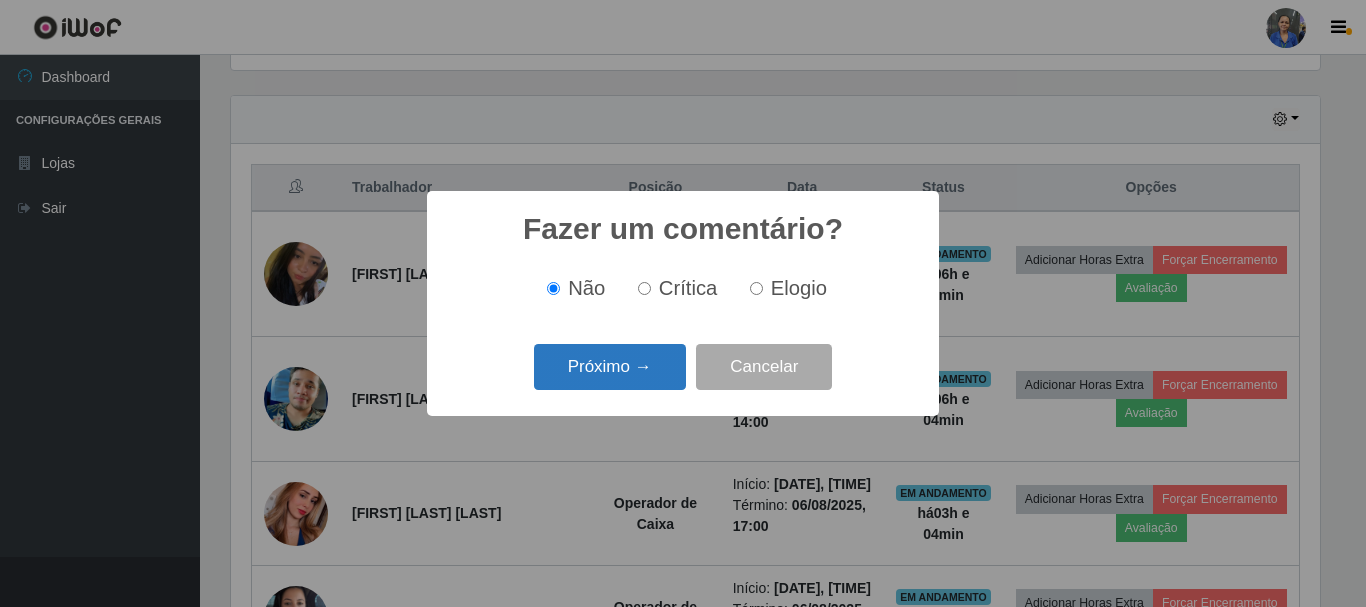click on "Próximo →" at bounding box center [610, 367] 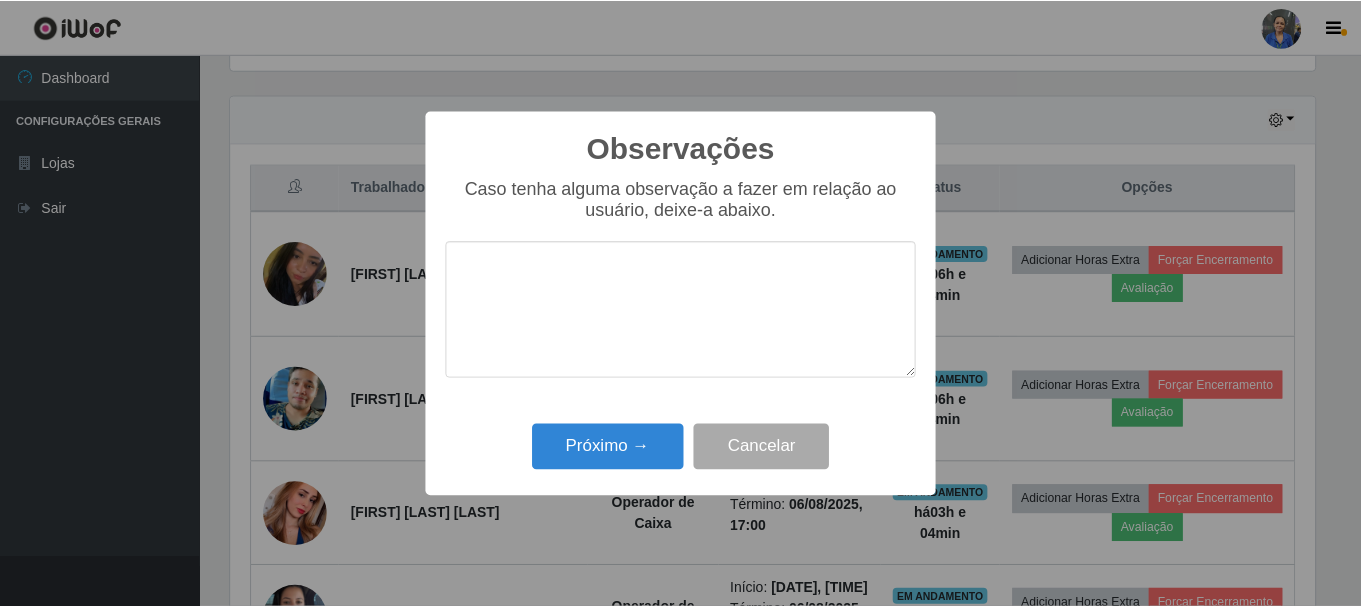 scroll, scrollTop: 999585, scrollLeft: 998911, axis: both 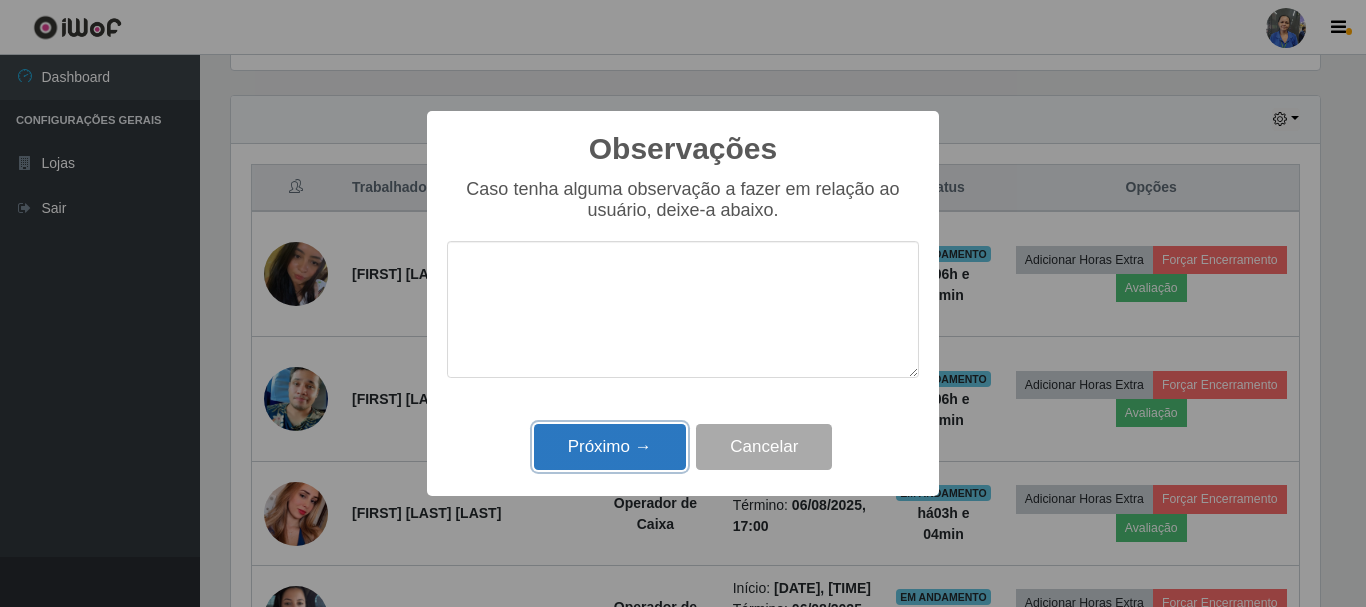 click on "Próximo →" at bounding box center [610, 447] 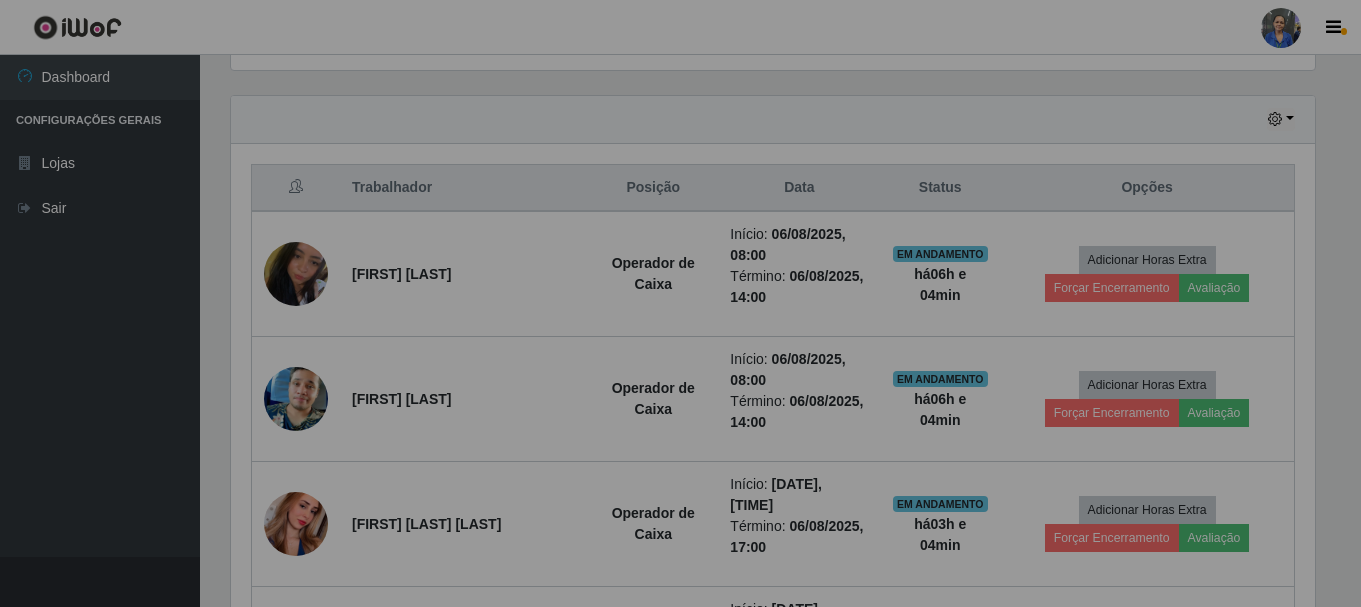 scroll, scrollTop: 999585, scrollLeft: 998901, axis: both 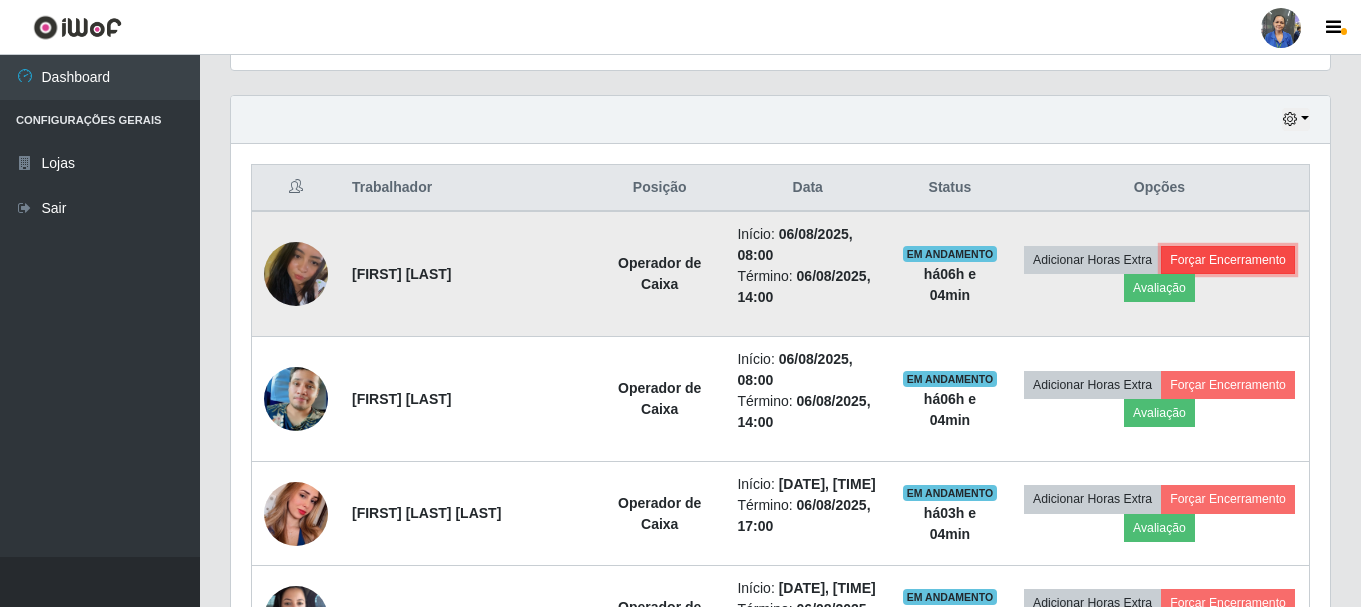 click on "Forçar Encerramento" at bounding box center [1228, 260] 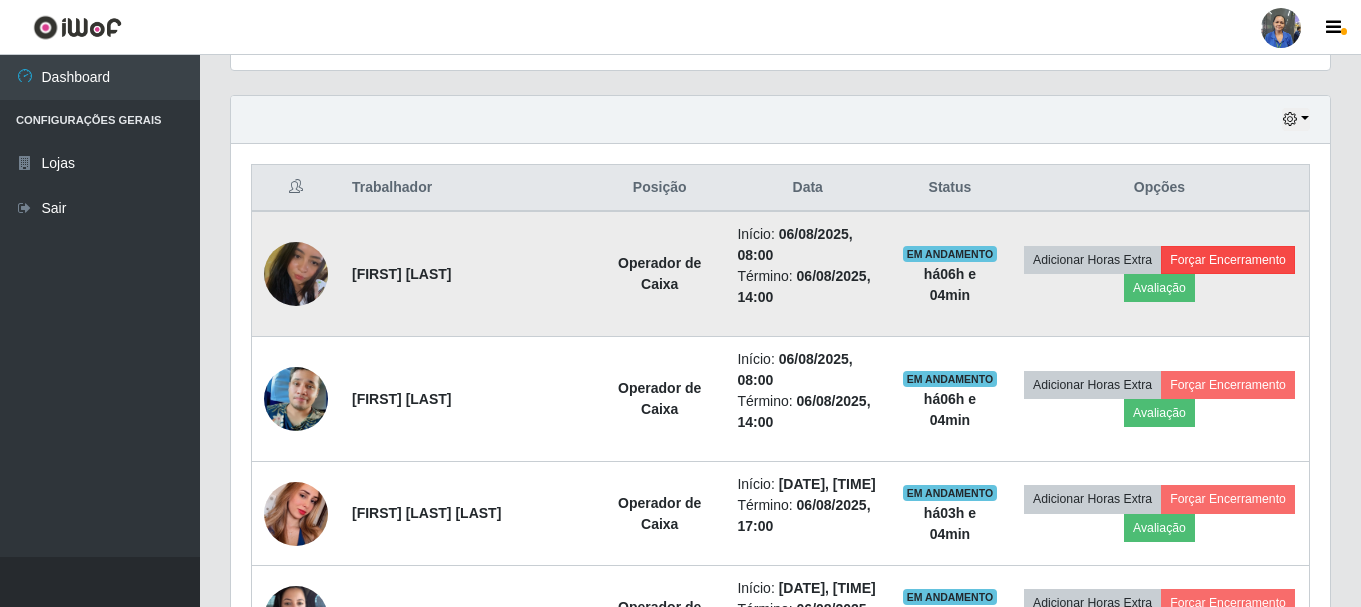 scroll, scrollTop: 999585, scrollLeft: 998911, axis: both 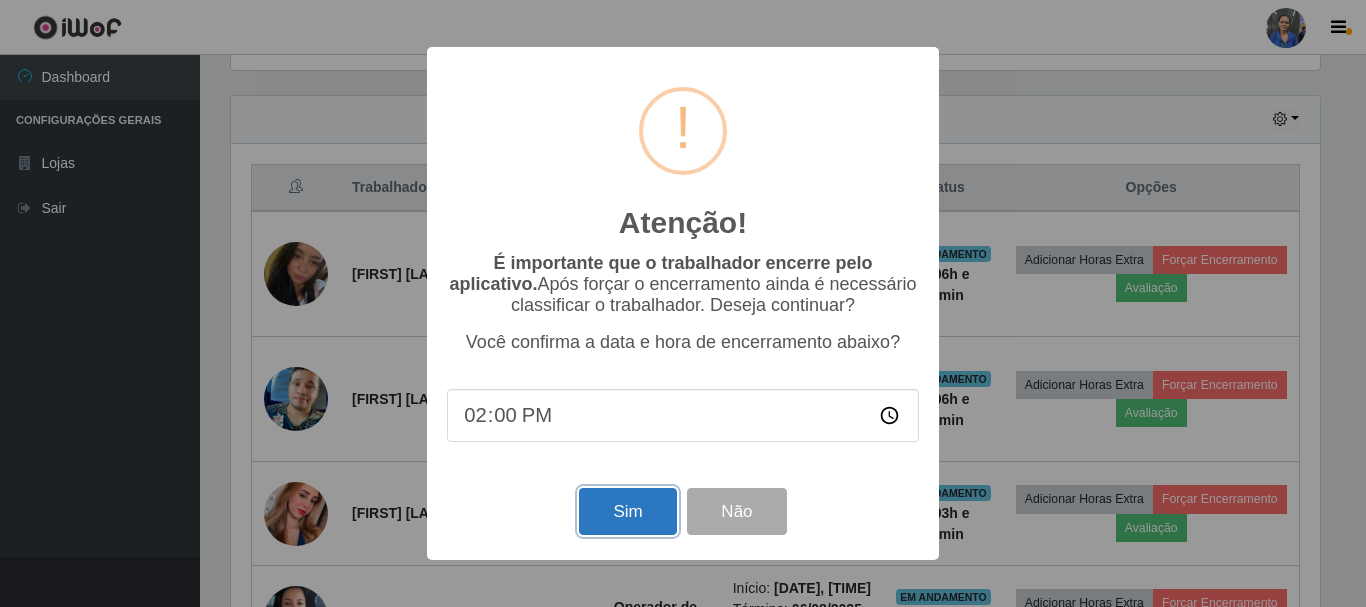 click on "Sim" at bounding box center [627, 511] 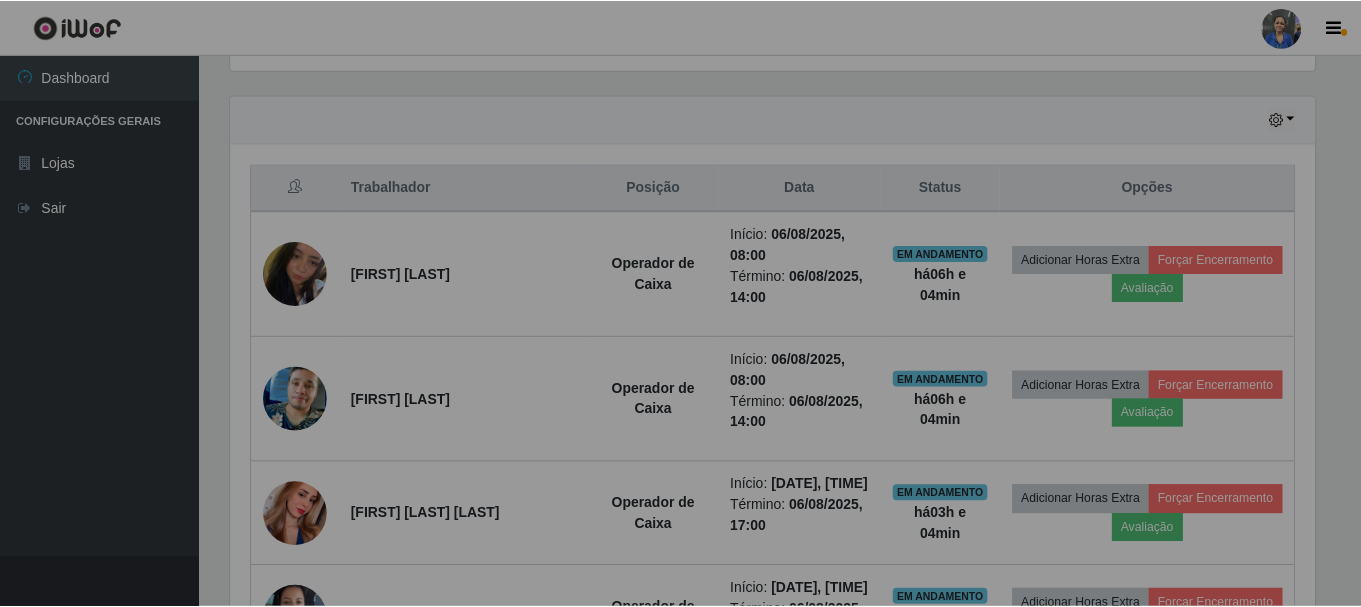 scroll, scrollTop: 999585, scrollLeft: 998901, axis: both 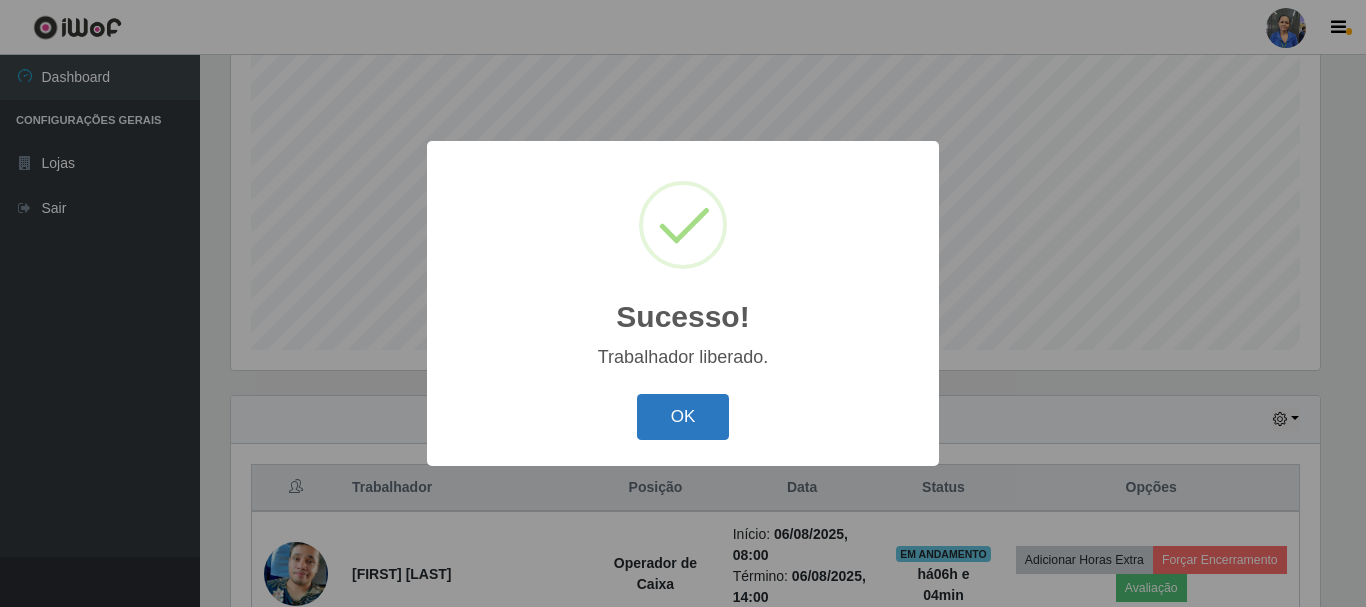 click on "OK" at bounding box center (683, 417) 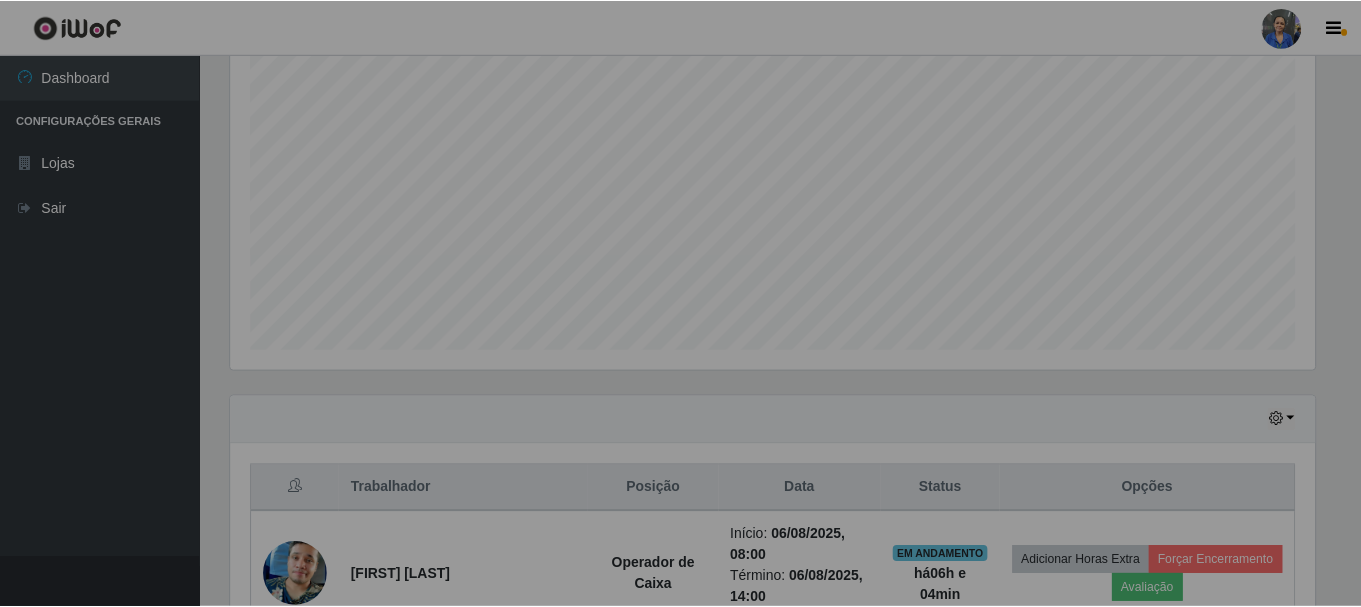 scroll, scrollTop: 999585, scrollLeft: 998901, axis: both 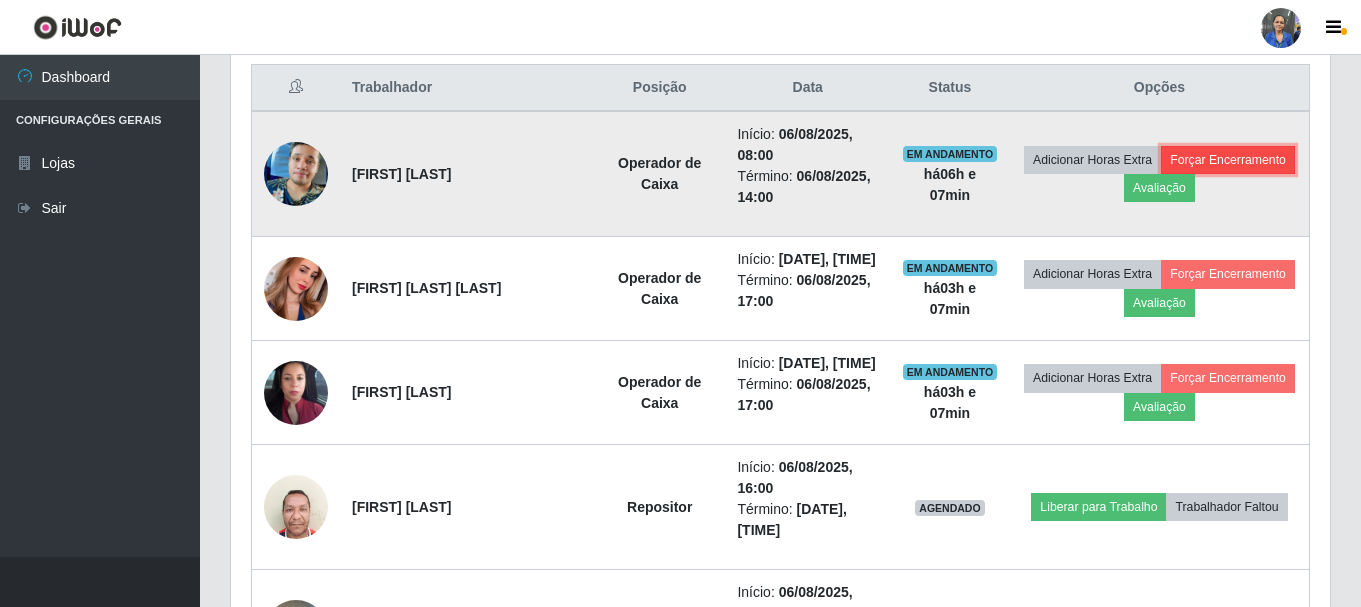 click on "Forçar Encerramento" at bounding box center (1228, 160) 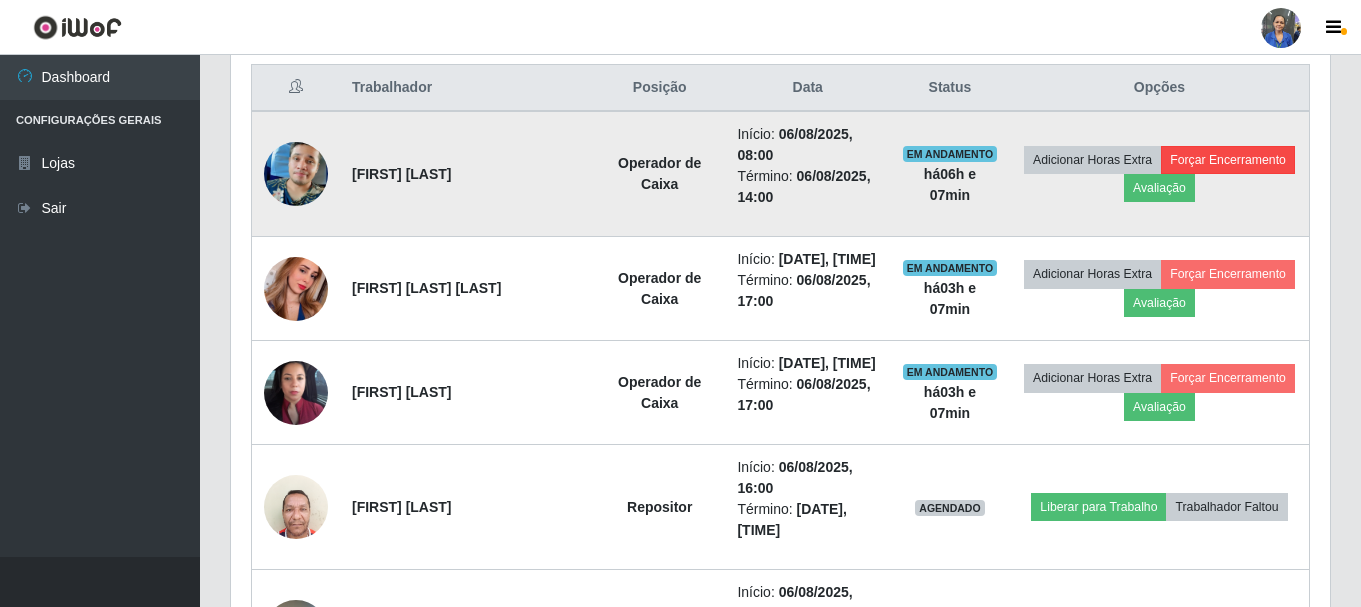 scroll, scrollTop: 999585, scrollLeft: 998911, axis: both 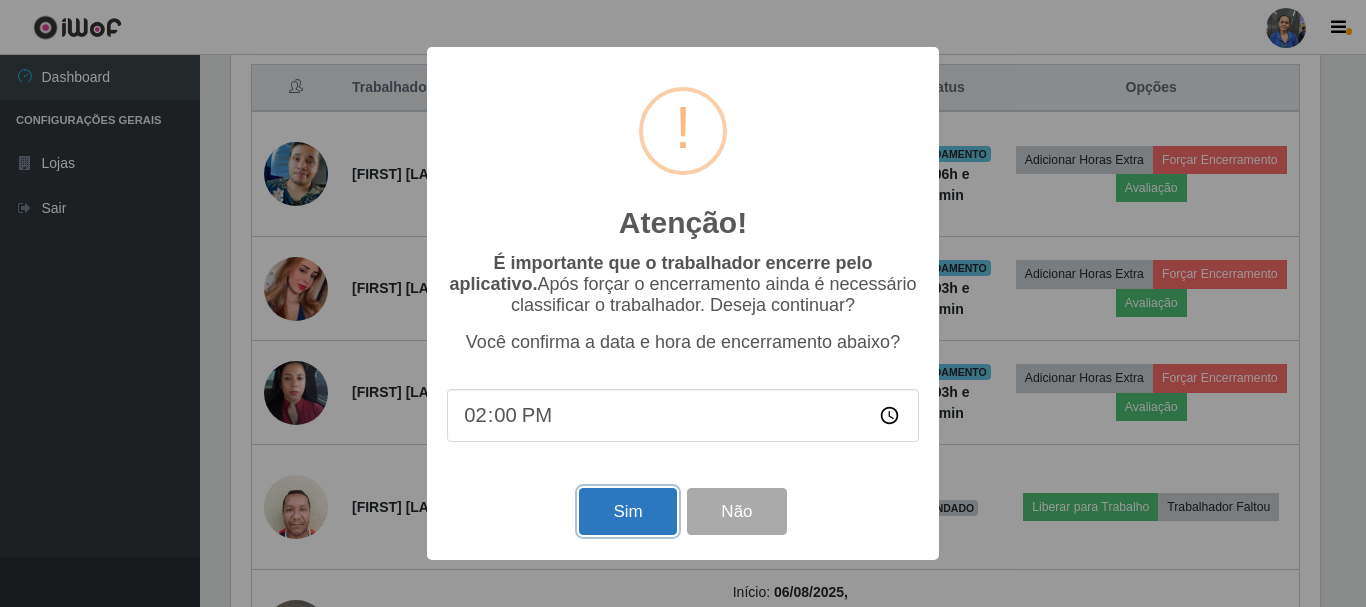 click on "Sim" at bounding box center (627, 511) 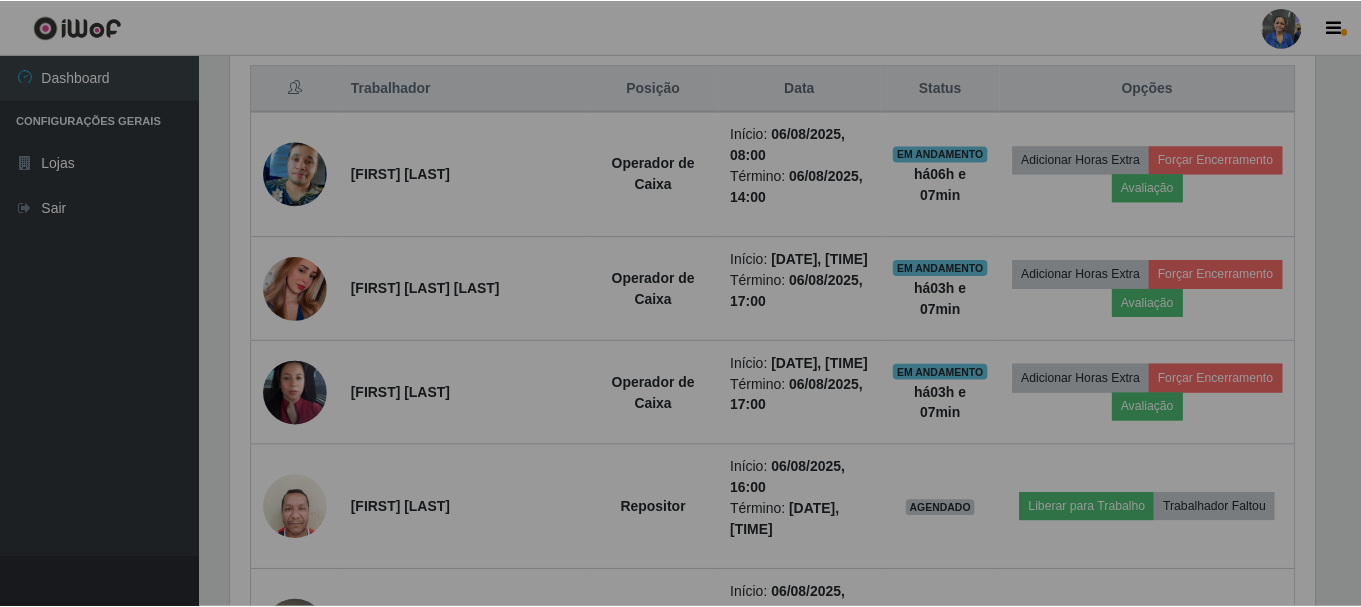 scroll, scrollTop: 999585, scrollLeft: 998901, axis: both 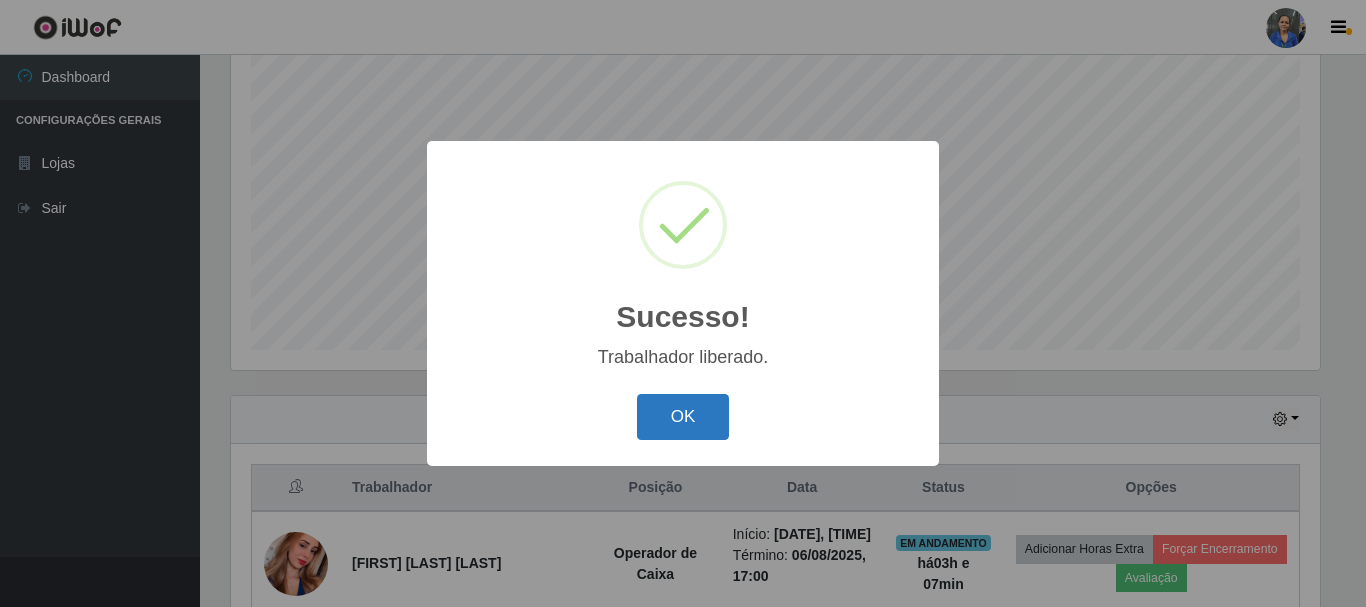 click on "OK" at bounding box center [683, 417] 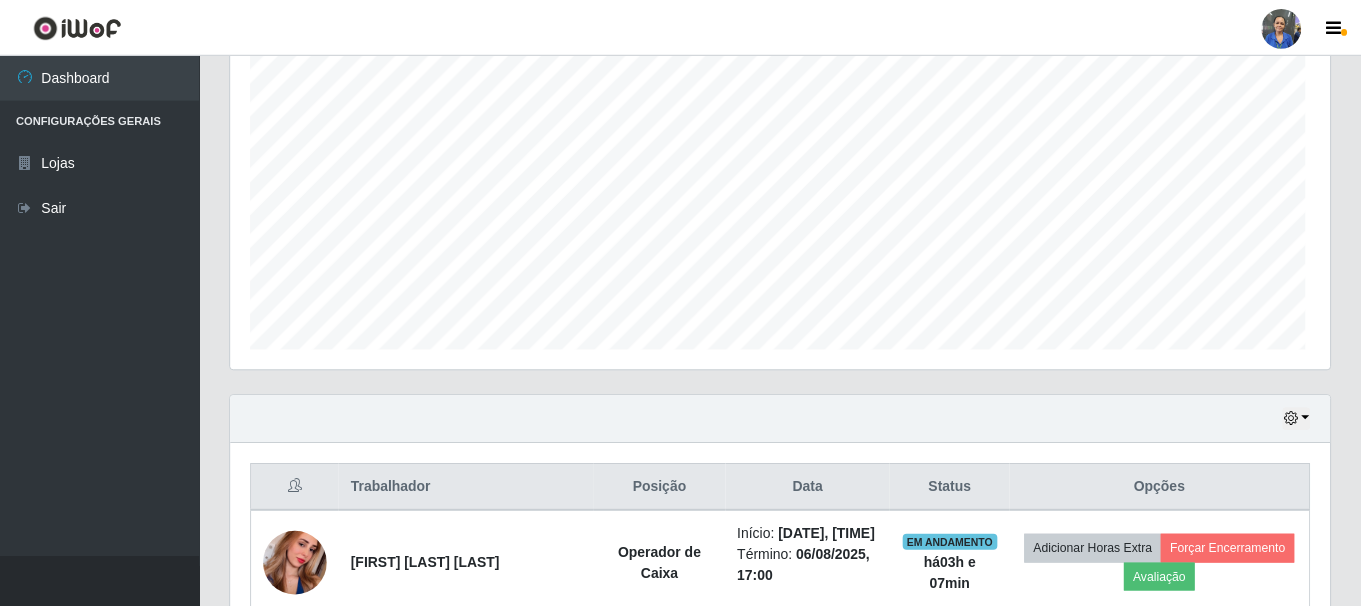 scroll, scrollTop: 999585, scrollLeft: 998901, axis: both 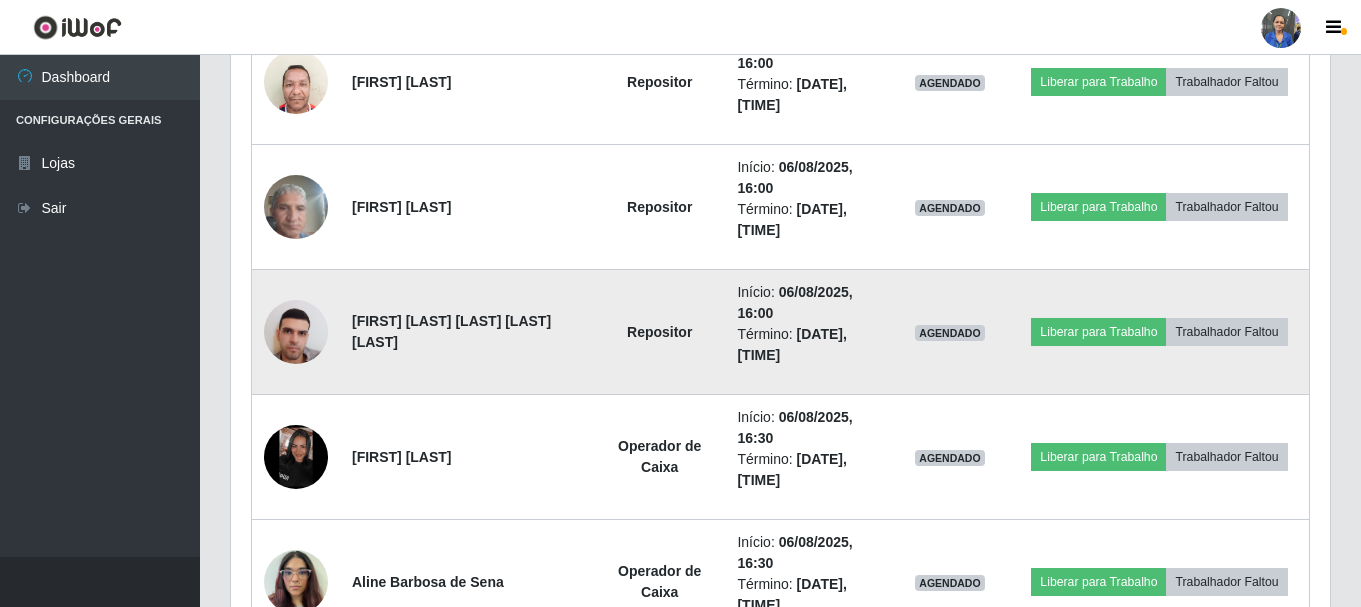 click at bounding box center (296, 331) 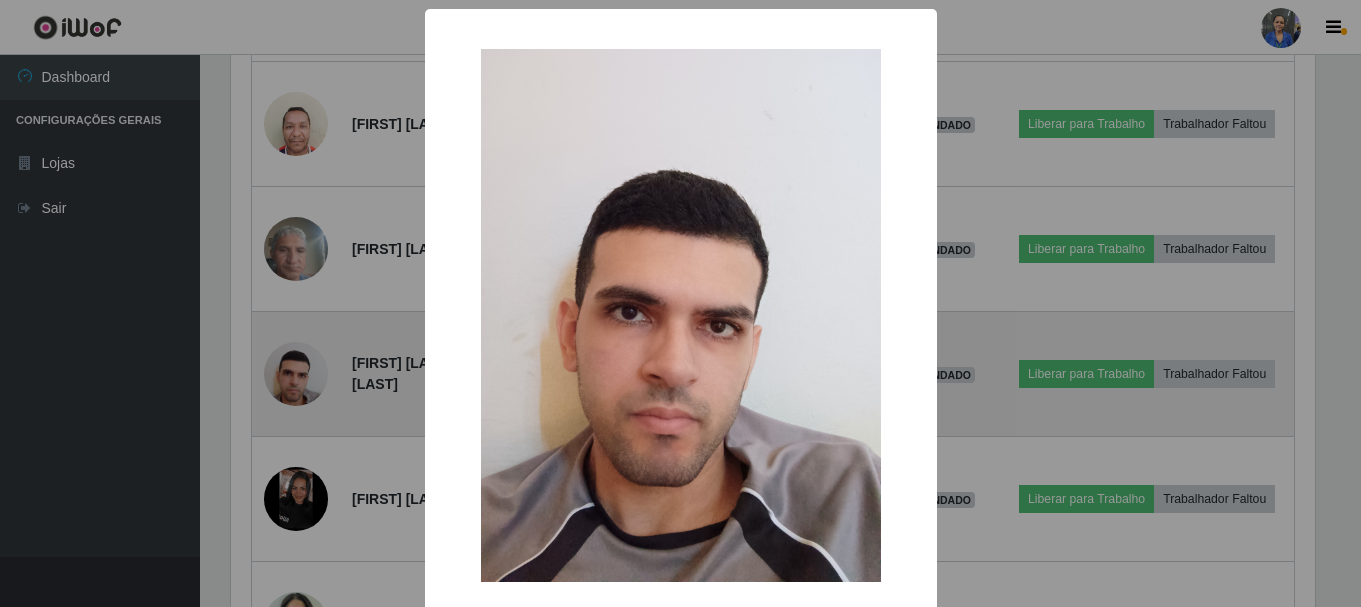 scroll, scrollTop: 999585, scrollLeft: 998911, axis: both 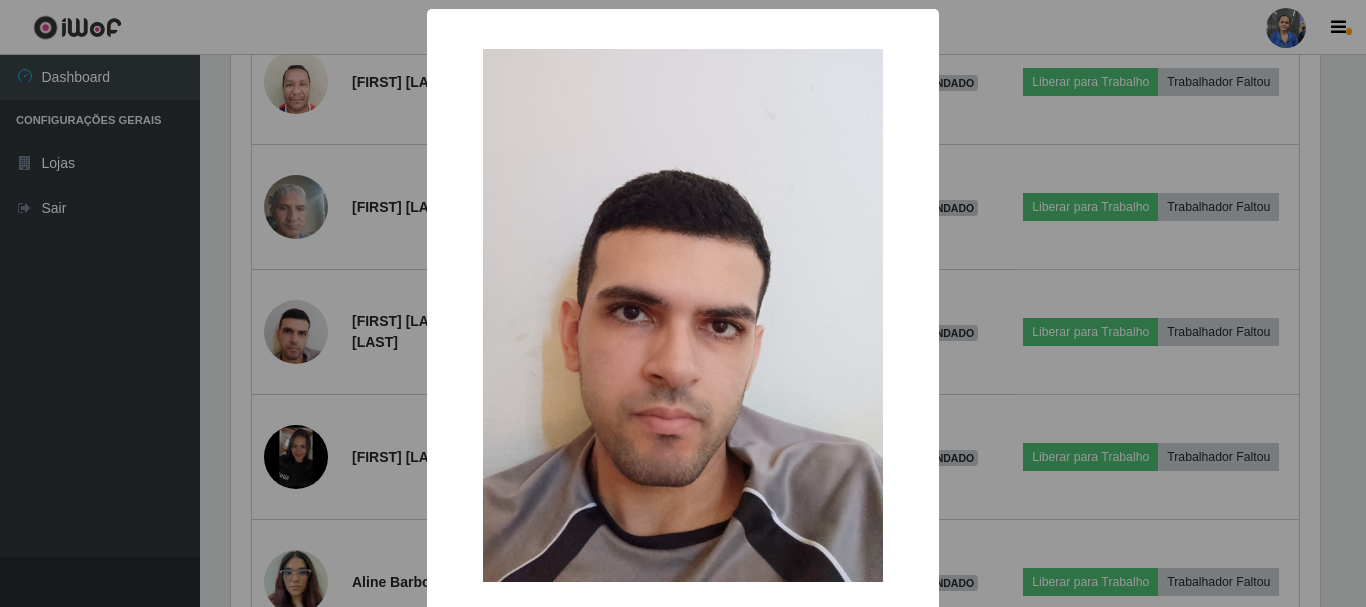 click on "× OK Cancel" at bounding box center [683, 303] 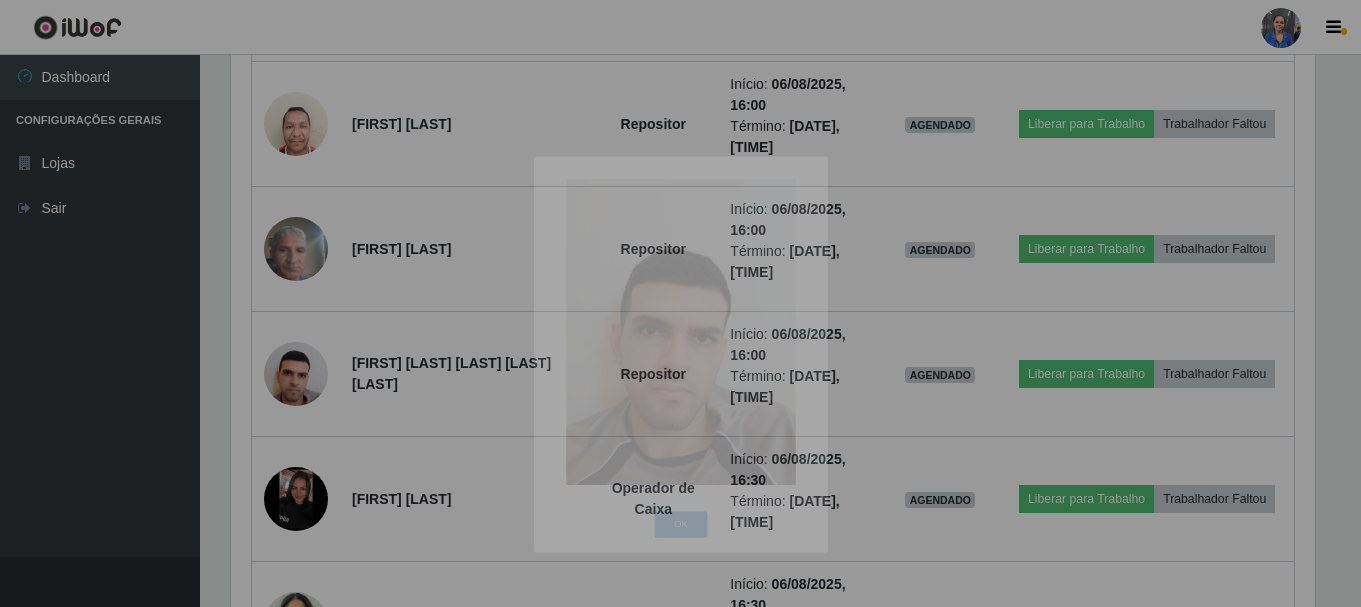 scroll, scrollTop: 999585, scrollLeft: 998901, axis: both 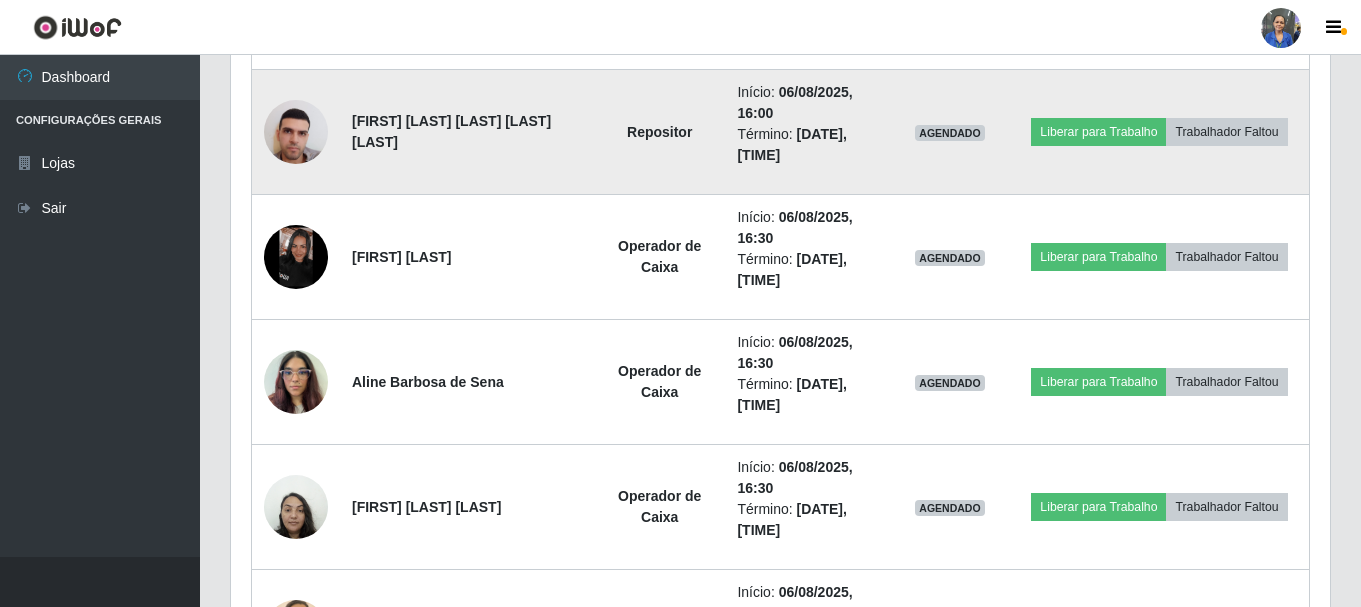 click at bounding box center [296, 131] 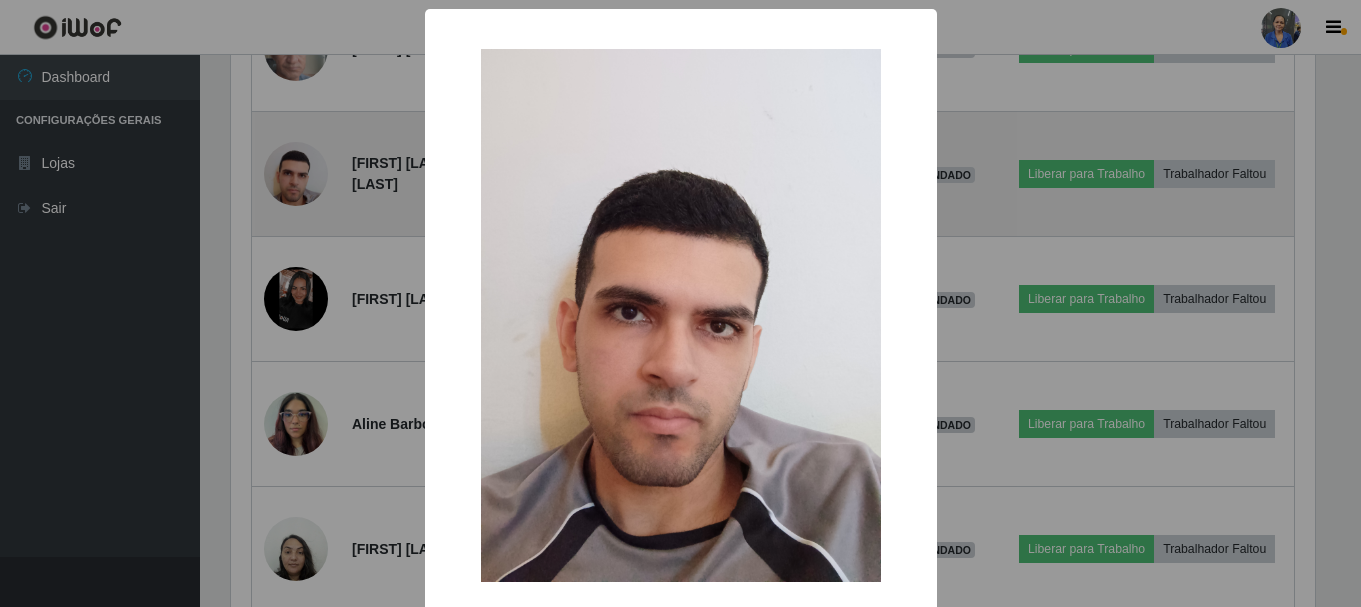 scroll, scrollTop: 999585, scrollLeft: 998911, axis: both 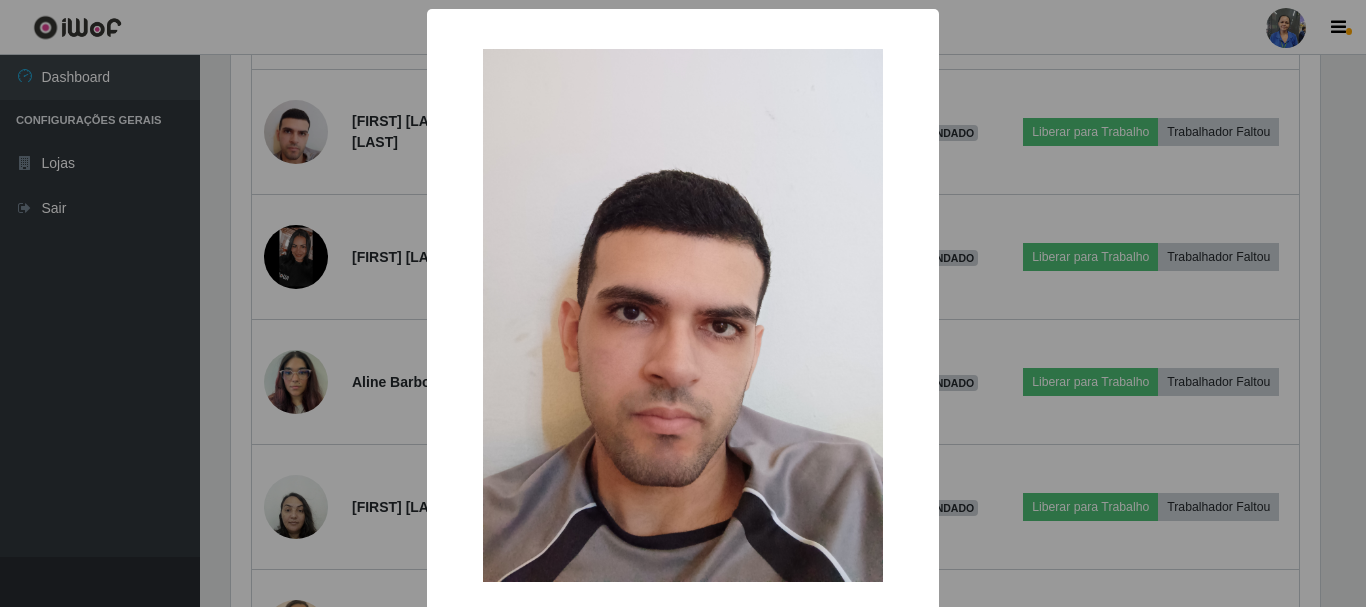 click on "× OK Cancel" at bounding box center [683, 303] 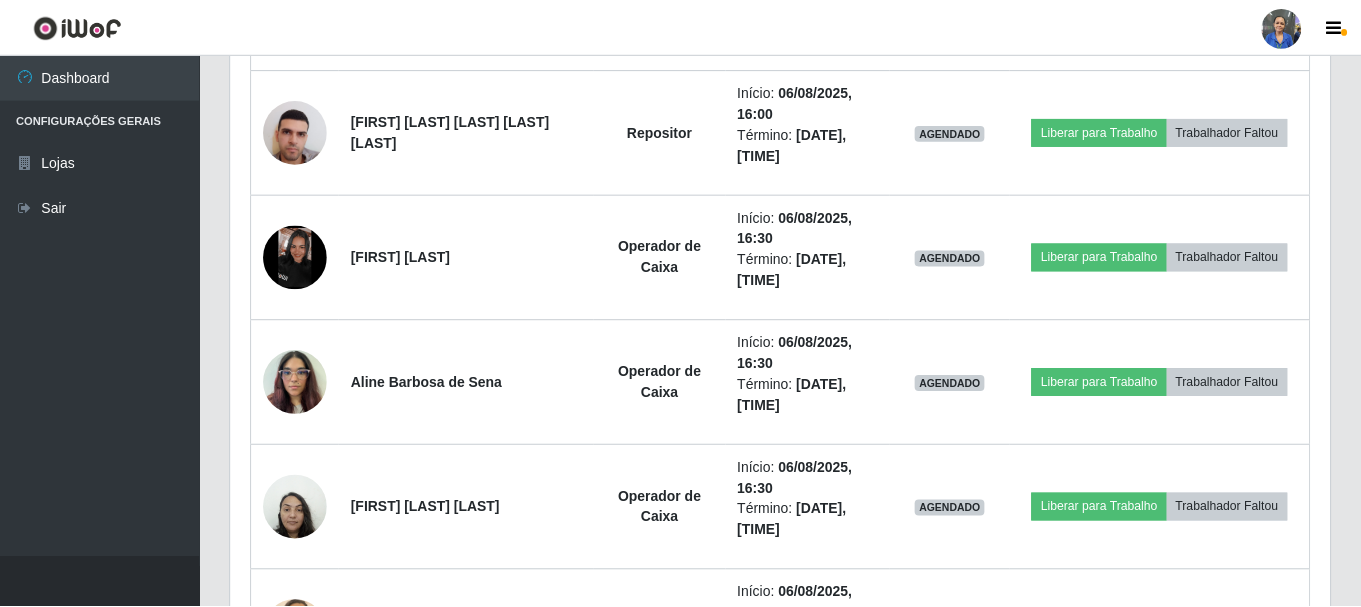 scroll, scrollTop: 999585, scrollLeft: 998901, axis: both 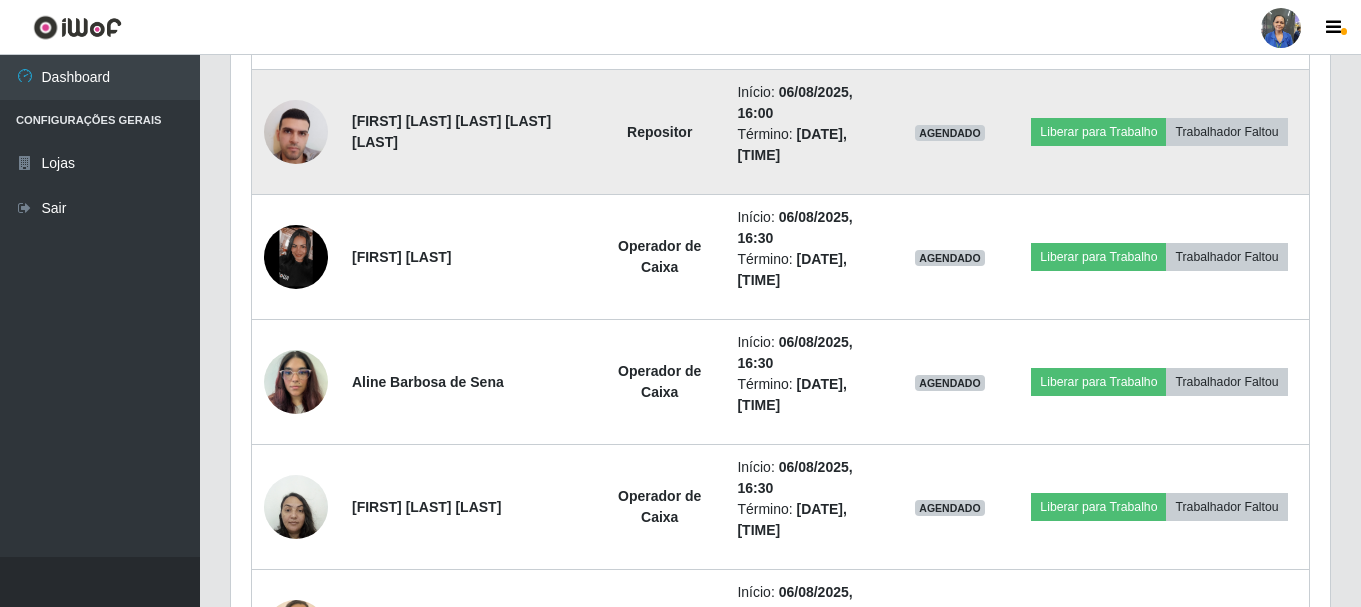 click at bounding box center (296, 131) 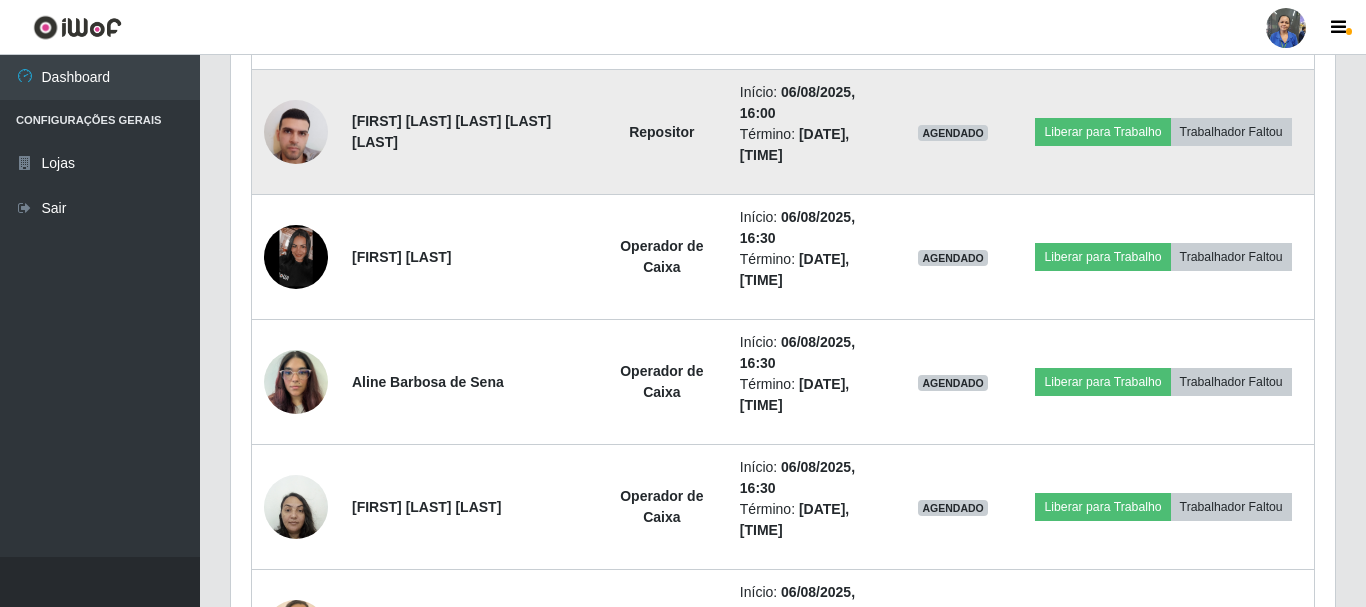 scroll, scrollTop: 999585, scrollLeft: 998911, axis: both 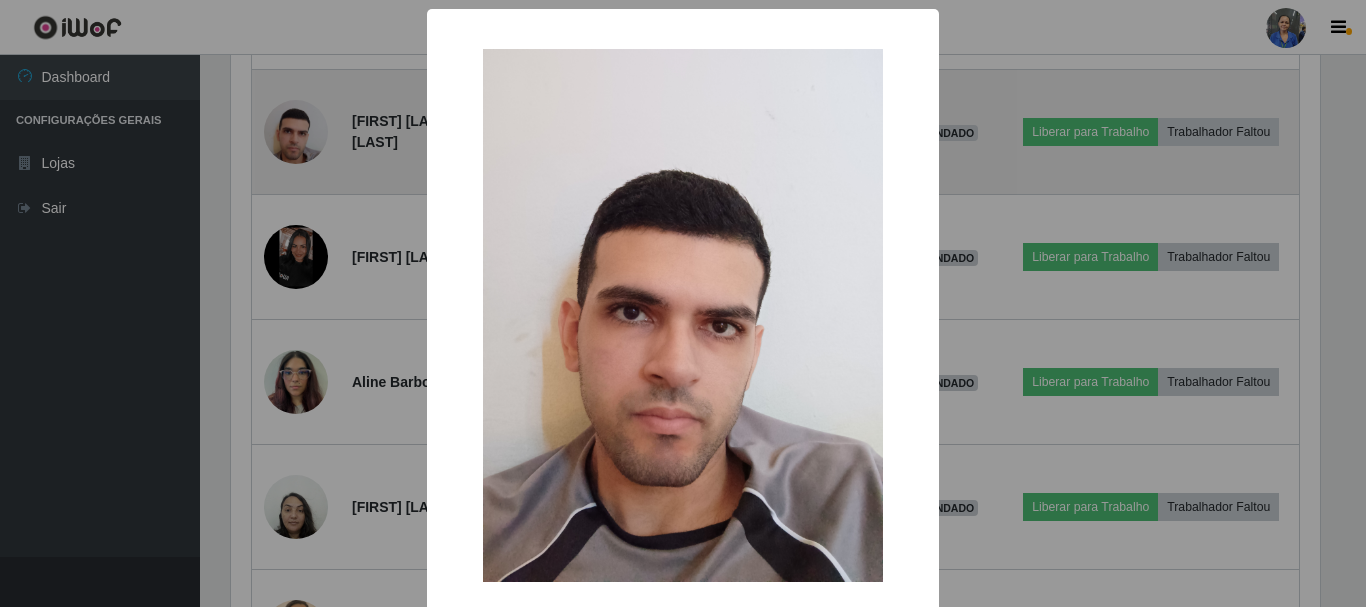 click on "× OK Cancel" at bounding box center [683, 303] 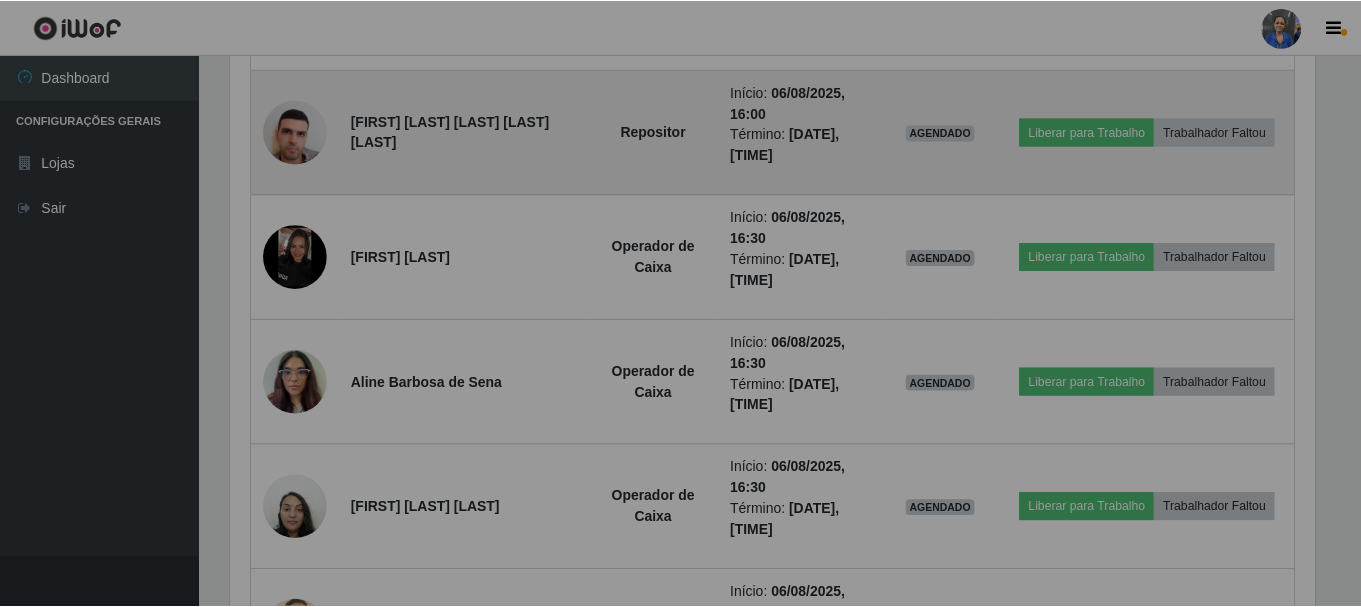 scroll, scrollTop: 999585, scrollLeft: 998901, axis: both 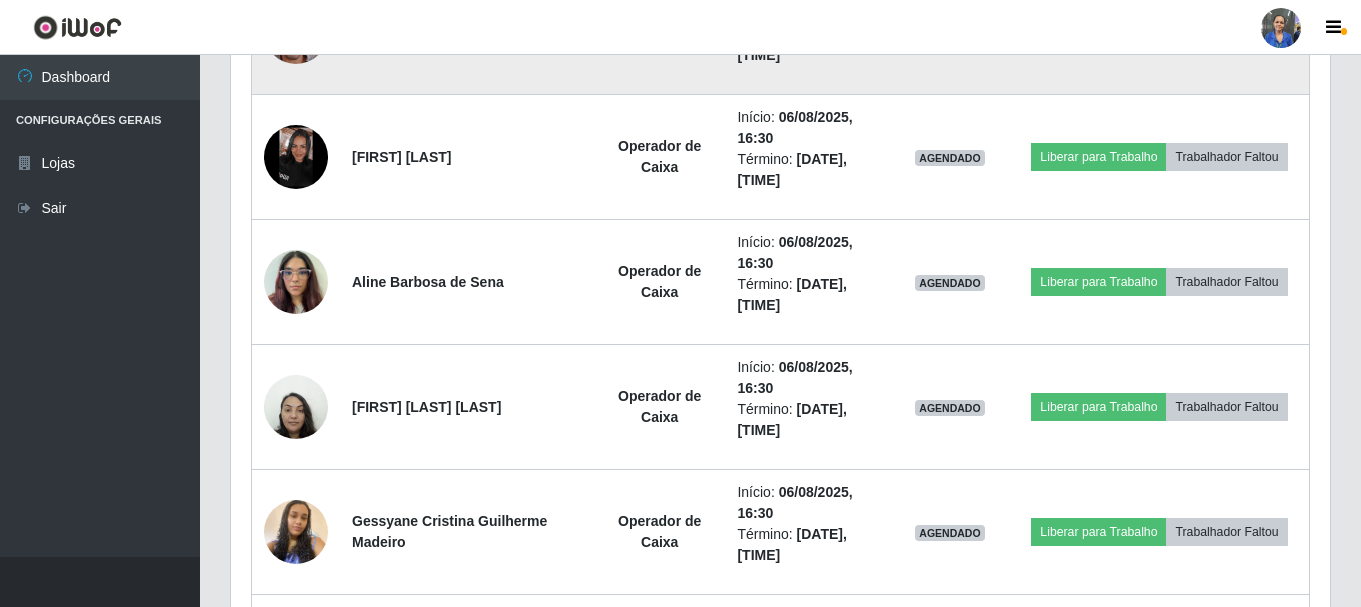 click at bounding box center (296, 31) 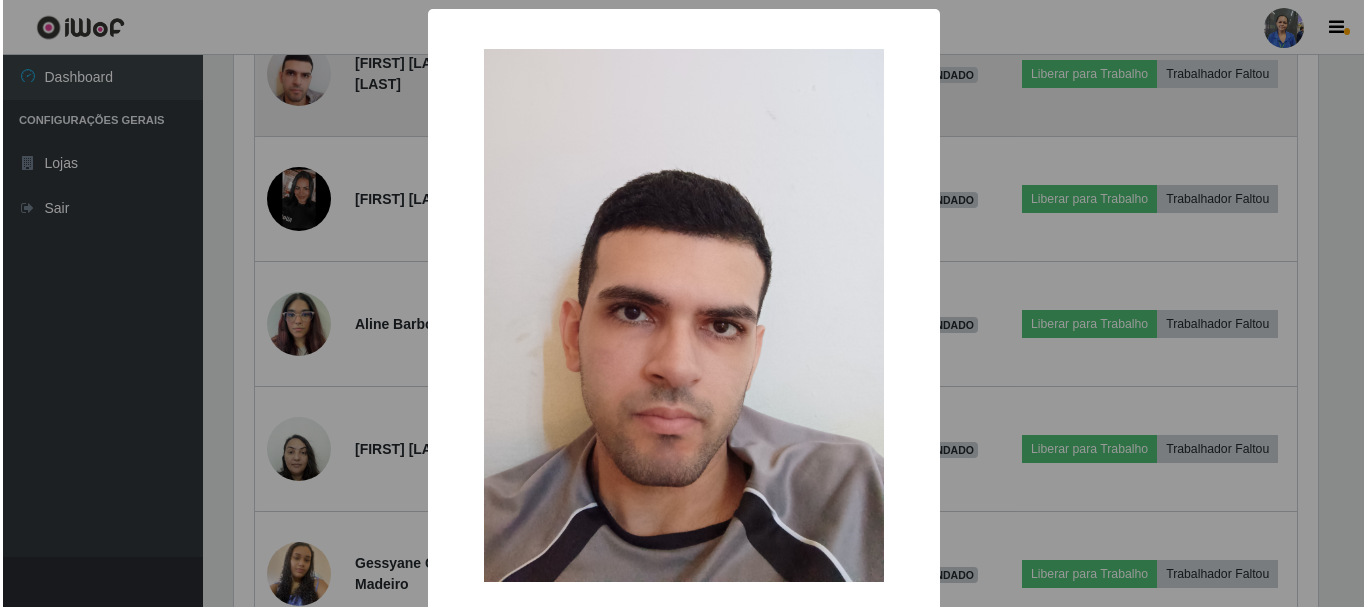 scroll, scrollTop: 999585, scrollLeft: 998911, axis: both 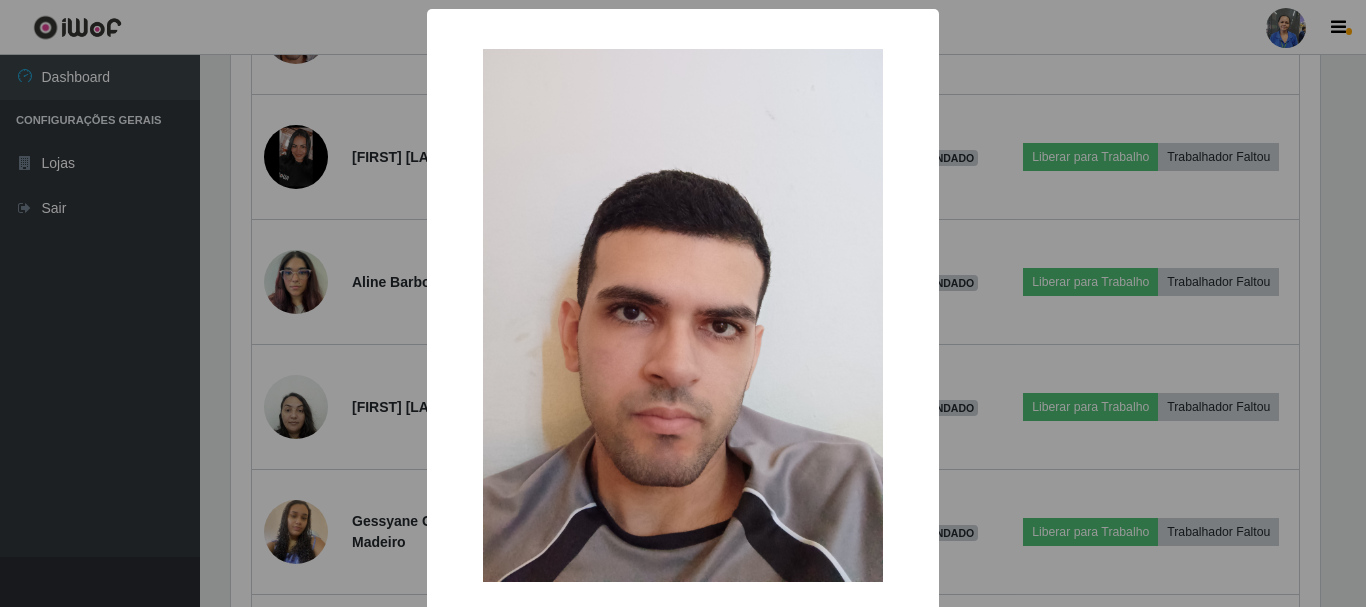 click on "× OK Cancel" at bounding box center [683, 303] 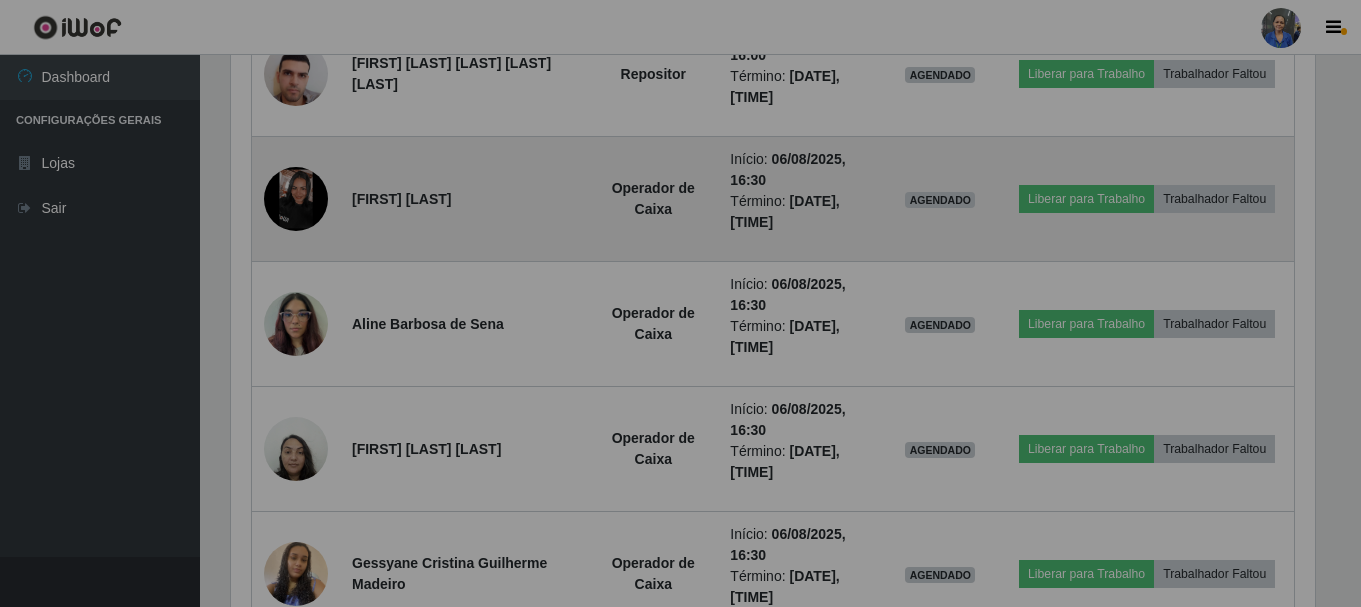 scroll, scrollTop: 999585, scrollLeft: 998901, axis: both 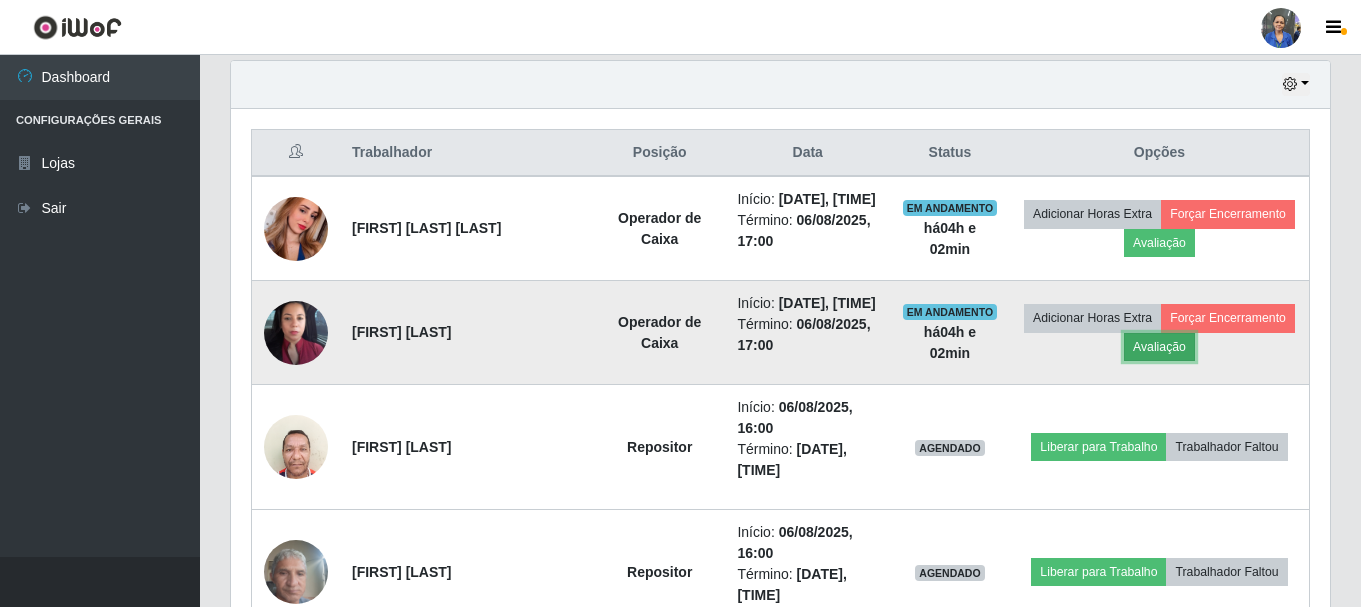 click on "Avaliação" at bounding box center (1159, 347) 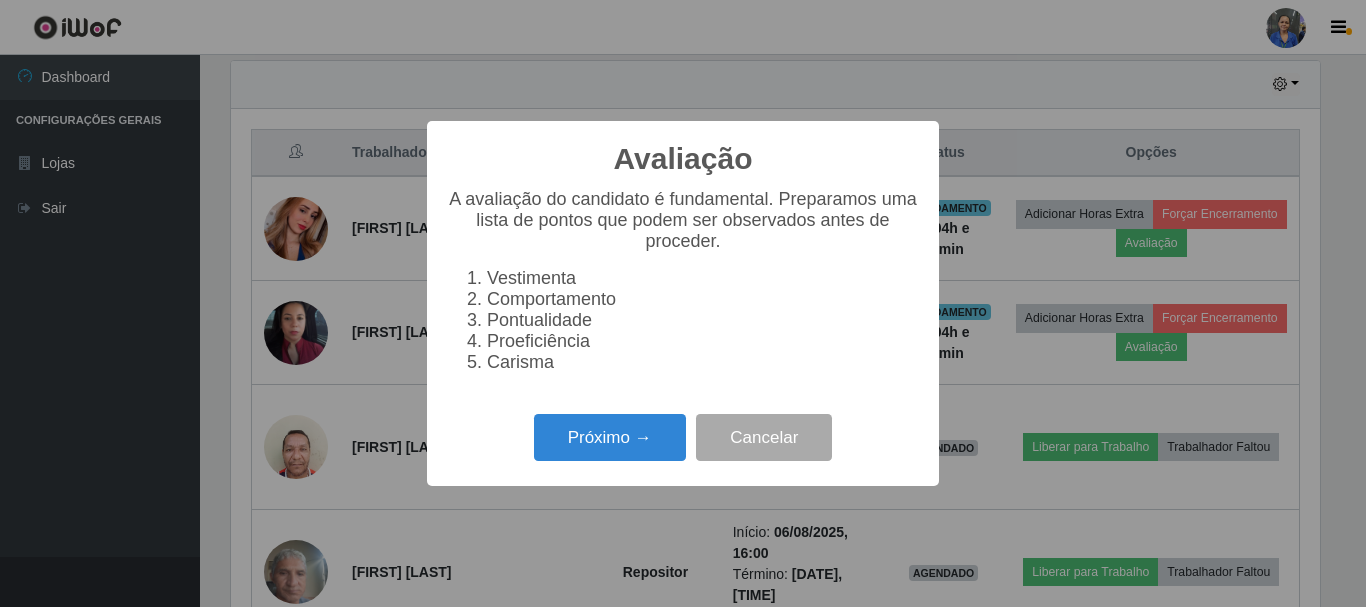 scroll, scrollTop: 999585, scrollLeft: 998911, axis: both 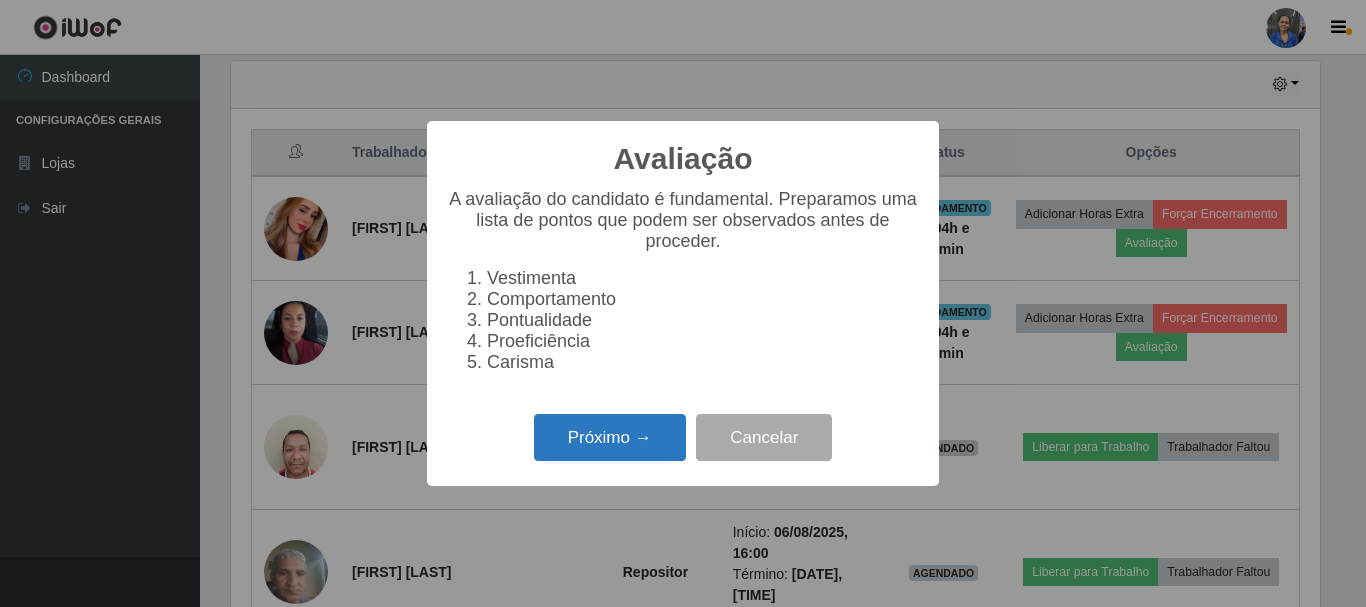 click on "Próximo →" at bounding box center (610, 437) 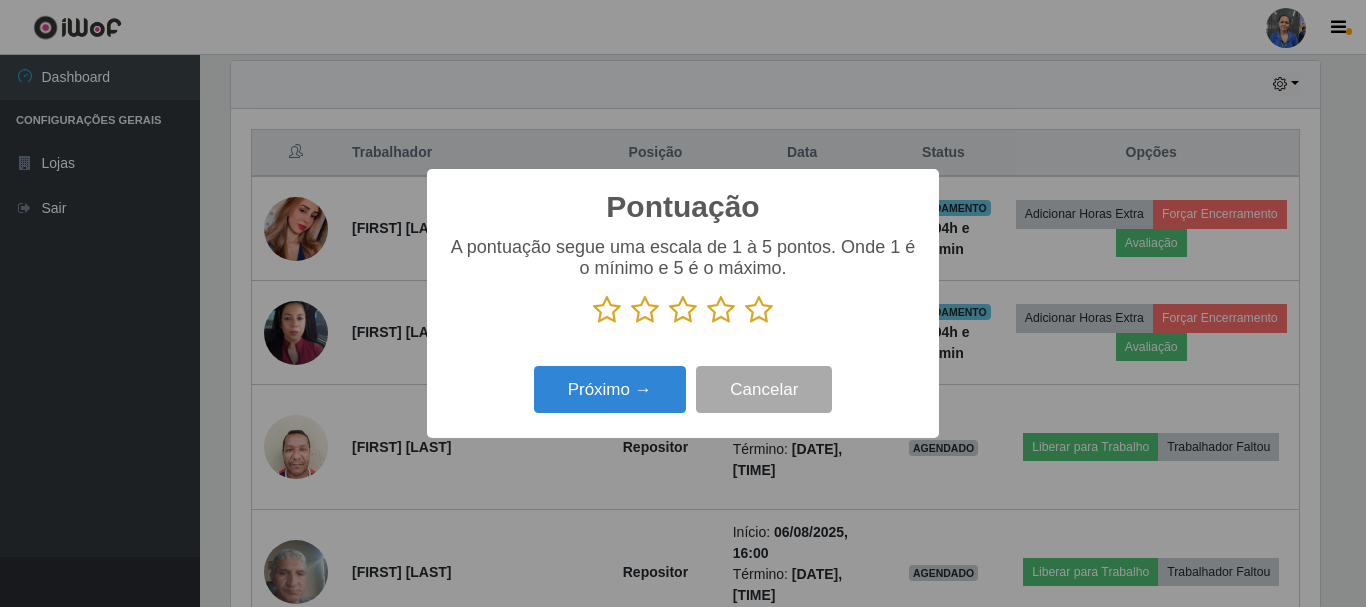 click at bounding box center [645, 310] 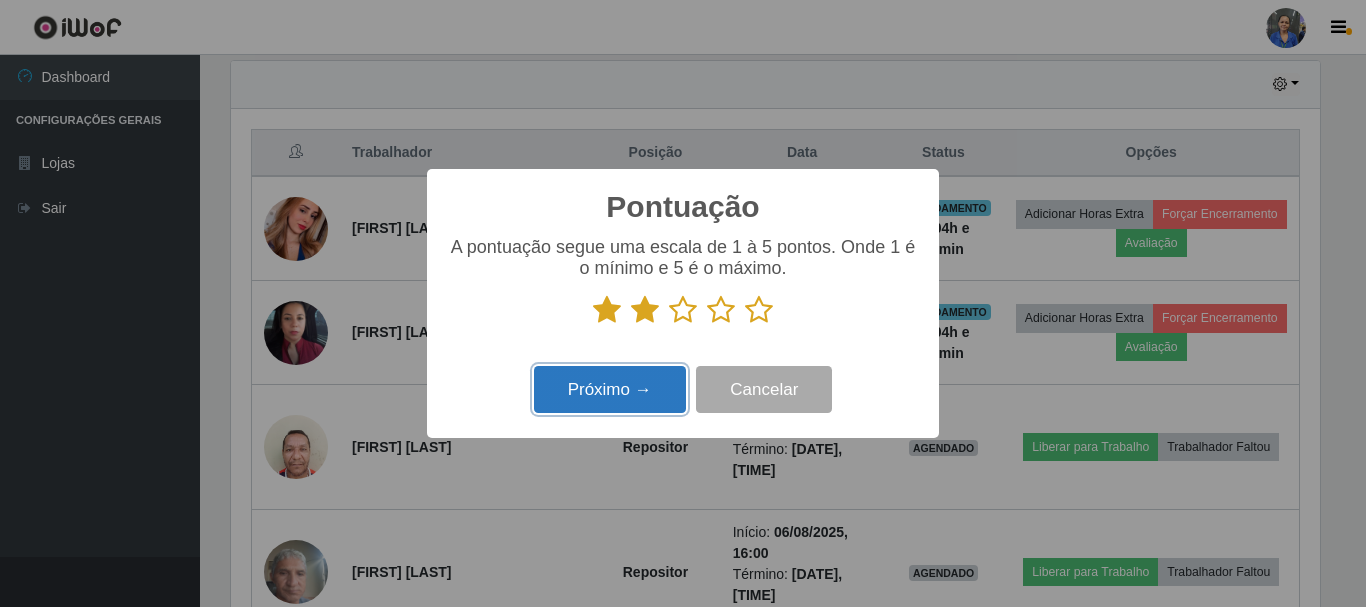 click on "Próximo →" at bounding box center (610, 389) 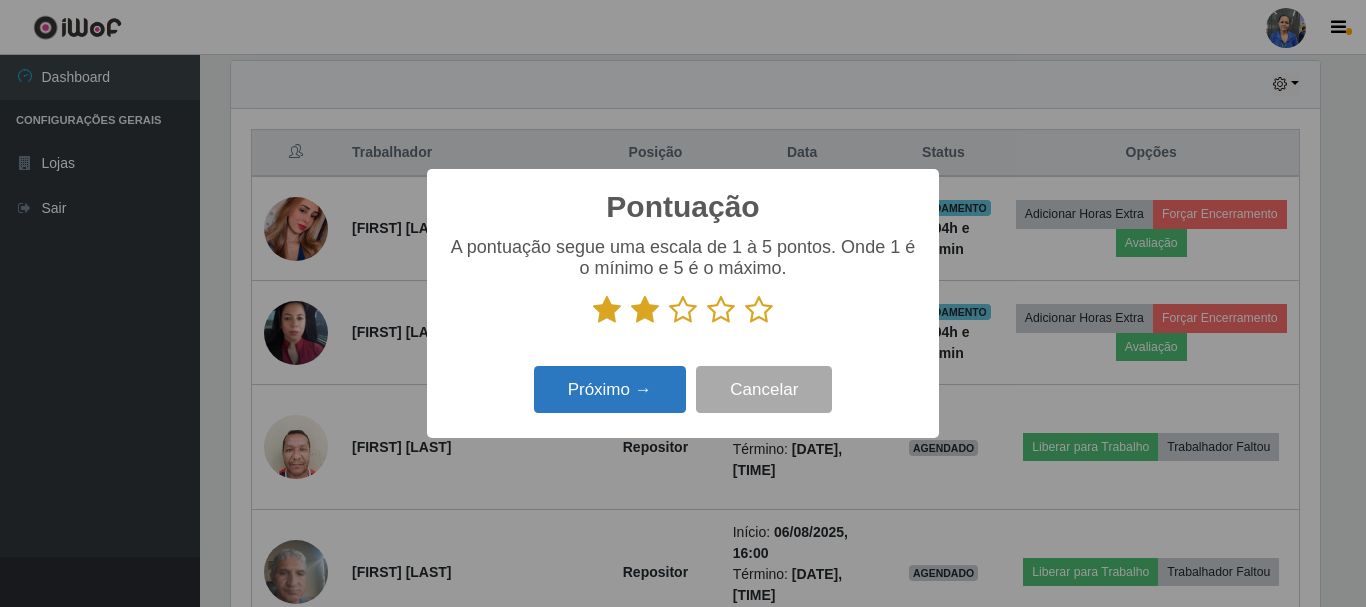 scroll, scrollTop: 999585, scrollLeft: 998911, axis: both 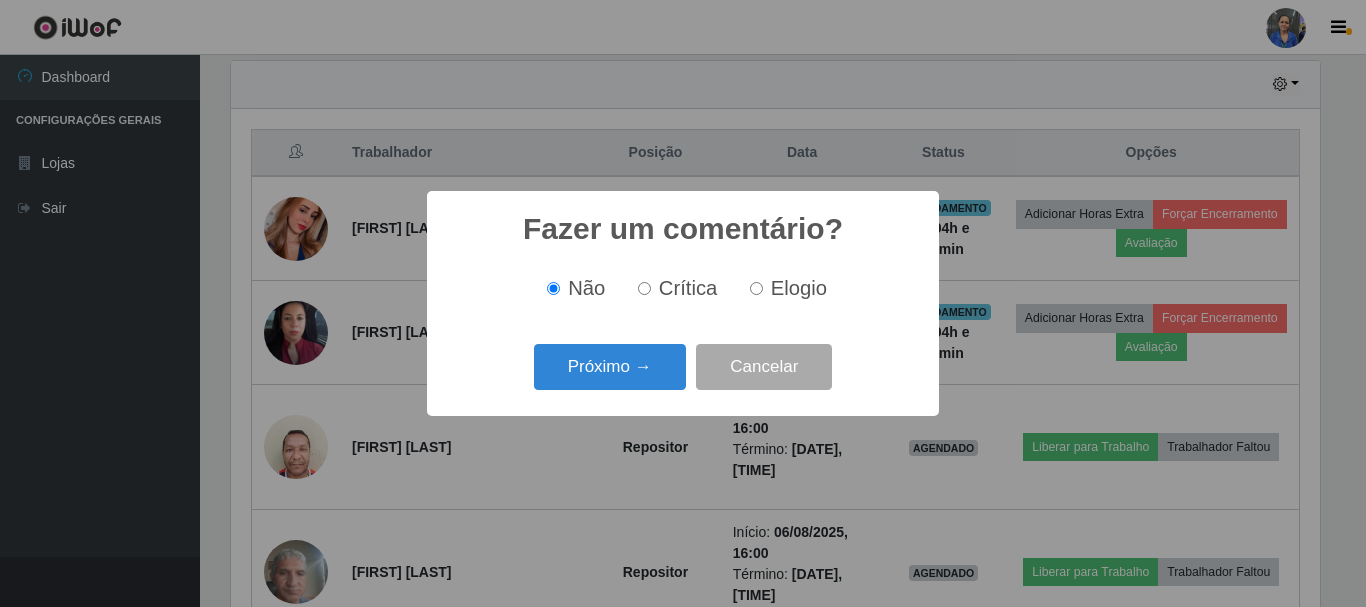 click on "Crítica" at bounding box center [644, 288] 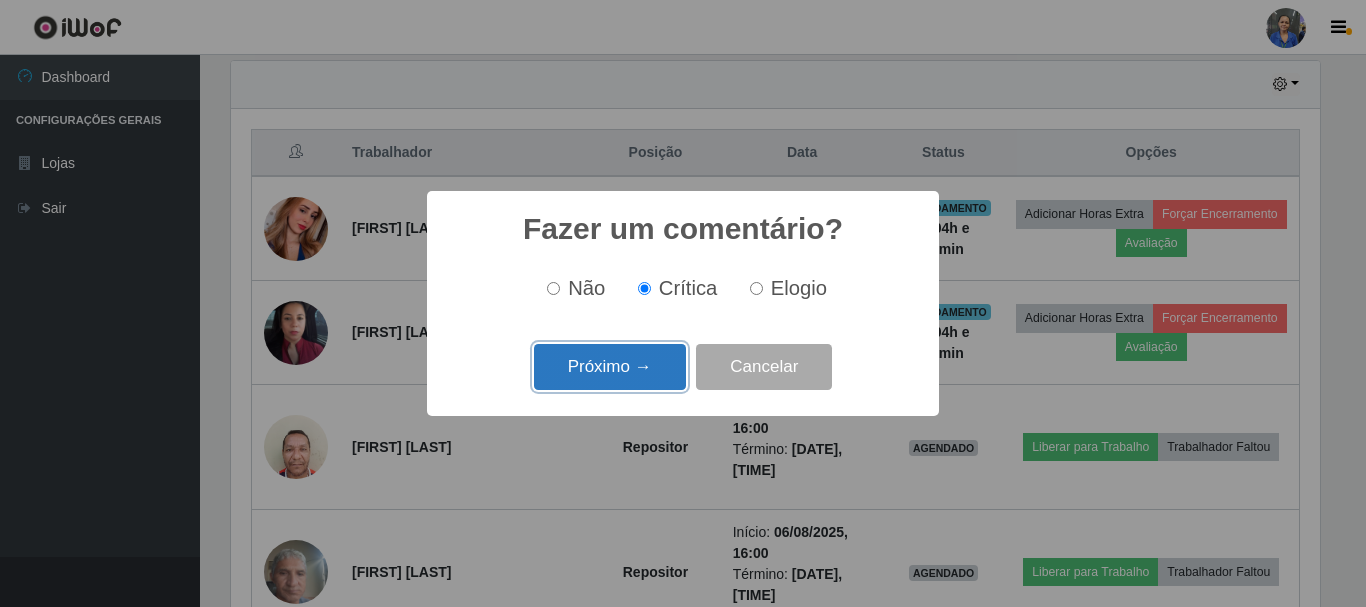 click on "Próximo →" at bounding box center (610, 367) 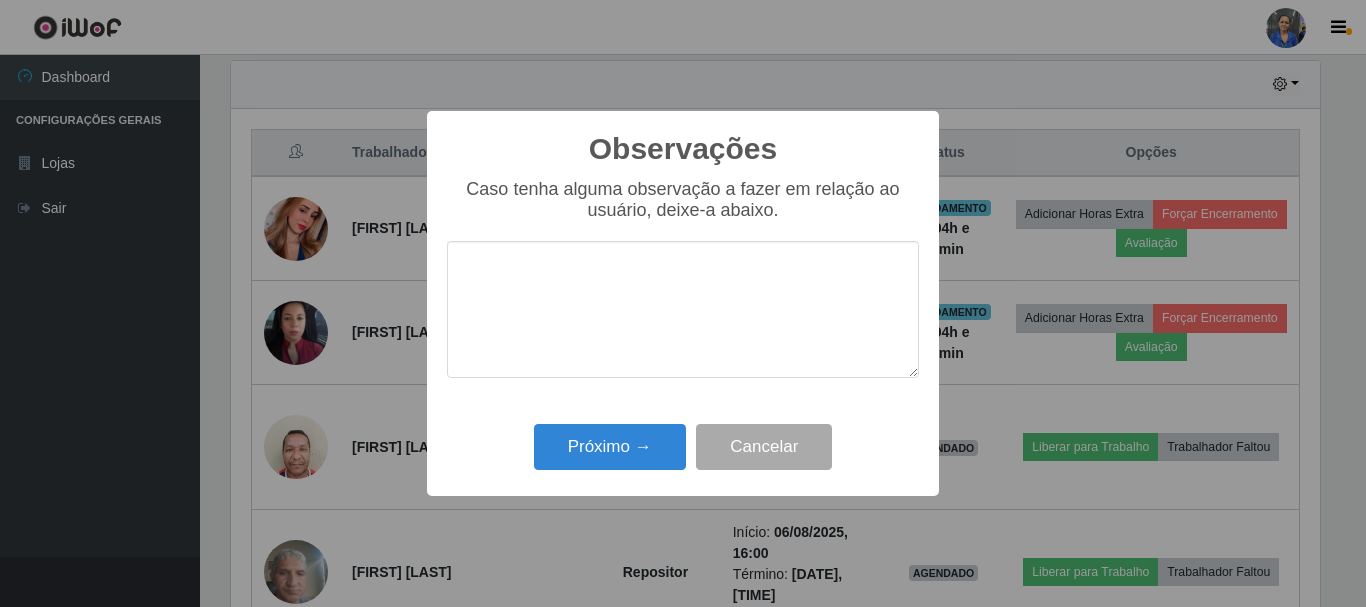 scroll, scrollTop: 999585, scrollLeft: 998911, axis: both 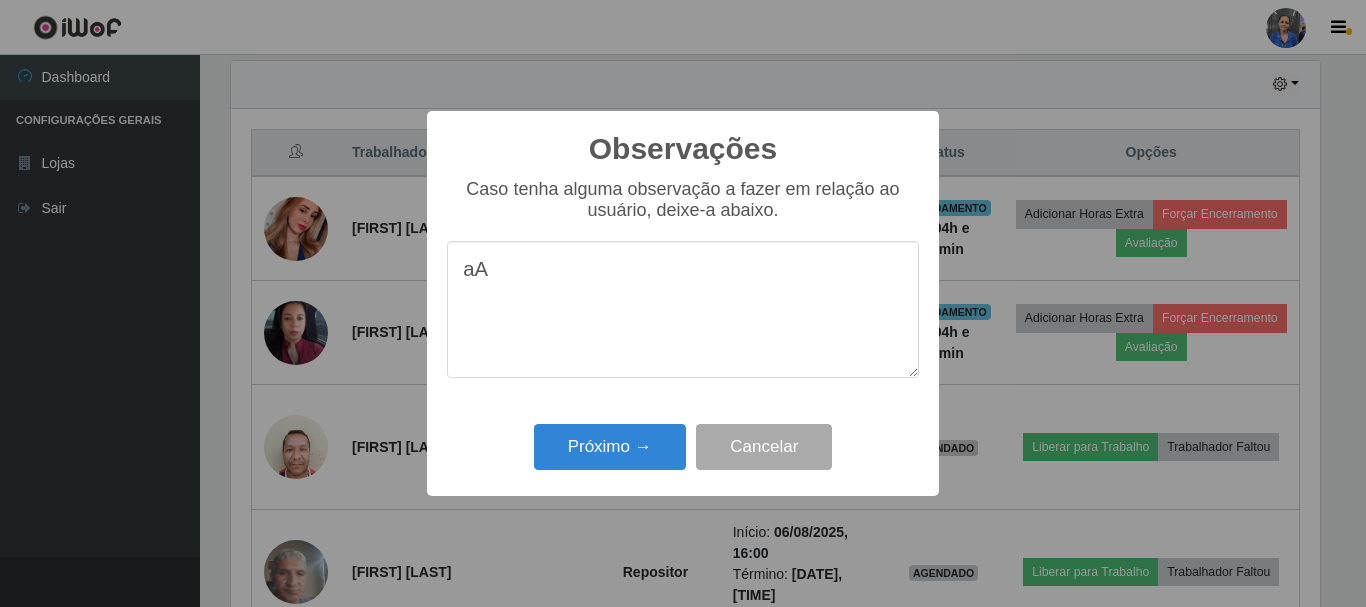 type on "a" 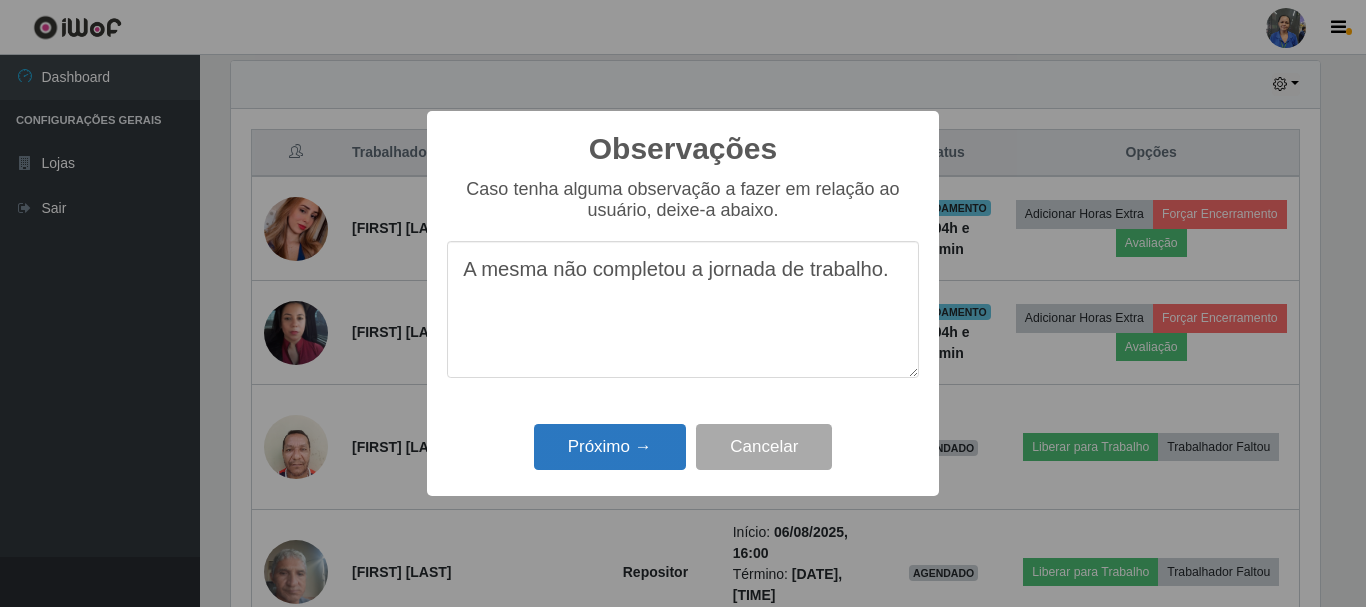 type on "A mesma não completou a jornada de trabalho." 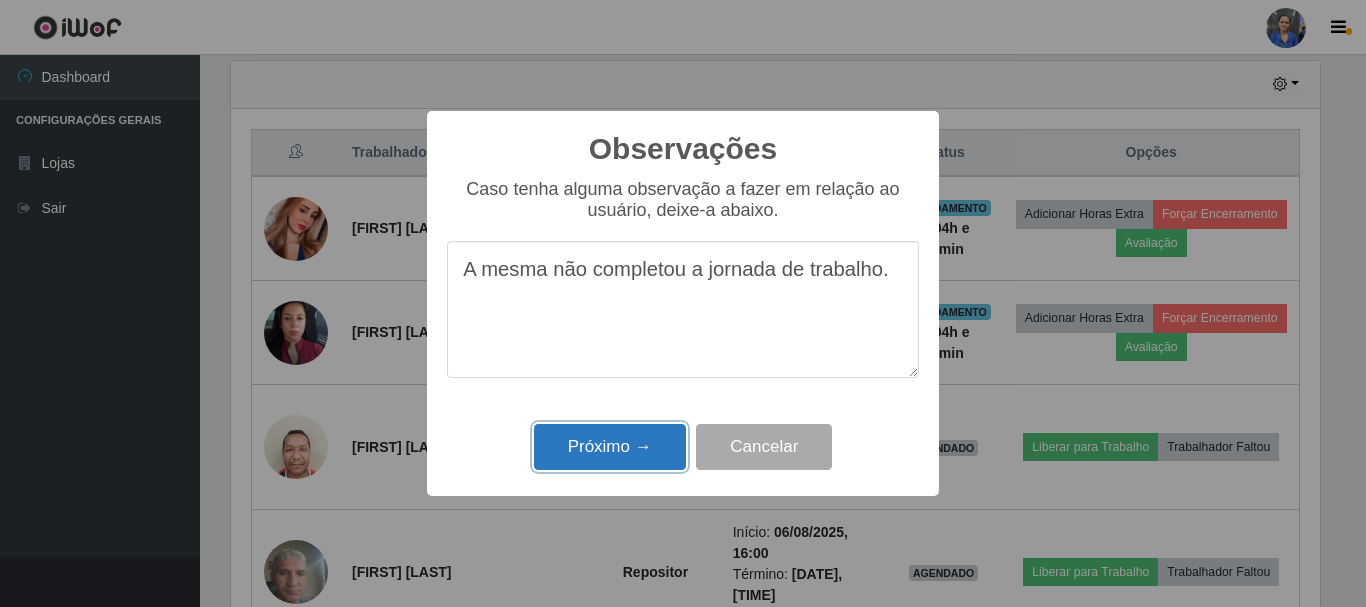 click on "Próximo →" at bounding box center (610, 447) 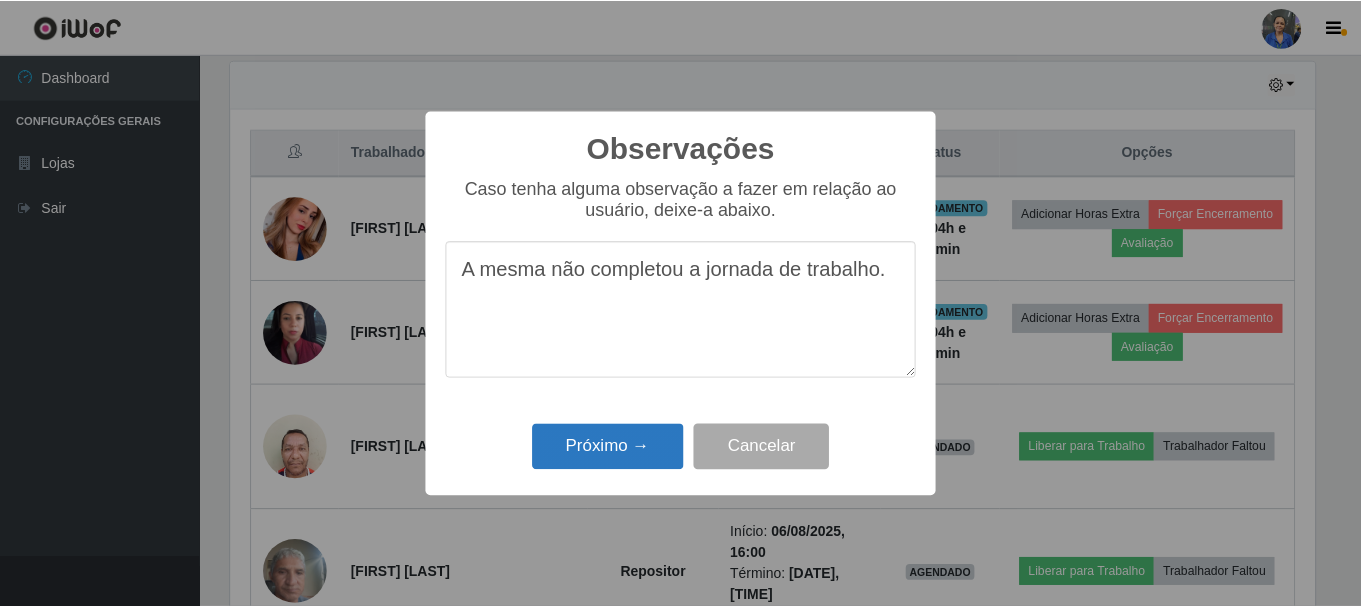 scroll, scrollTop: 999585, scrollLeft: 998911, axis: both 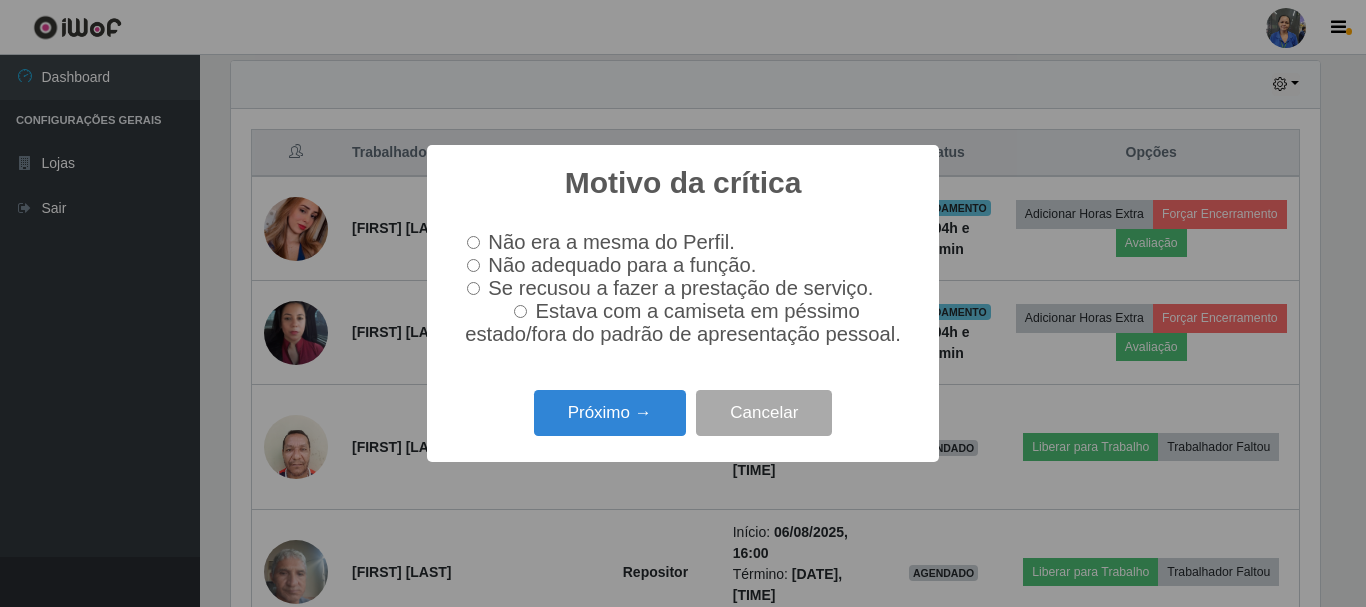 click on "Não adequado para a função." at bounding box center (473, 265) 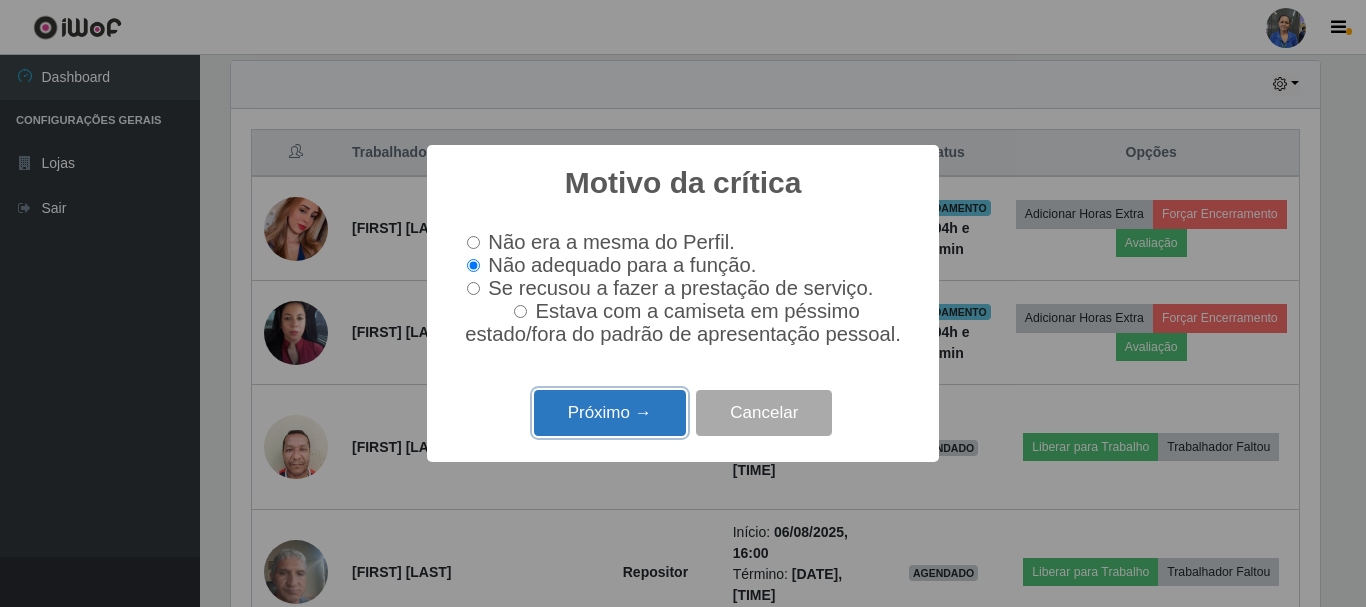 click on "Próximo →" at bounding box center (610, 413) 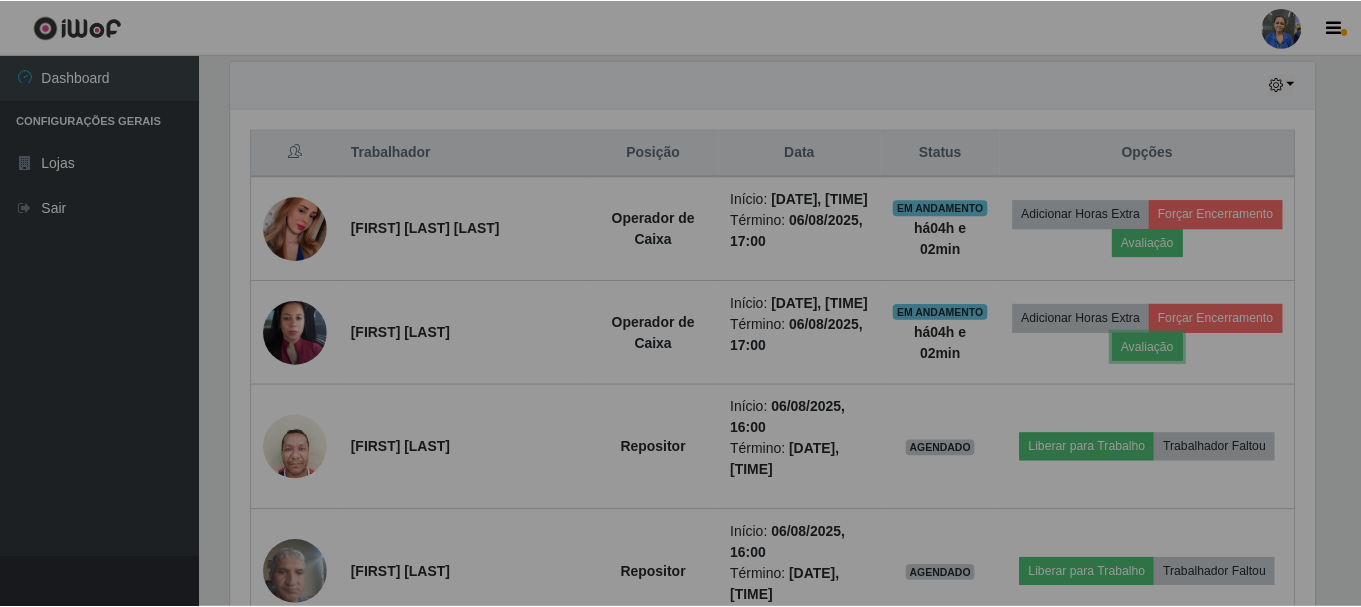 scroll, scrollTop: 999585, scrollLeft: 998901, axis: both 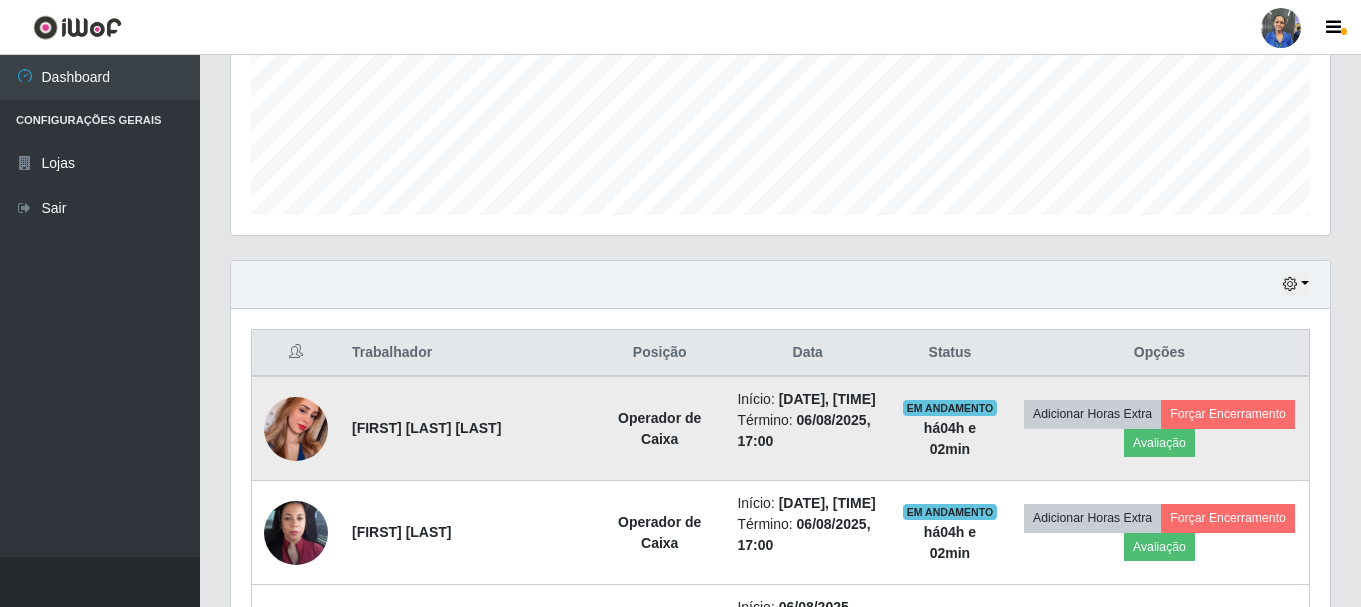 click on "Operador de Caixa" at bounding box center [659, 428] 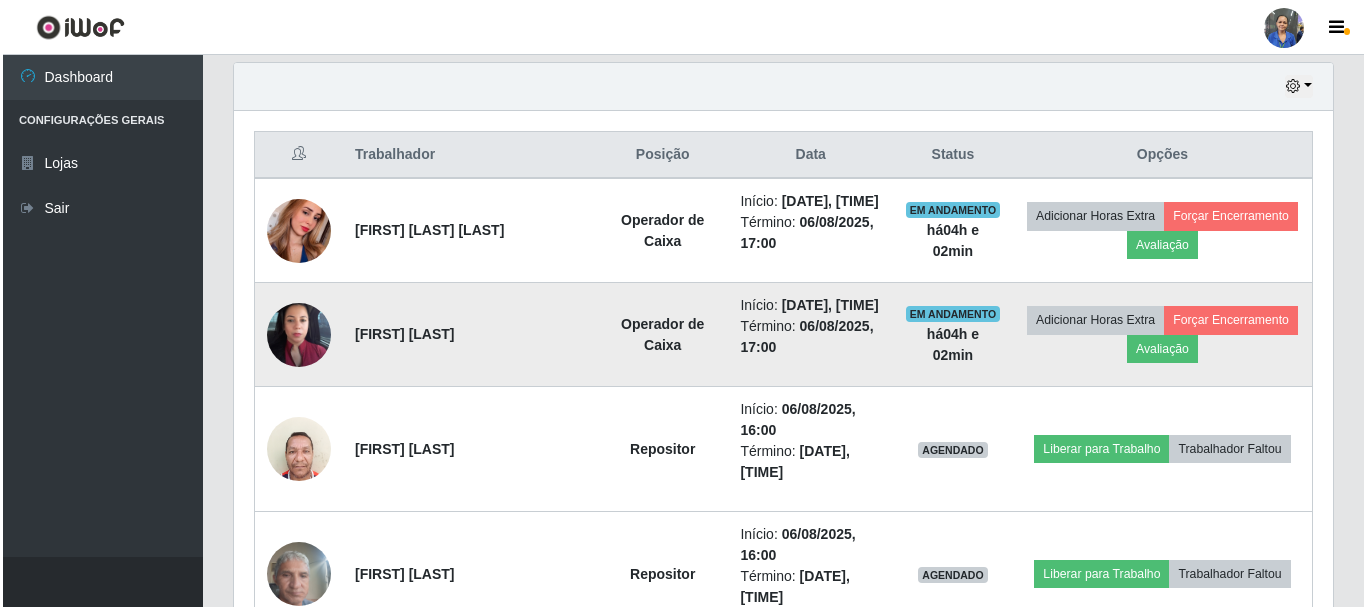 scroll, scrollTop: 700, scrollLeft: 0, axis: vertical 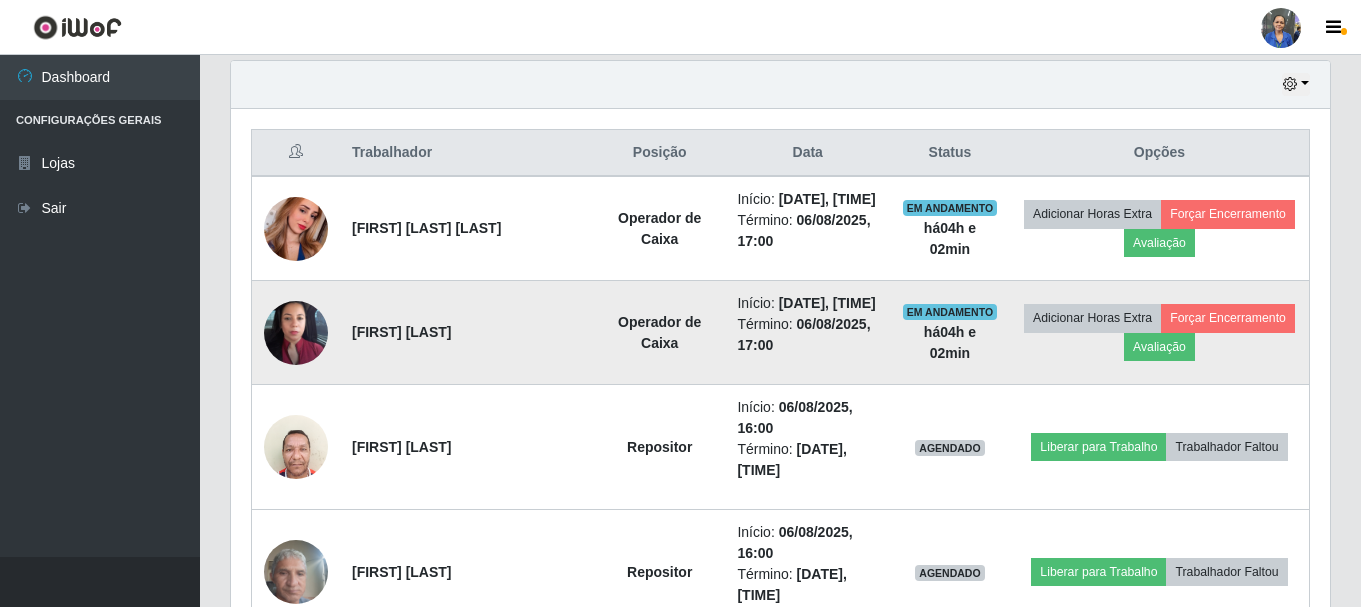 click on "Término:   06/08/2025, 17:00" at bounding box center [807, 335] 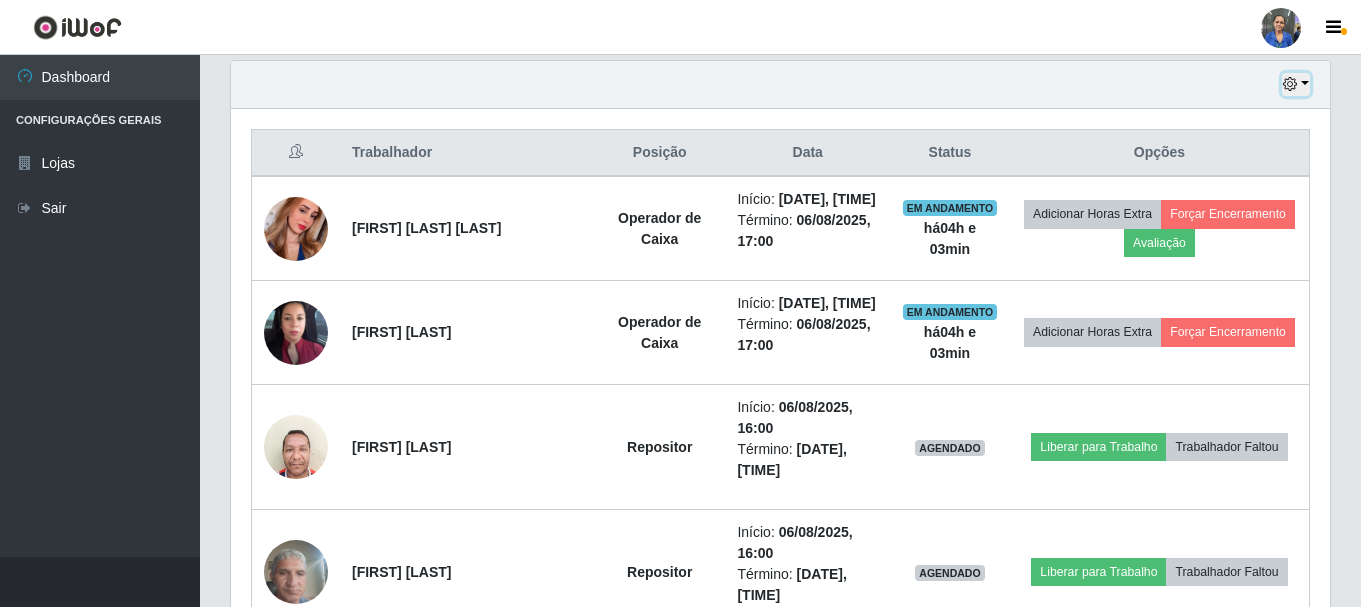 click at bounding box center [1296, 84] 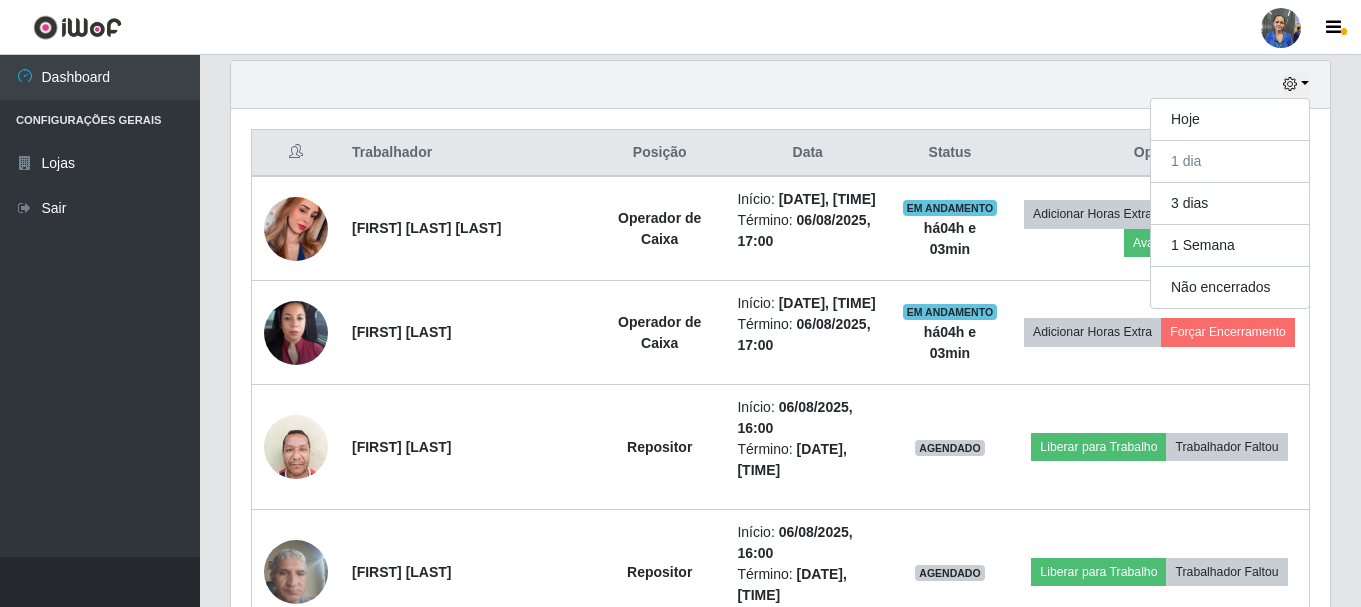 click on "Perfil  Alterar Senha  Sair" at bounding box center [680, 27] 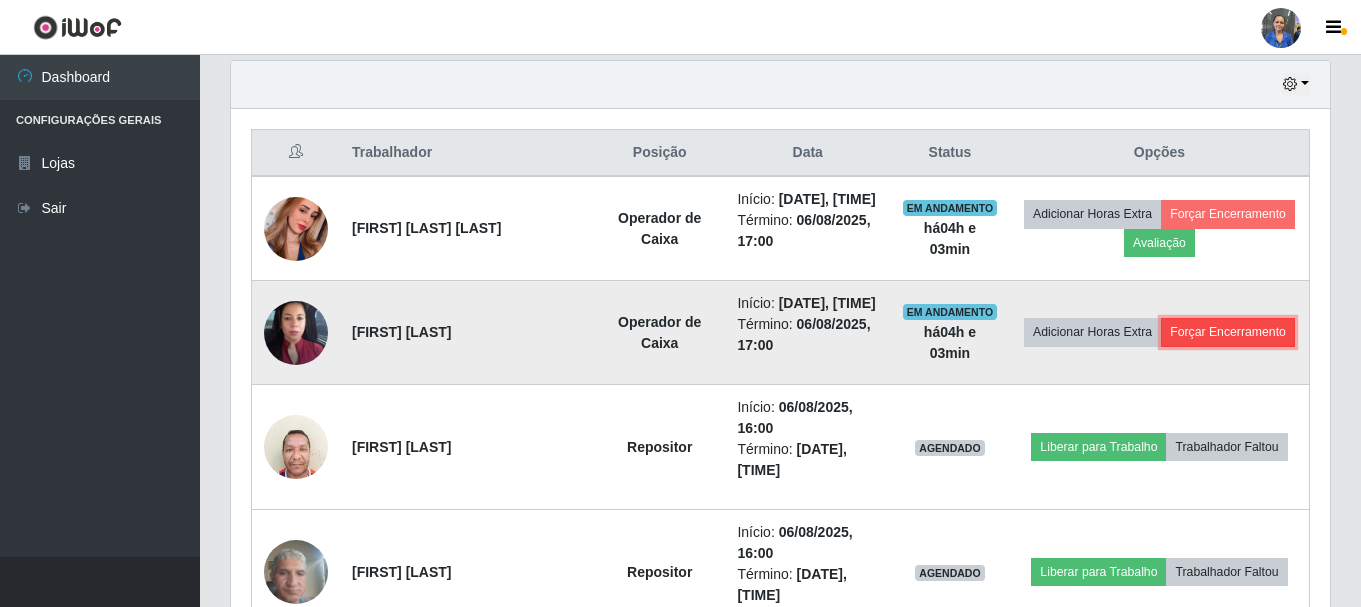 click on "Forçar Encerramento" at bounding box center [1228, 332] 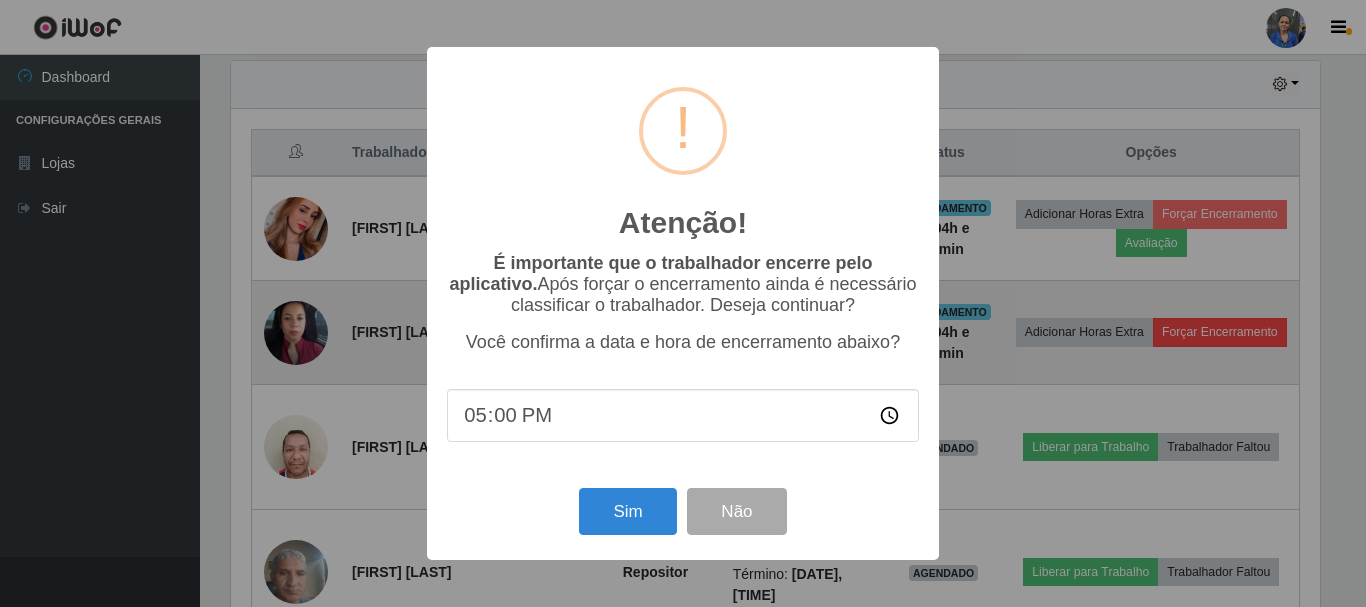 scroll, scrollTop: 999585, scrollLeft: 998911, axis: both 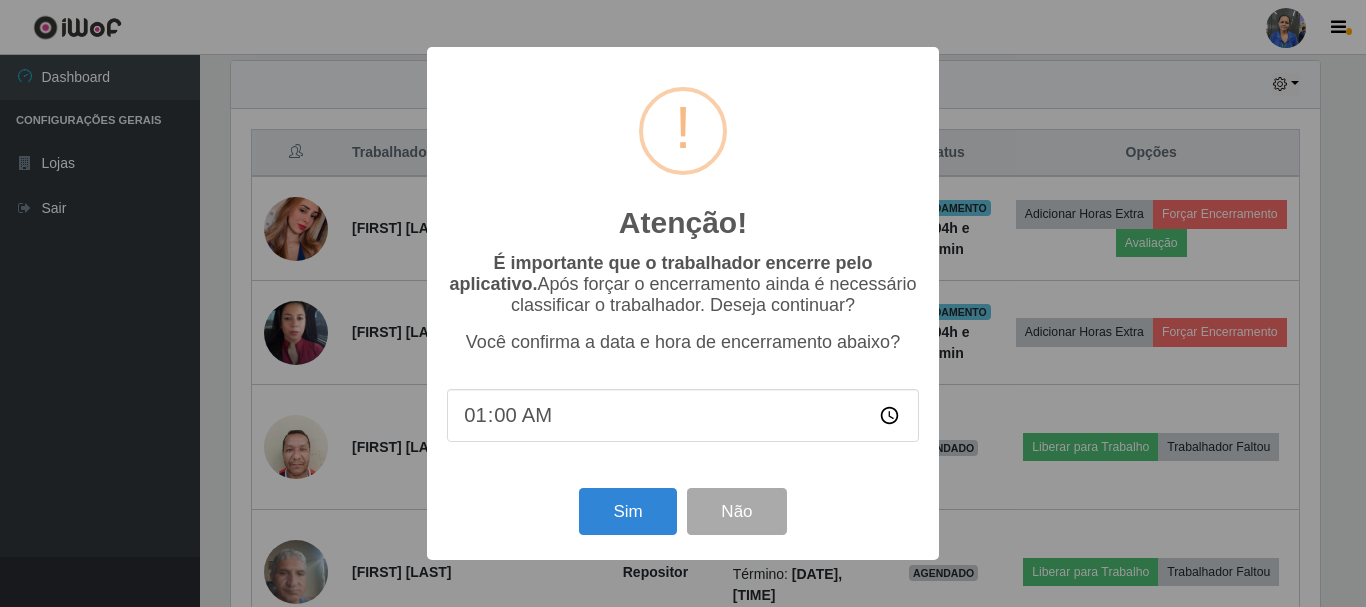 type on "15:00" 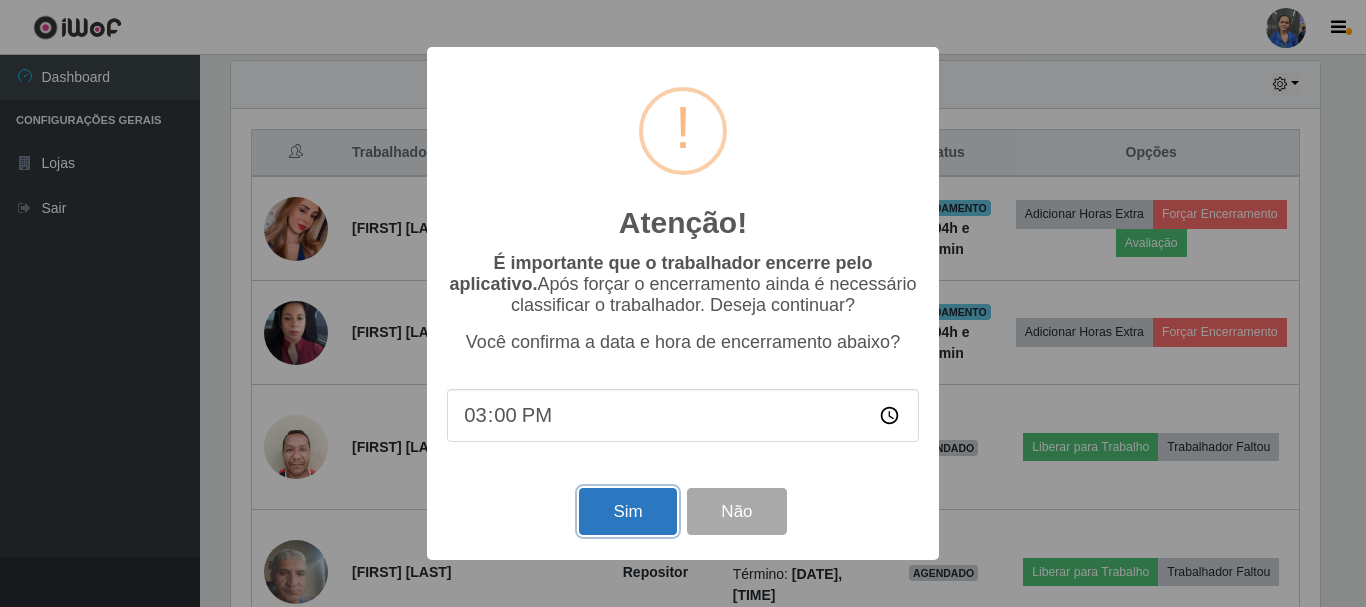 click on "Sim" at bounding box center [627, 511] 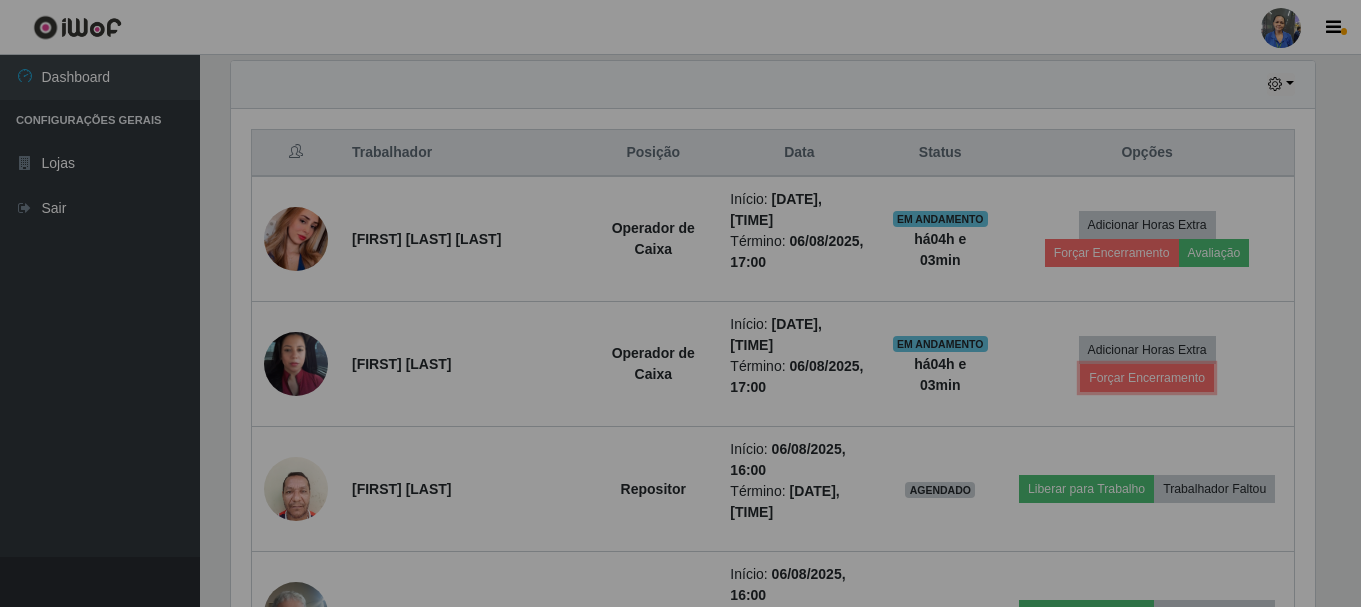 scroll, scrollTop: 999585, scrollLeft: 998901, axis: both 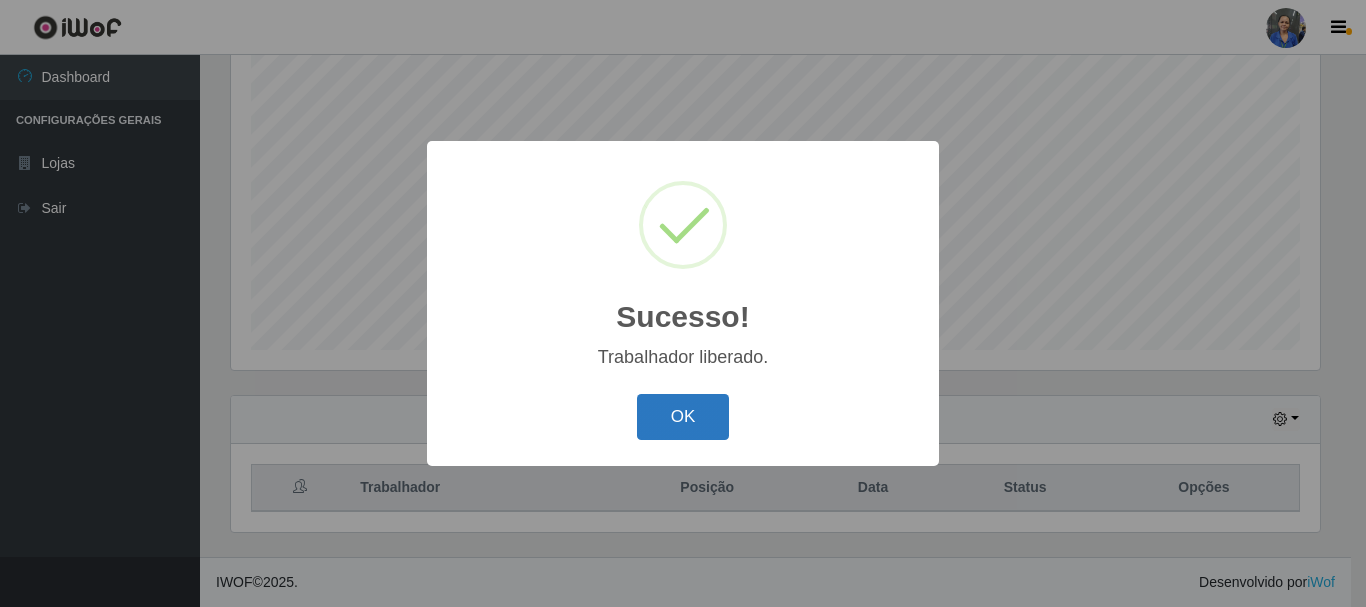 click on "OK" at bounding box center (683, 417) 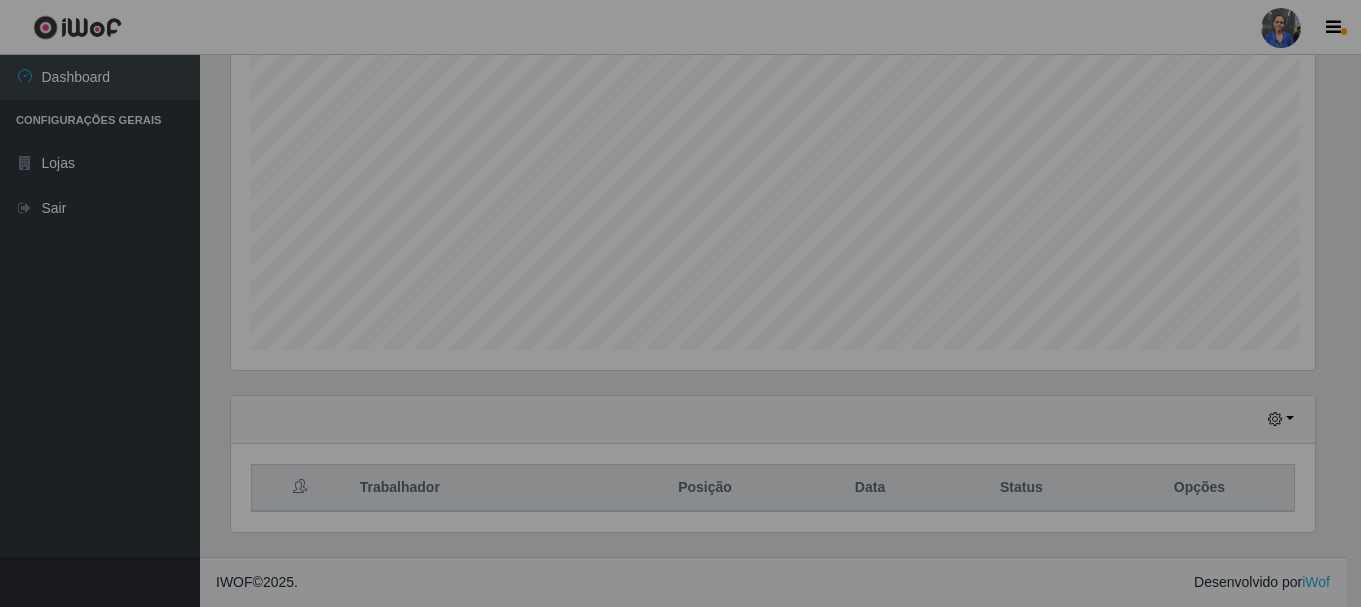 scroll, scrollTop: 999585, scrollLeft: 998901, axis: both 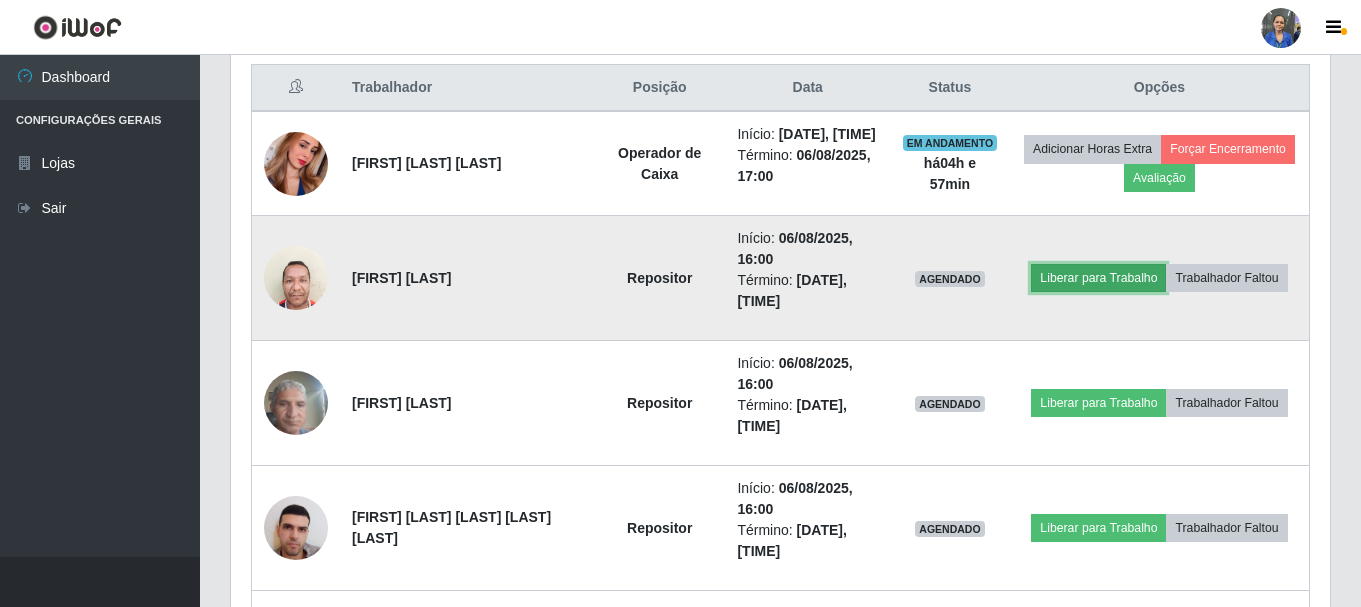 click on "Liberar para Trabalho" at bounding box center [1098, 278] 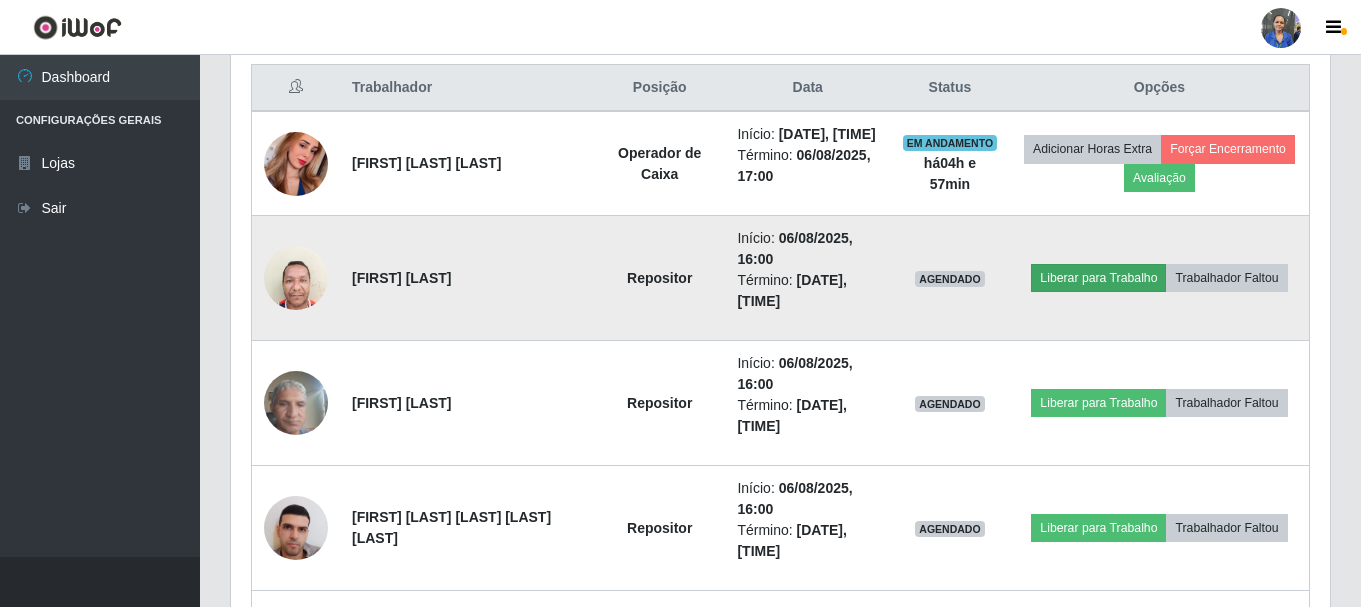 scroll, scrollTop: 999585, scrollLeft: 998911, axis: both 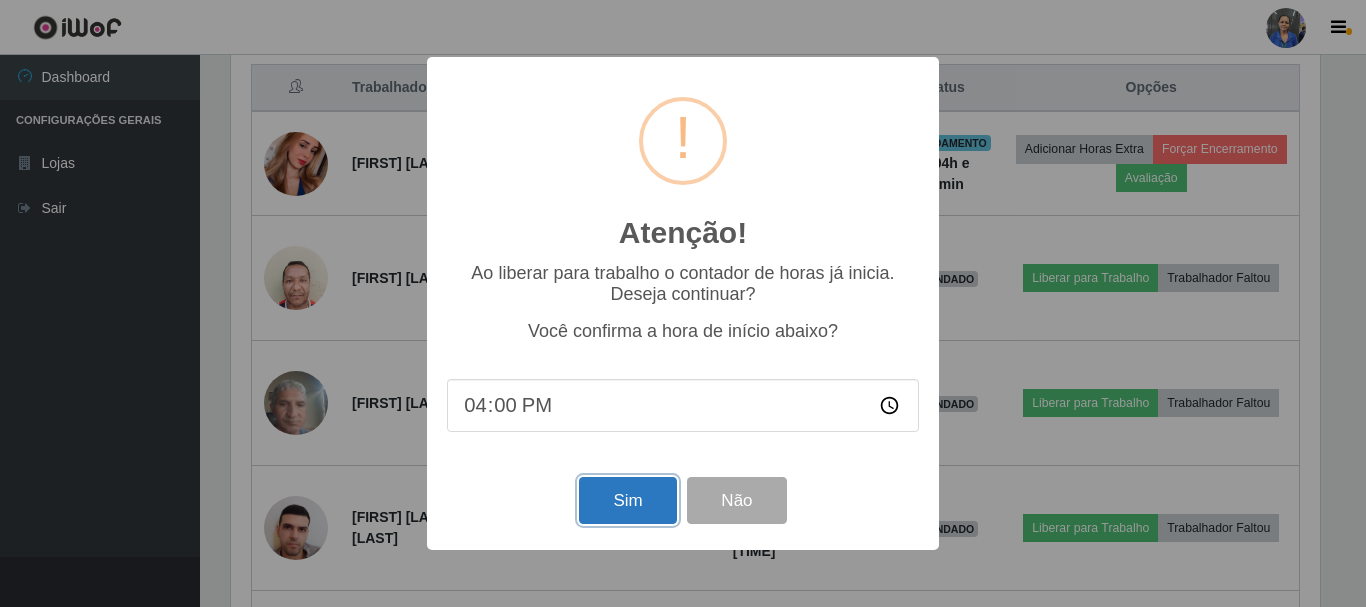click on "Sim" at bounding box center [627, 500] 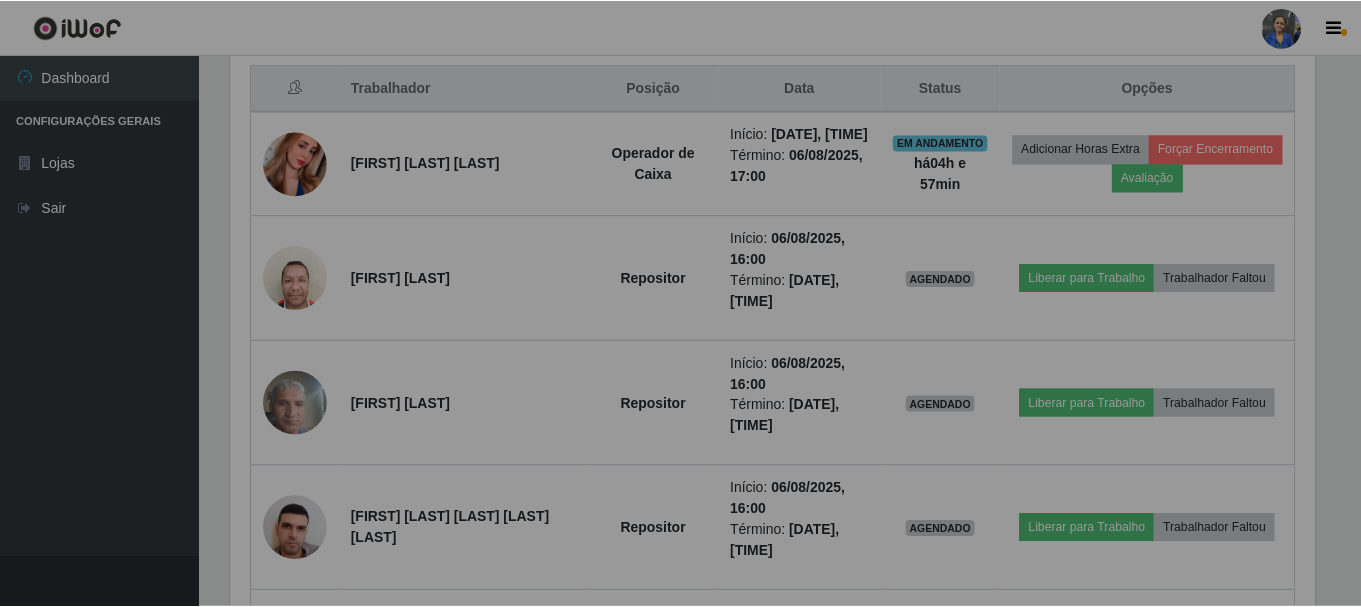 scroll, scrollTop: 999585, scrollLeft: 998901, axis: both 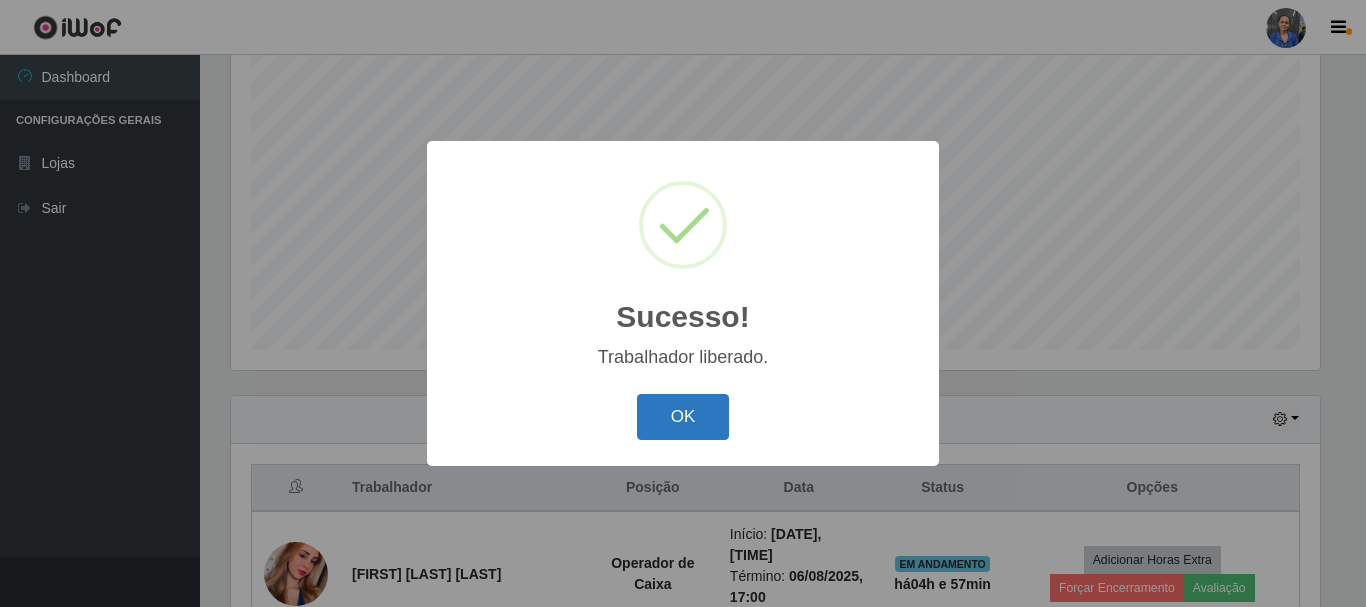 click on "OK" at bounding box center (683, 417) 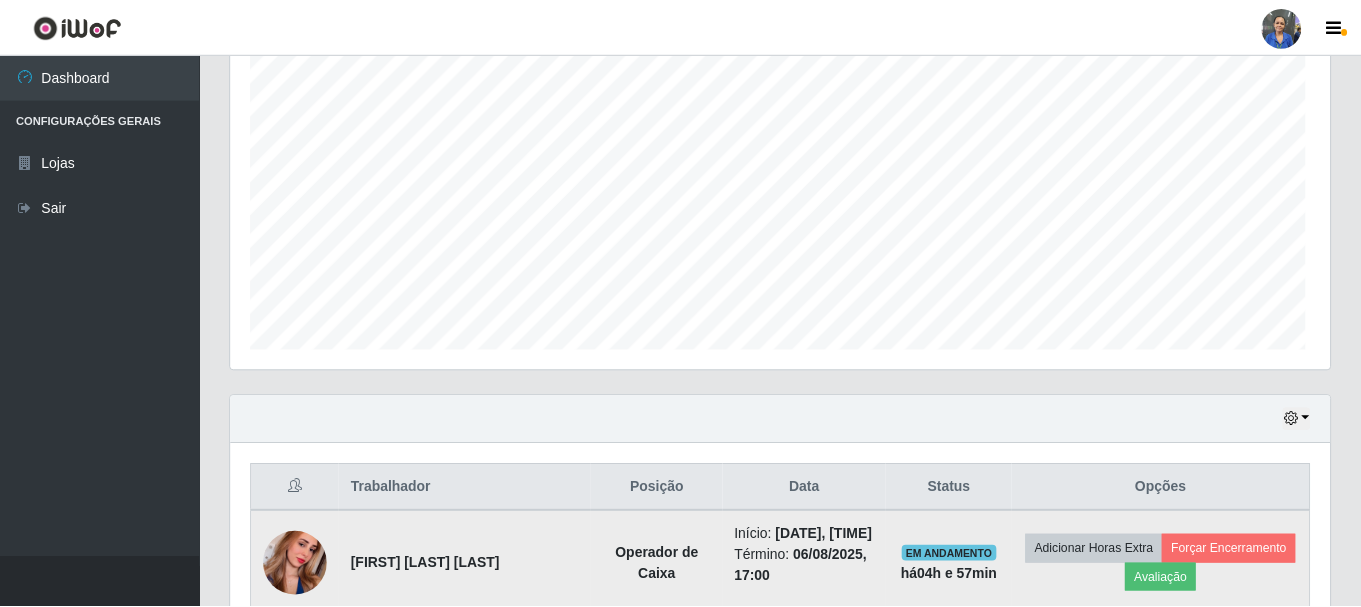 scroll, scrollTop: 999585, scrollLeft: 998901, axis: both 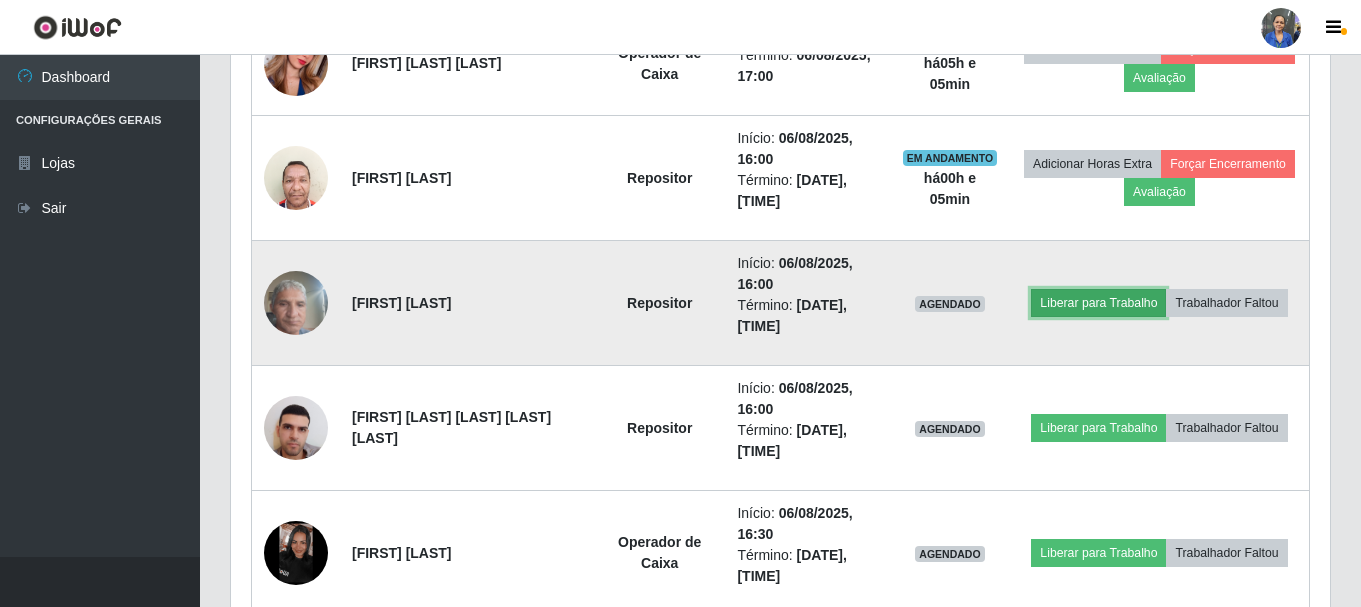 click on "Liberar para Trabalho" at bounding box center [1098, 303] 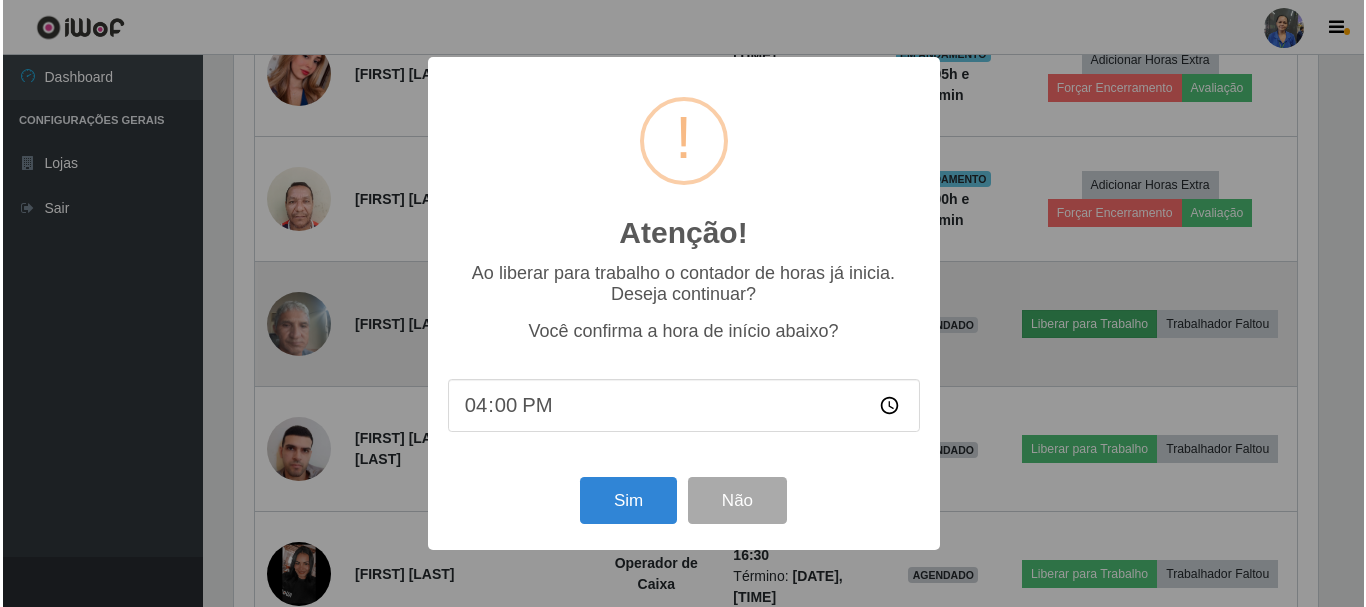 scroll, scrollTop: 999585, scrollLeft: 998911, axis: both 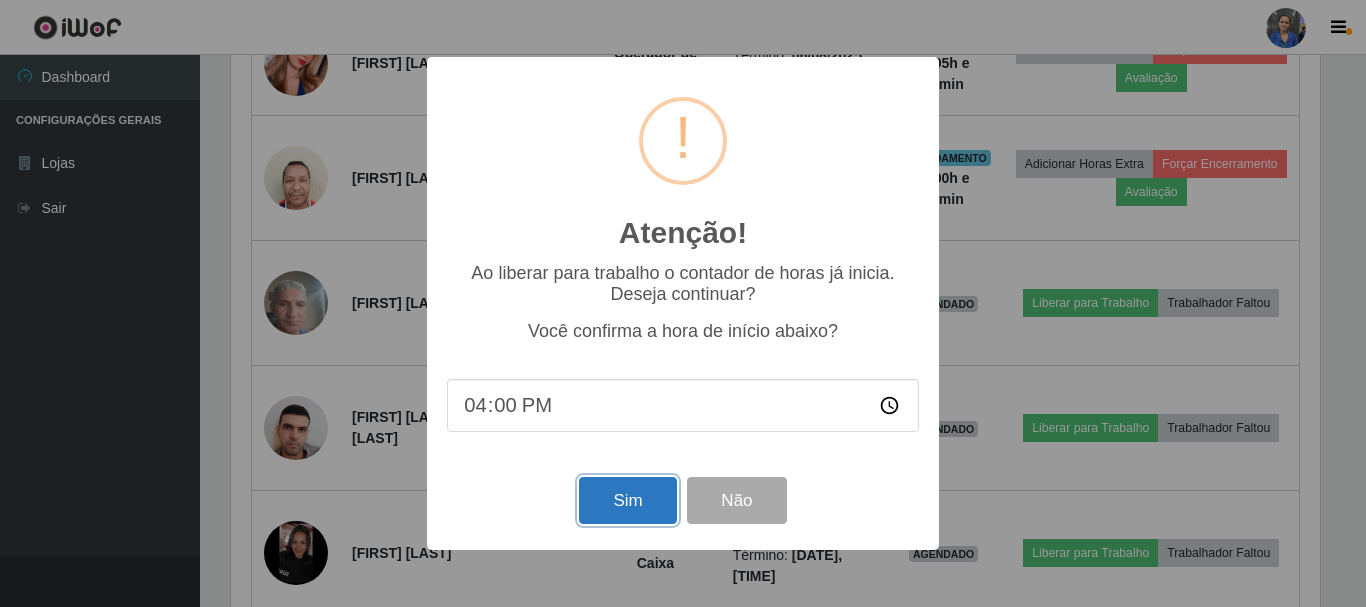 click on "Sim" at bounding box center (627, 500) 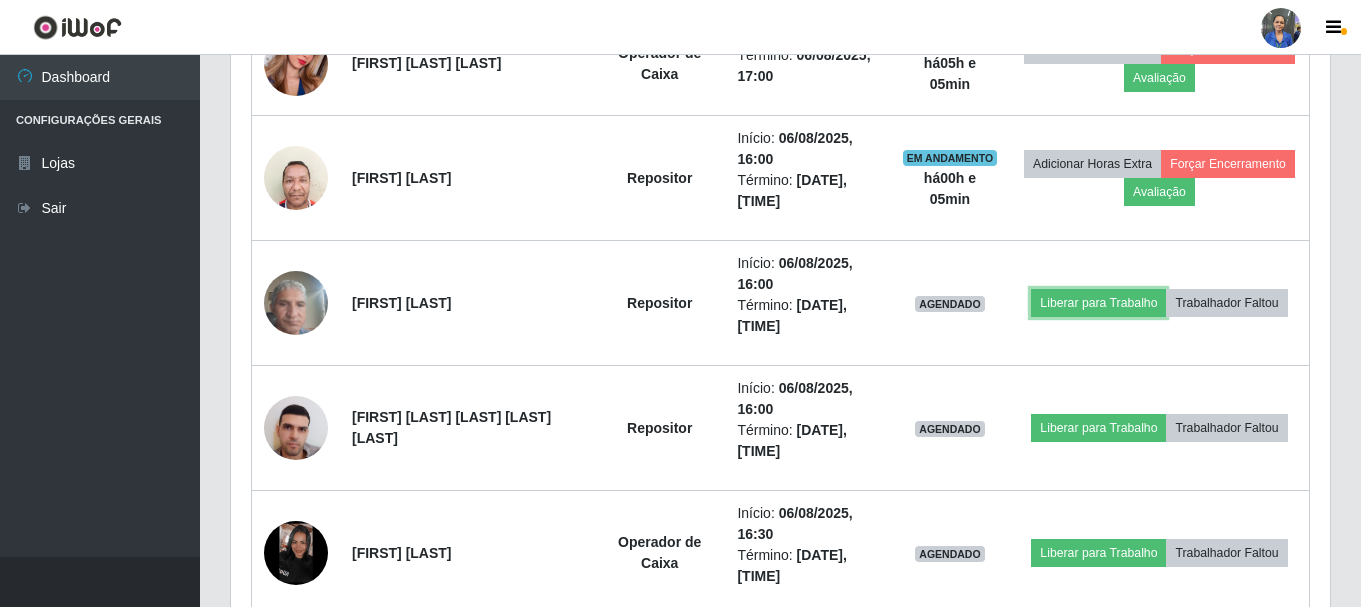 scroll, scrollTop: 999585, scrollLeft: 998901, axis: both 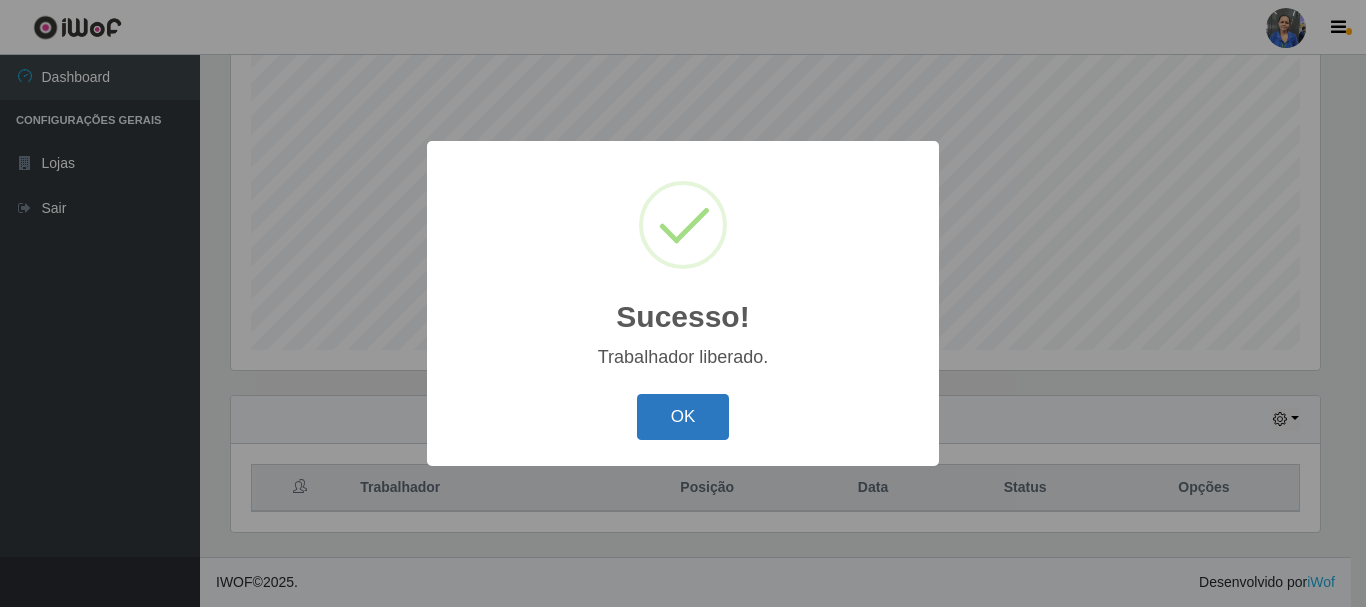 click on "OK" at bounding box center (683, 417) 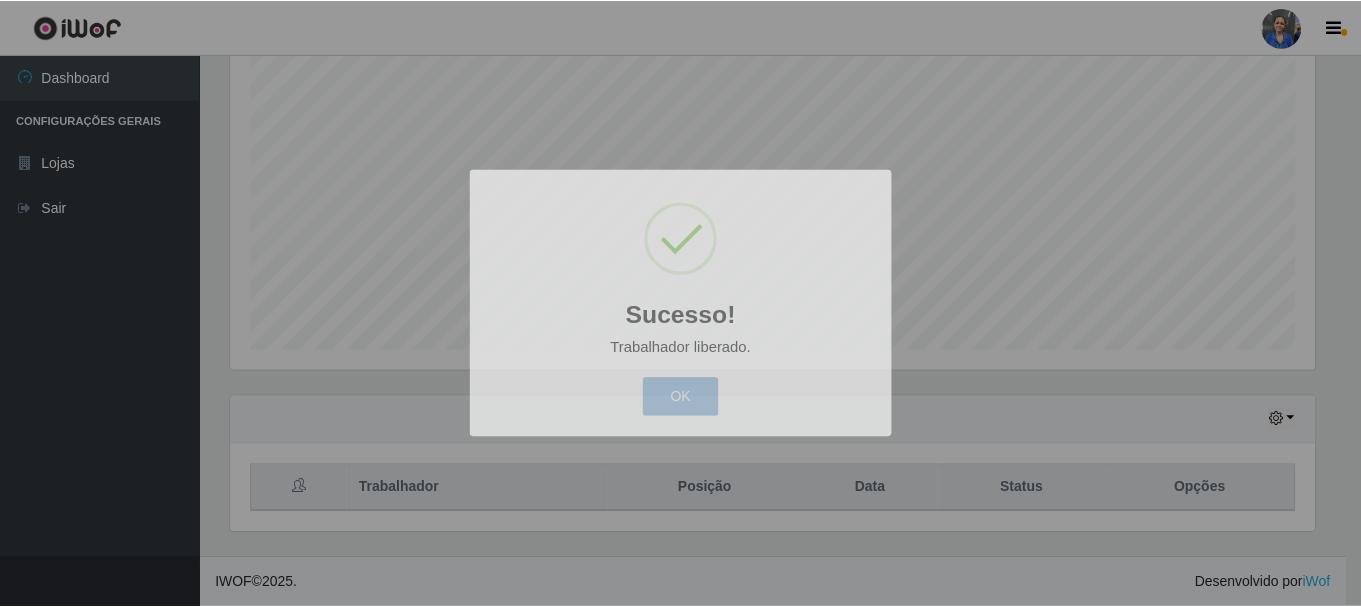scroll, scrollTop: 999585, scrollLeft: 998901, axis: both 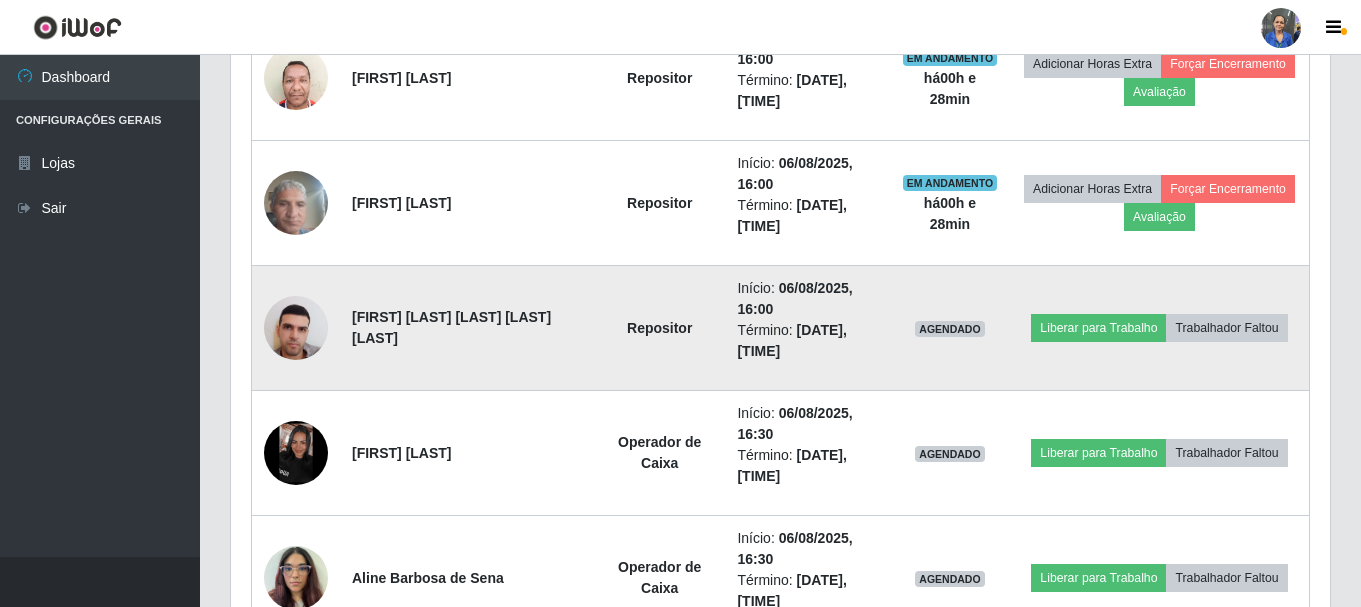 click at bounding box center [296, 327] 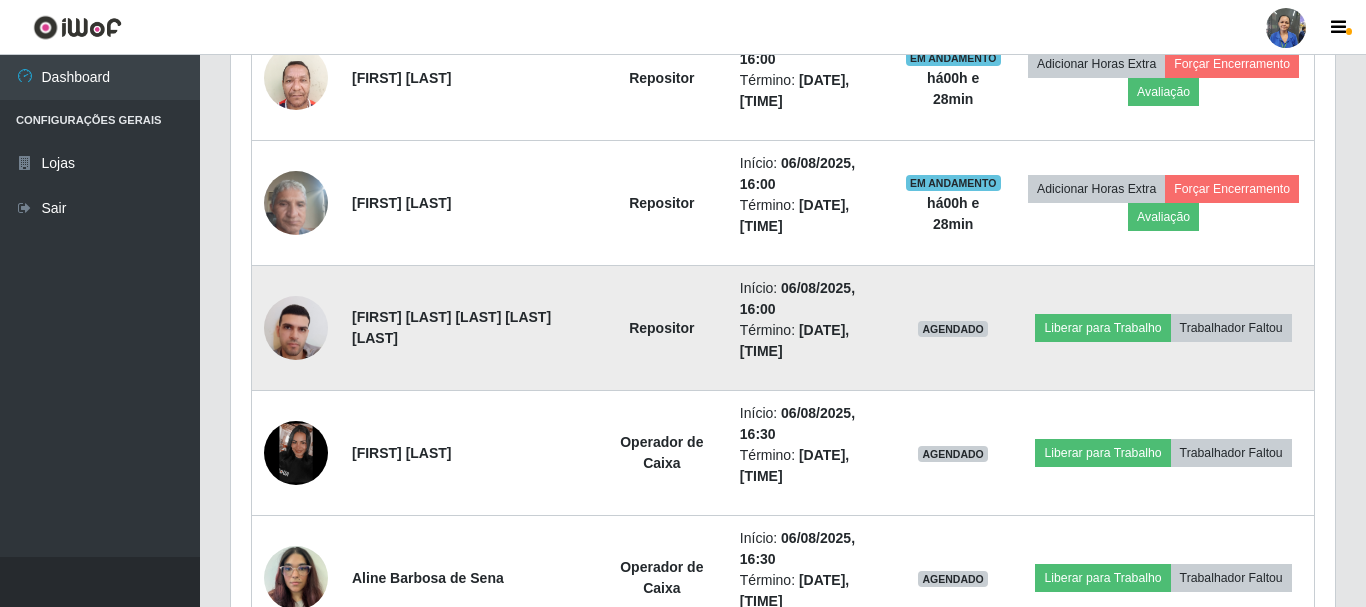 scroll, scrollTop: 999585, scrollLeft: 998911, axis: both 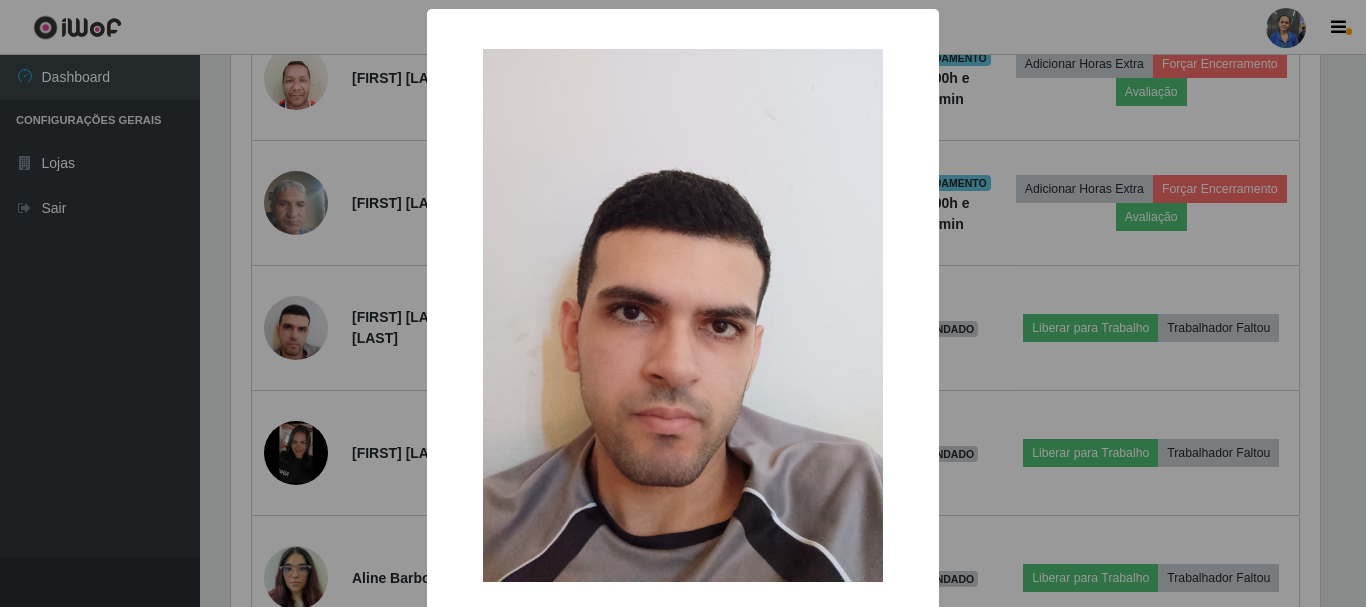 click on "× OK Cancel" at bounding box center (683, 303) 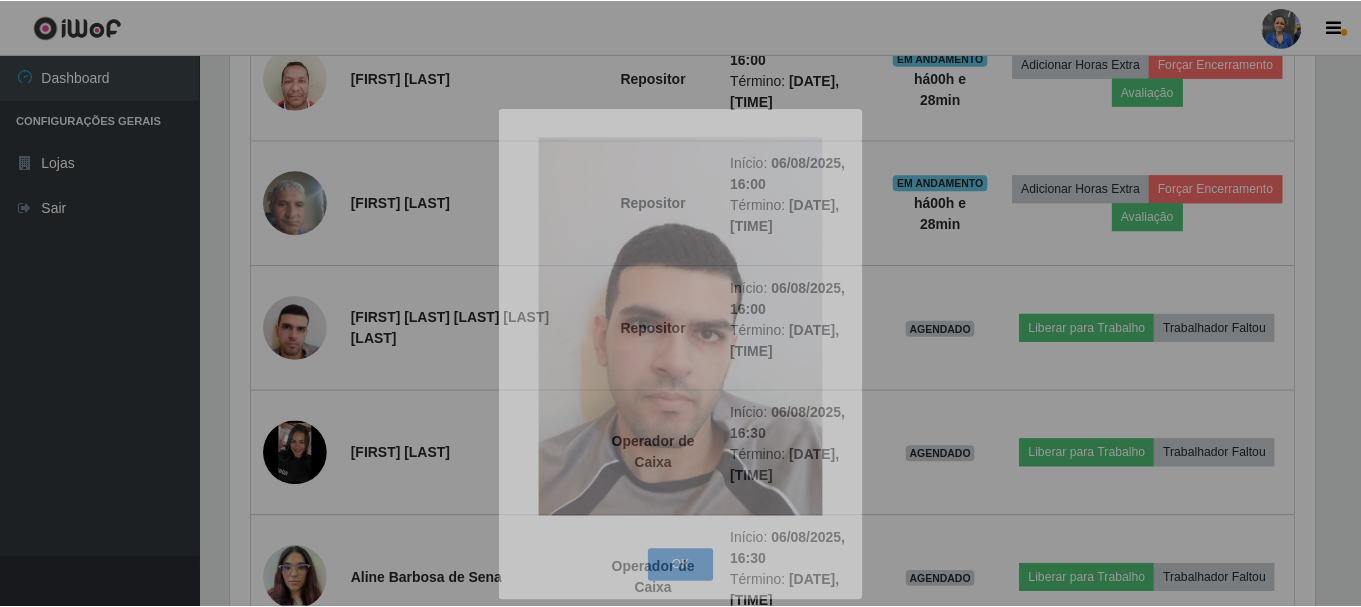 scroll, scrollTop: 999585, scrollLeft: 998901, axis: both 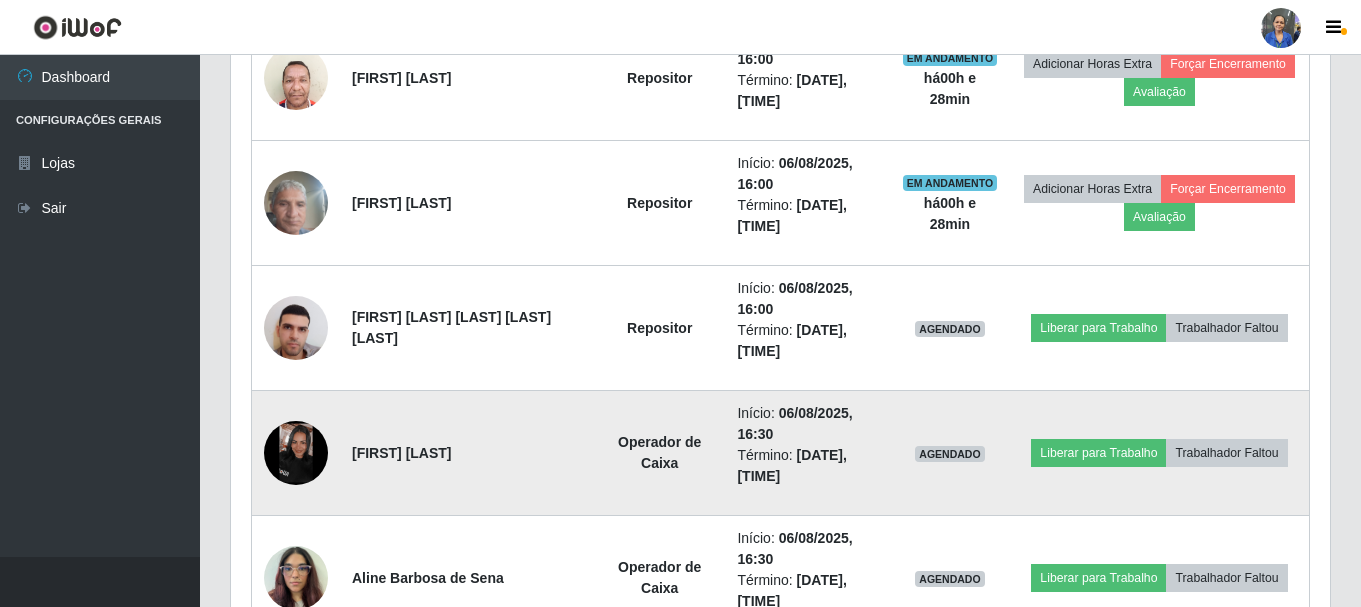 click at bounding box center (296, 453) 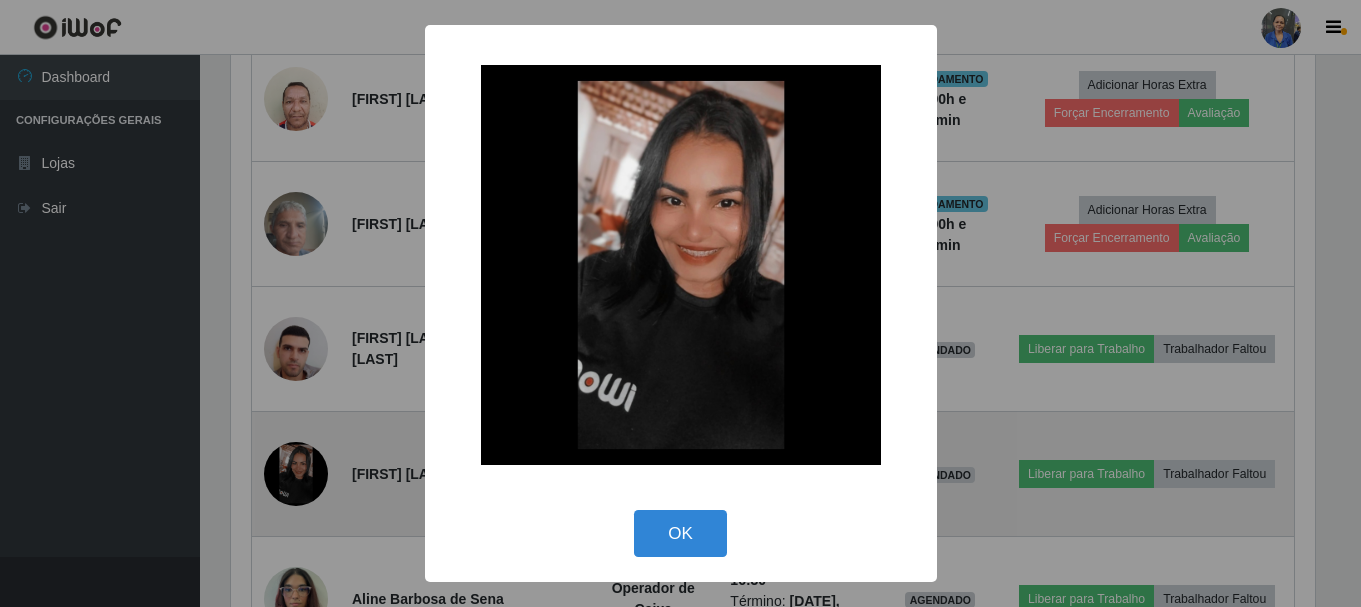 scroll, scrollTop: 999585, scrollLeft: 998911, axis: both 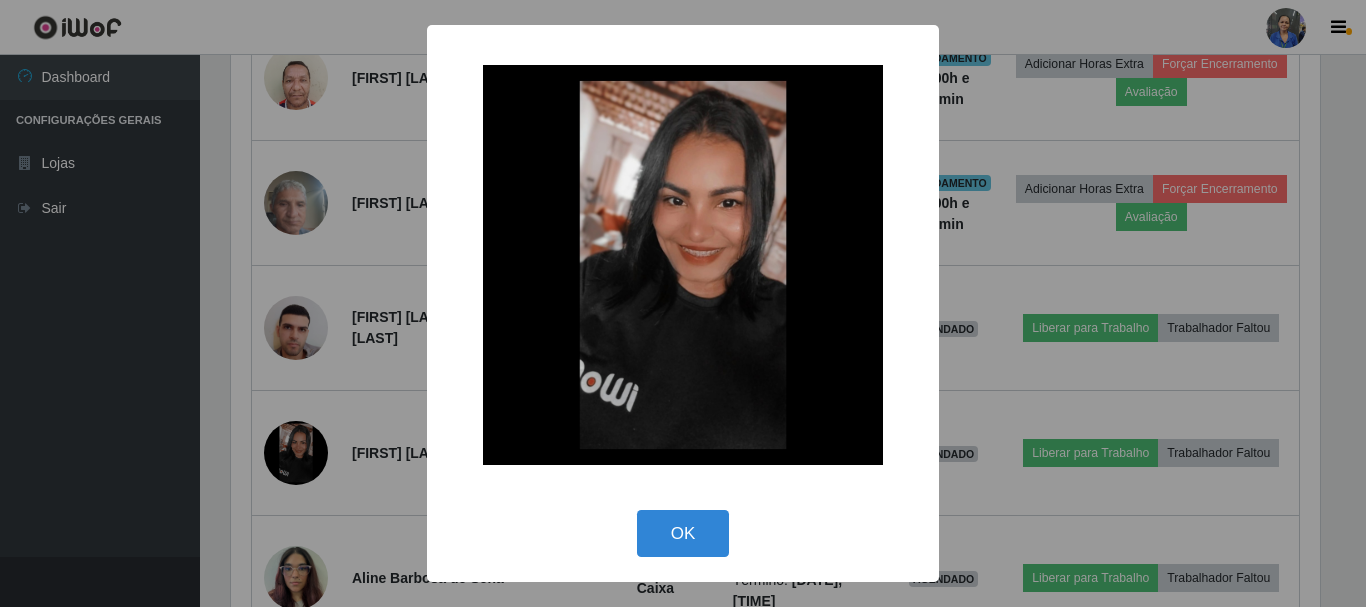 click on "× OK Cancel" at bounding box center [683, 303] 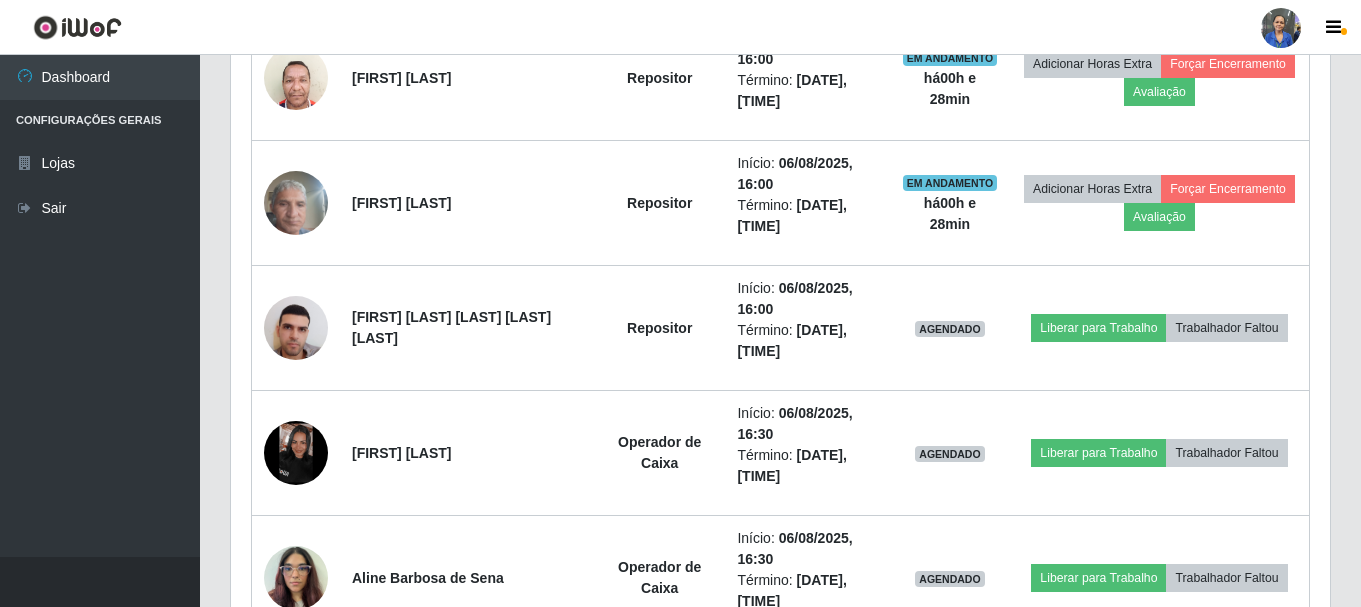scroll, scrollTop: 999585, scrollLeft: 998901, axis: both 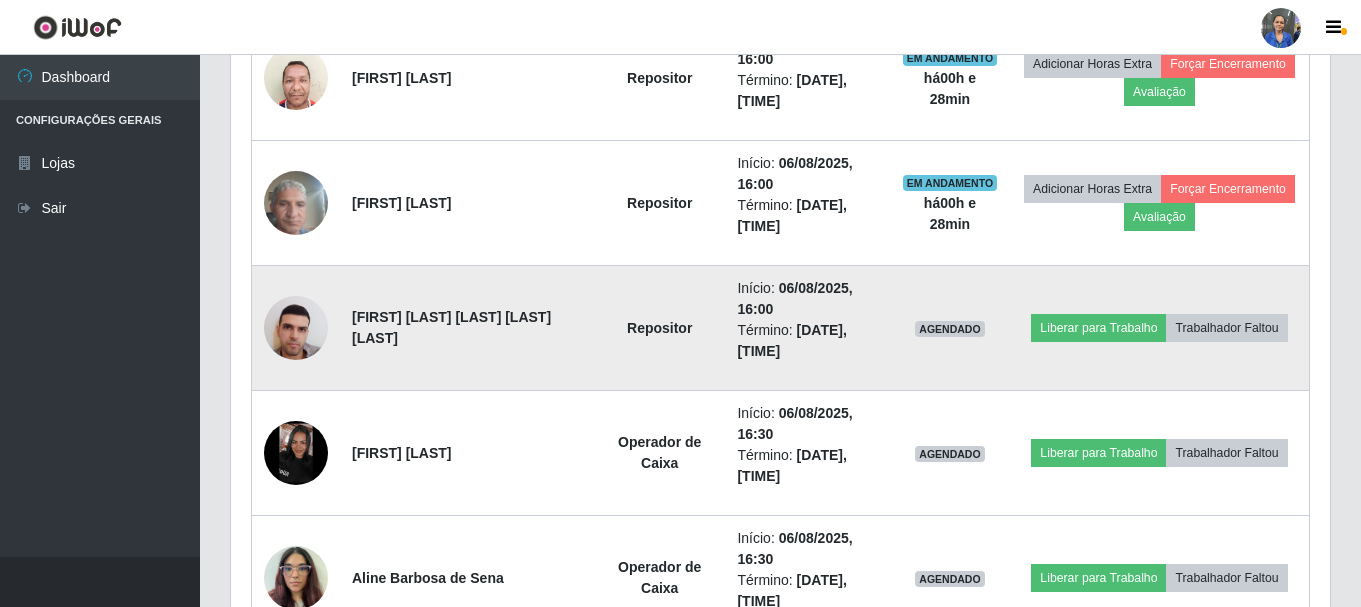 click at bounding box center [296, 327] 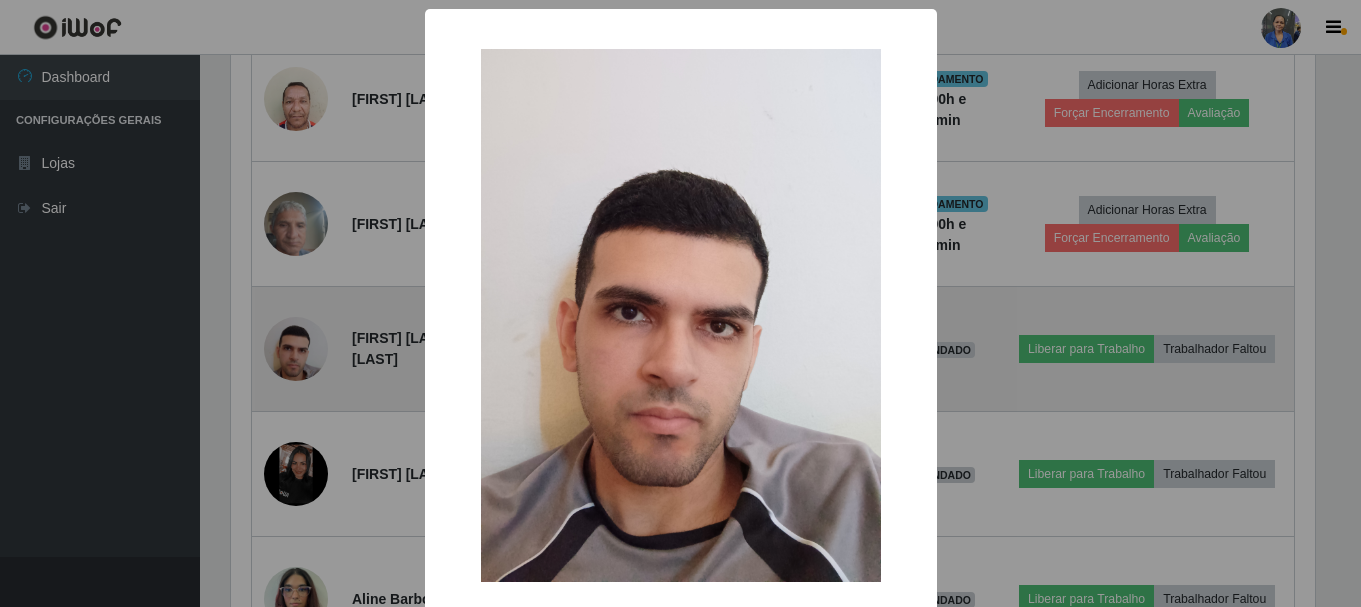scroll, scrollTop: 999585, scrollLeft: 998911, axis: both 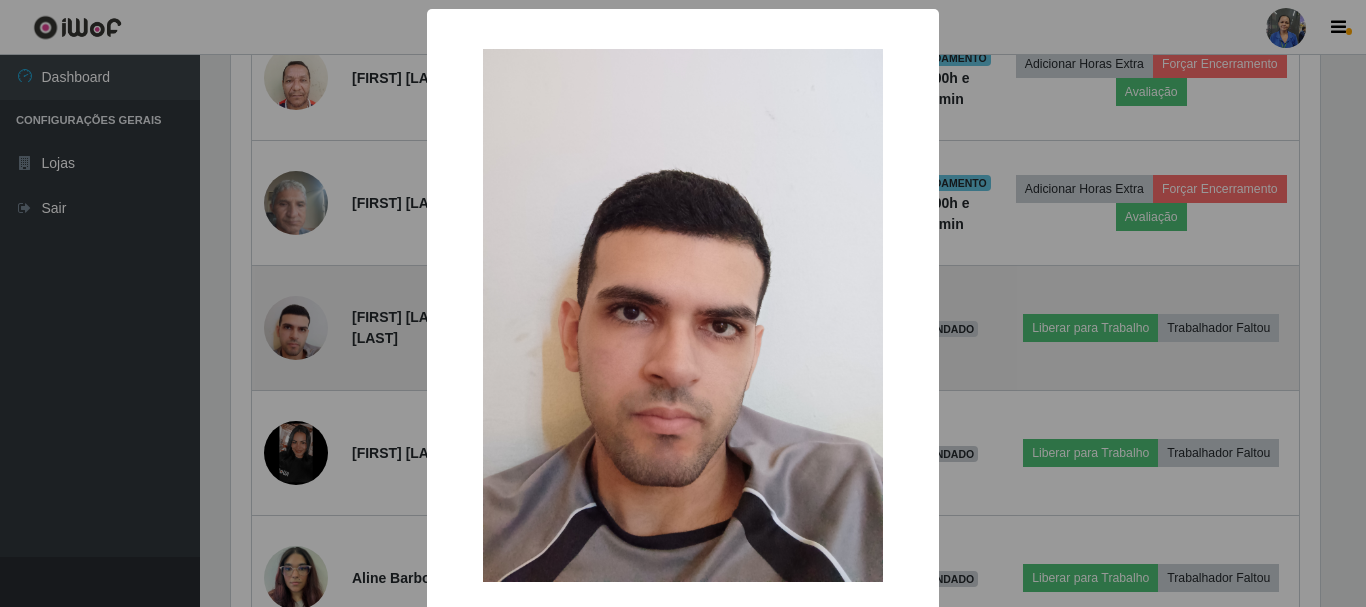 click on "× OK Cancel" at bounding box center [683, 303] 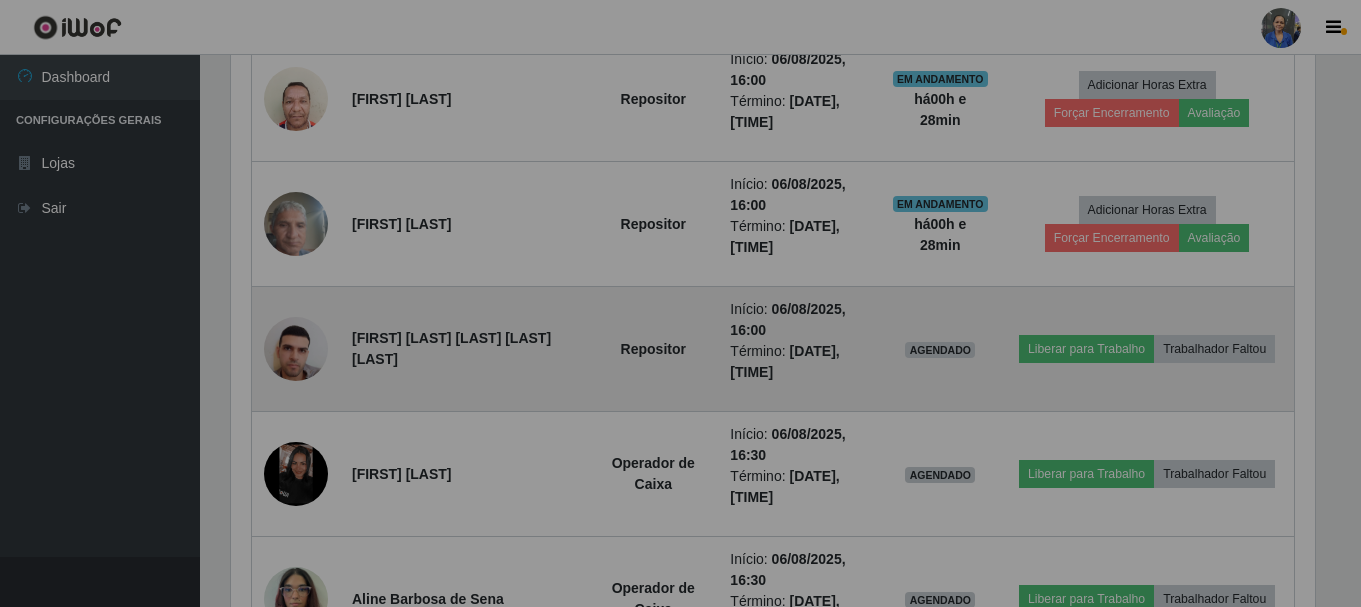 scroll, scrollTop: 999585, scrollLeft: 998901, axis: both 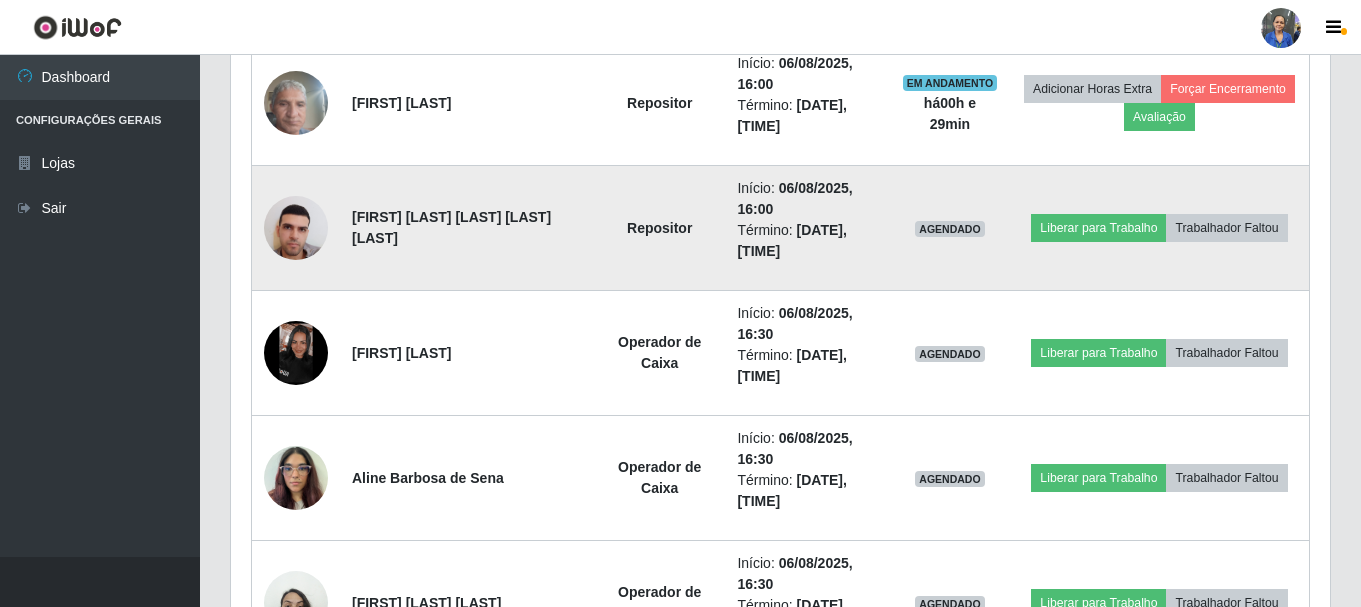 click at bounding box center [296, 227] 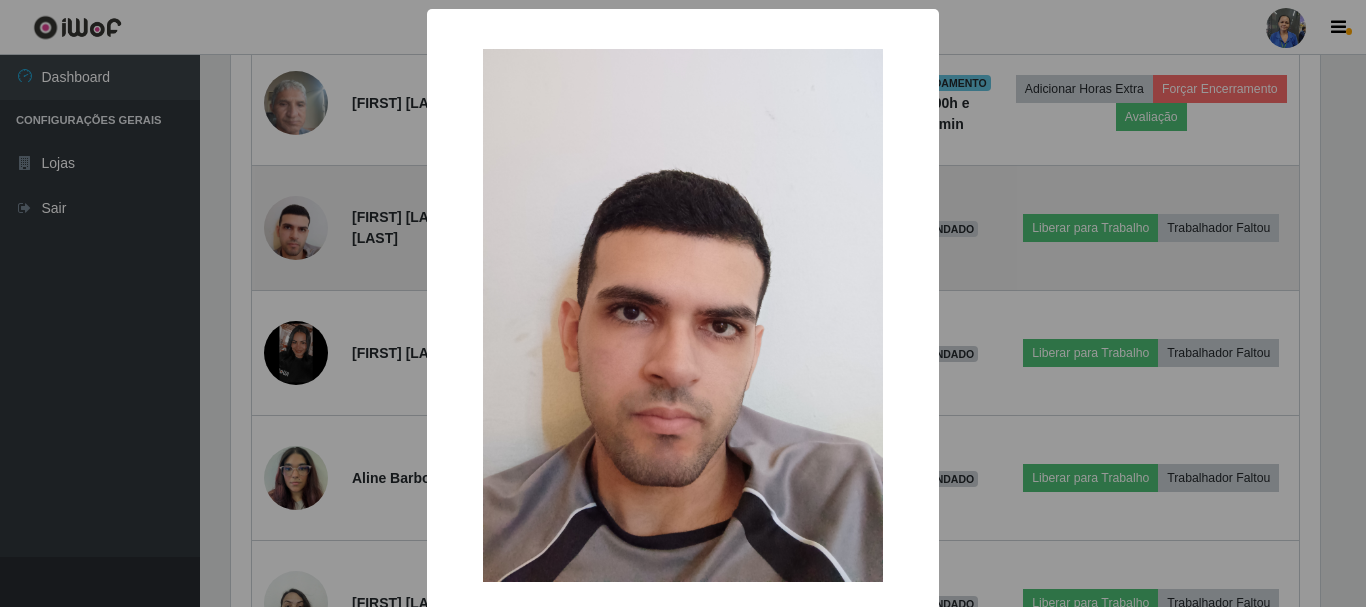 click on "× OK Cancel" at bounding box center [683, 303] 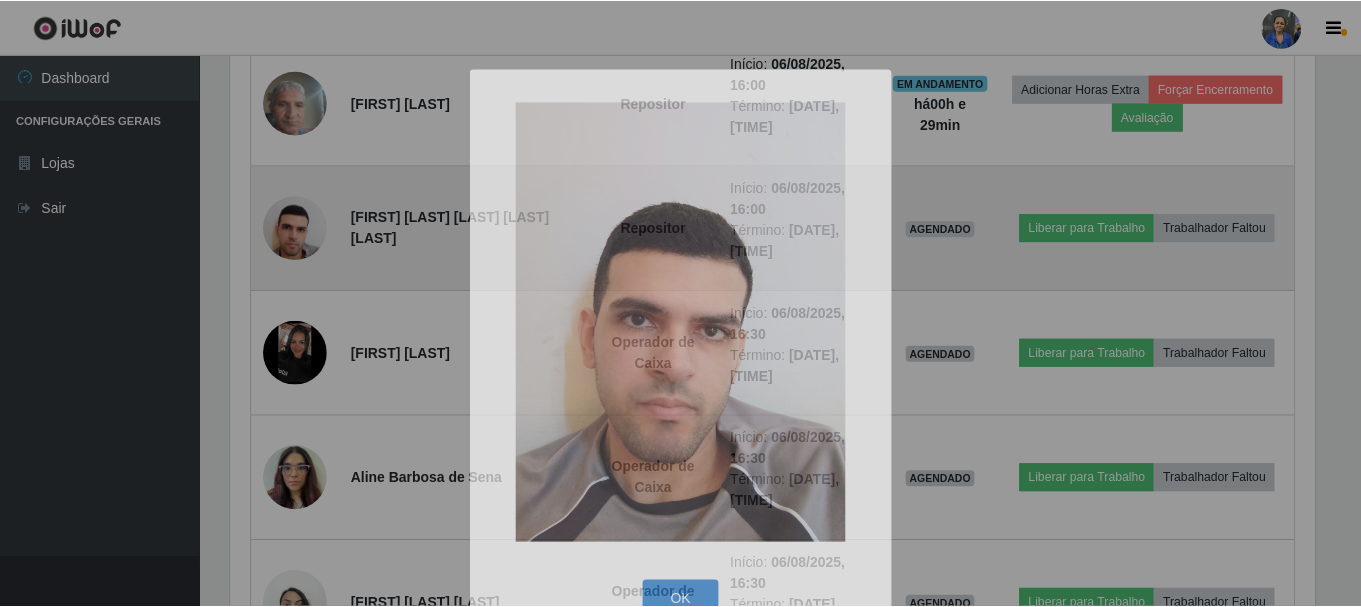 scroll, scrollTop: 999585, scrollLeft: 998901, axis: both 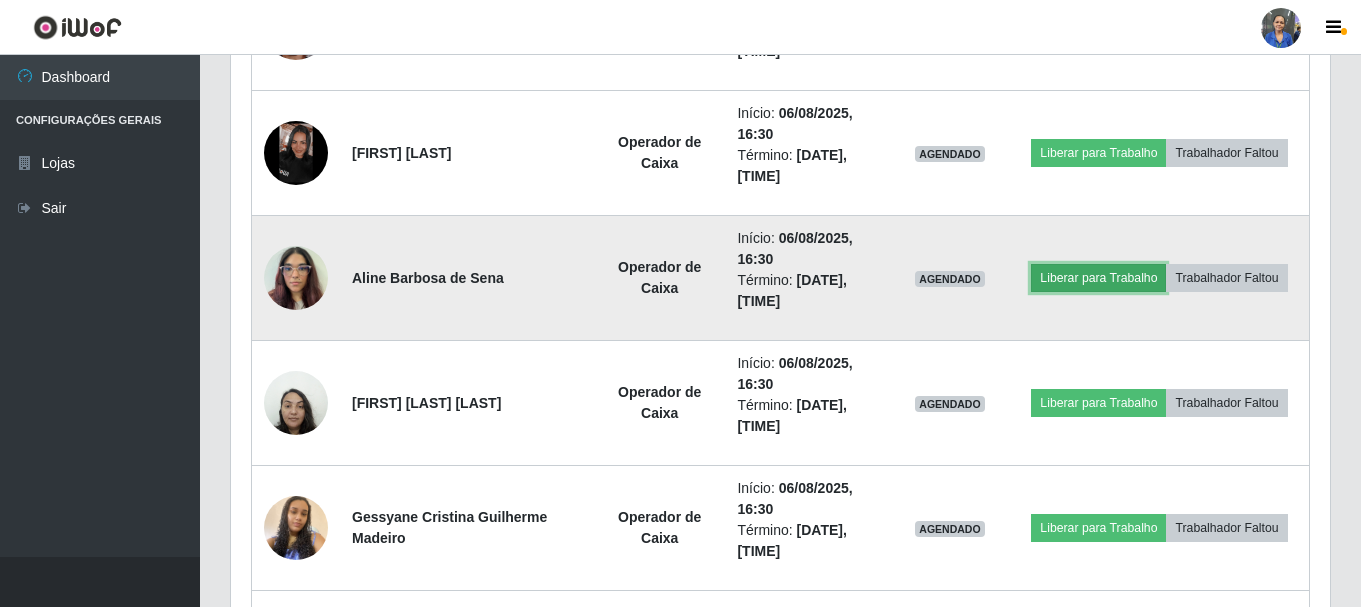 click on "Liberar para Trabalho" at bounding box center [1098, 278] 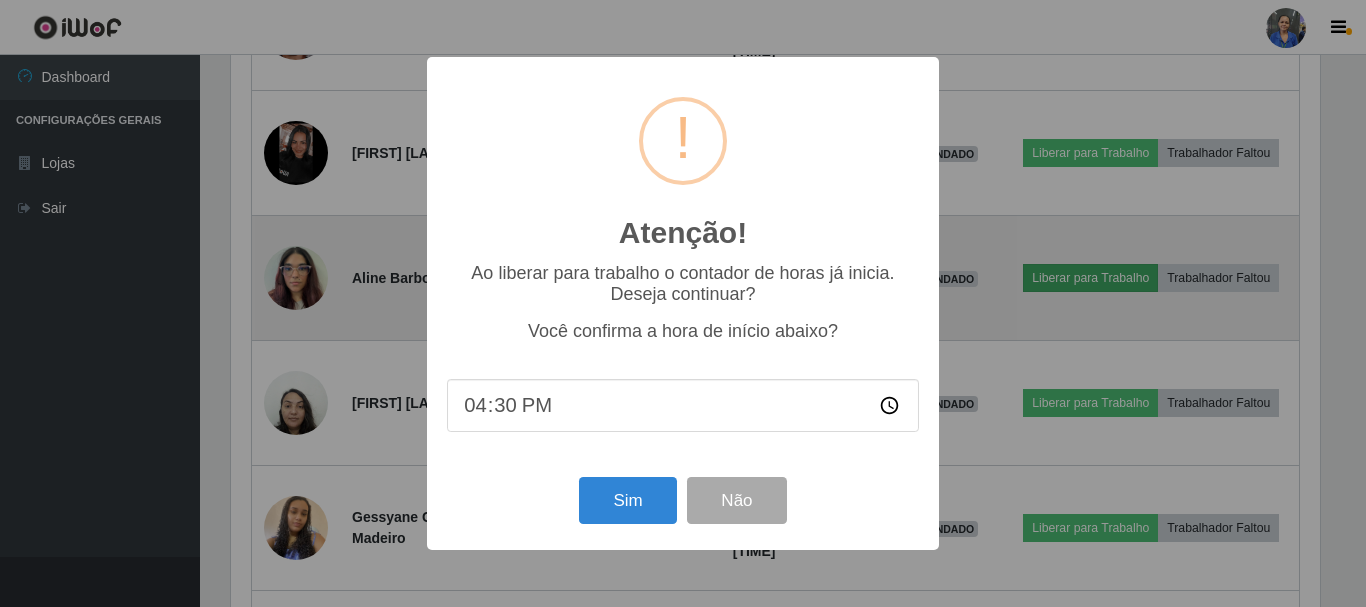 scroll, scrollTop: 999585, scrollLeft: 998911, axis: both 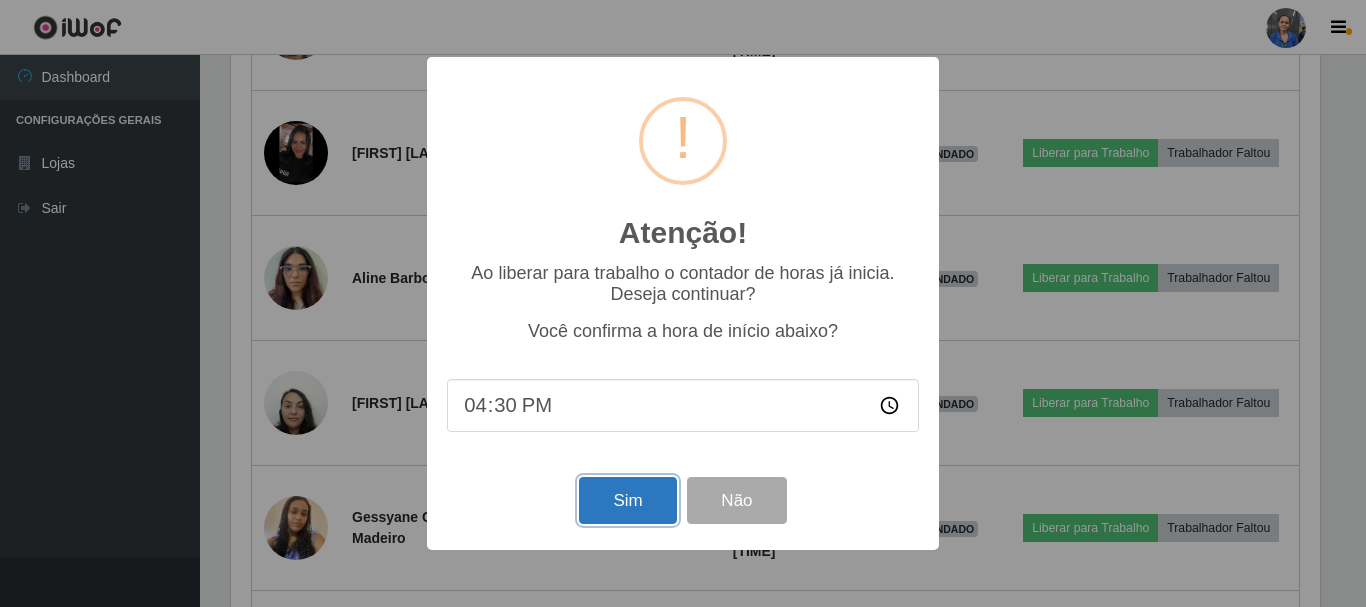 click on "Sim" at bounding box center [627, 500] 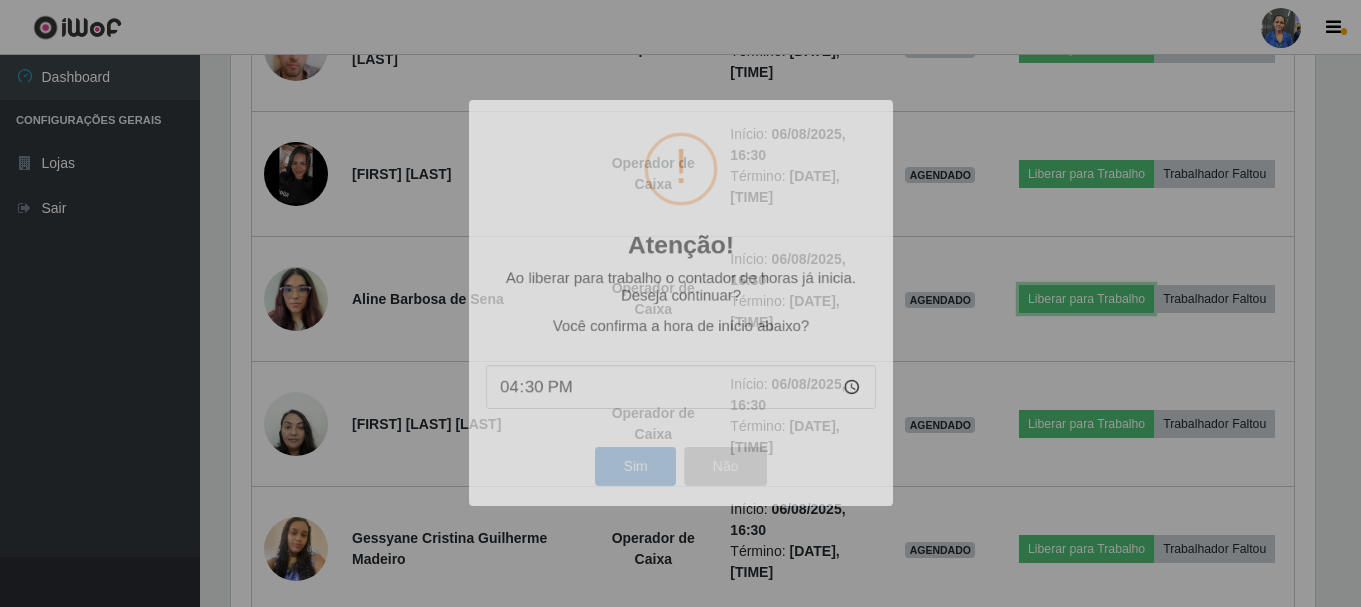 scroll, scrollTop: 999585, scrollLeft: 998901, axis: both 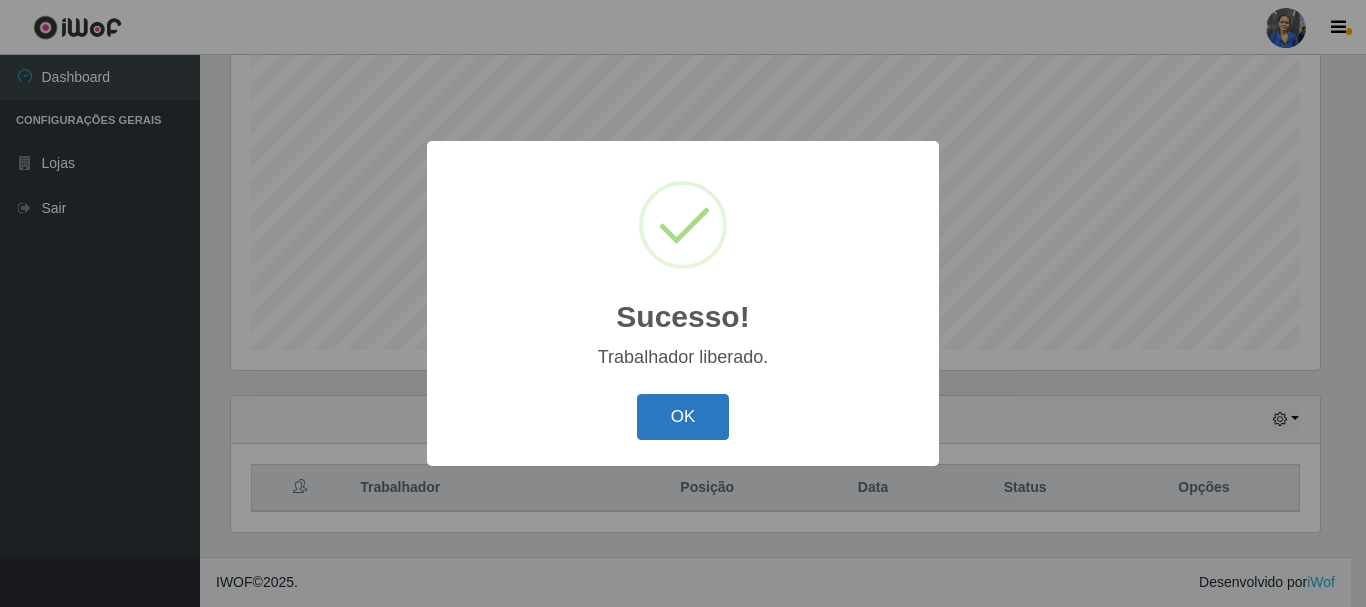 click on "OK" at bounding box center (683, 417) 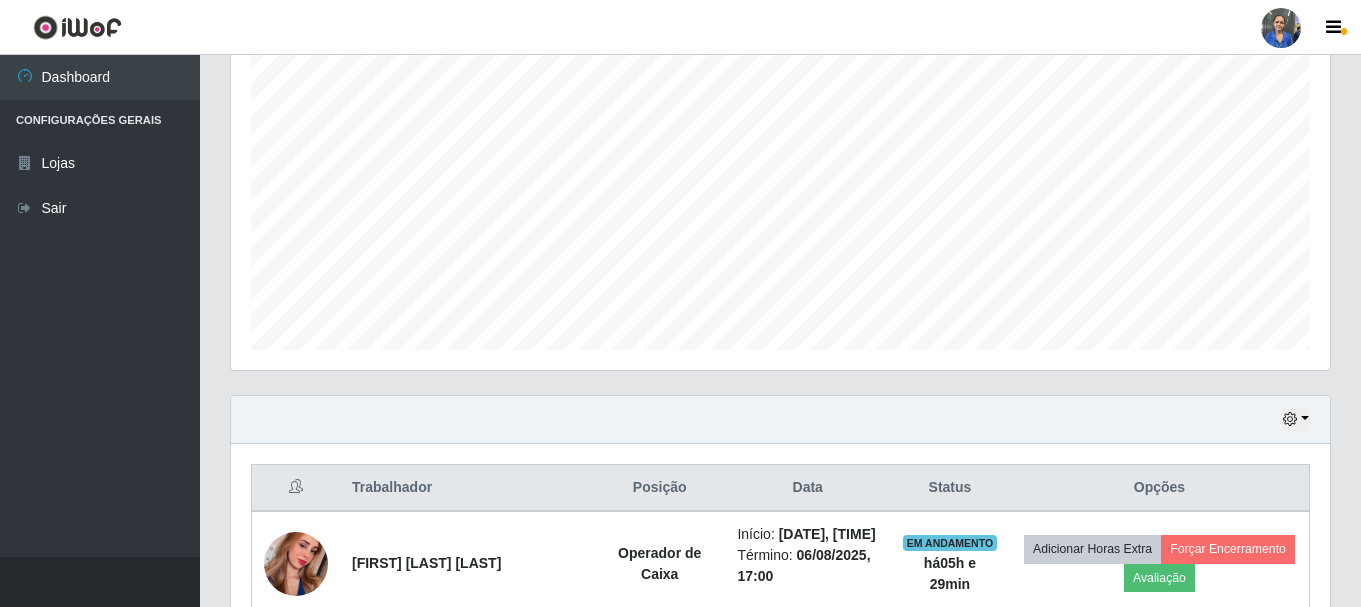 scroll, scrollTop: 999585, scrollLeft: 998901, axis: both 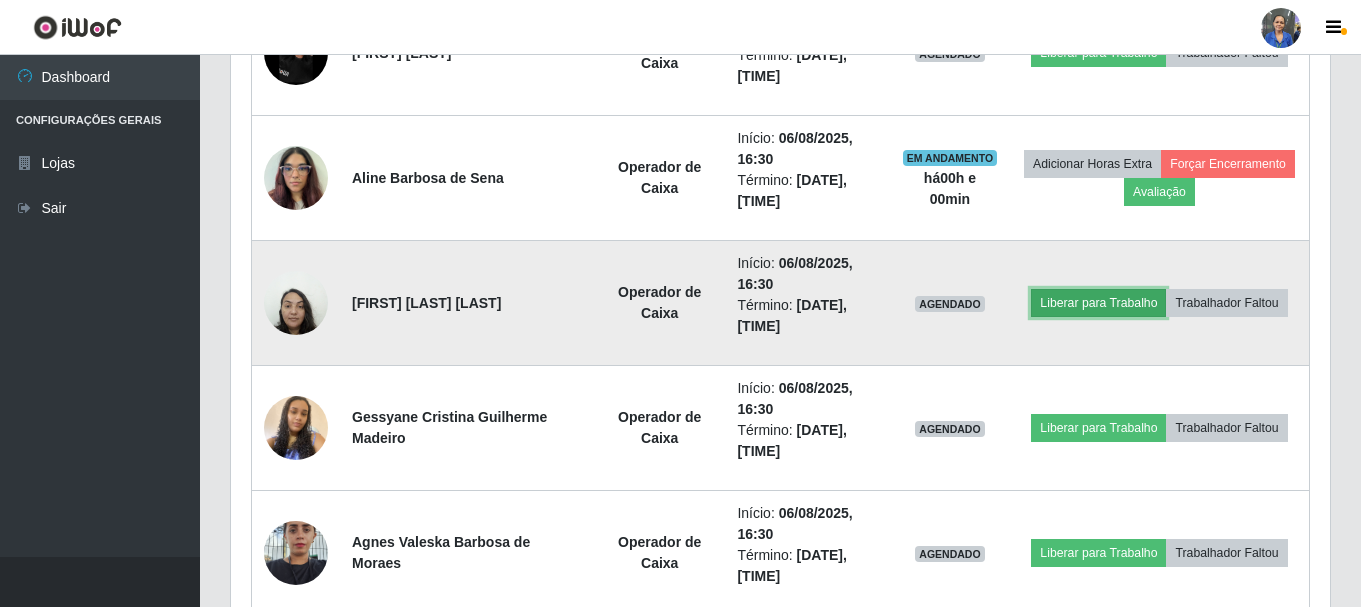 click on "Liberar para Trabalho" at bounding box center [1098, 303] 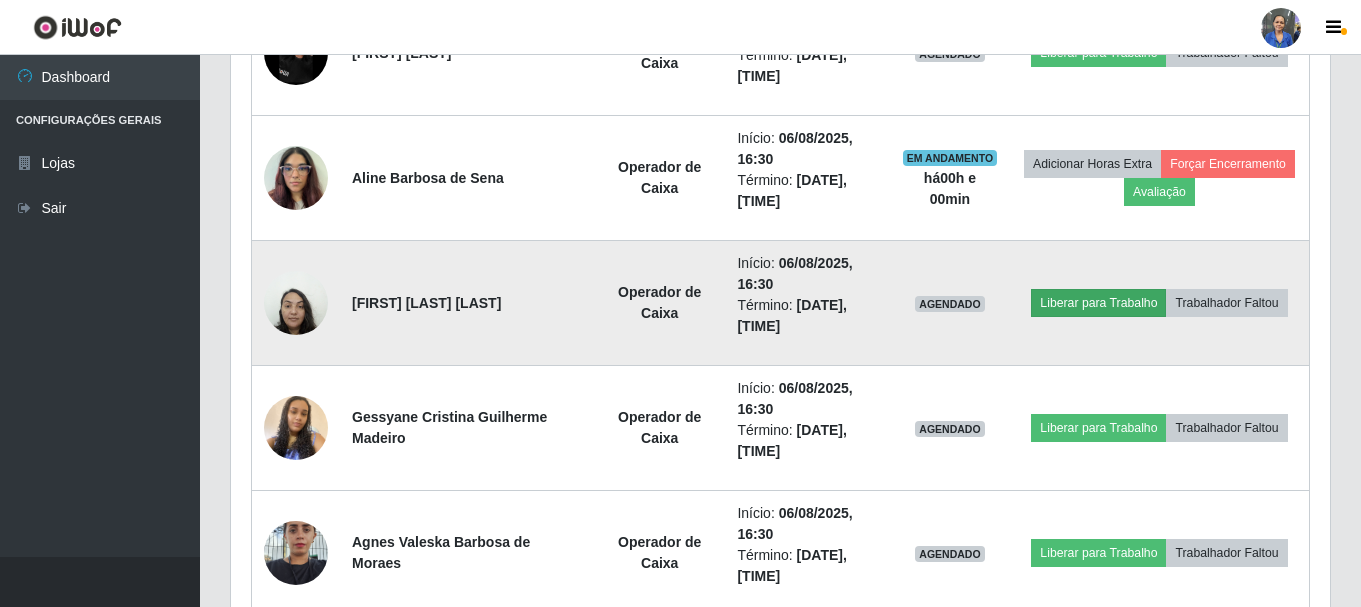 scroll, scrollTop: 999585, scrollLeft: 998911, axis: both 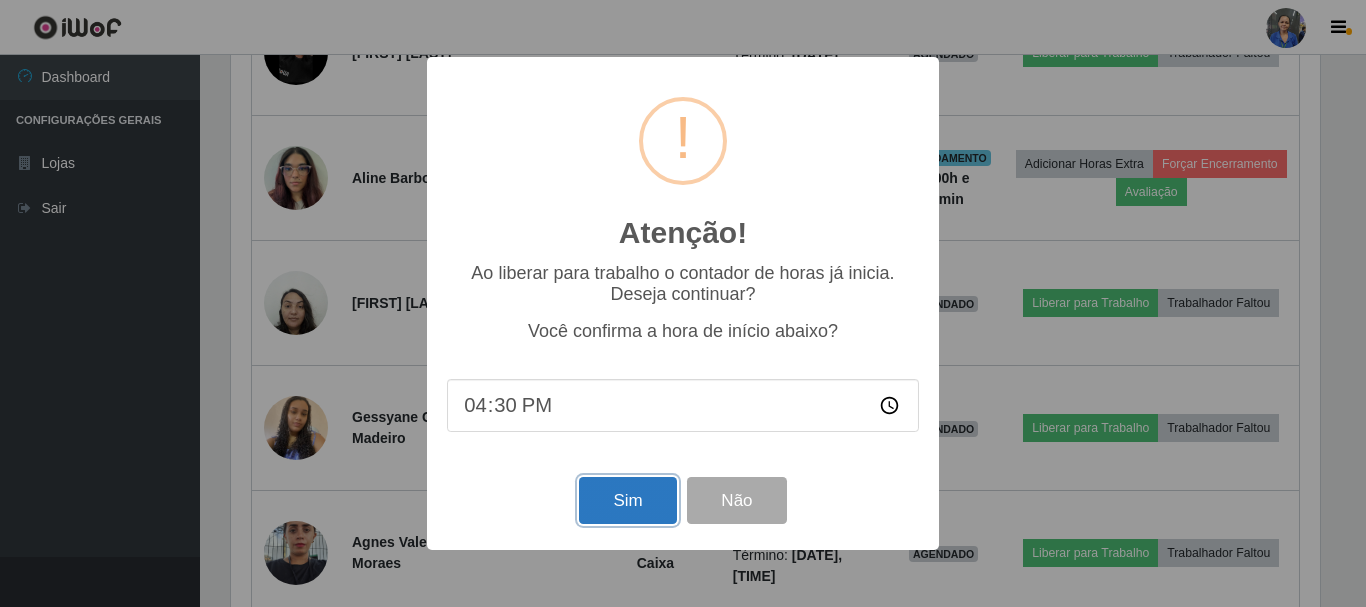click on "Sim" at bounding box center [627, 500] 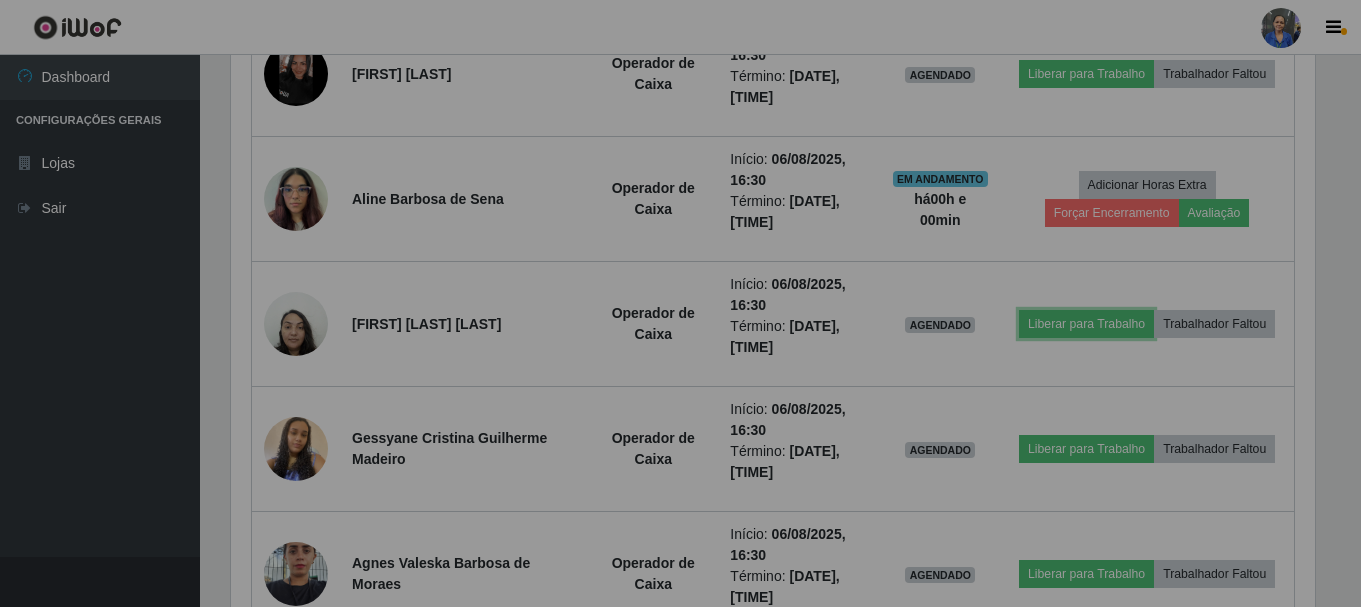 scroll, scrollTop: 999585, scrollLeft: 998901, axis: both 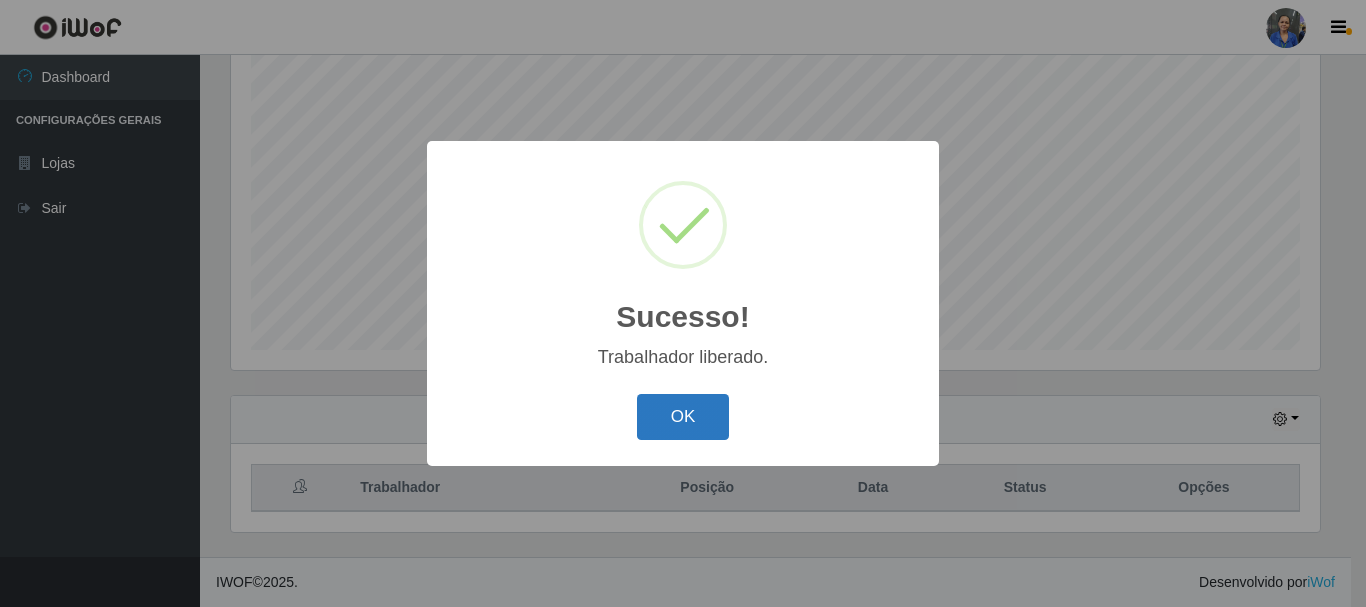 click on "OK" at bounding box center [683, 417] 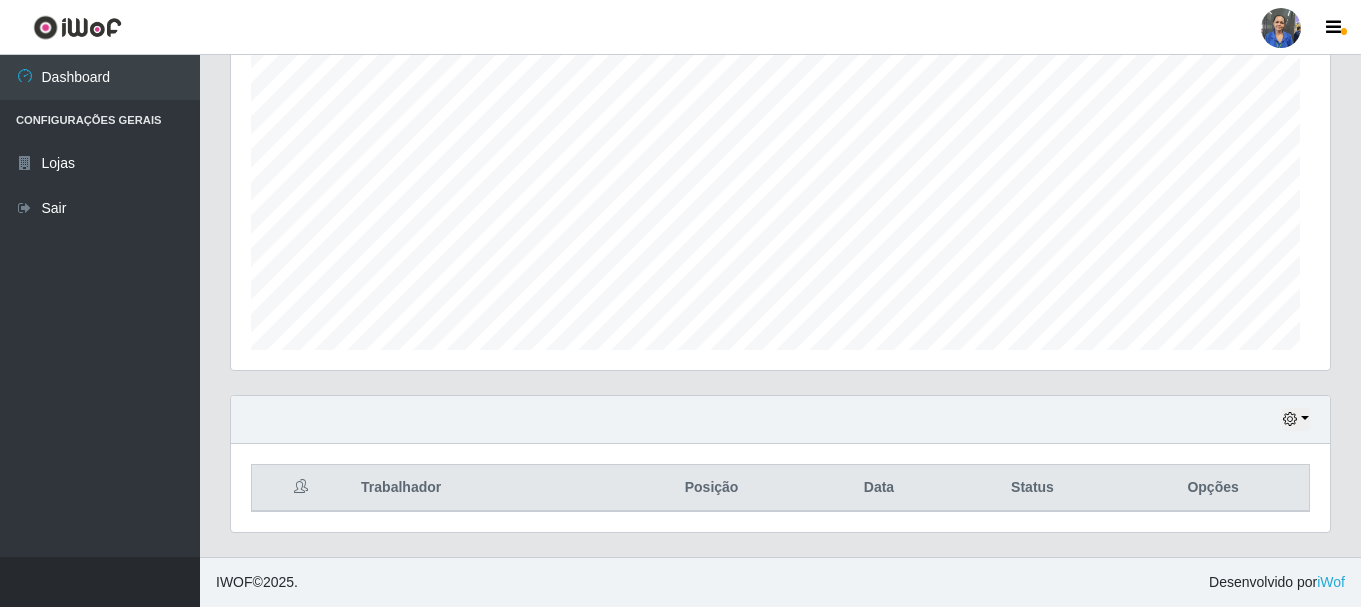 scroll, scrollTop: 999585, scrollLeft: 998901, axis: both 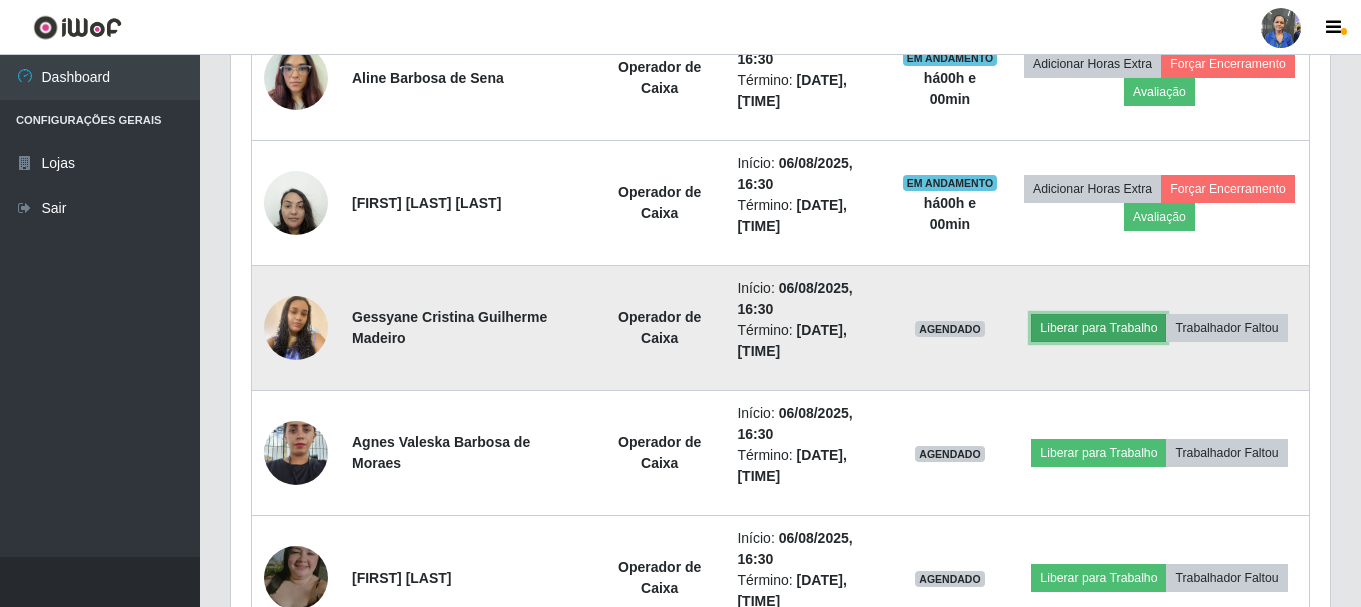 click on "Liberar para Trabalho" at bounding box center (1098, 328) 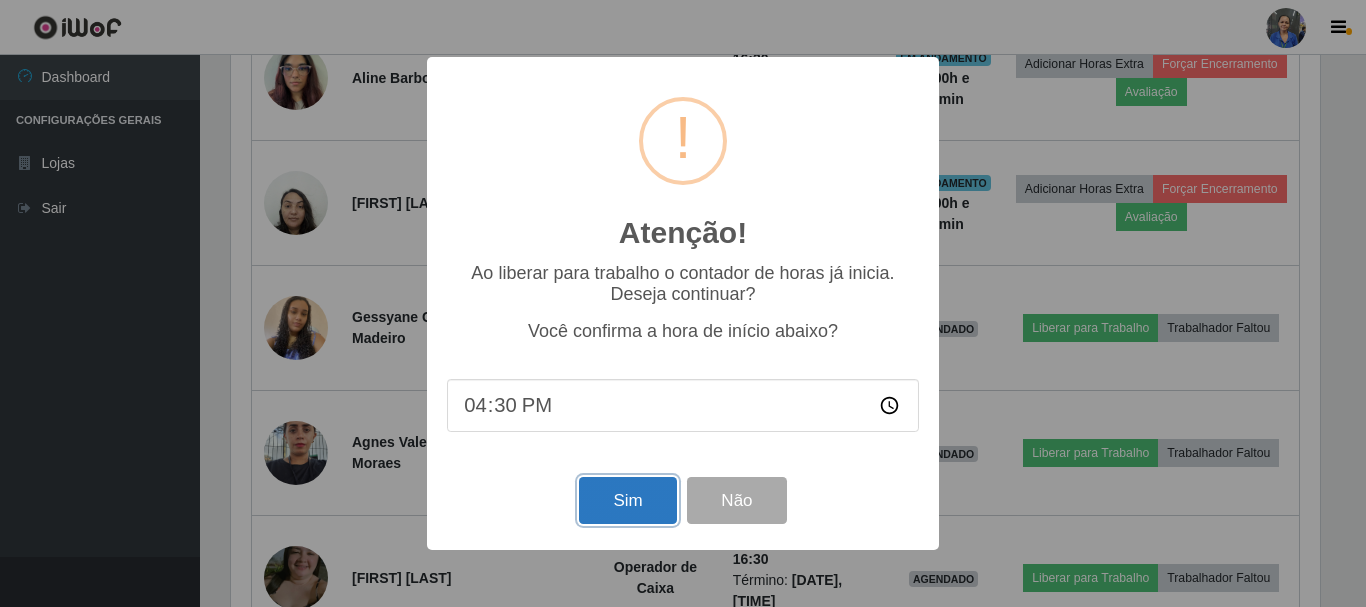 click on "Sim" at bounding box center (627, 500) 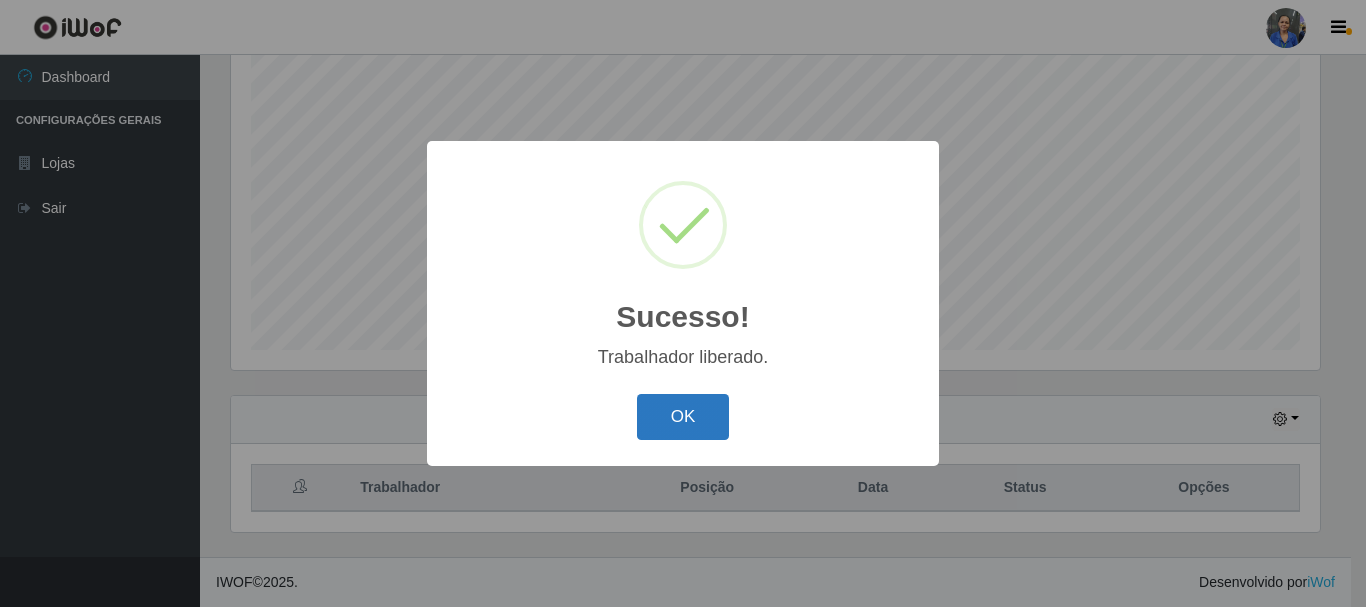 click on "OK" at bounding box center (683, 417) 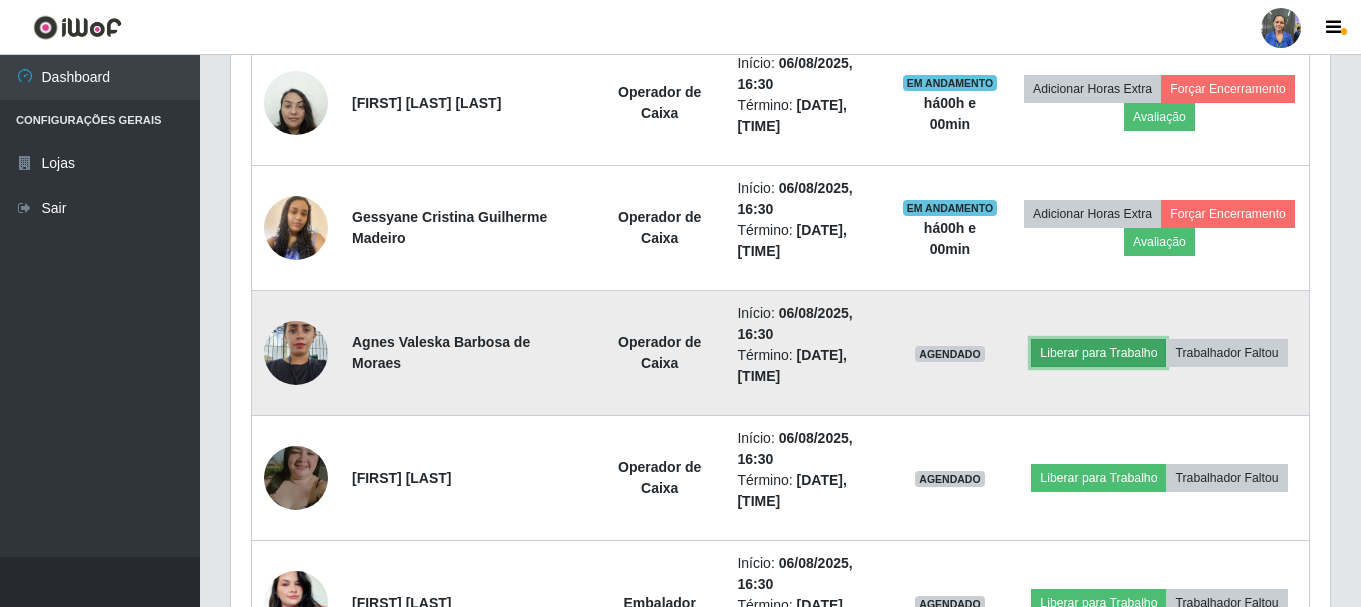 click on "Liberar para Trabalho" at bounding box center [1098, 353] 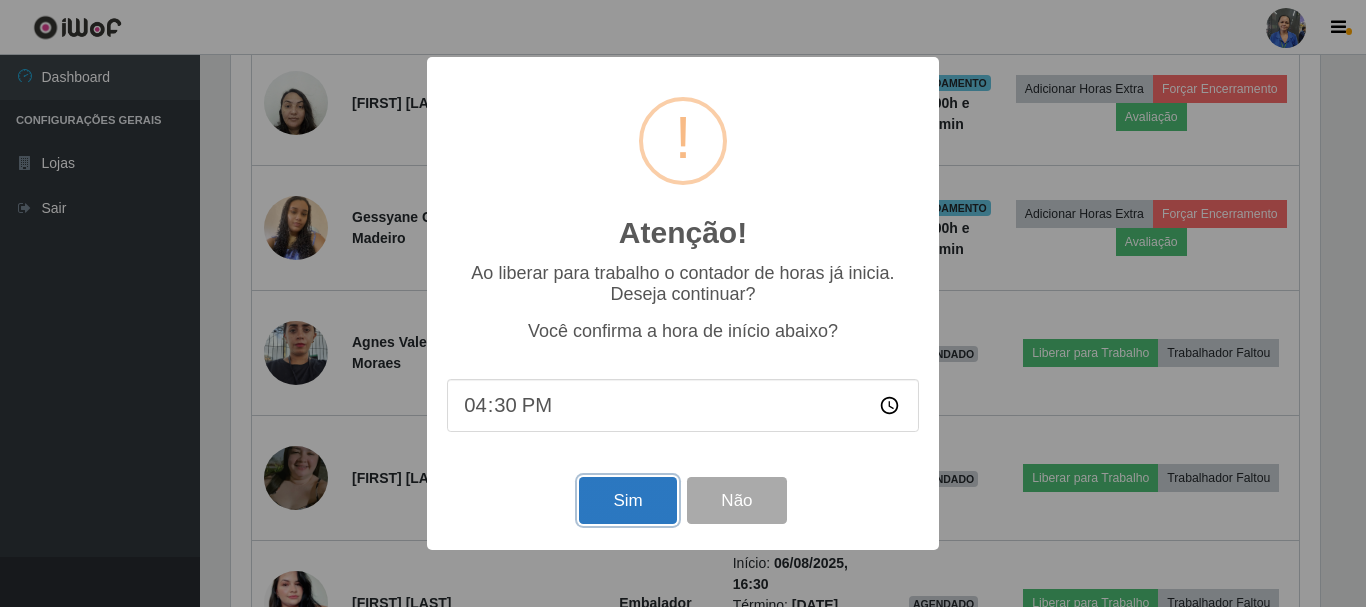 click on "Sim" at bounding box center [627, 500] 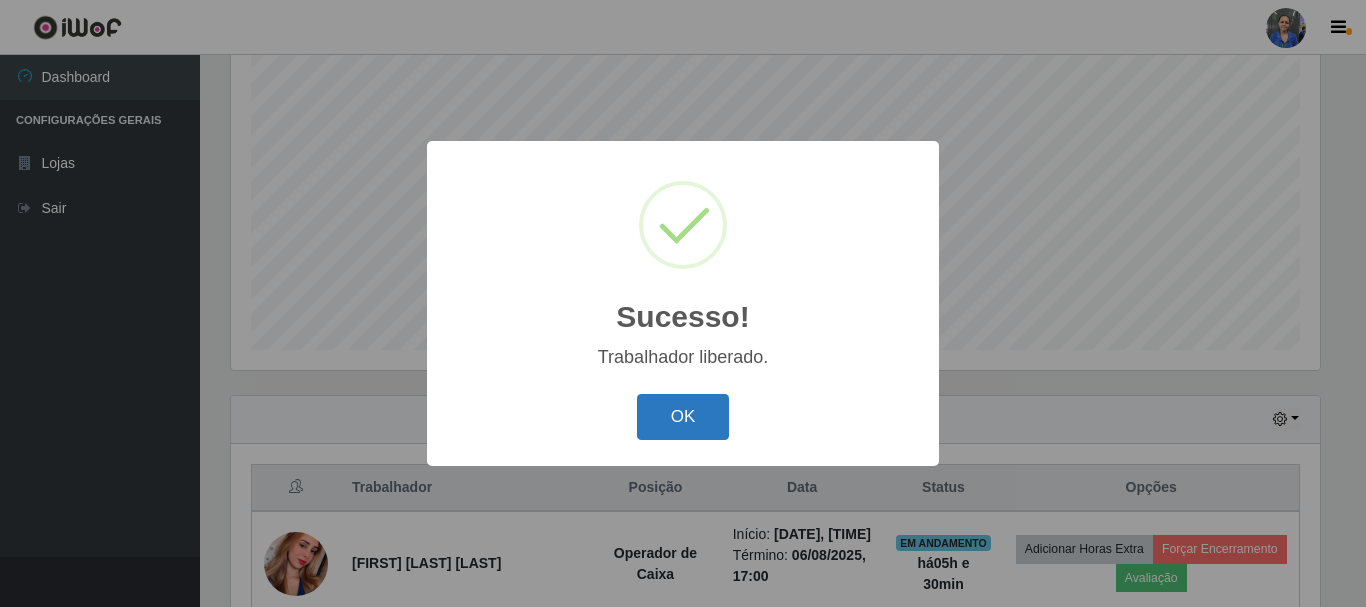click on "OK" at bounding box center (683, 417) 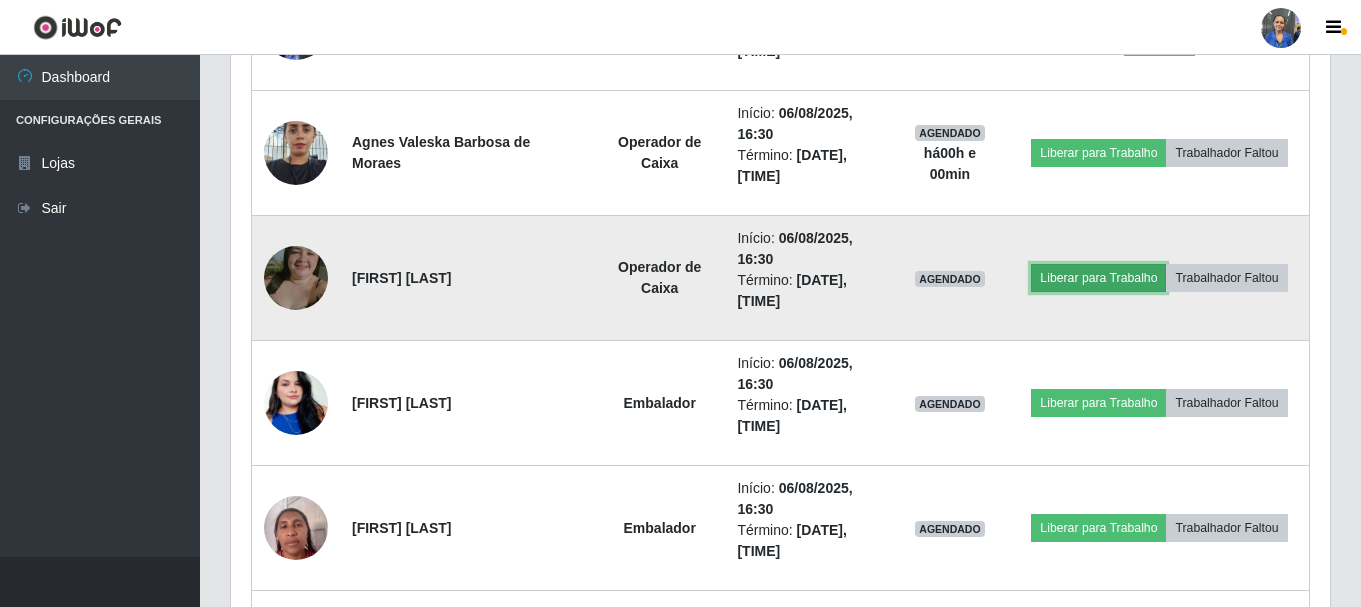 click on "Liberar para Trabalho" at bounding box center [1098, 278] 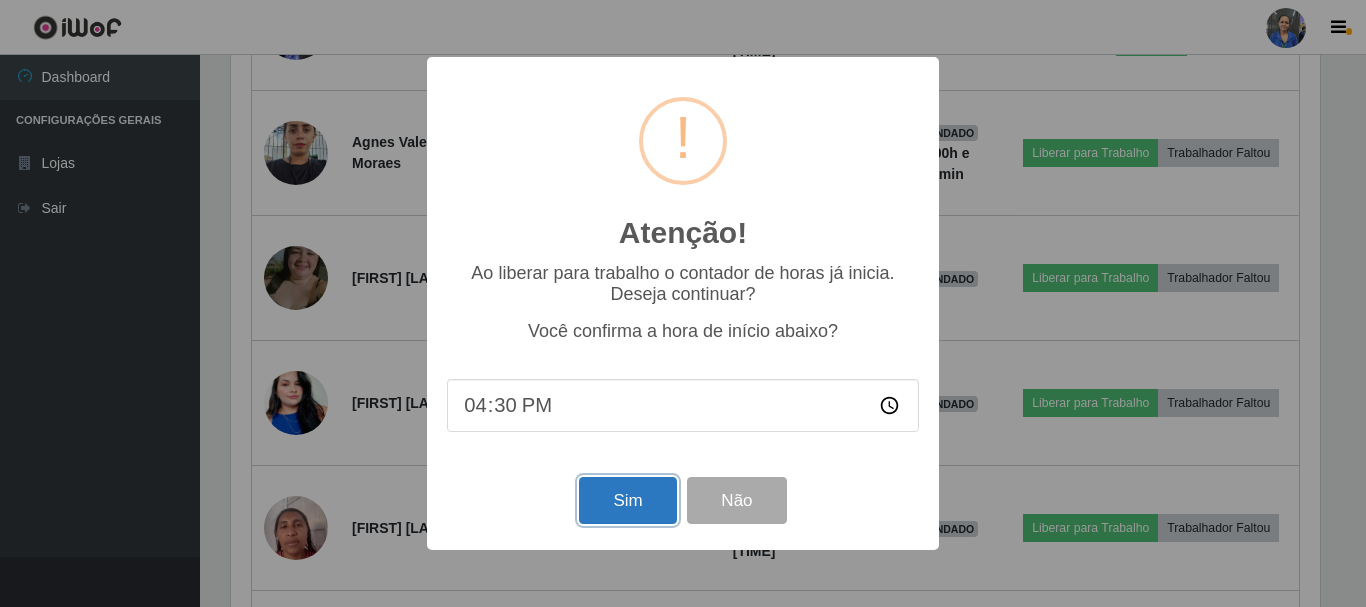 click on "Sim" at bounding box center [627, 500] 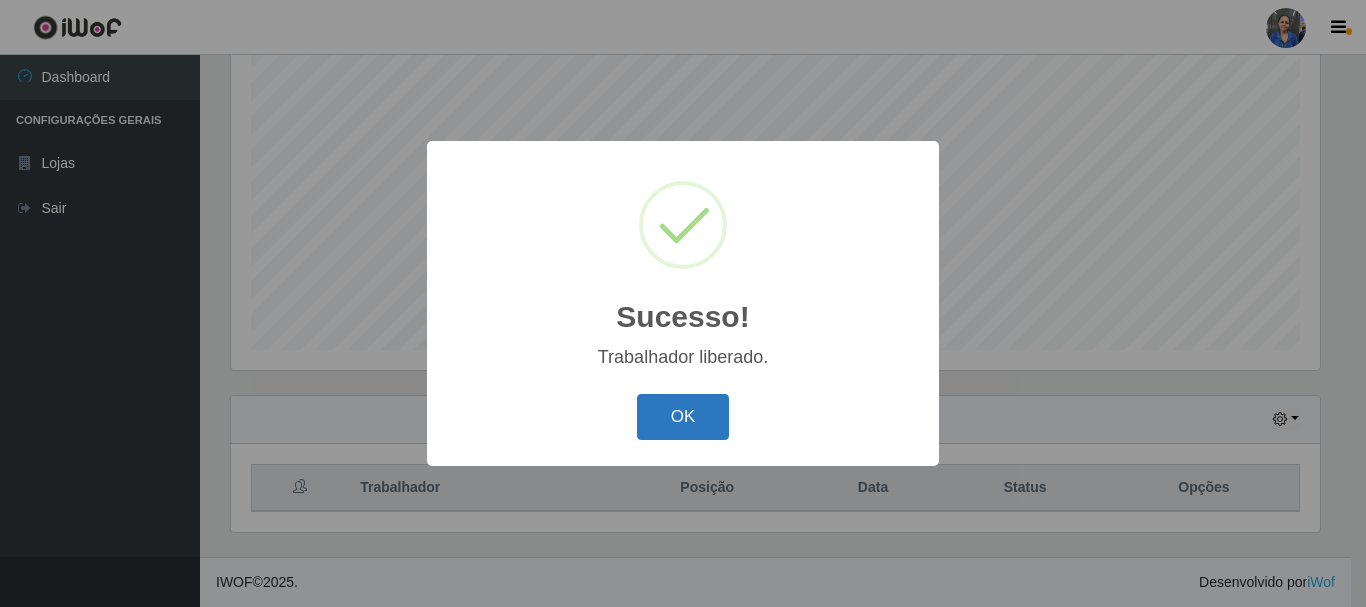 click on "OK" at bounding box center (683, 417) 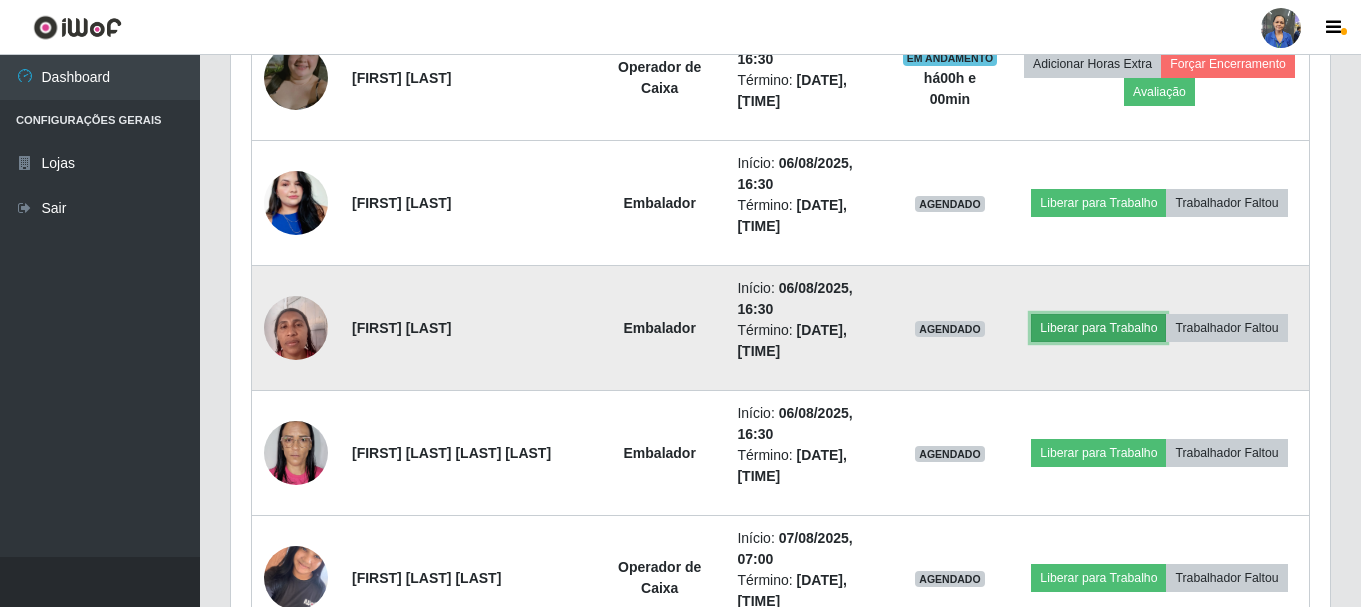 click on "Liberar para Trabalho" at bounding box center (1098, 328) 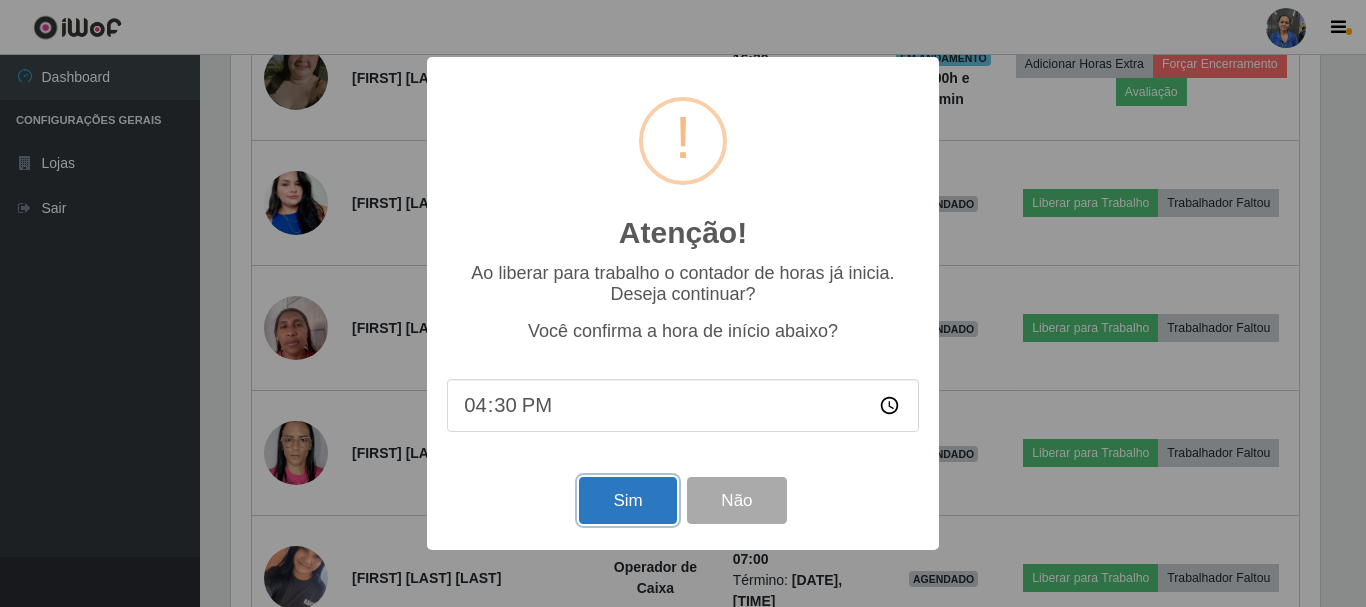 click on "Sim" at bounding box center [627, 500] 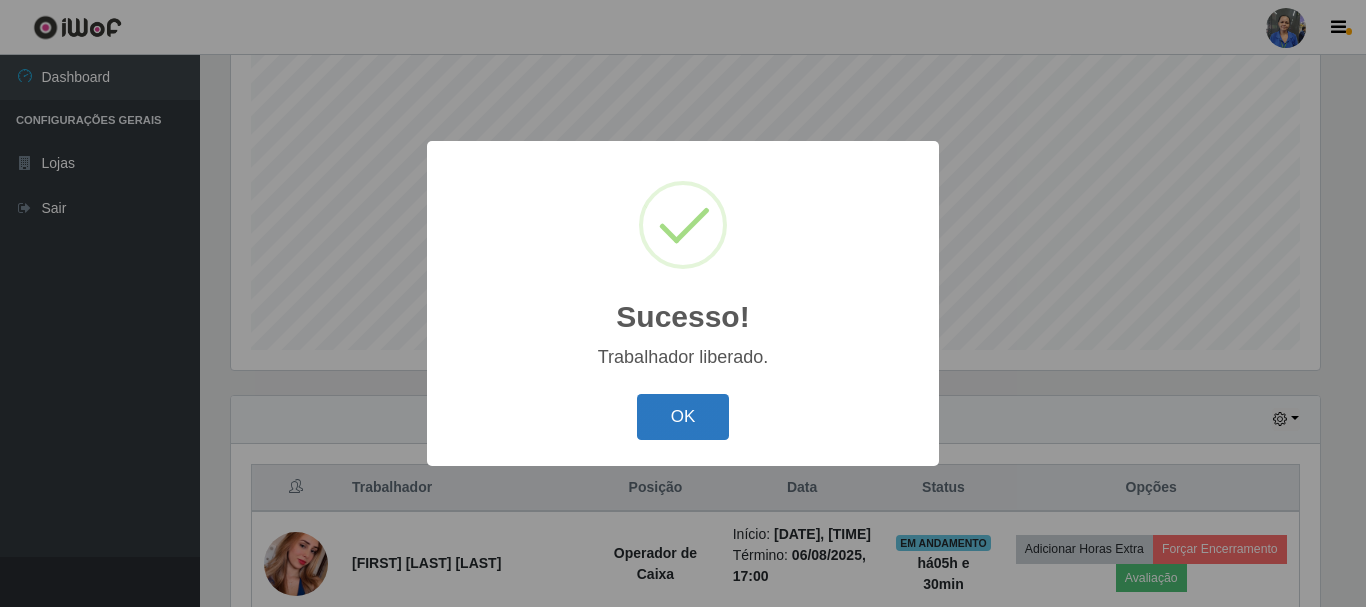 click on "OK" at bounding box center (683, 417) 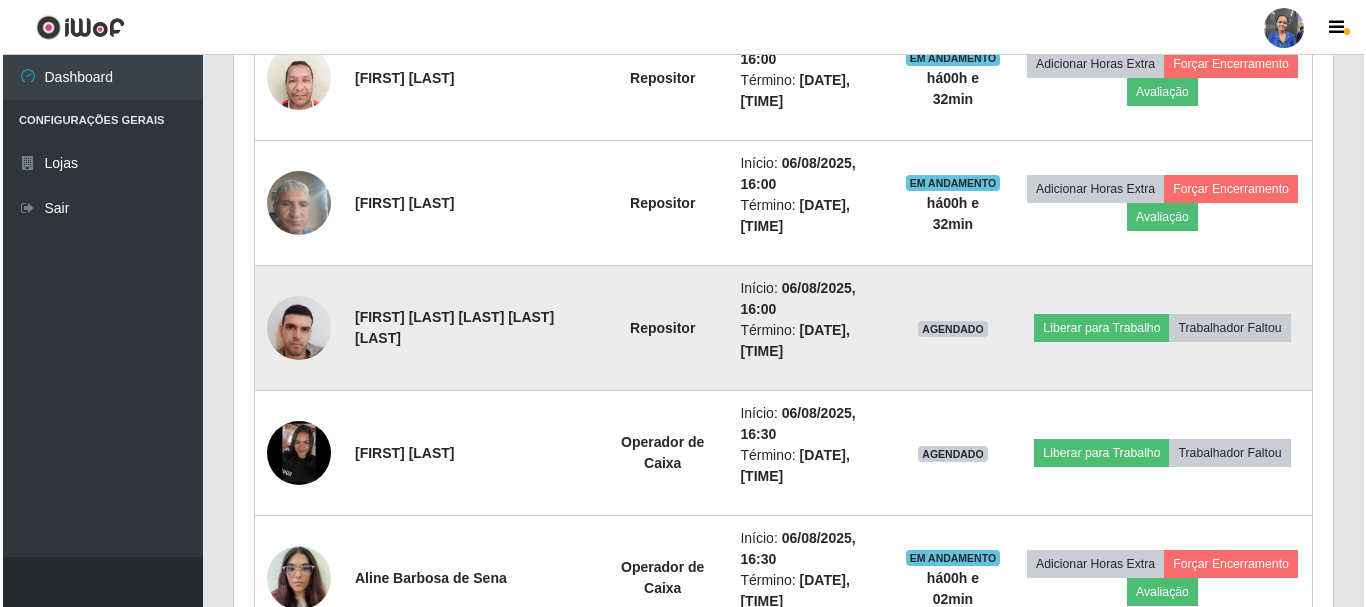 scroll, scrollTop: 1065, scrollLeft: 0, axis: vertical 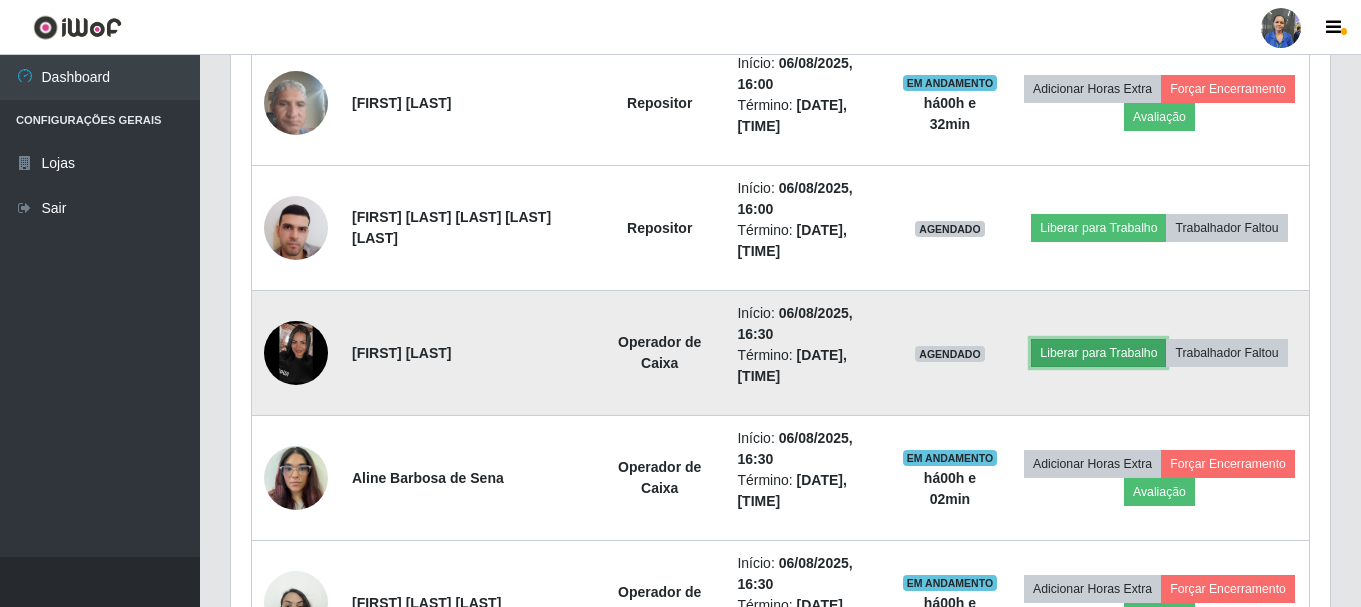 click on "Liberar para Trabalho" at bounding box center [1098, 353] 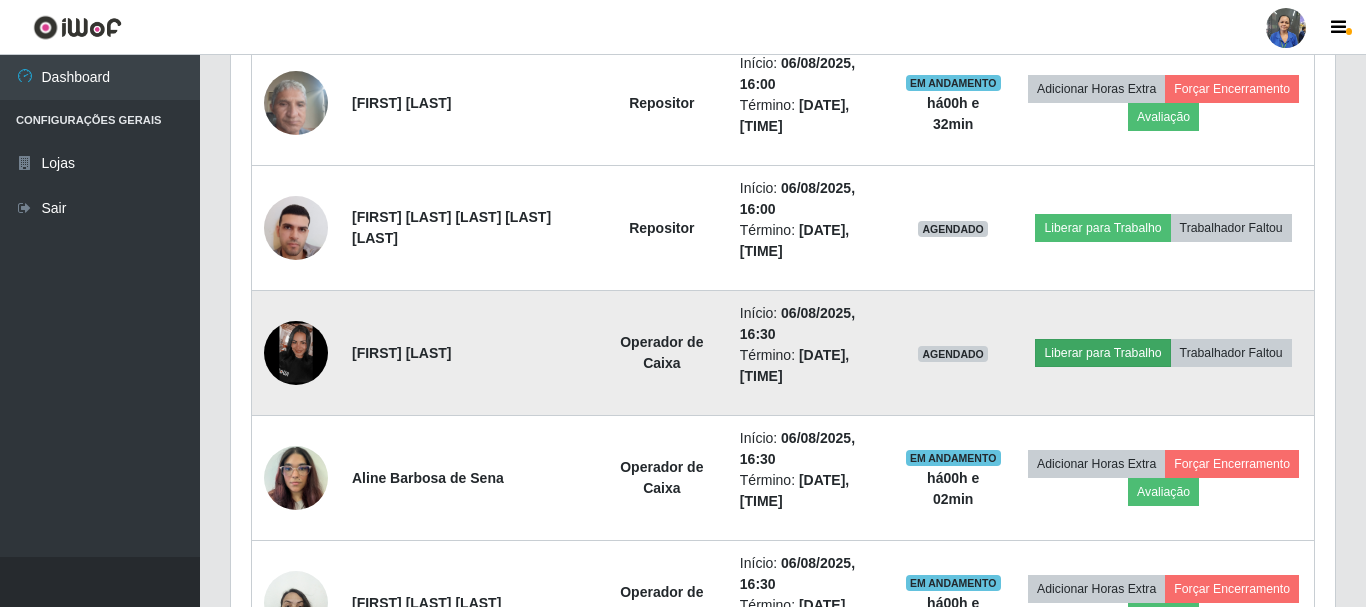 scroll, scrollTop: 999585, scrollLeft: 998911, axis: both 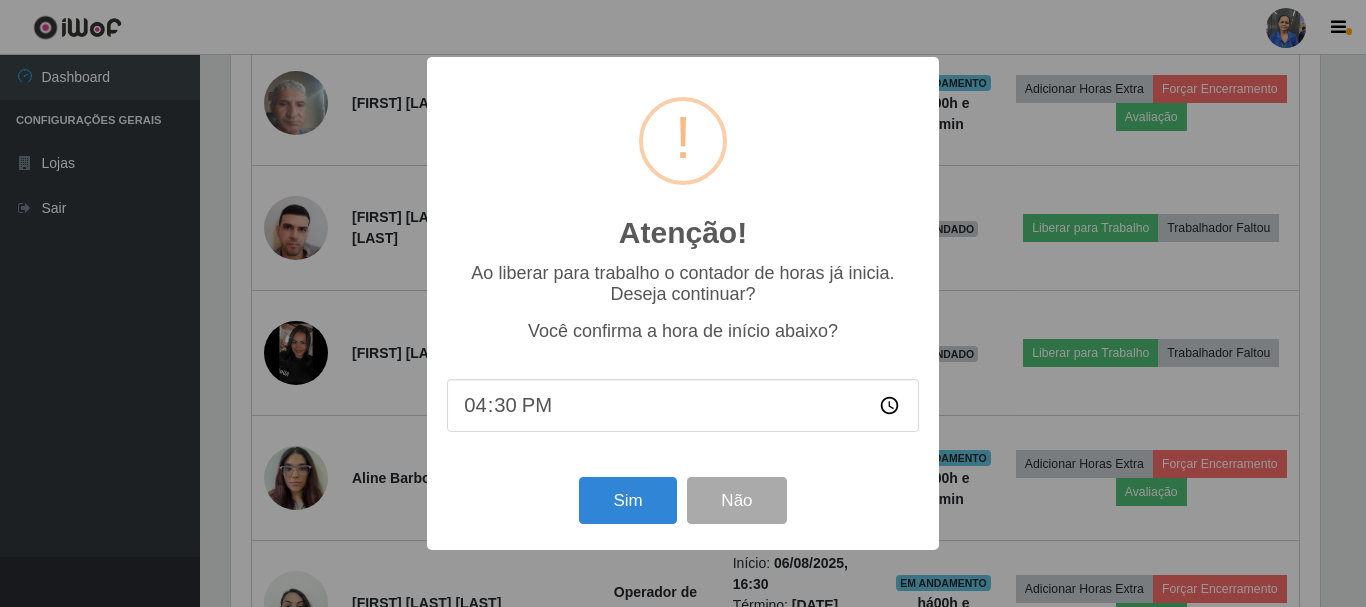 click on "Sim Não" at bounding box center (683, 500) 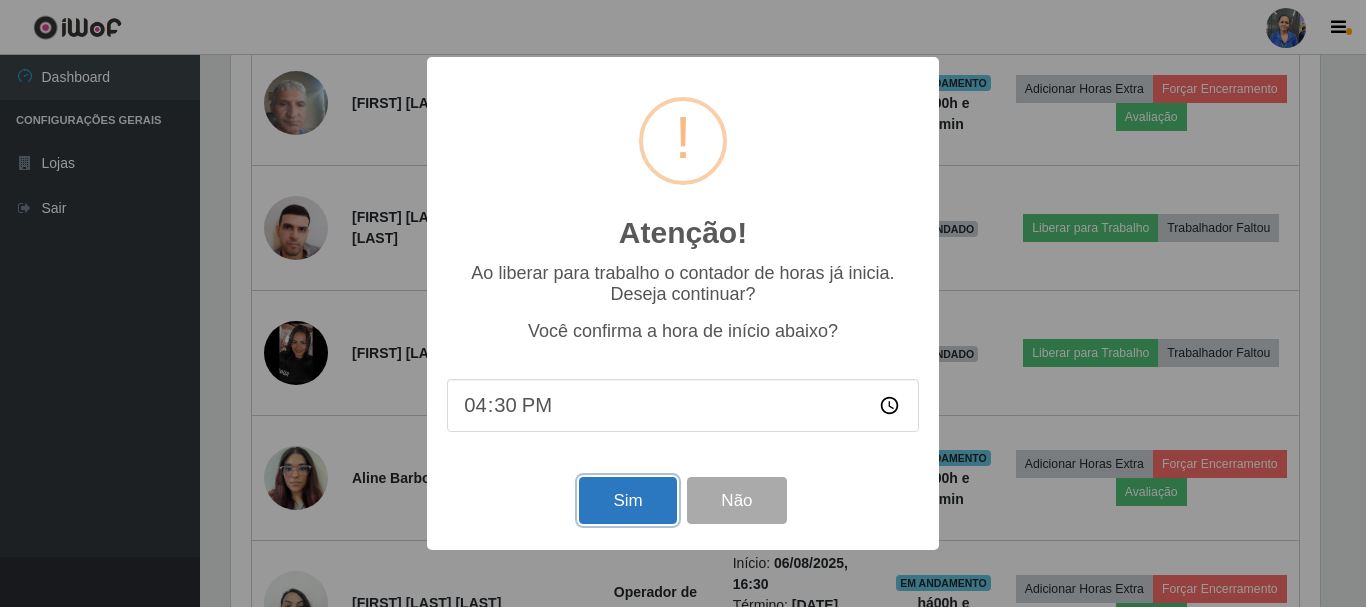 click on "Sim" at bounding box center [627, 500] 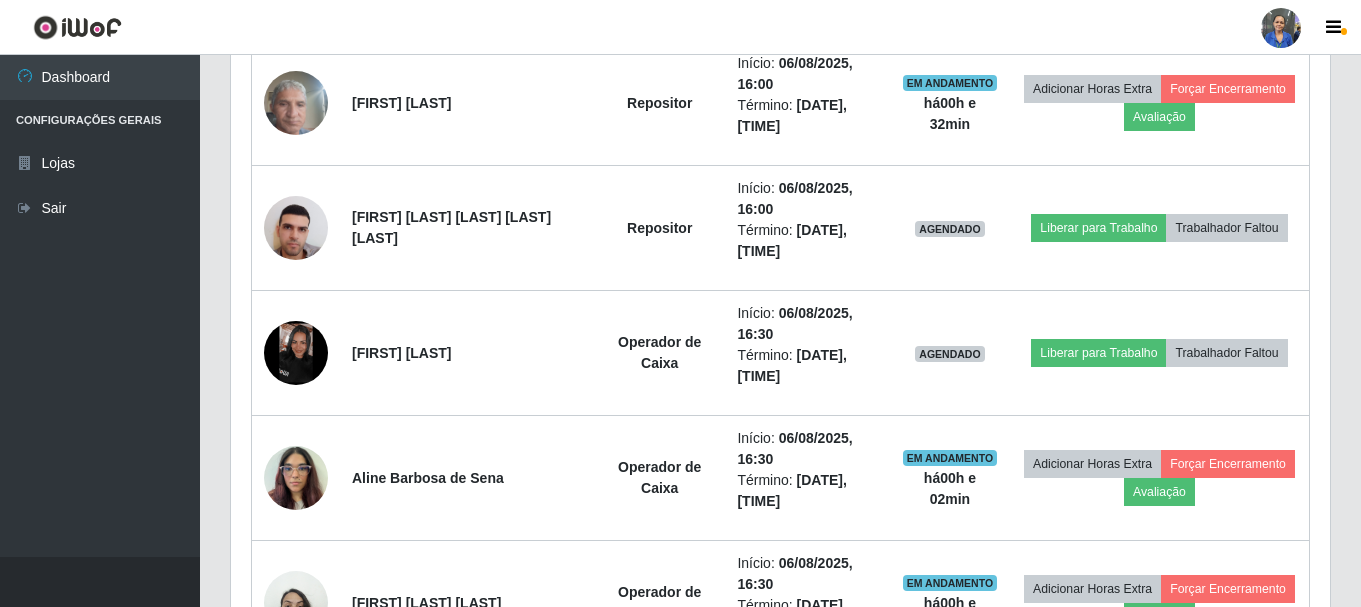 scroll, scrollTop: 999585, scrollLeft: 998901, axis: both 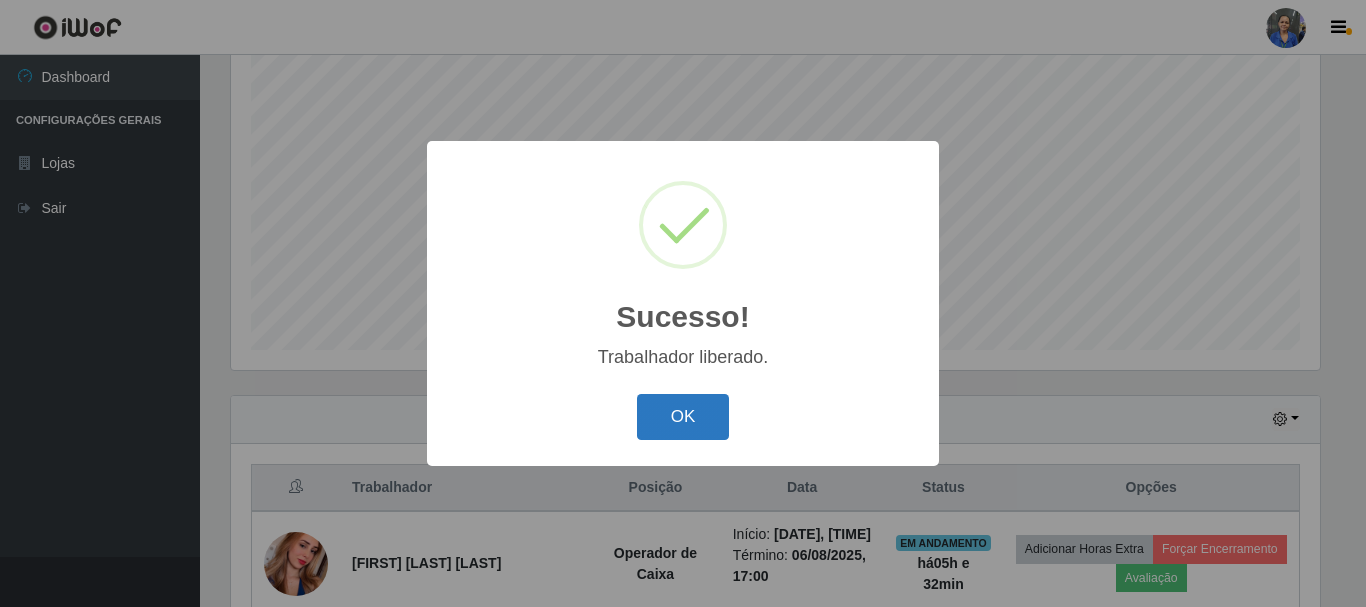 click on "OK" at bounding box center [683, 417] 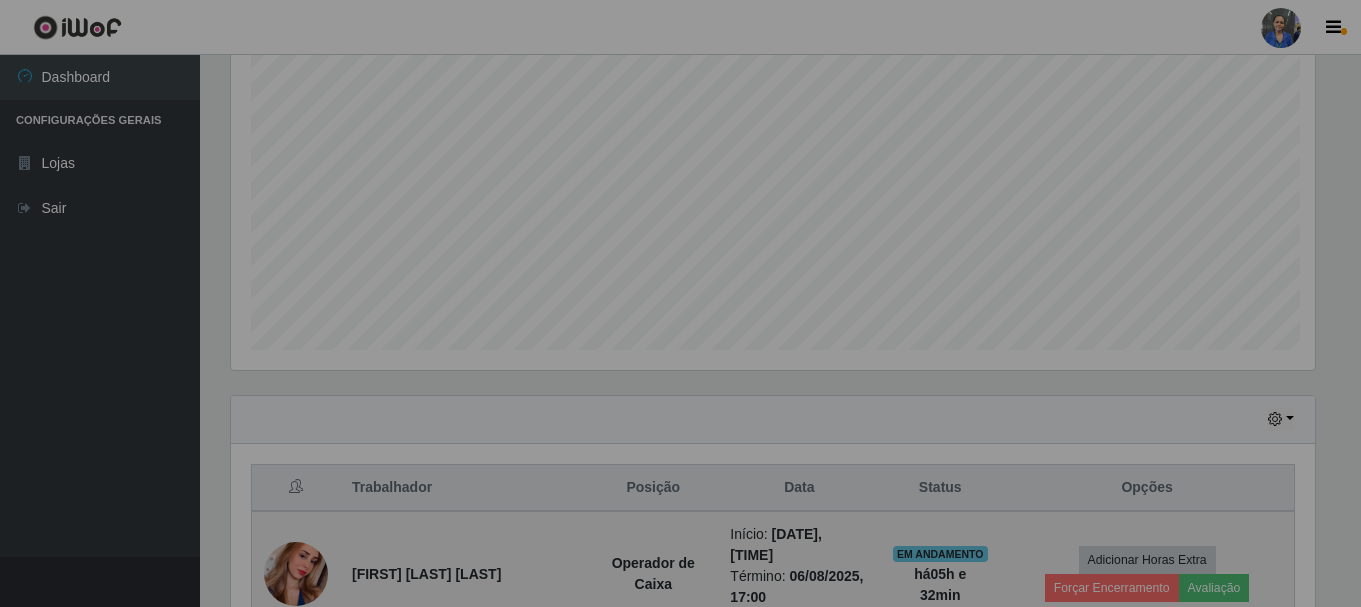 scroll, scrollTop: 424, scrollLeft: 0, axis: vertical 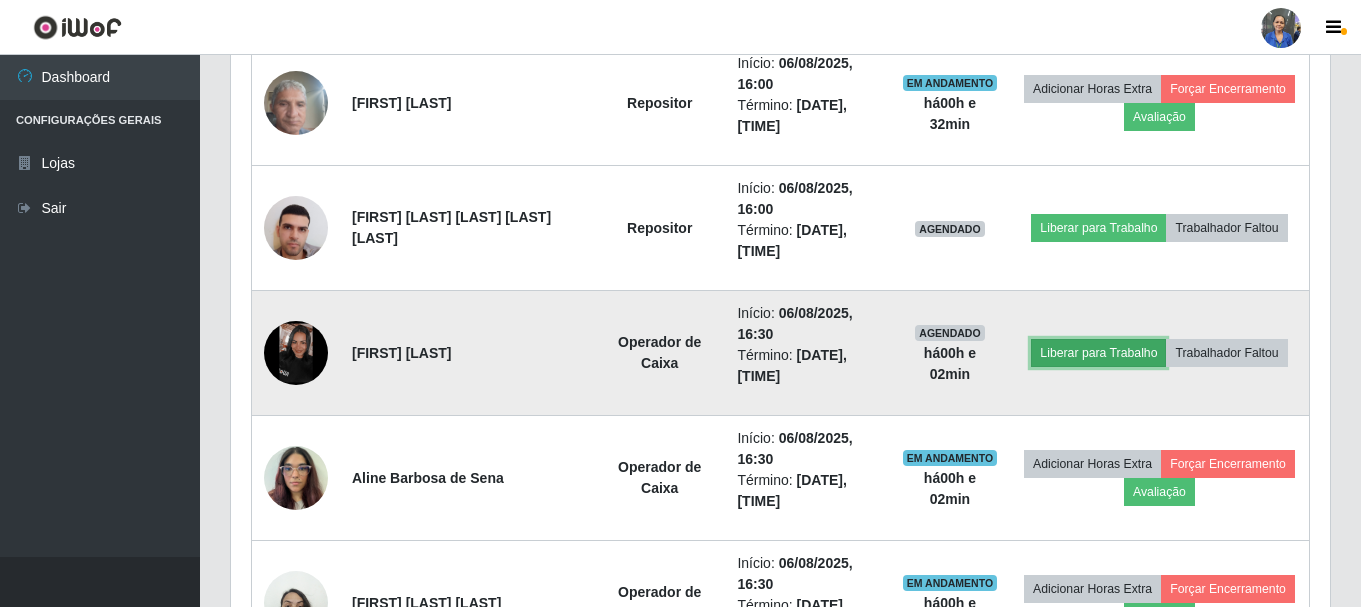 click on "Liberar para Trabalho" at bounding box center (1098, 353) 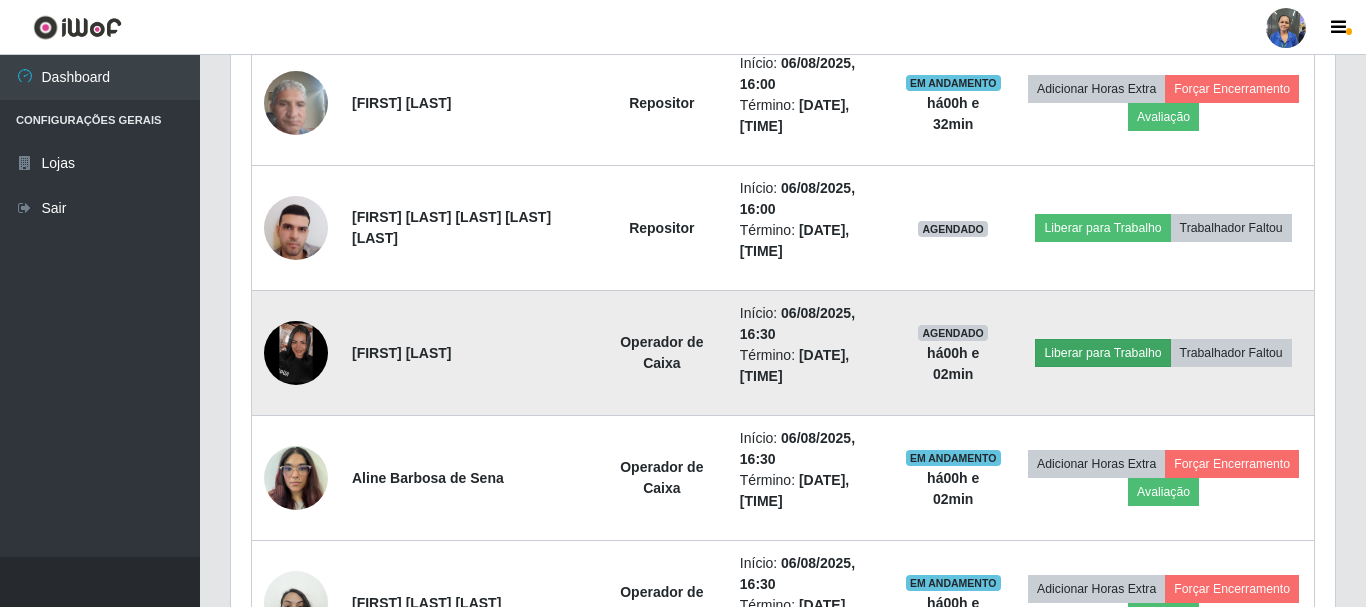 scroll, scrollTop: 999585, scrollLeft: 998911, axis: both 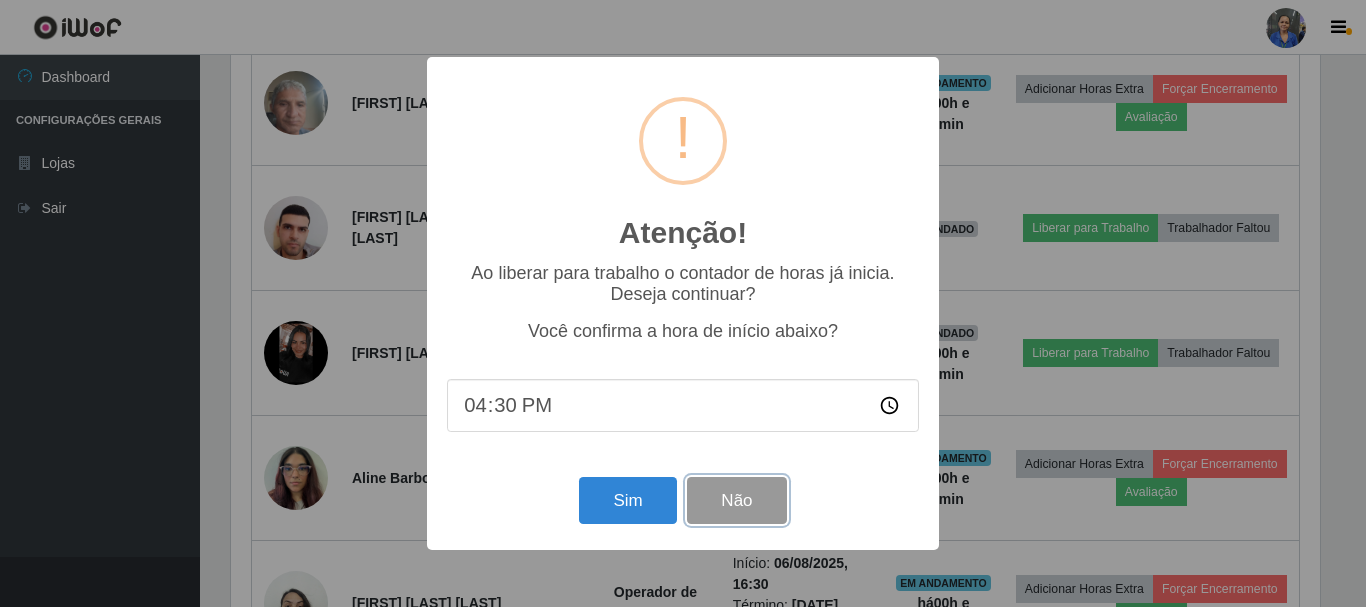 click on "Não" at bounding box center (736, 500) 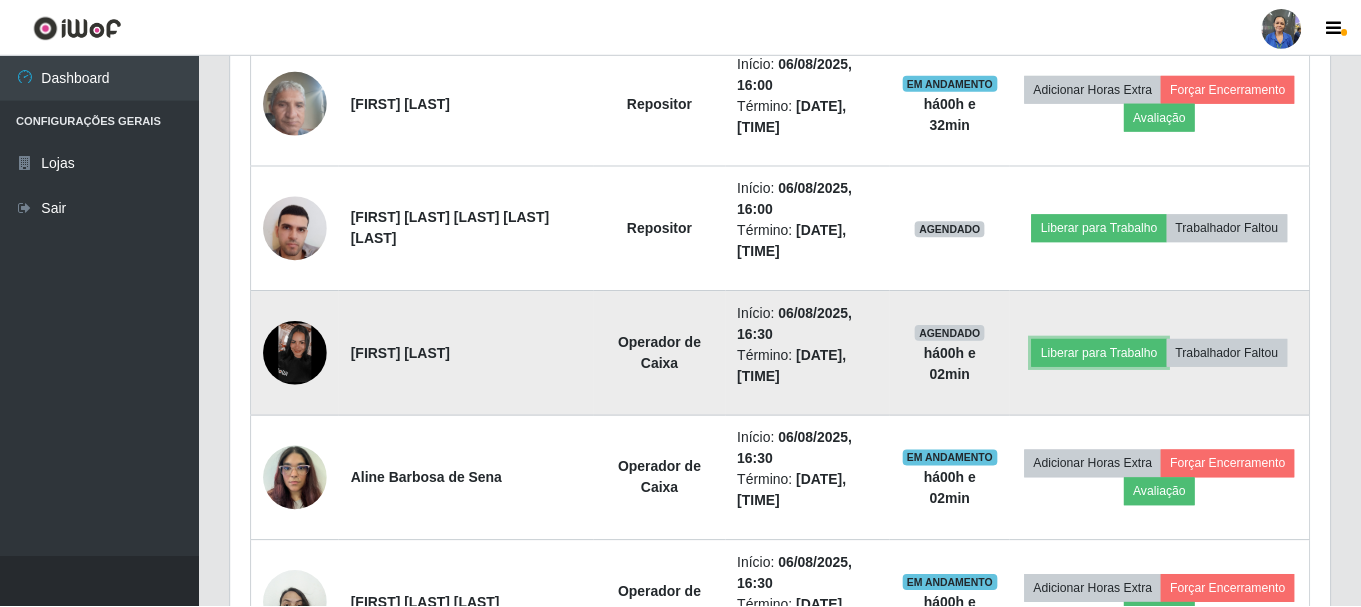 scroll, scrollTop: 999585, scrollLeft: 998901, axis: both 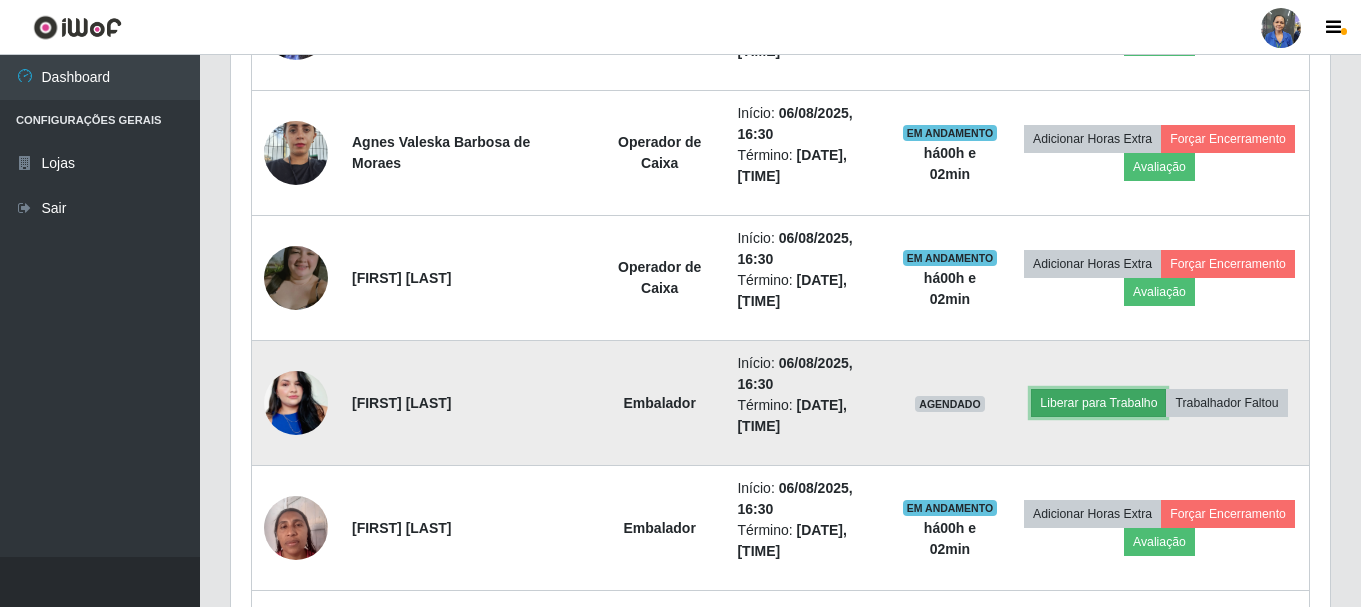 click on "Liberar para Trabalho" at bounding box center (1098, 403) 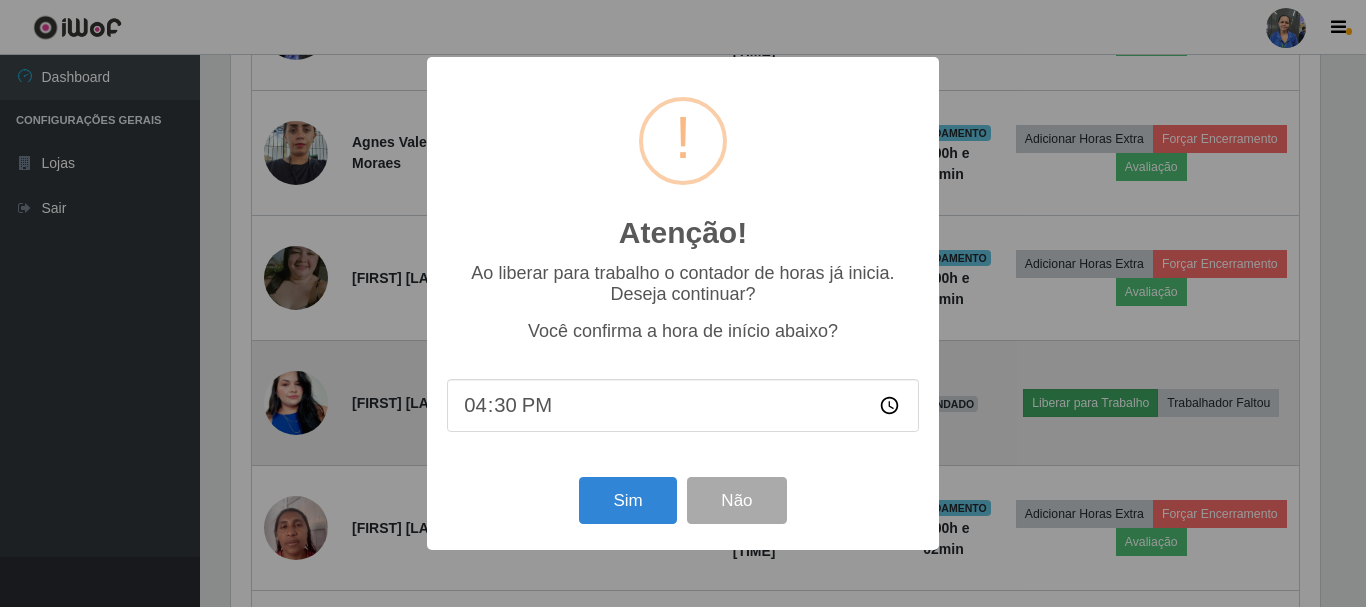 scroll, scrollTop: 999585, scrollLeft: 998911, axis: both 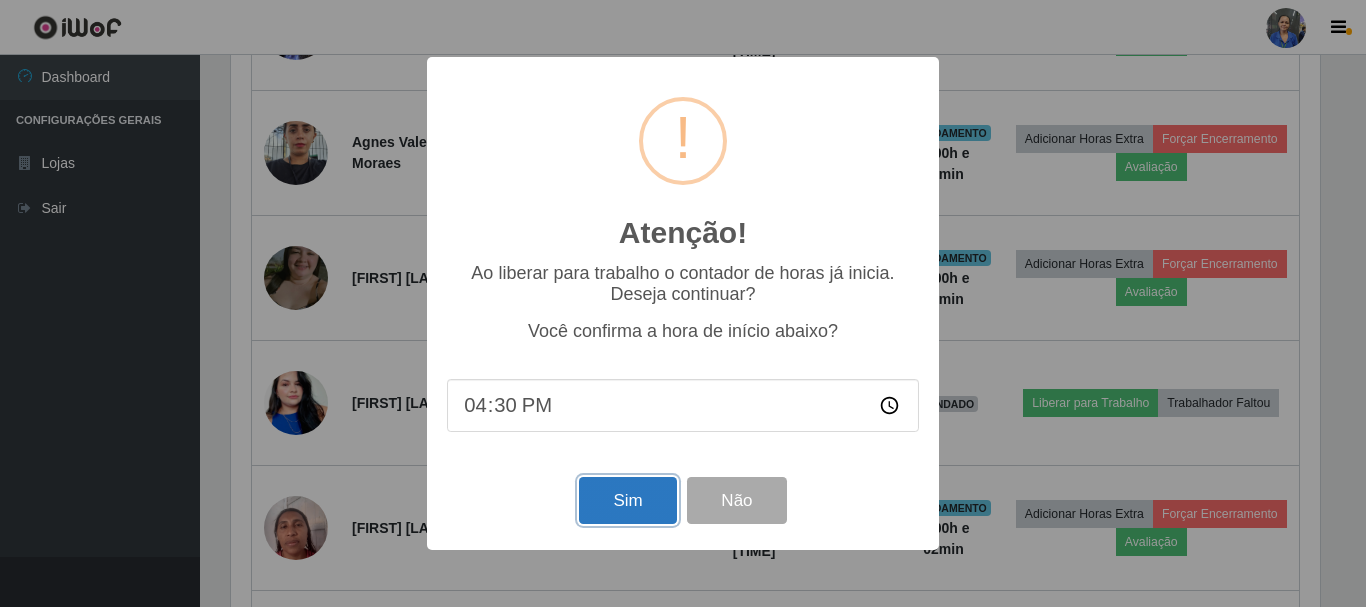 click on "Sim" at bounding box center [627, 500] 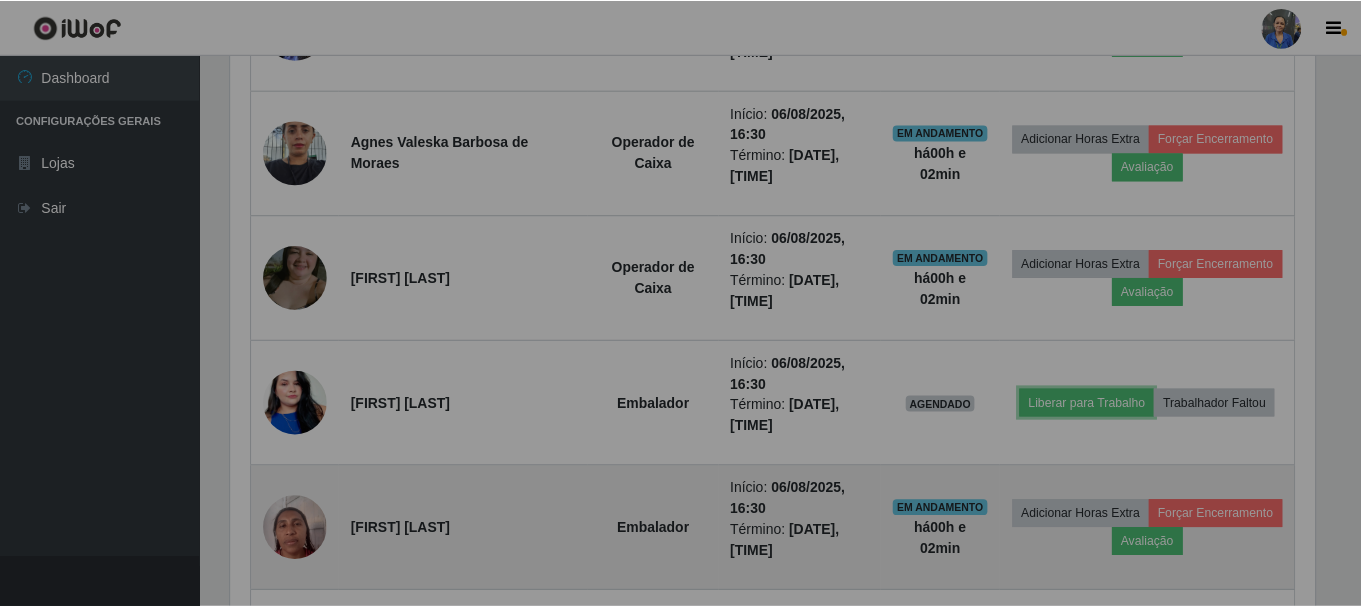 scroll, scrollTop: 999585, scrollLeft: 998901, axis: both 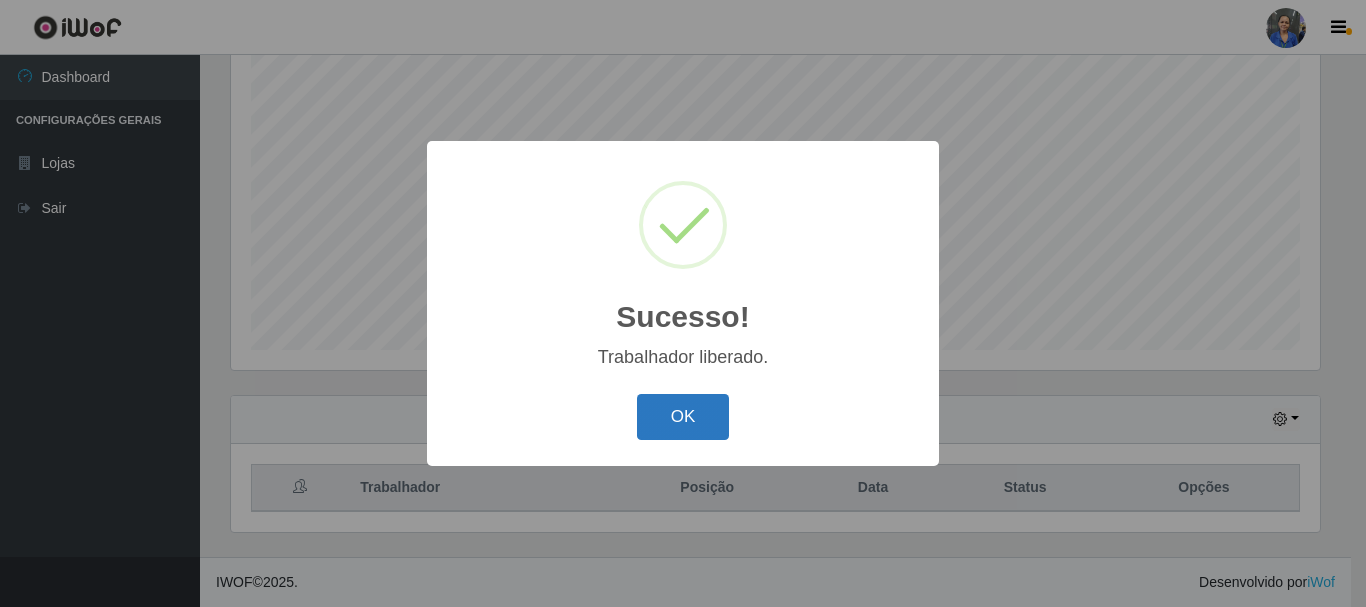 click on "OK" at bounding box center (683, 417) 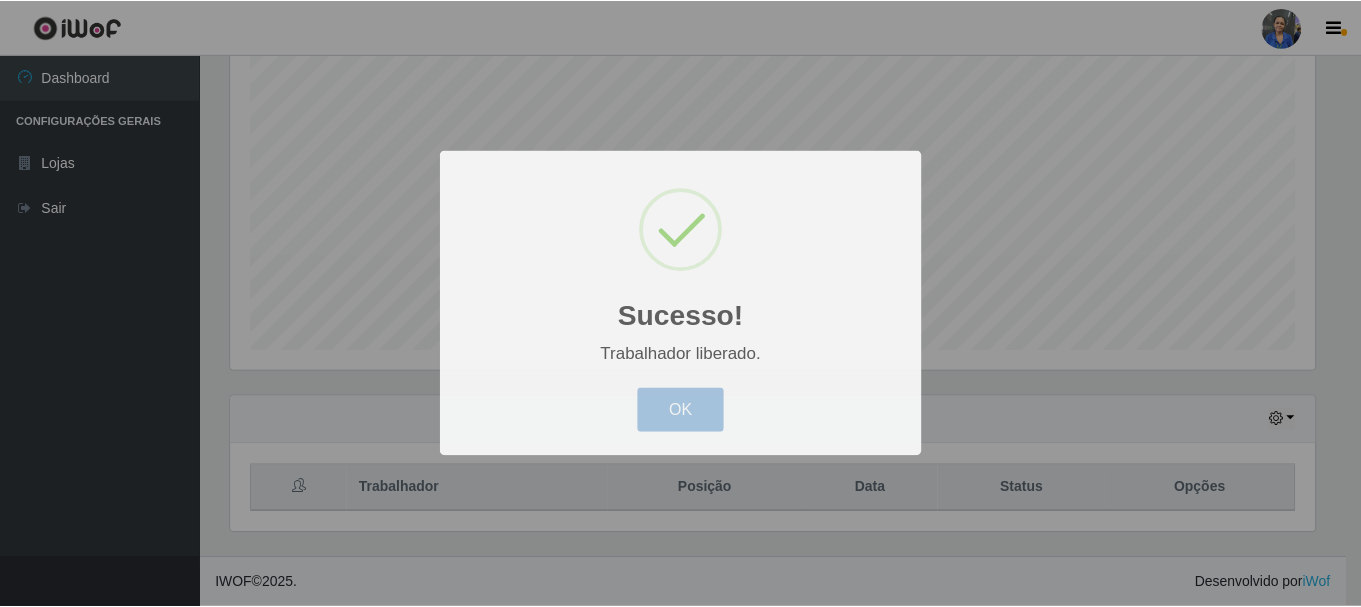 scroll, scrollTop: 999585, scrollLeft: 998901, axis: both 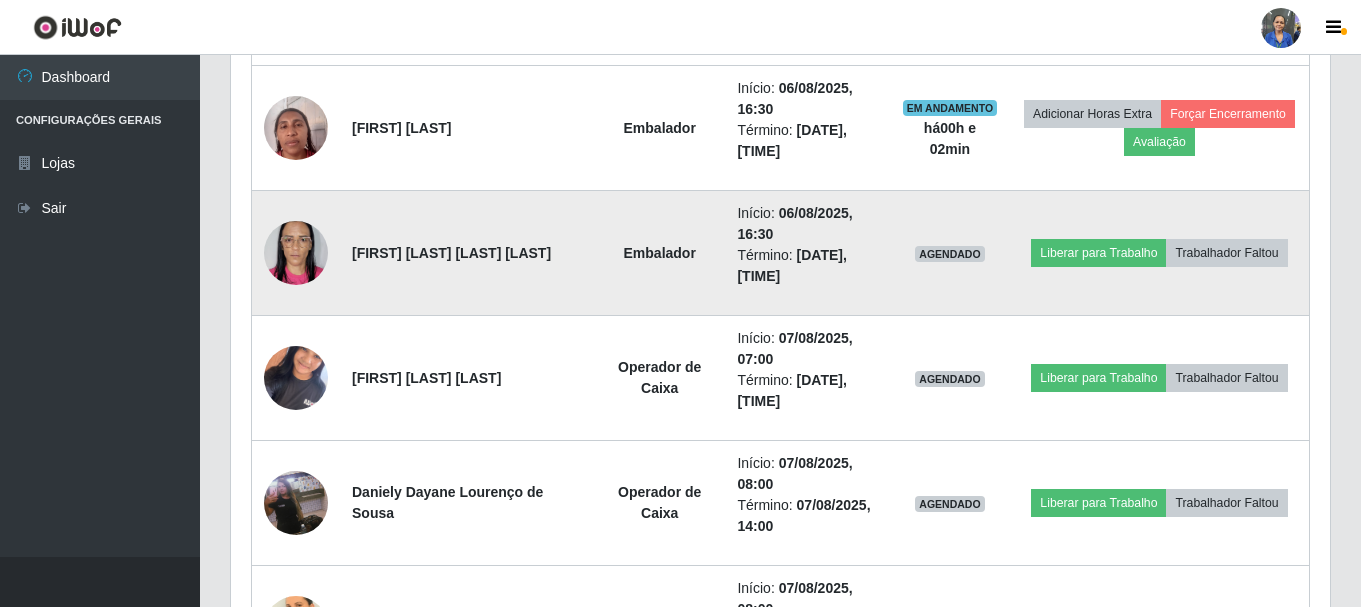 click at bounding box center [296, 252] 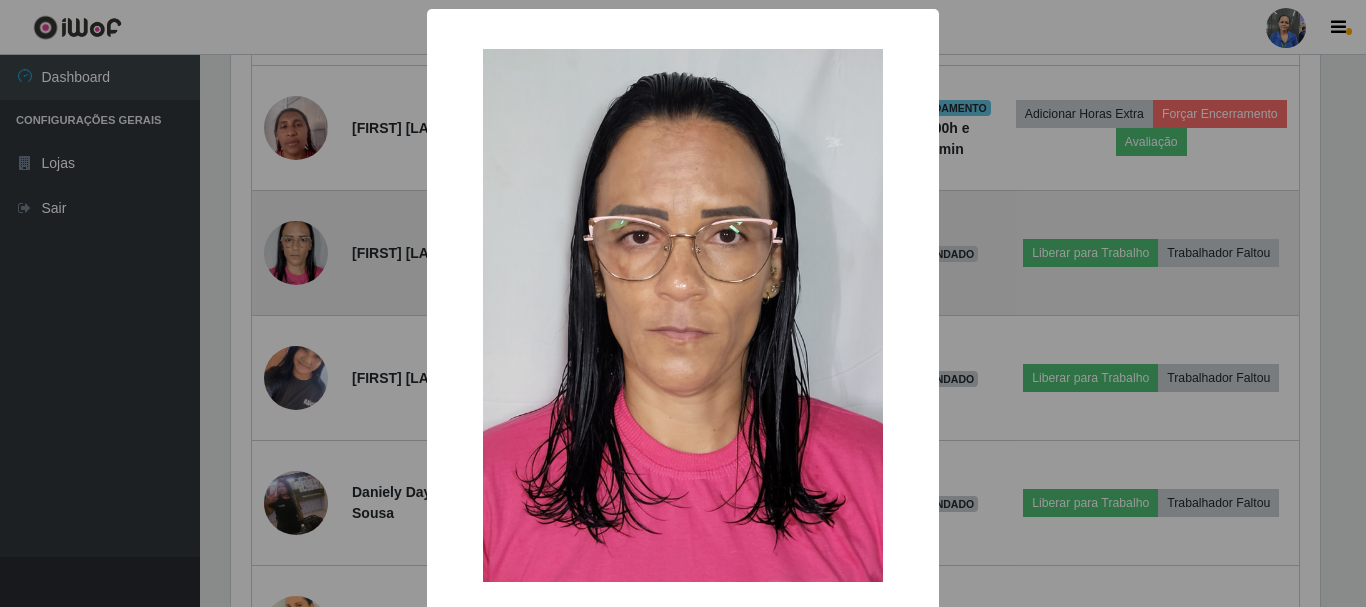 click on "× OK Cancel" at bounding box center (683, 303) 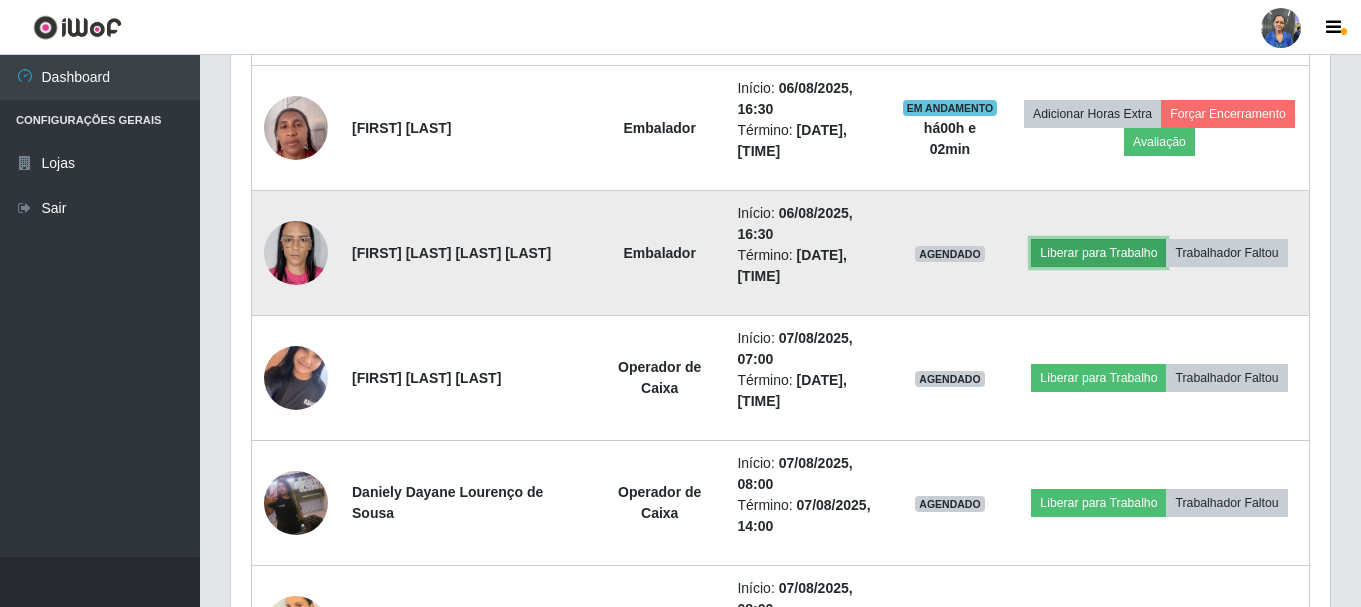 click on "Liberar para Trabalho" at bounding box center [1098, 253] 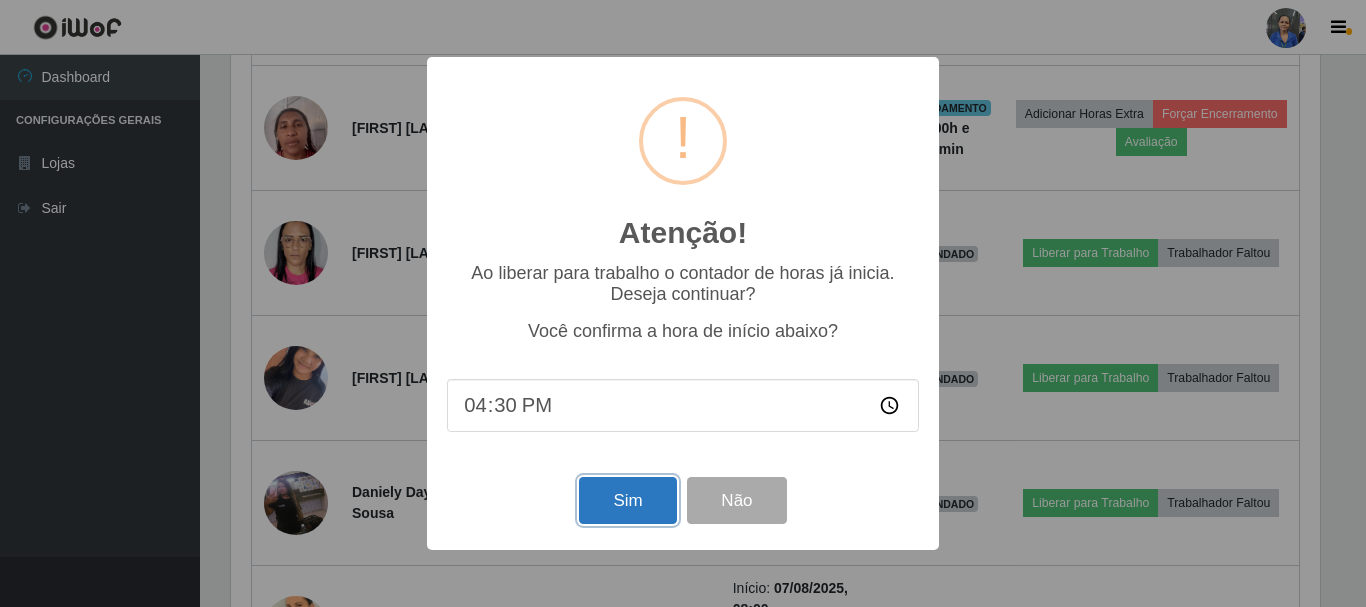 click on "Sim" at bounding box center (627, 500) 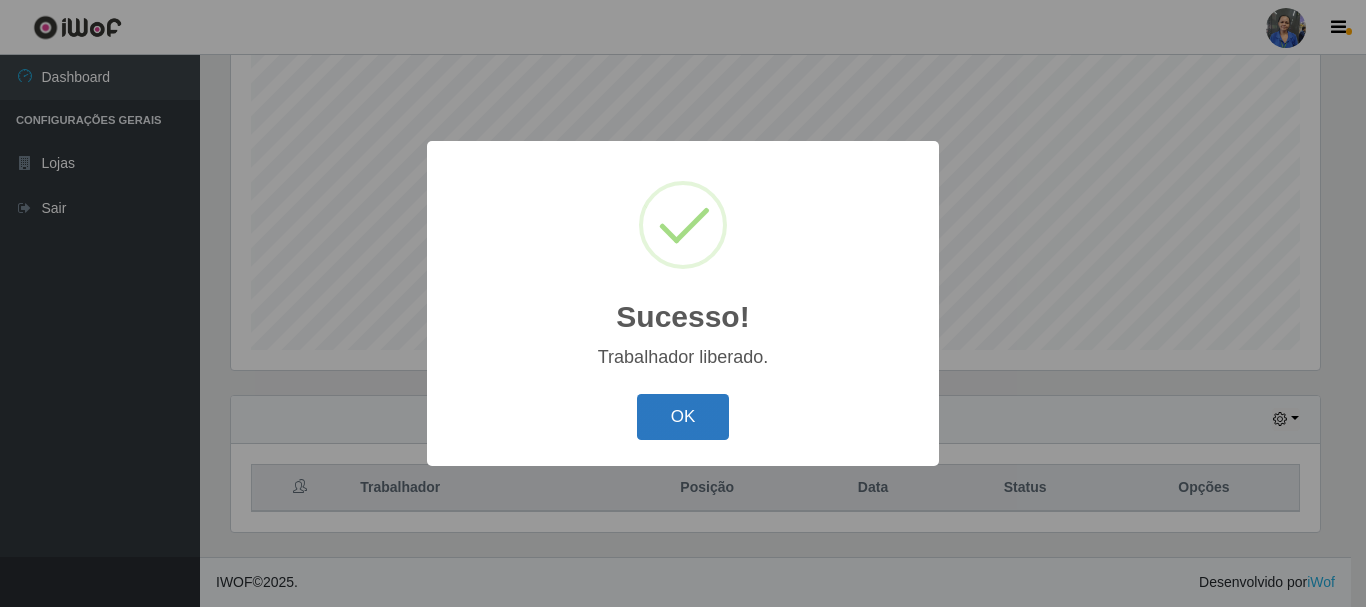 click on "OK" at bounding box center (683, 417) 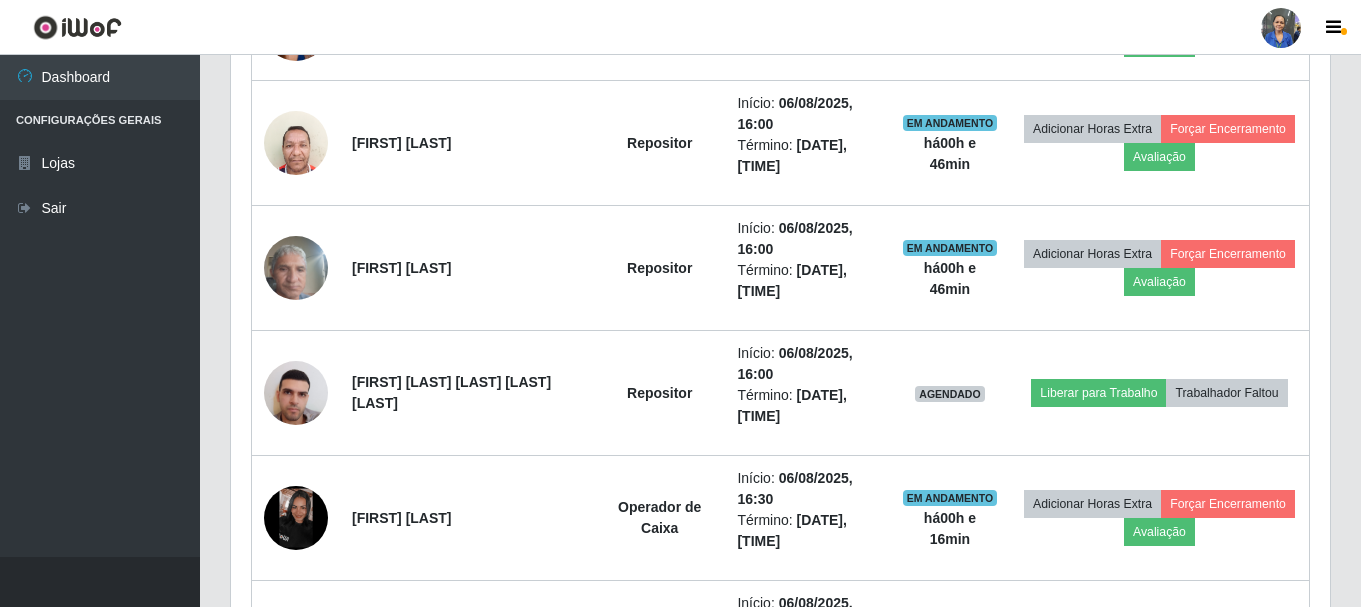 scroll, scrollTop: 865, scrollLeft: 0, axis: vertical 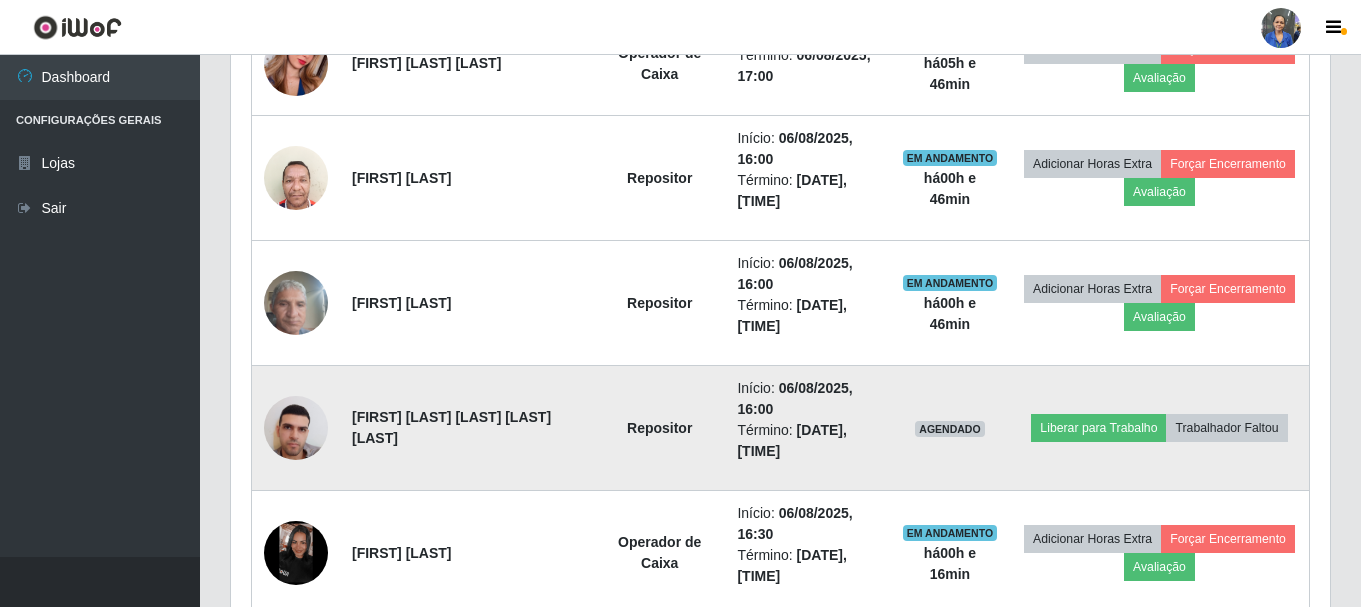 click at bounding box center [296, 427] 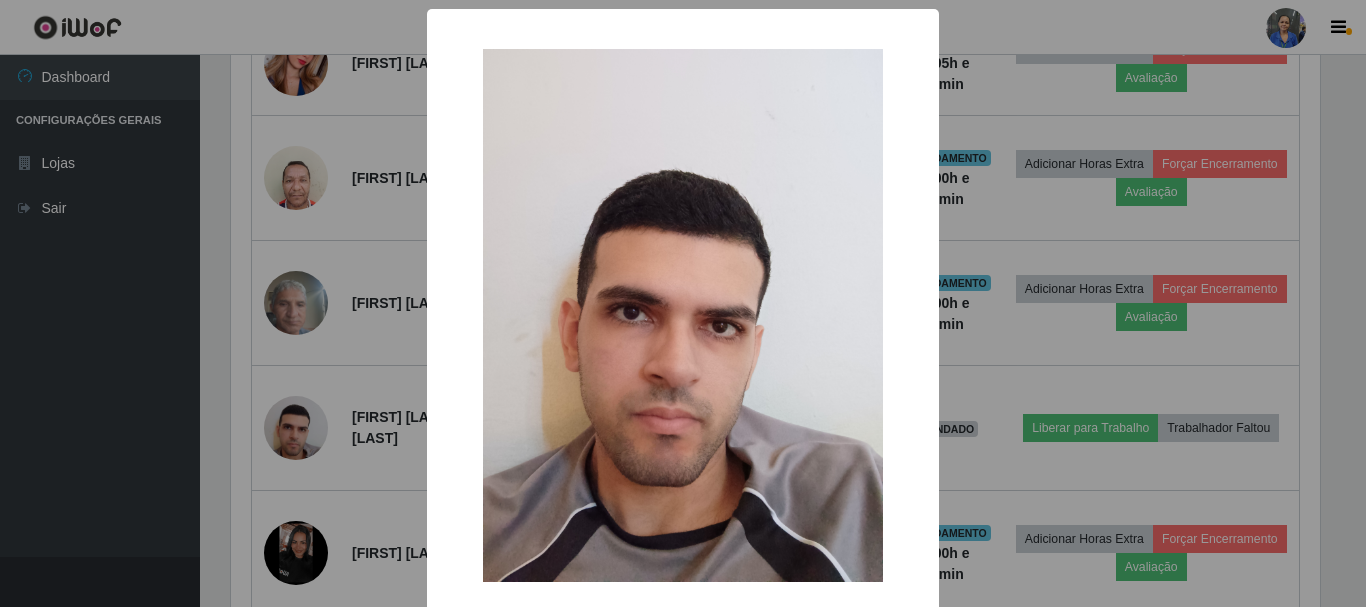 click on "× OK Cancel" at bounding box center [683, 303] 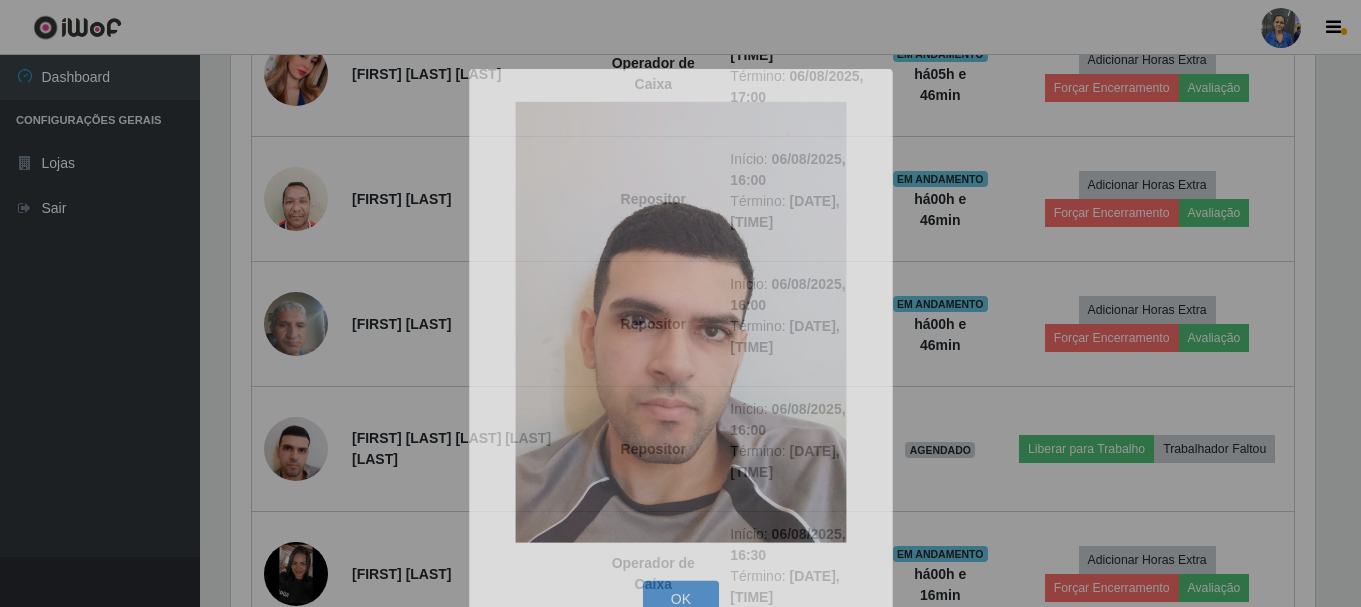 scroll, scrollTop: 999585, scrollLeft: 998901, axis: both 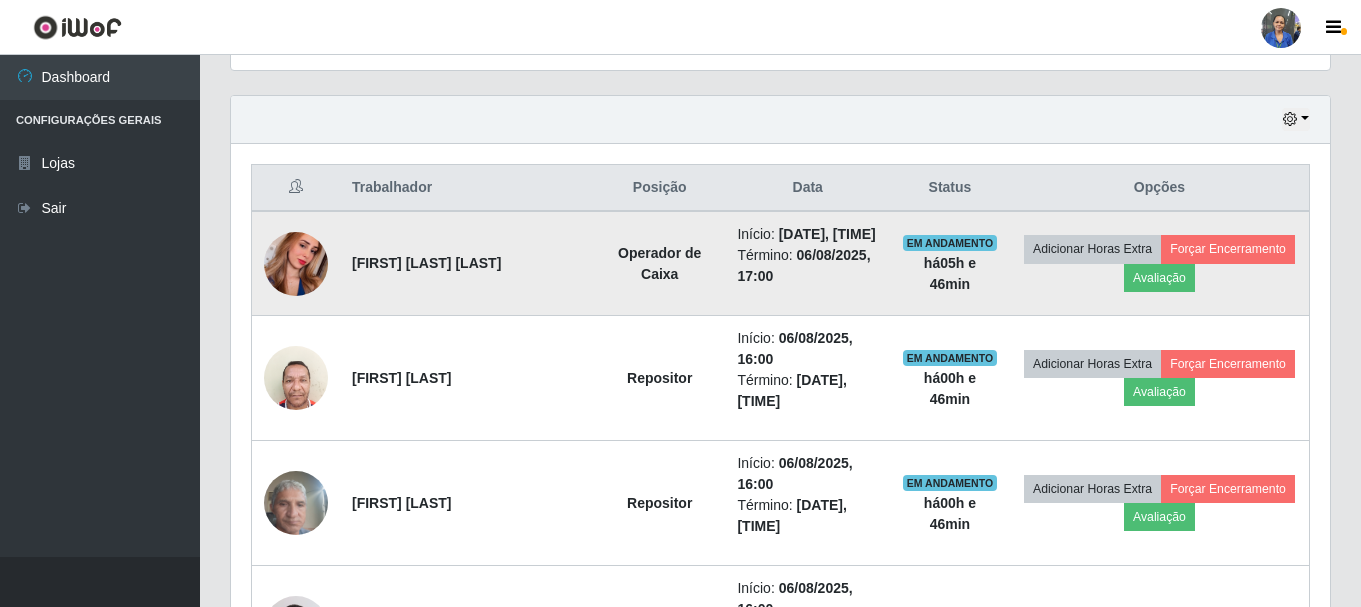 click at bounding box center [296, 264] 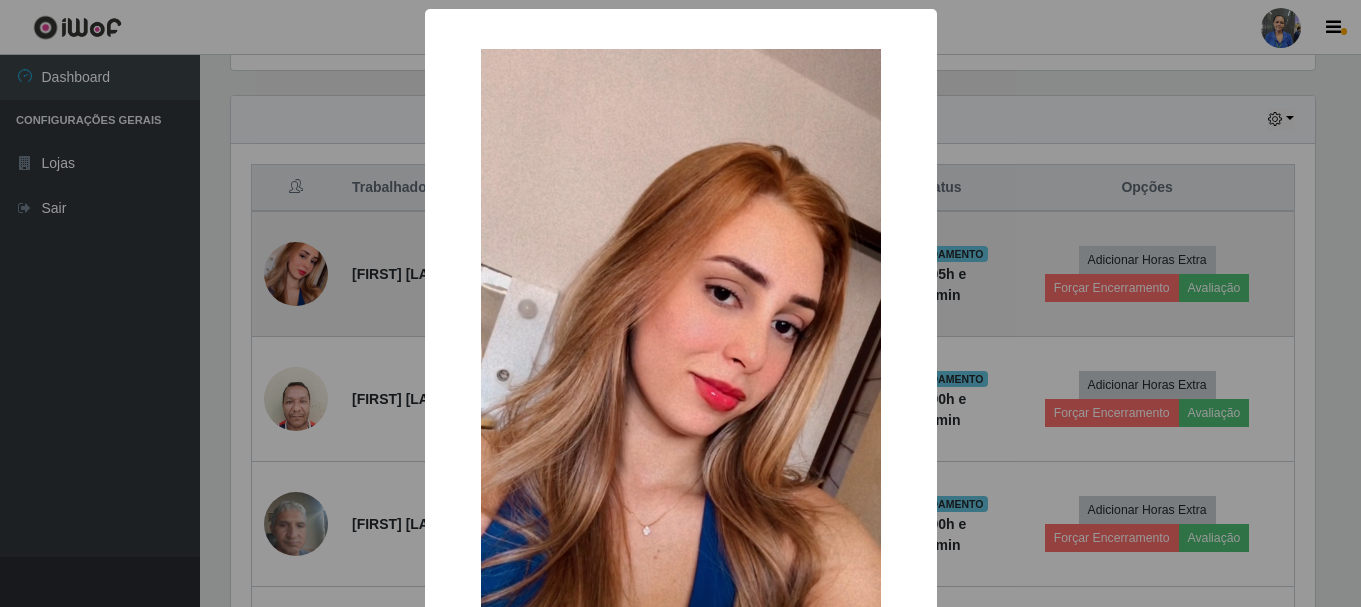 scroll, scrollTop: 999585, scrollLeft: 998911, axis: both 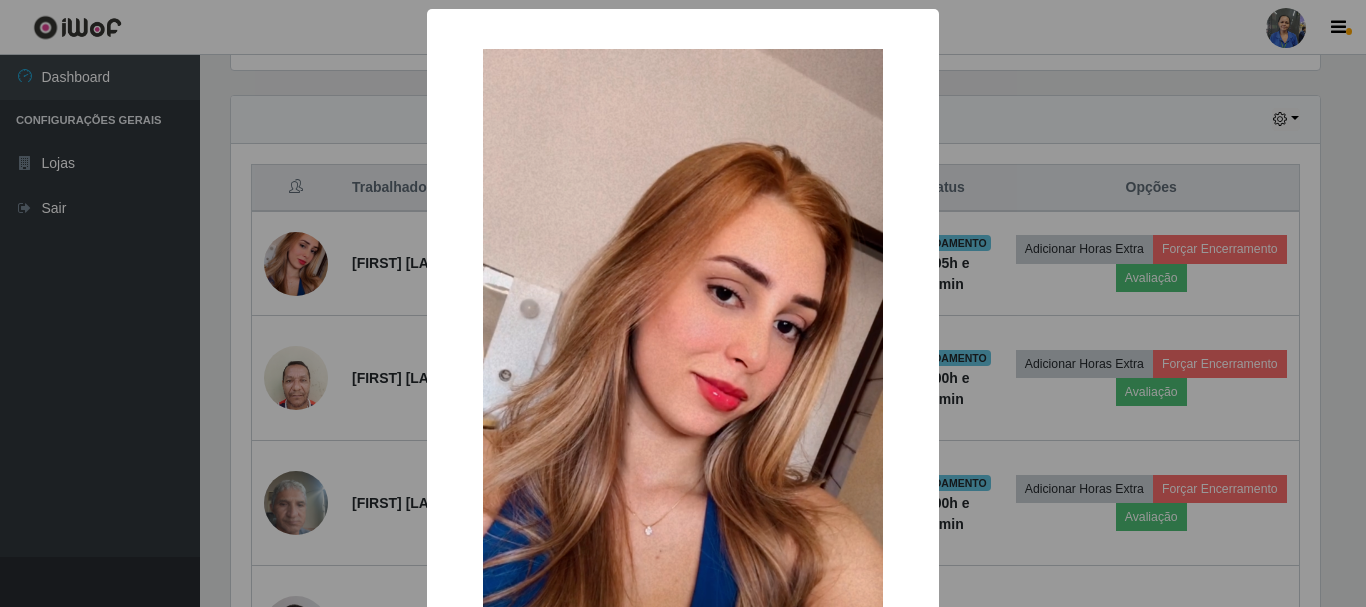 click on "× OK Cancel" at bounding box center (683, 303) 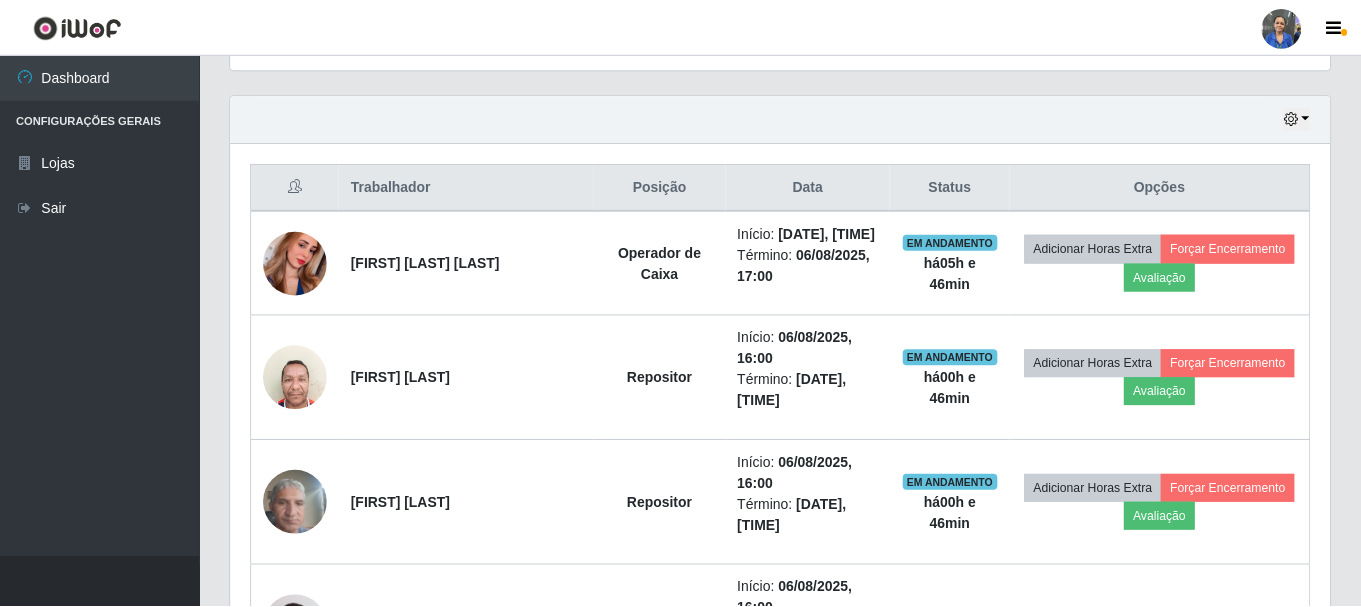 scroll, scrollTop: 999585, scrollLeft: 998901, axis: both 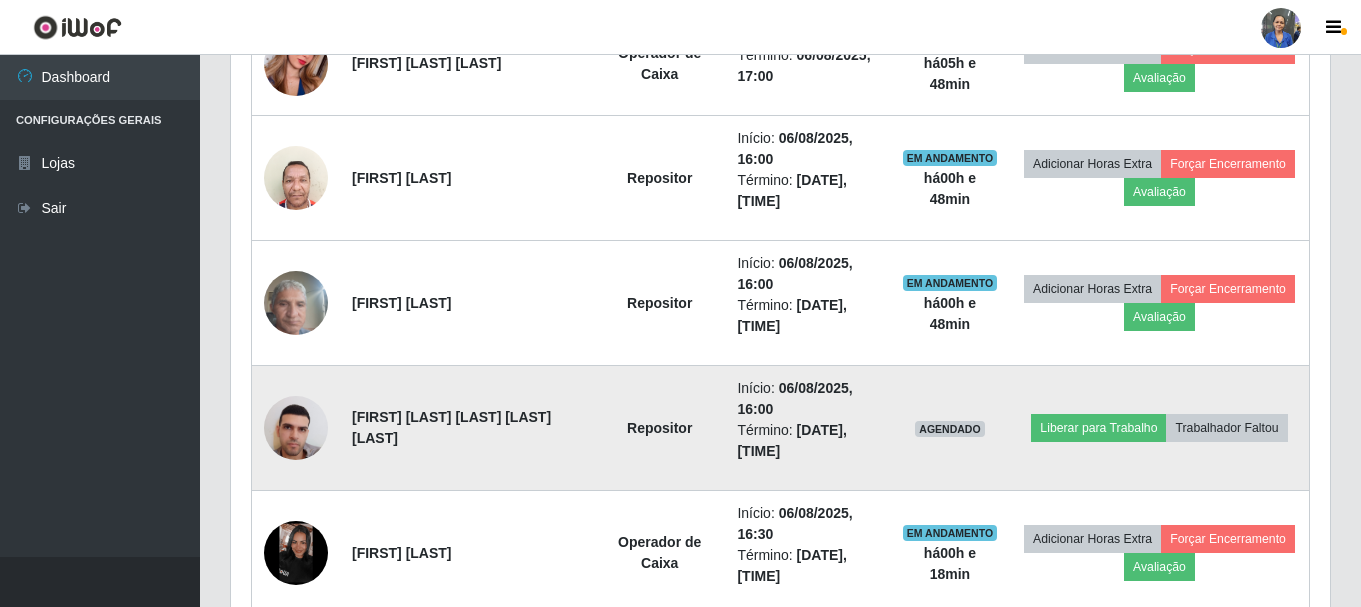 click at bounding box center [296, 427] 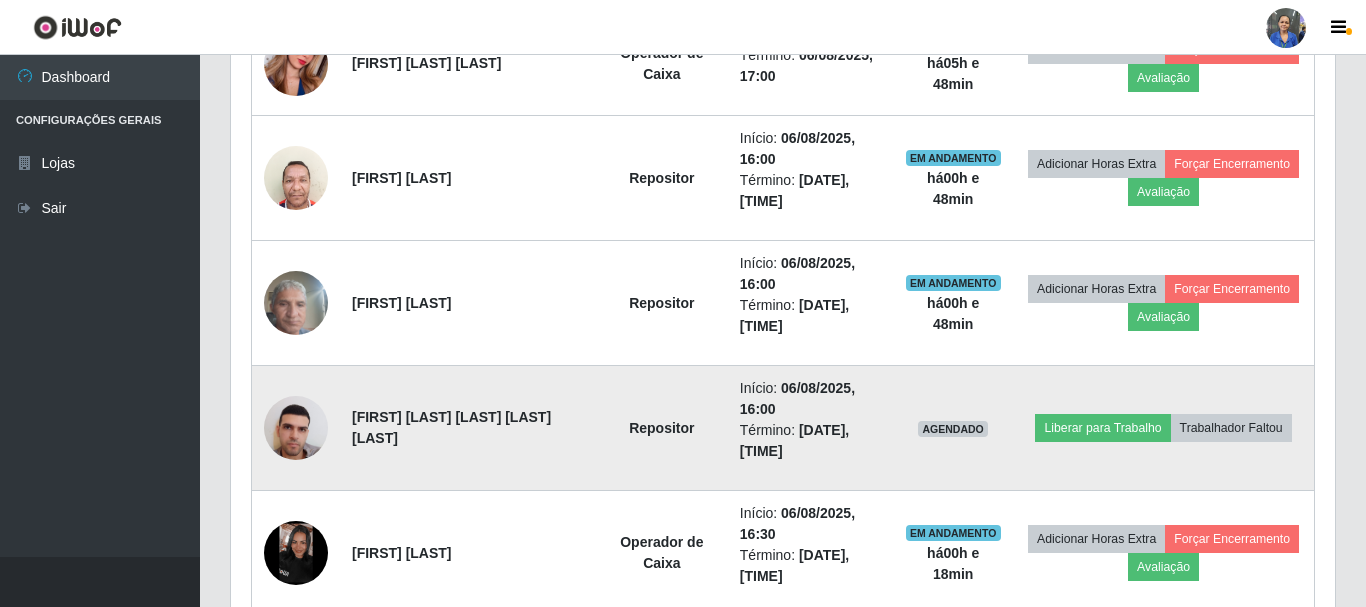 scroll, scrollTop: 999585, scrollLeft: 998911, axis: both 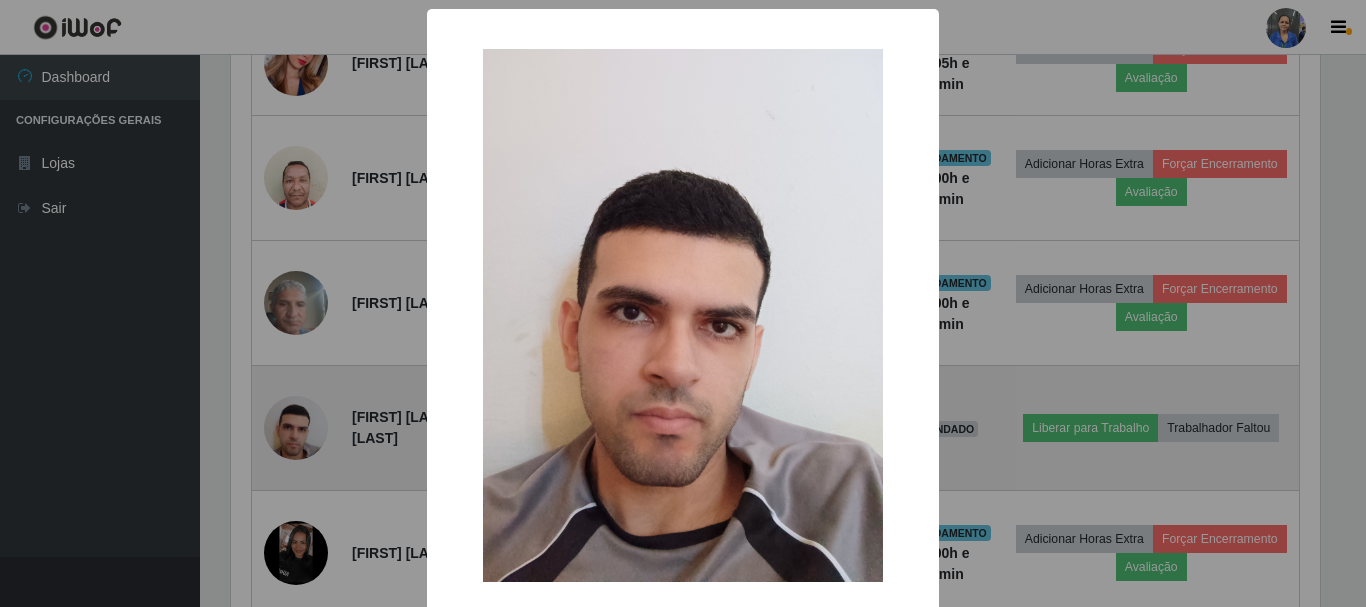 click on "× OK Cancel" at bounding box center [683, 303] 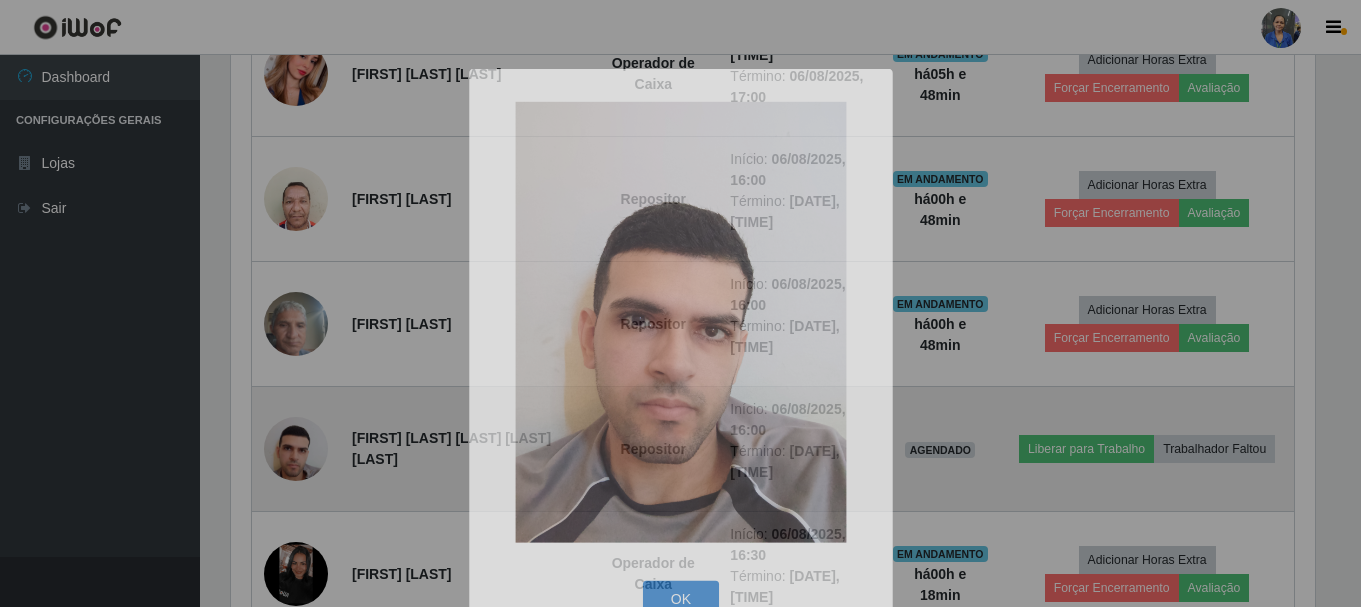 scroll, scrollTop: 999585, scrollLeft: 998901, axis: both 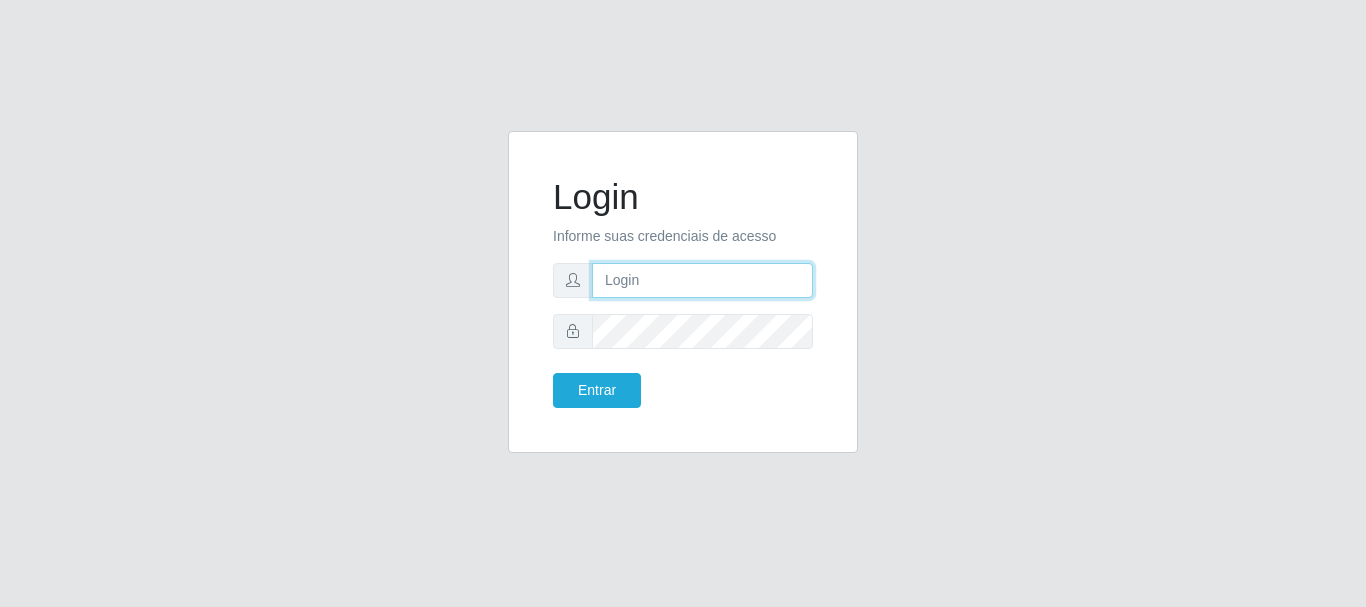 click at bounding box center [702, 280] 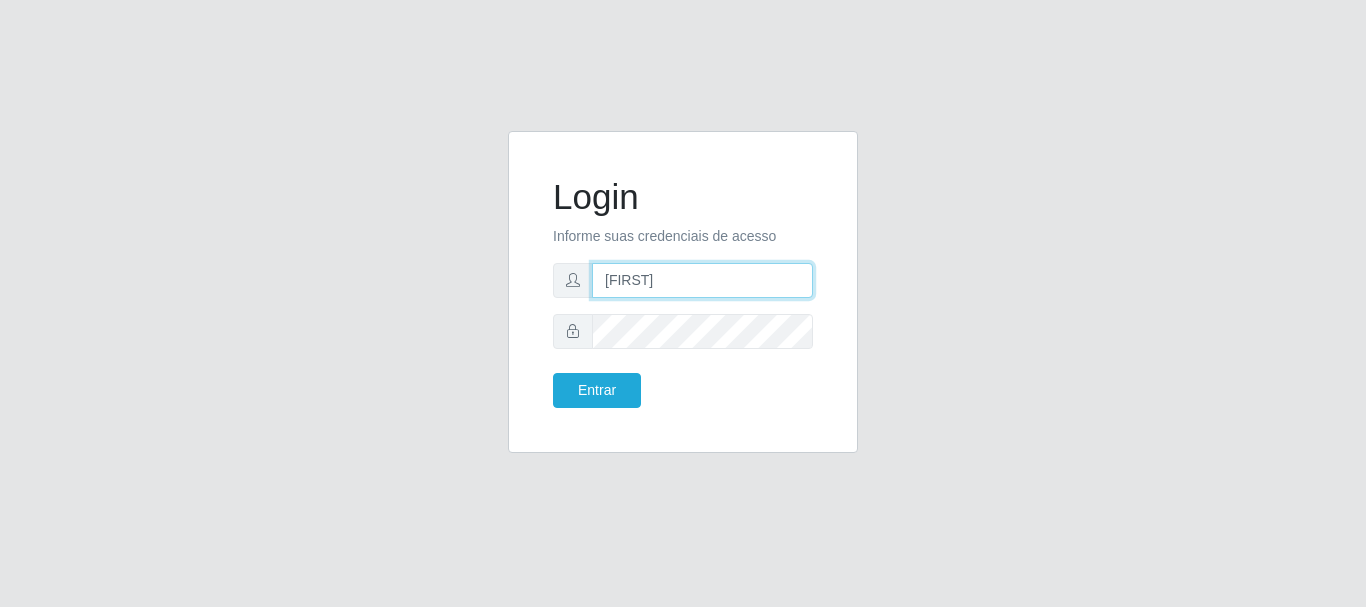 type on "[USERNAME]@[EXAMPLE.COM]" 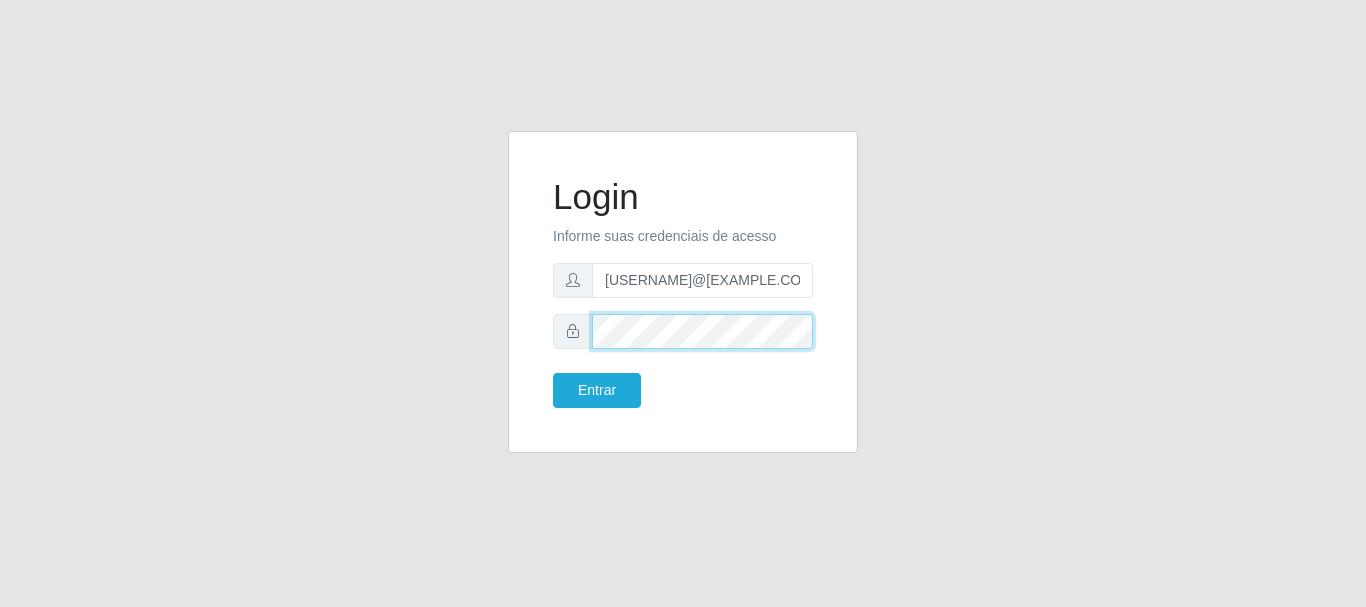 click on "Entrar" at bounding box center [597, 390] 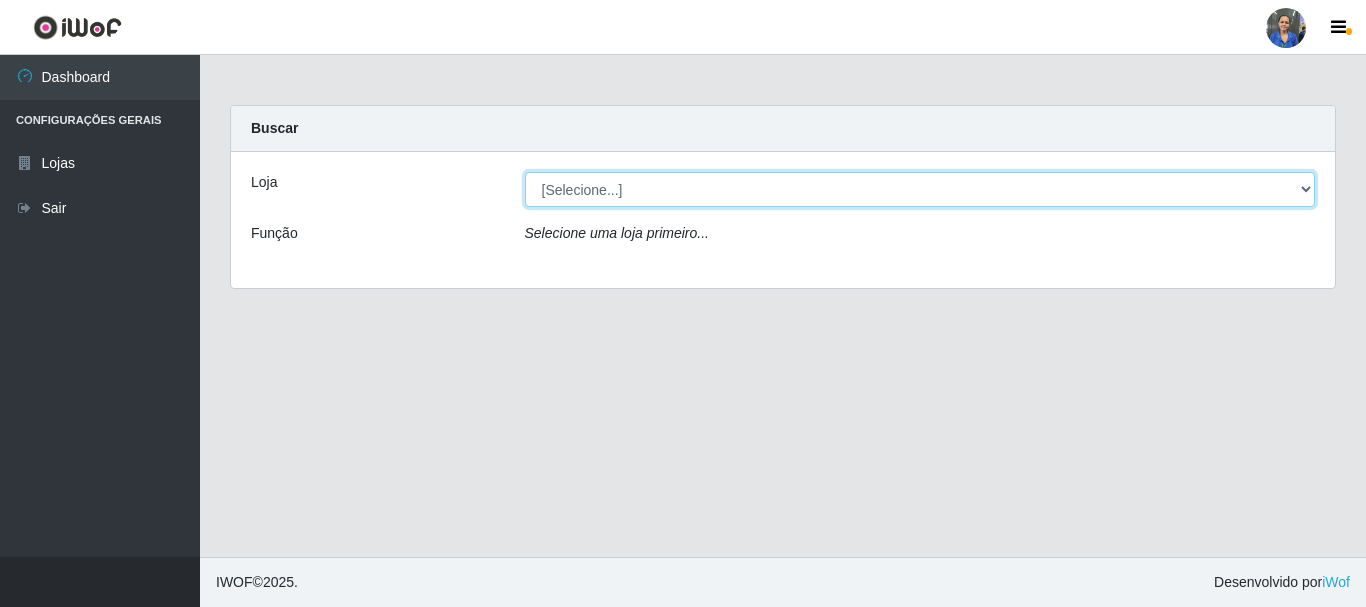 click on "[Selecione...] SuperFácil Atacado - Rodoviária" at bounding box center [920, 189] 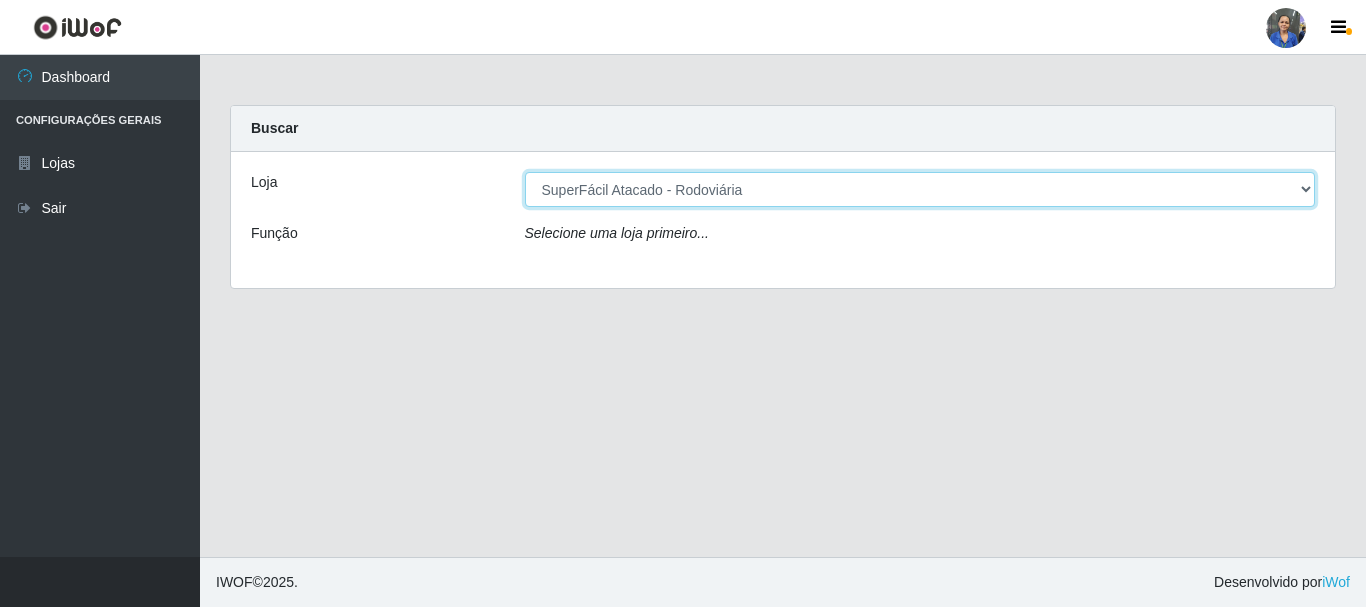 click on "[Selecione...] SuperFácil Atacado - Rodoviária" at bounding box center [920, 189] 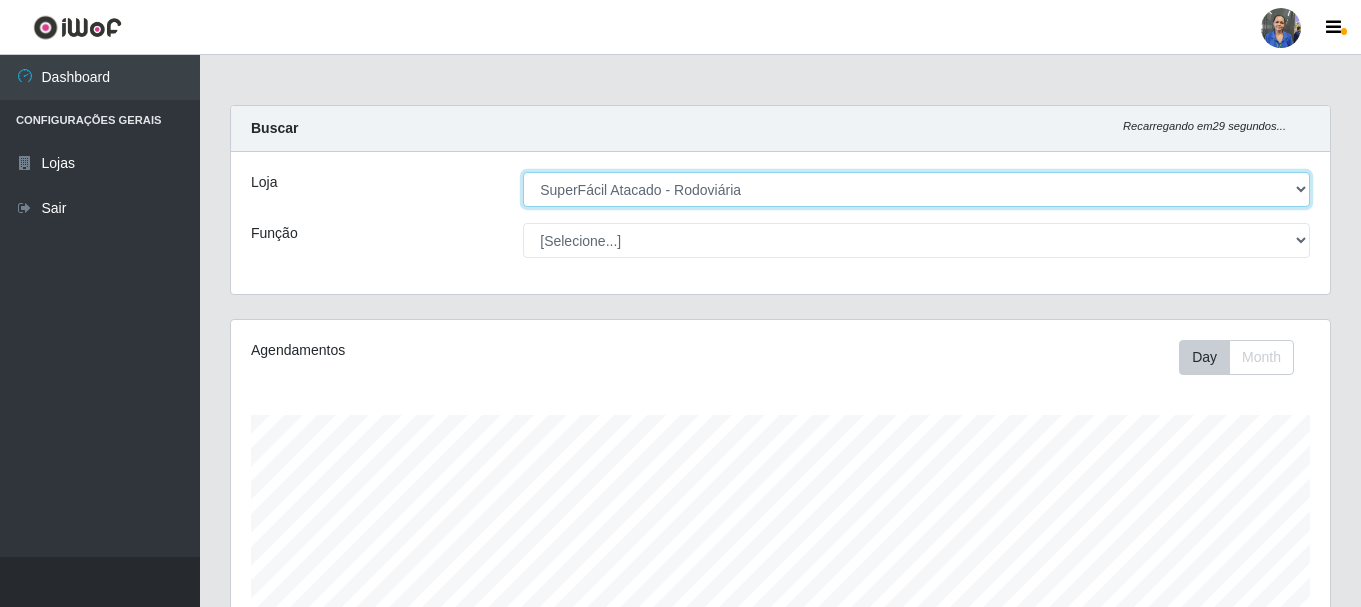 scroll, scrollTop: 999585, scrollLeft: 998901, axis: both 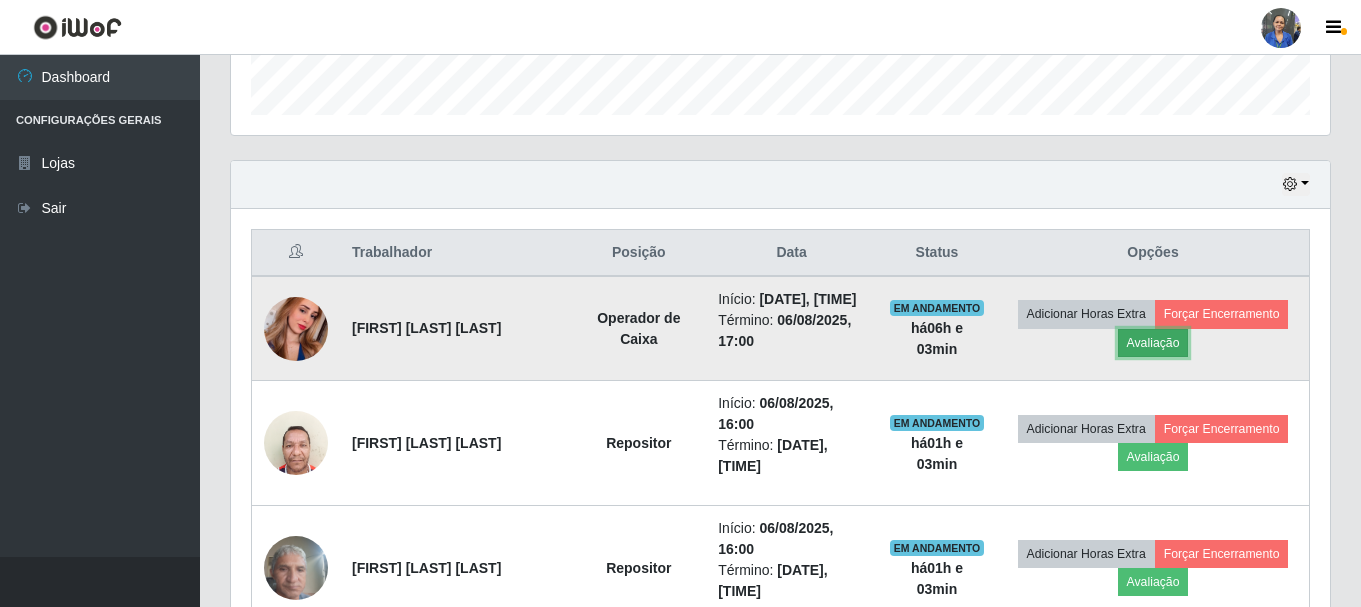 click on "Avaliação" at bounding box center (1153, 343) 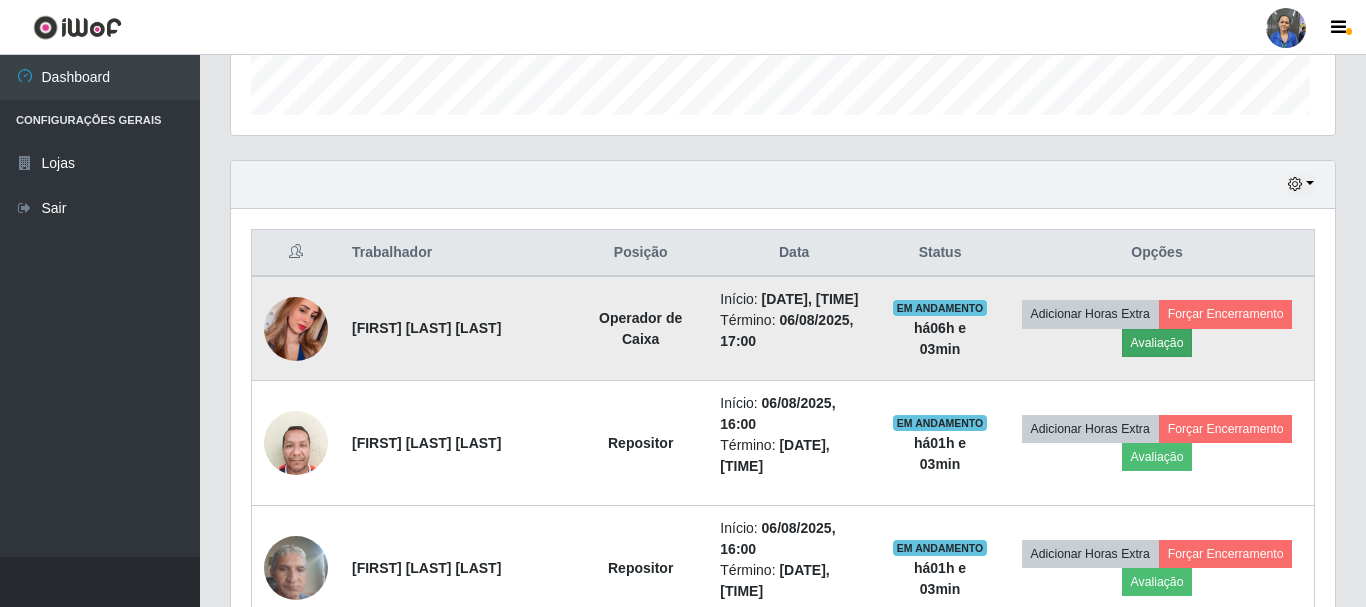 scroll, scrollTop: 999585, scrollLeft: 998911, axis: both 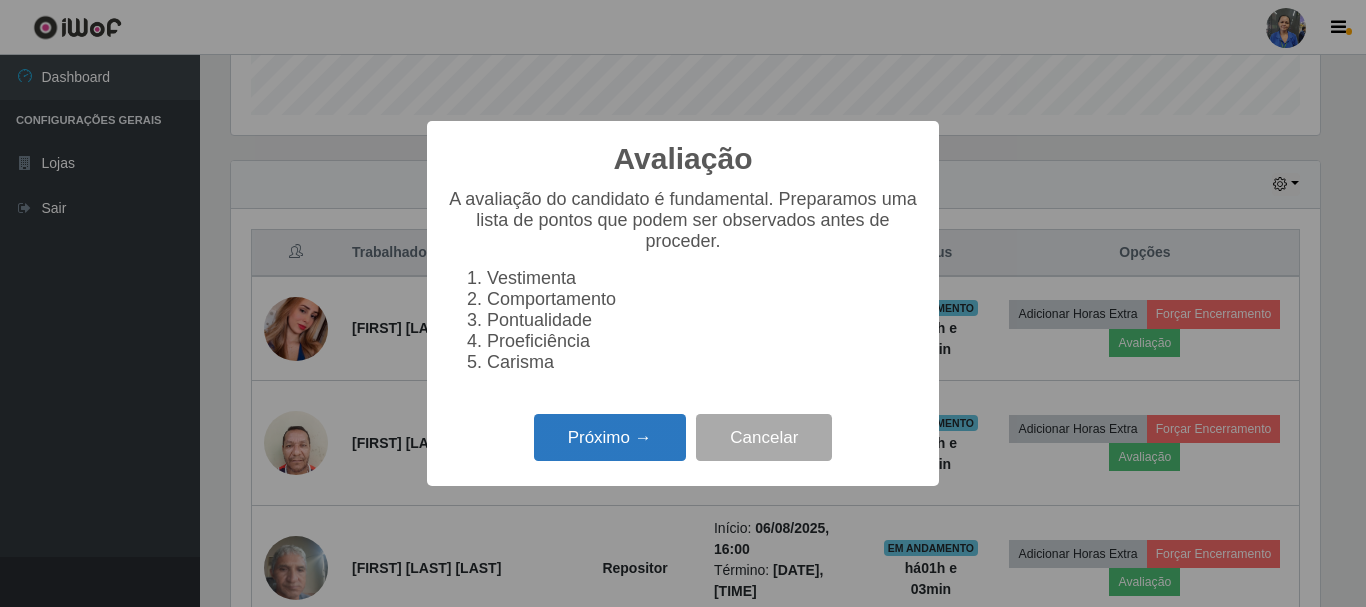 click on "Próximo →" at bounding box center (610, 437) 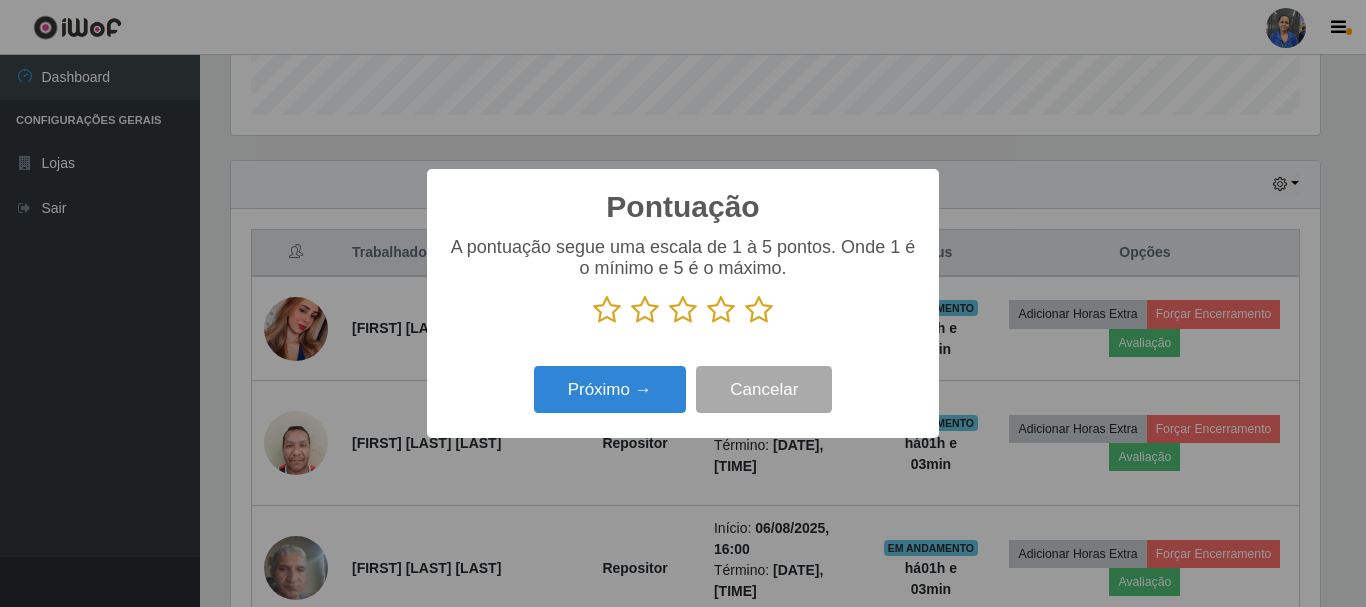 scroll, scrollTop: 999585, scrollLeft: 998911, axis: both 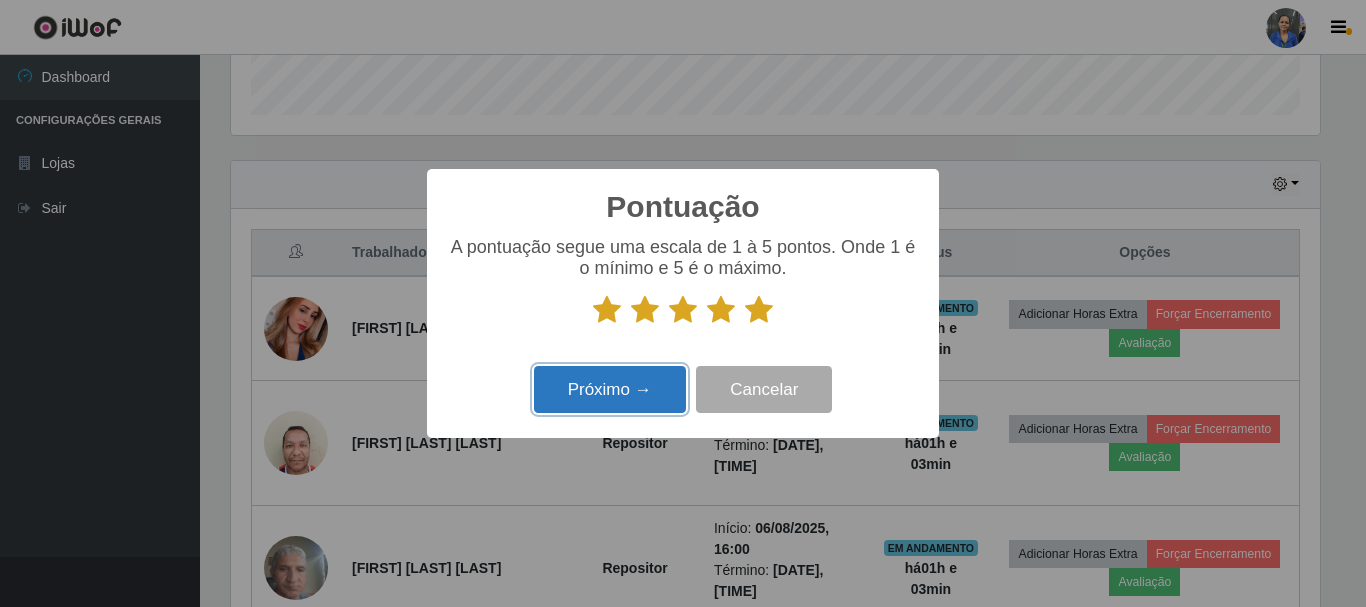 click on "Próximo →" at bounding box center [610, 389] 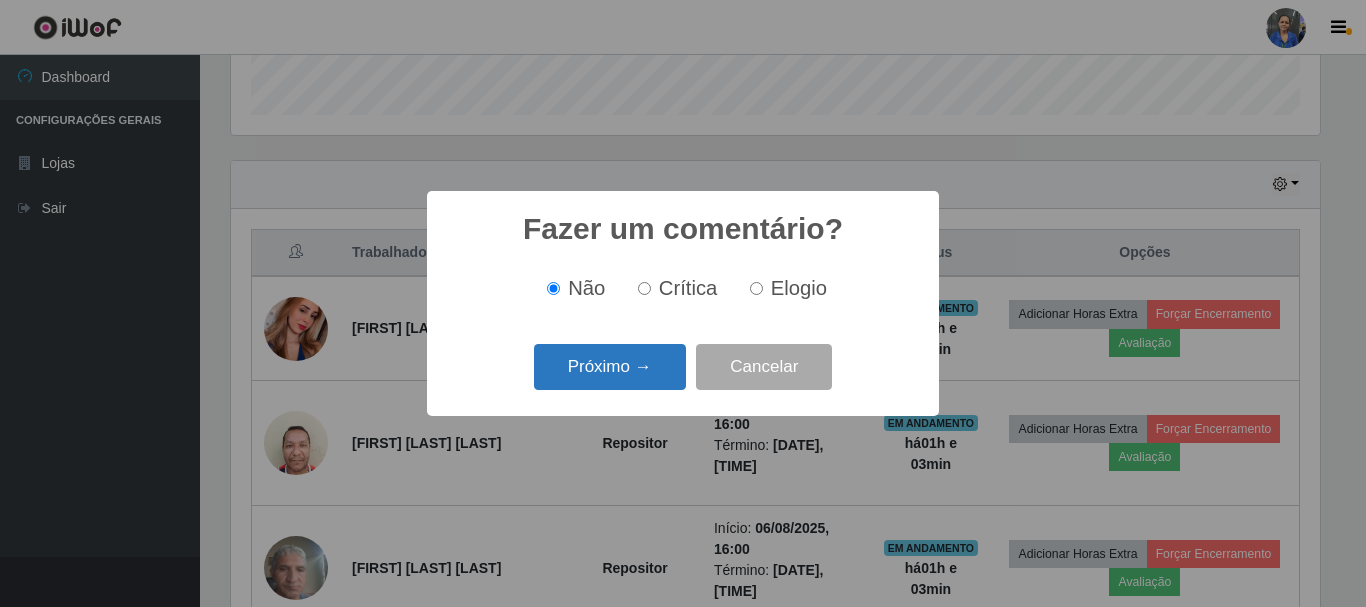 click on "Próximo →" at bounding box center (610, 367) 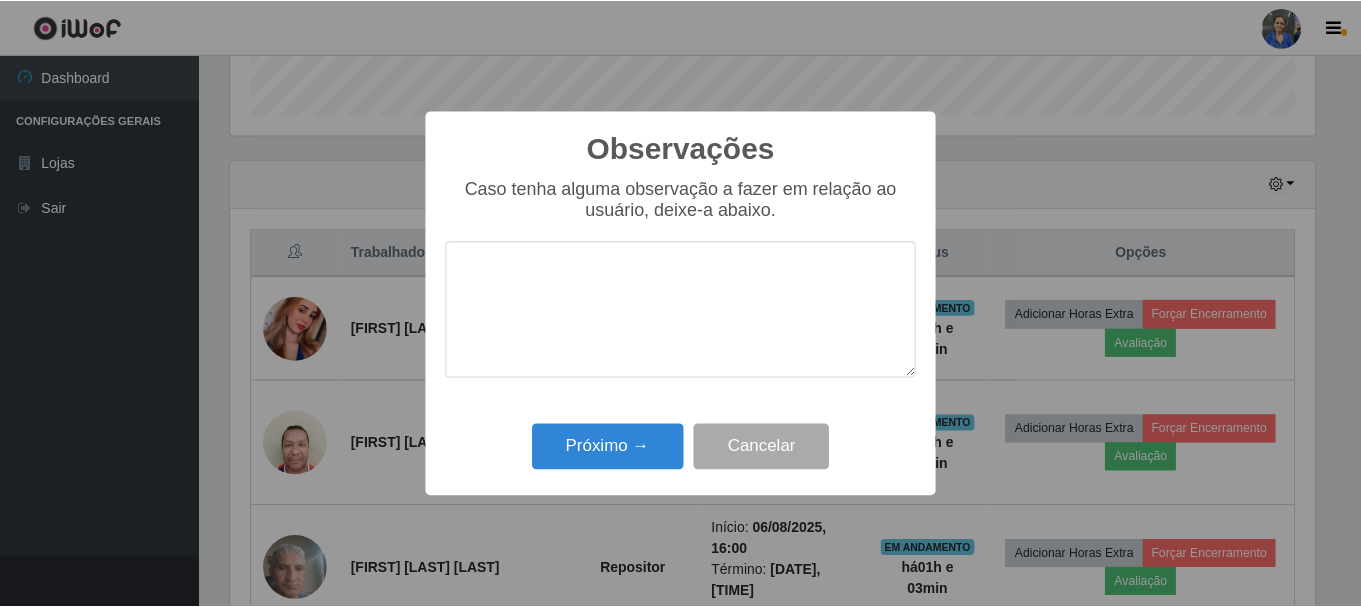 scroll, scrollTop: 999585, scrollLeft: 998911, axis: both 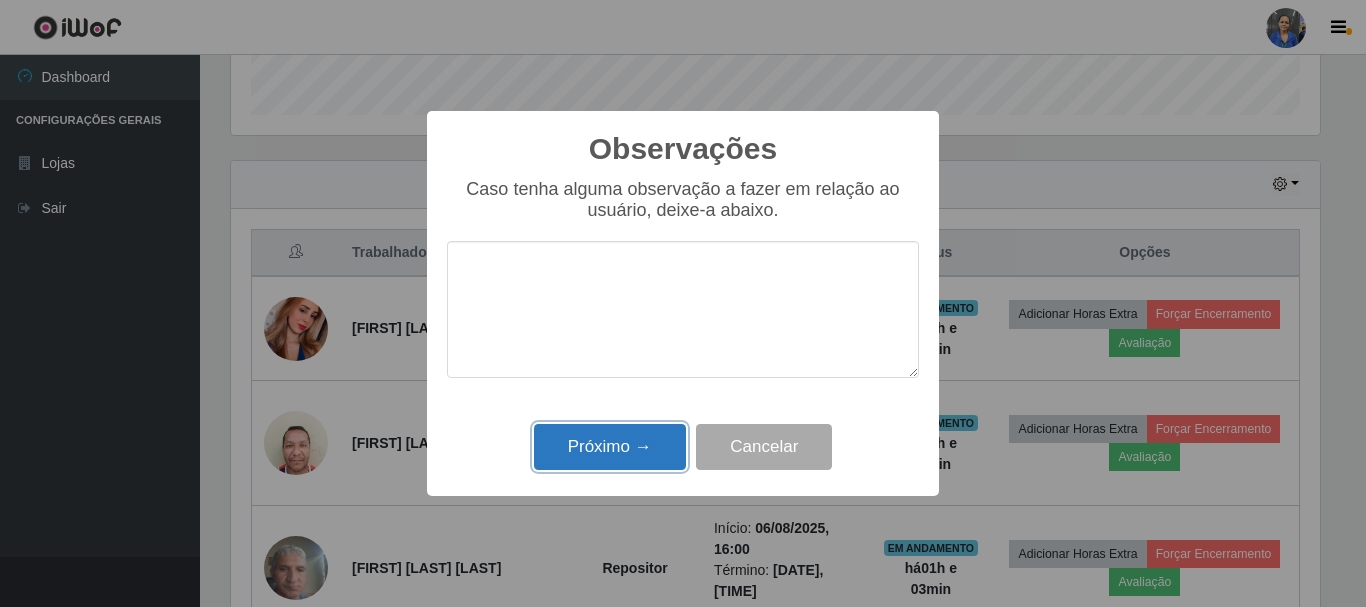 click on "Próximo →" at bounding box center [610, 447] 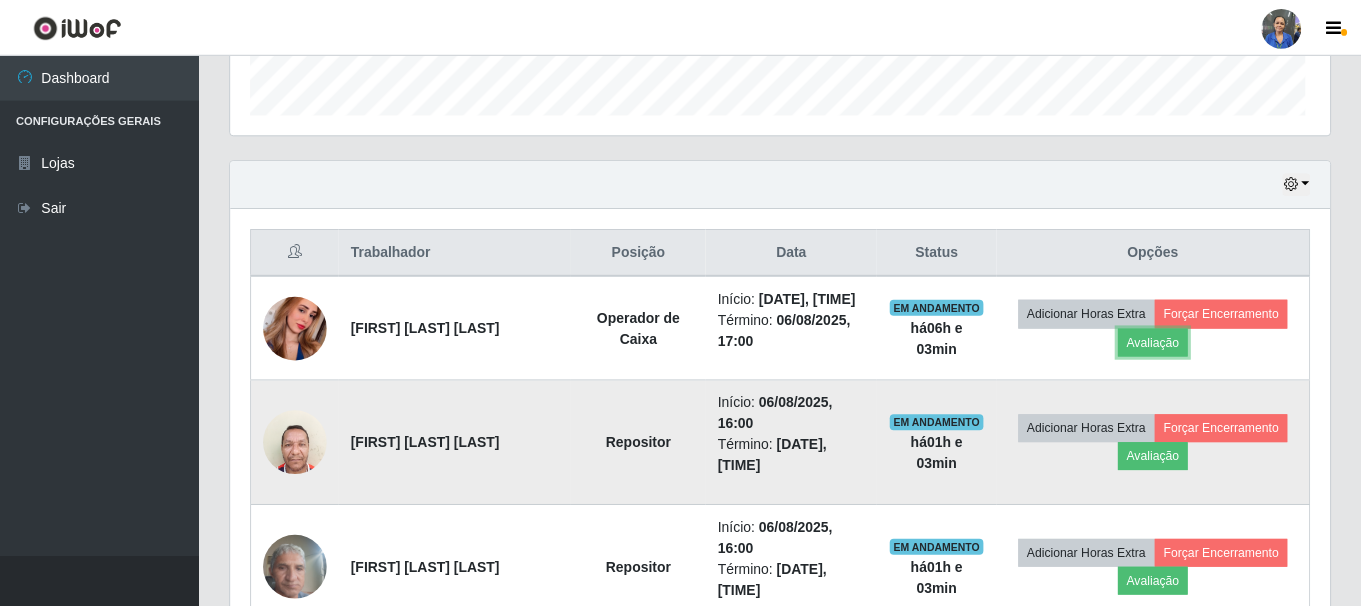 scroll, scrollTop: 999585, scrollLeft: 998901, axis: both 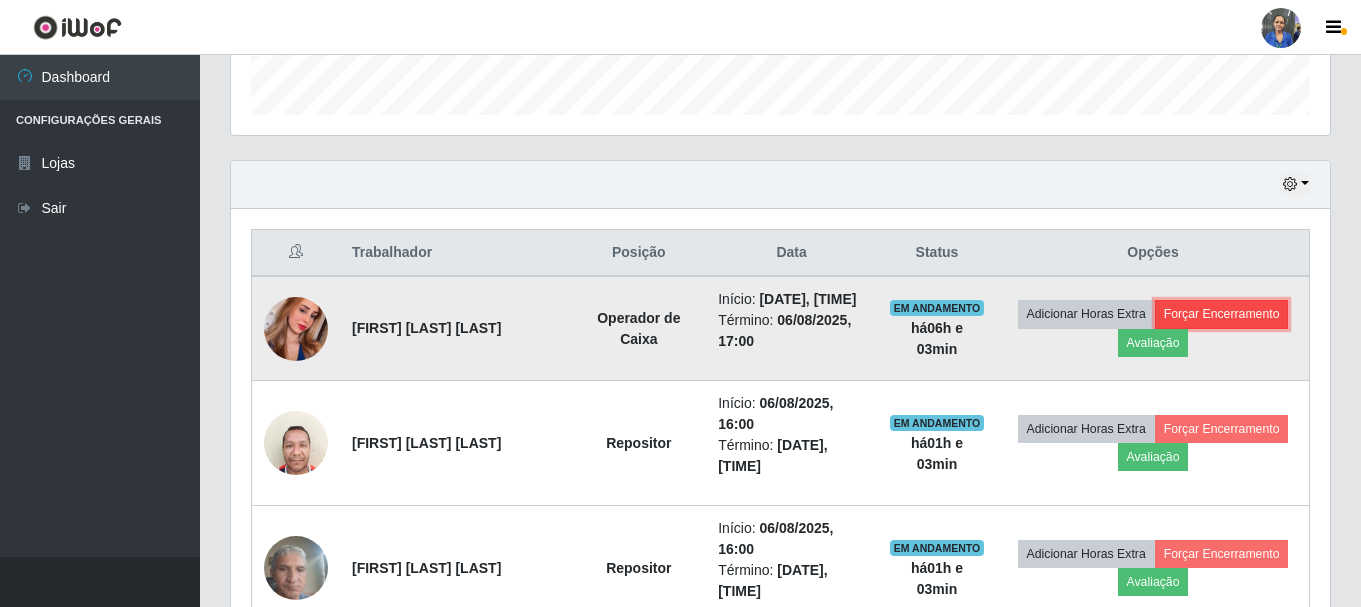 click on "Forçar Encerramento" at bounding box center [1222, 314] 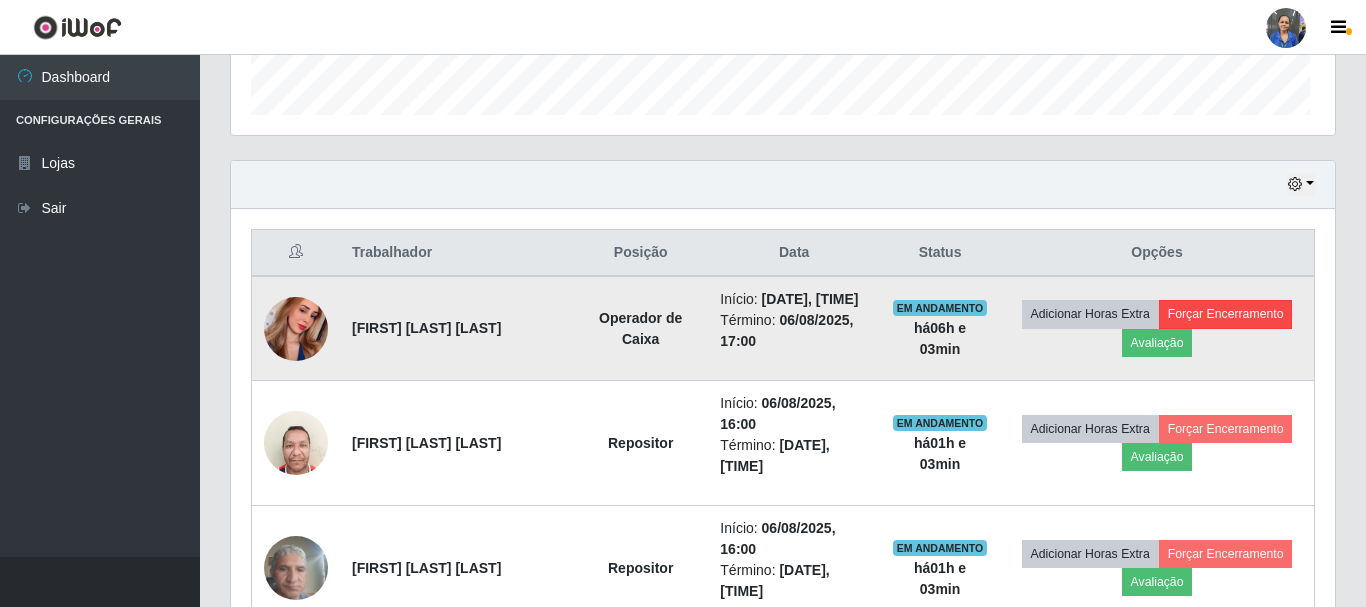 scroll, scrollTop: 999585, scrollLeft: 998911, axis: both 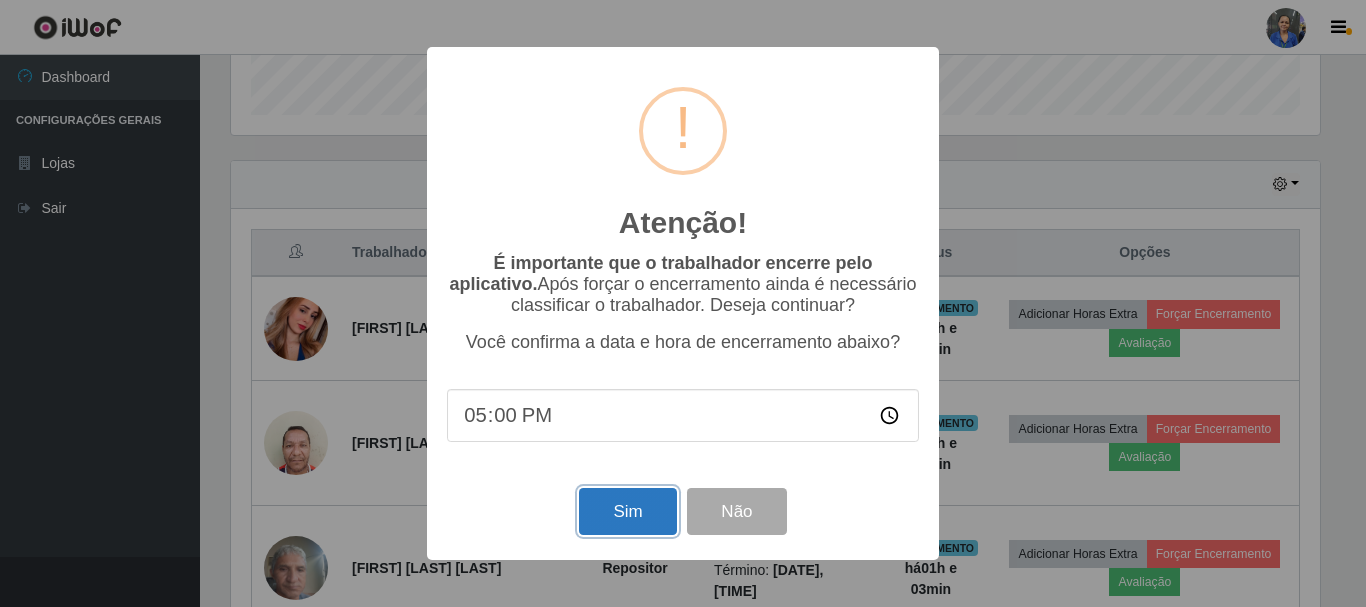 click on "Sim" at bounding box center (627, 511) 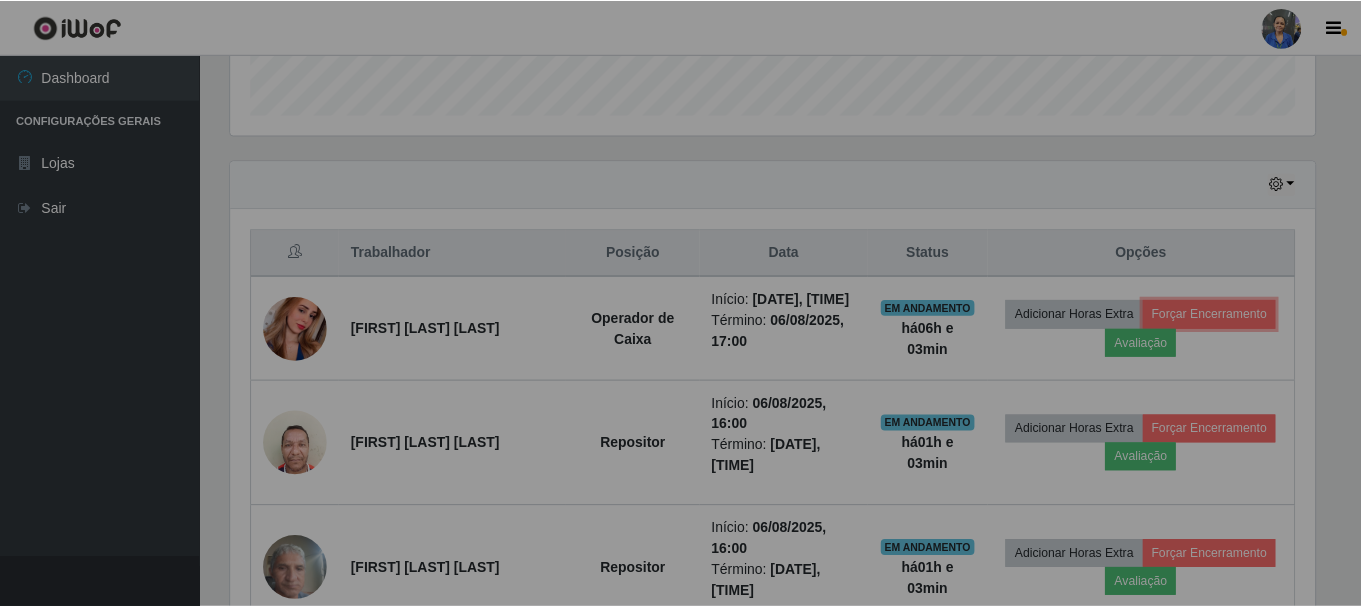 scroll, scrollTop: 999585, scrollLeft: 998901, axis: both 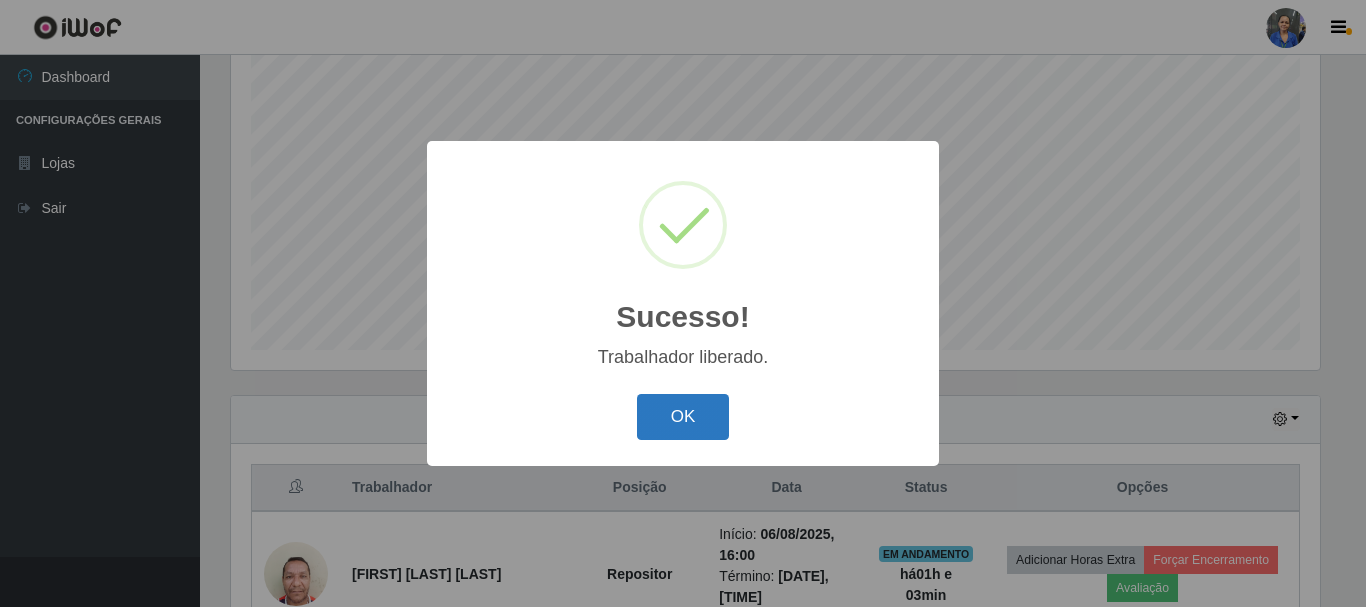 click on "OK" at bounding box center (683, 417) 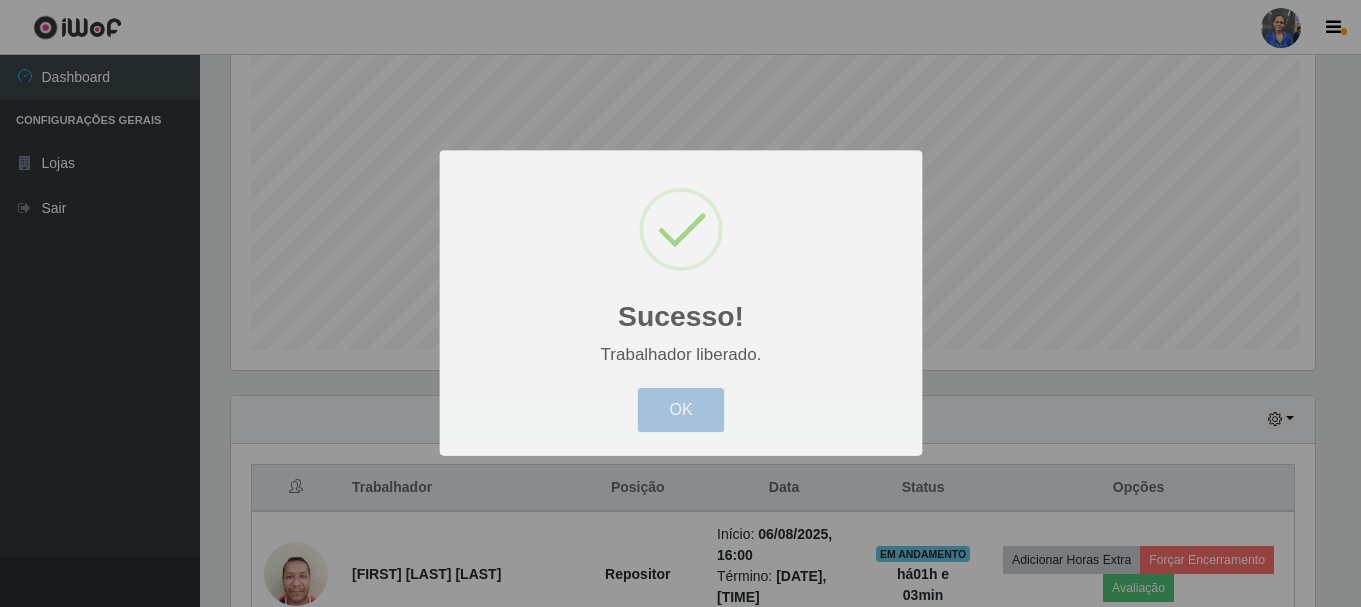 scroll, scrollTop: 999585, scrollLeft: 998901, axis: both 